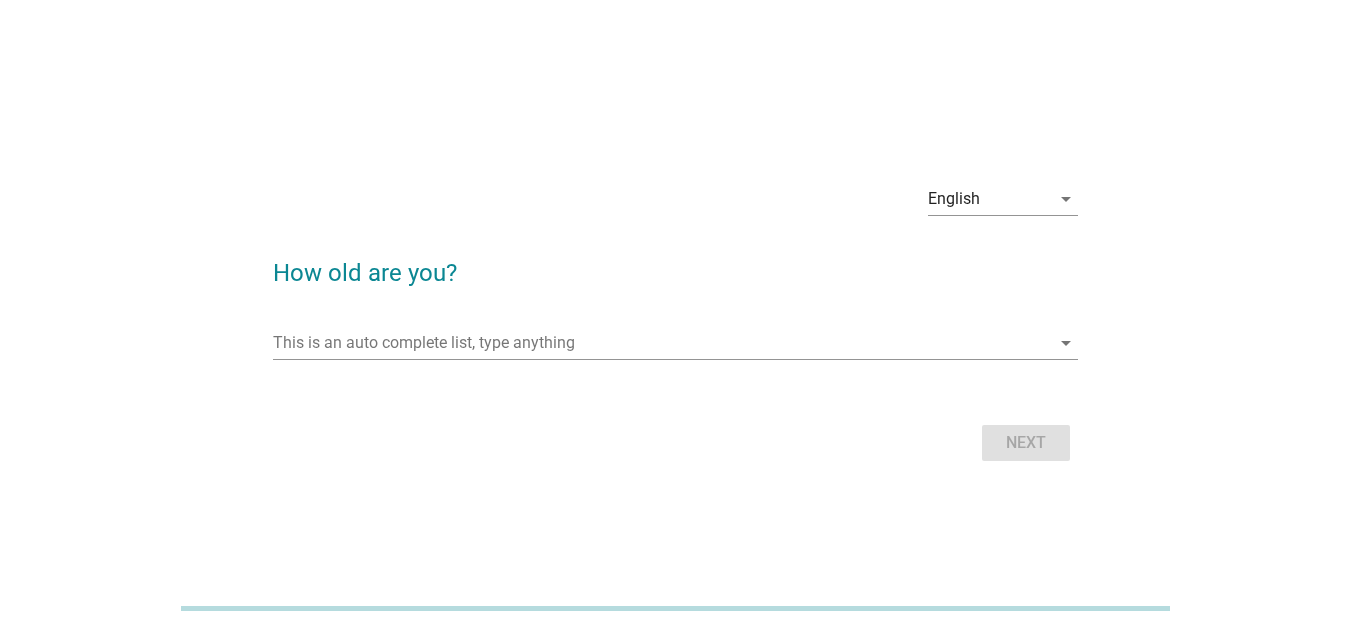 scroll, scrollTop: 0, scrollLeft: 0, axis: both 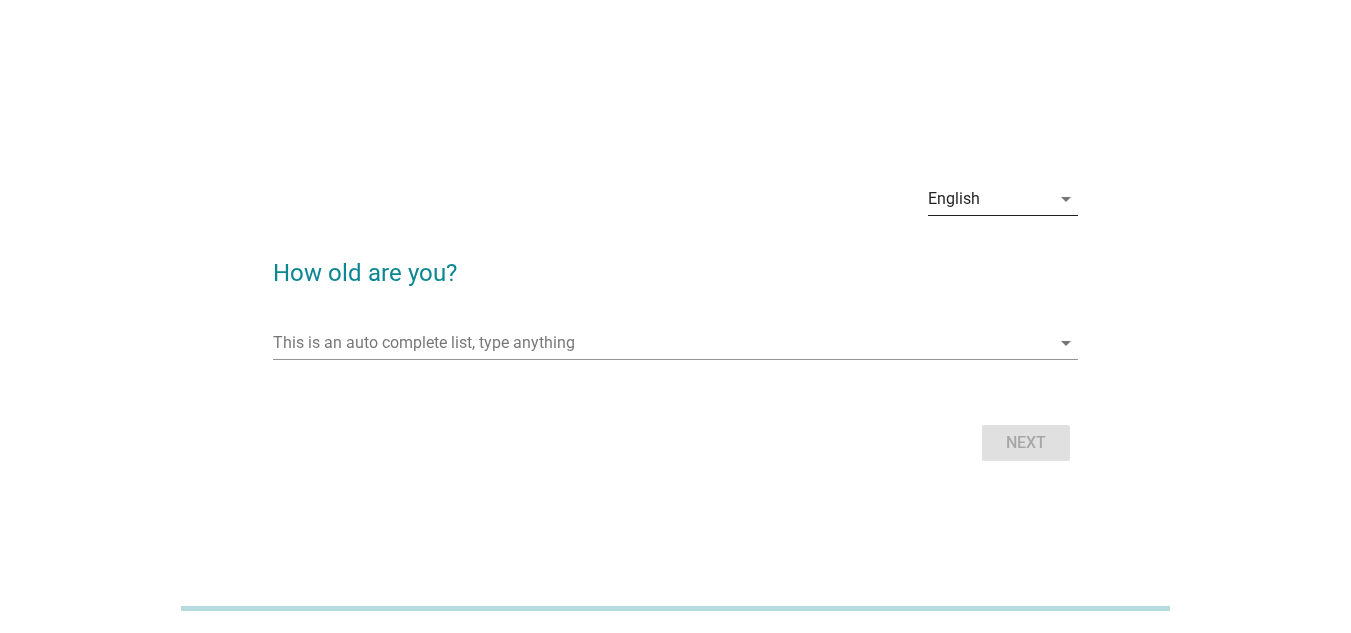 click on "English" at bounding box center (989, 199) 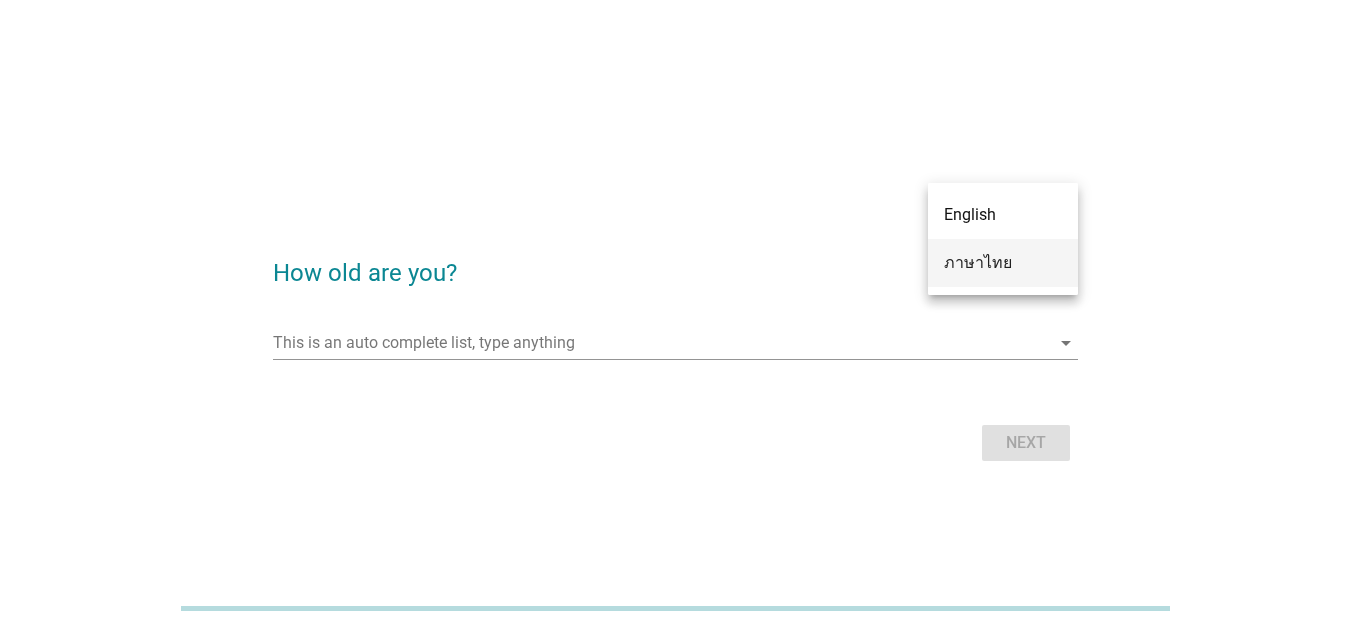 click on "ภาษาไทย" at bounding box center [1003, 263] 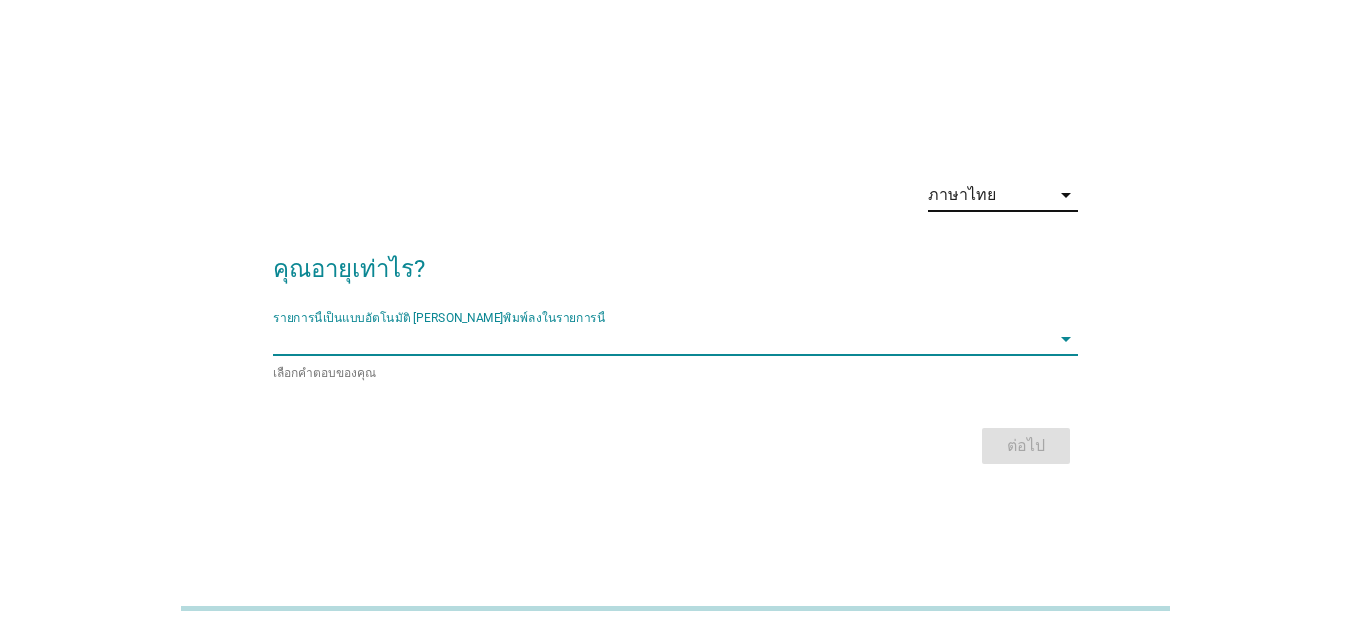 click at bounding box center (661, 339) 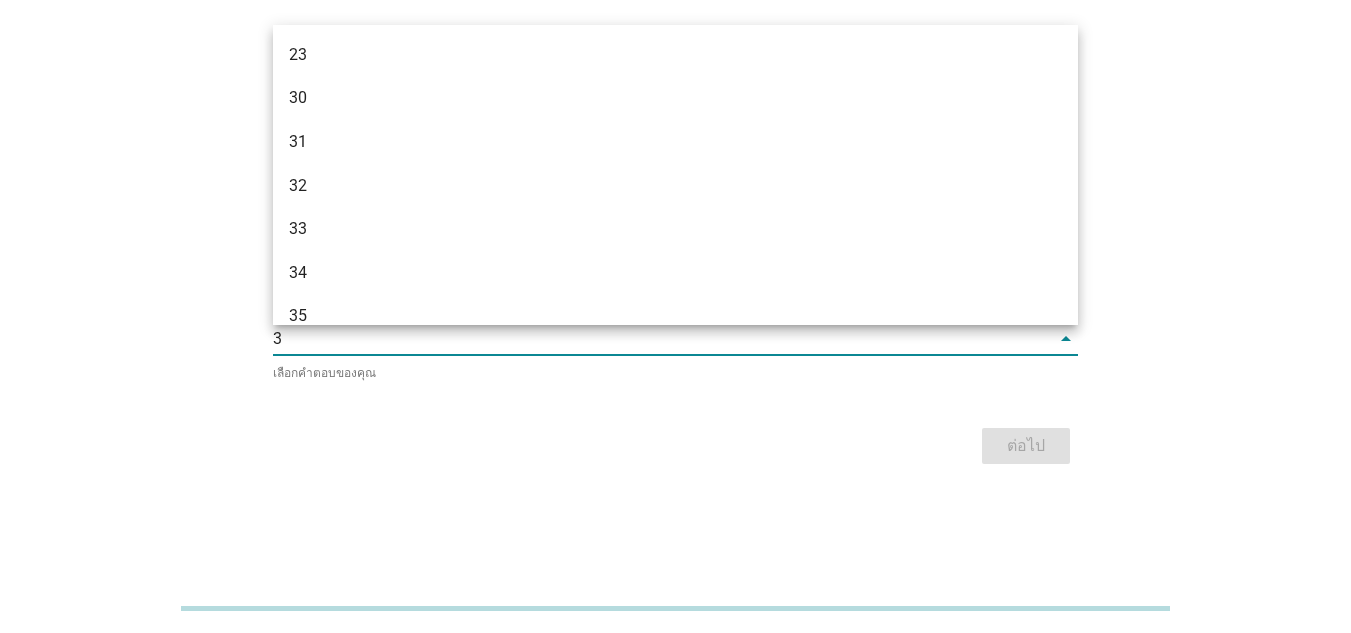 type on "35" 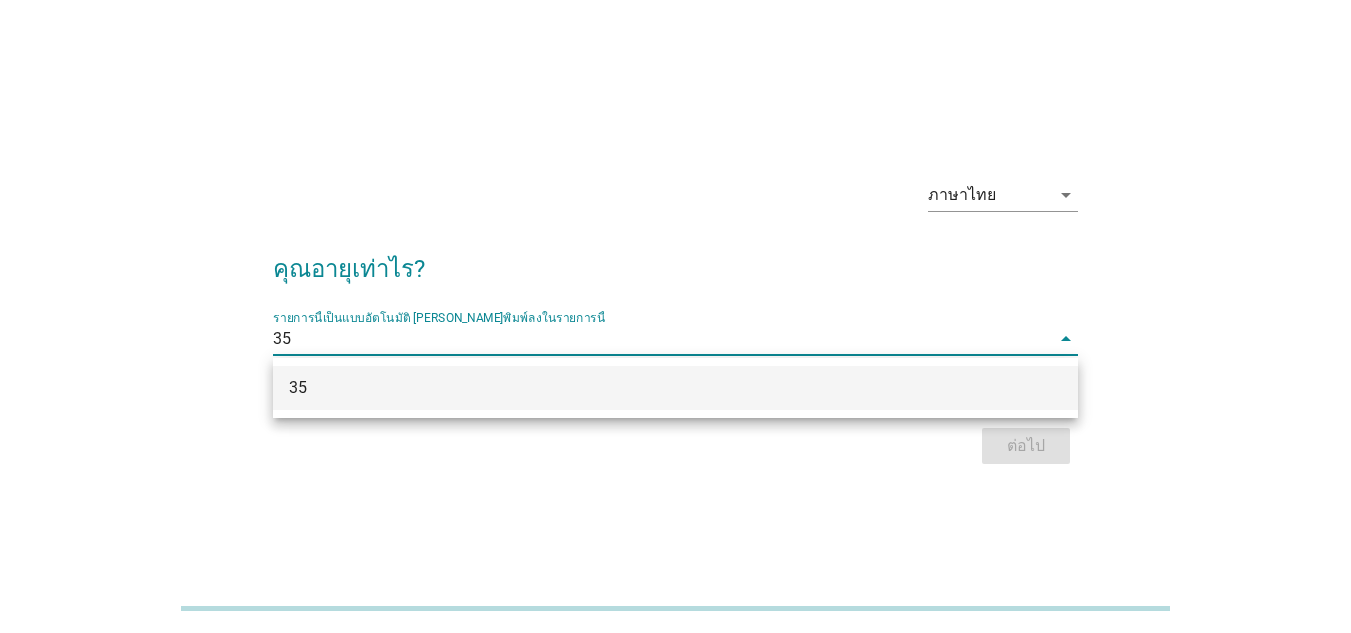 click on "35" at bounding box center [643, 388] 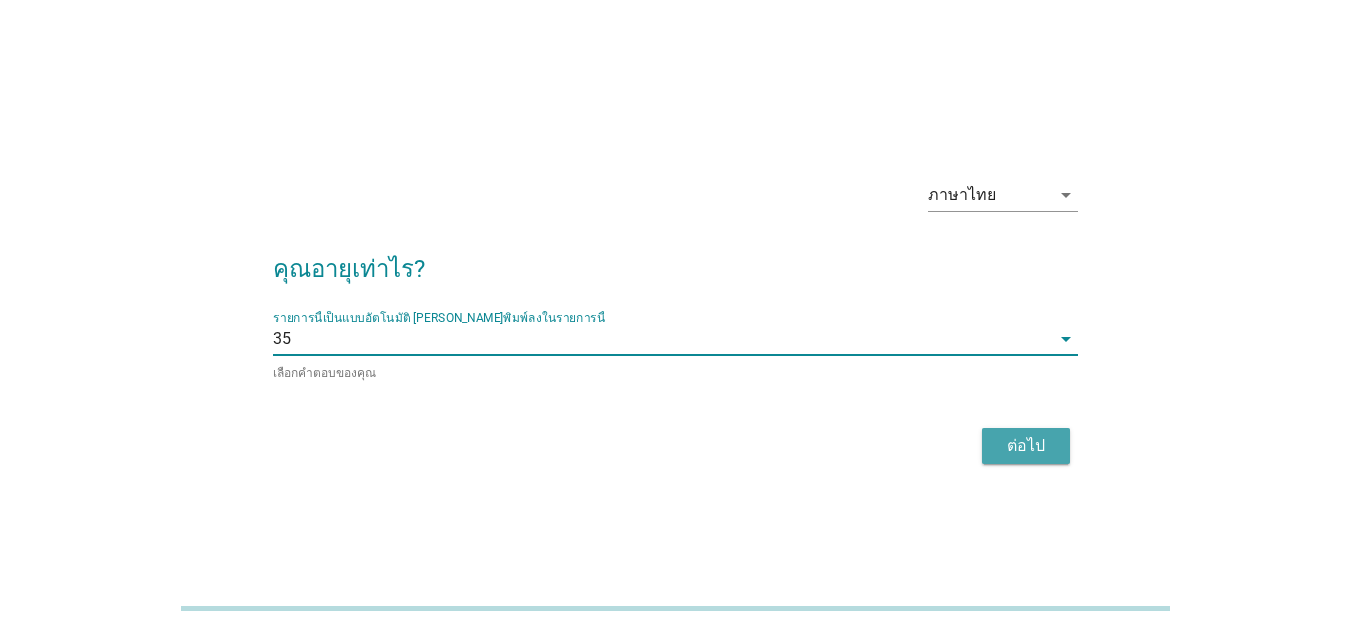 click on "ต่อไป" at bounding box center (1026, 446) 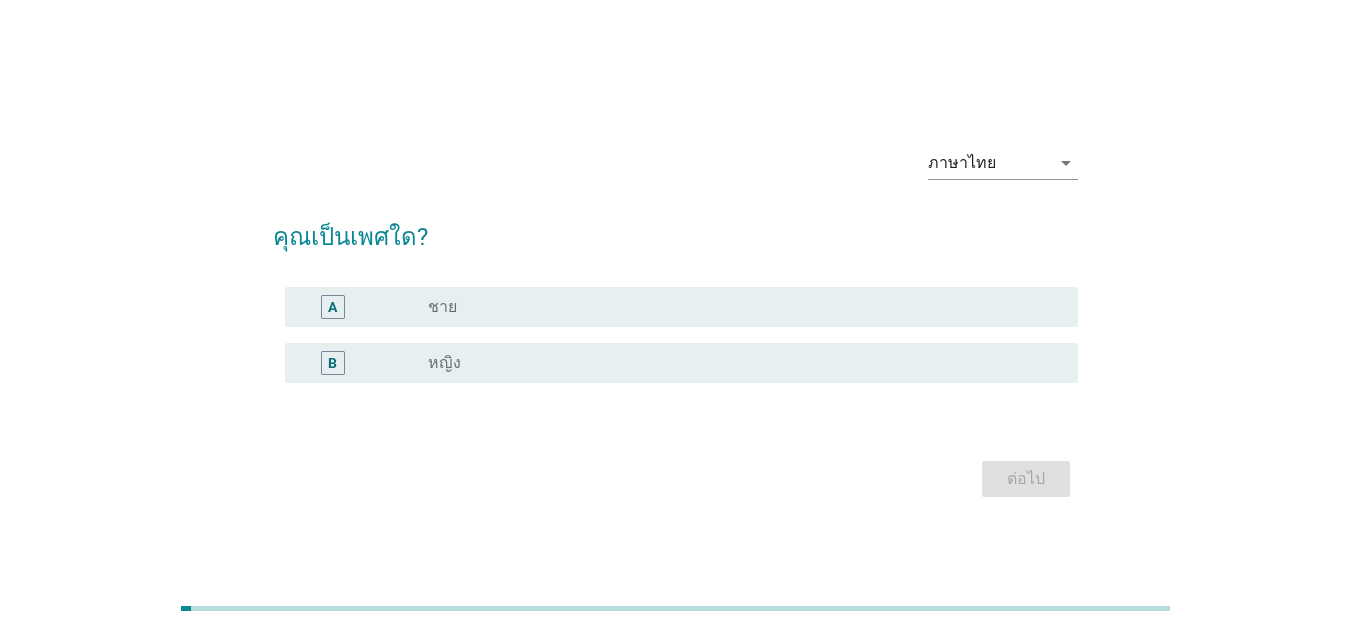 click on "radio_button_unchecked หญิง" at bounding box center (737, 363) 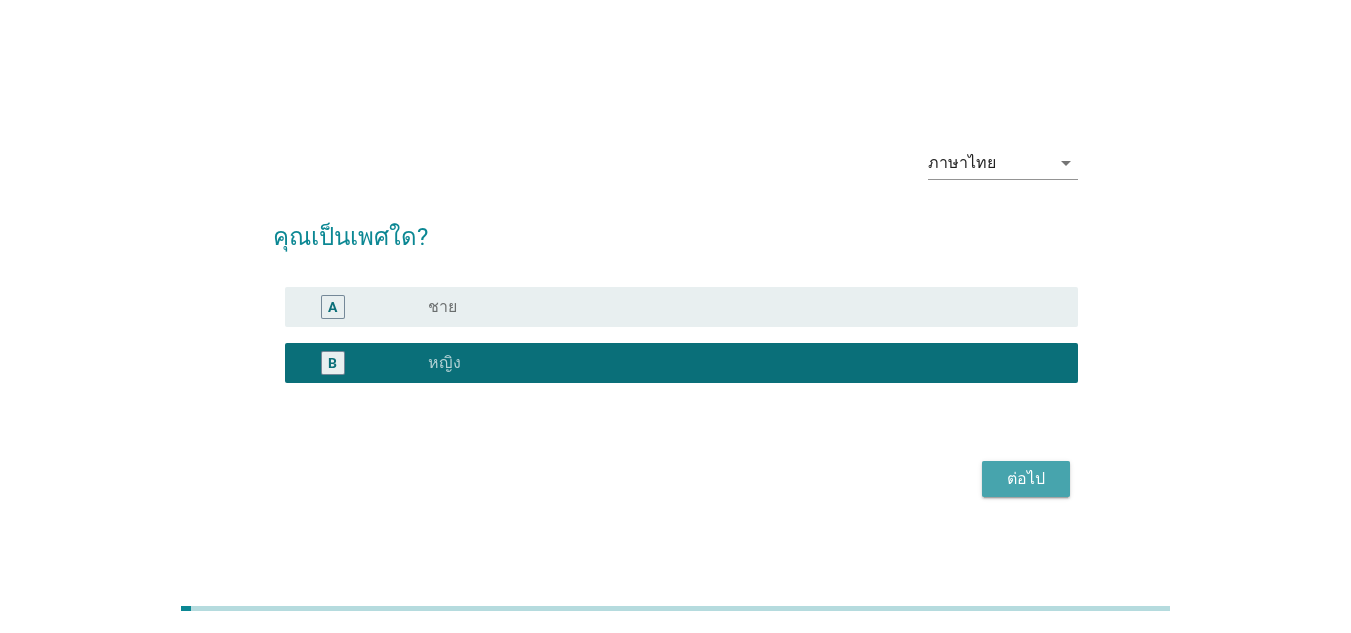 click on "ต่อไป" at bounding box center [1026, 479] 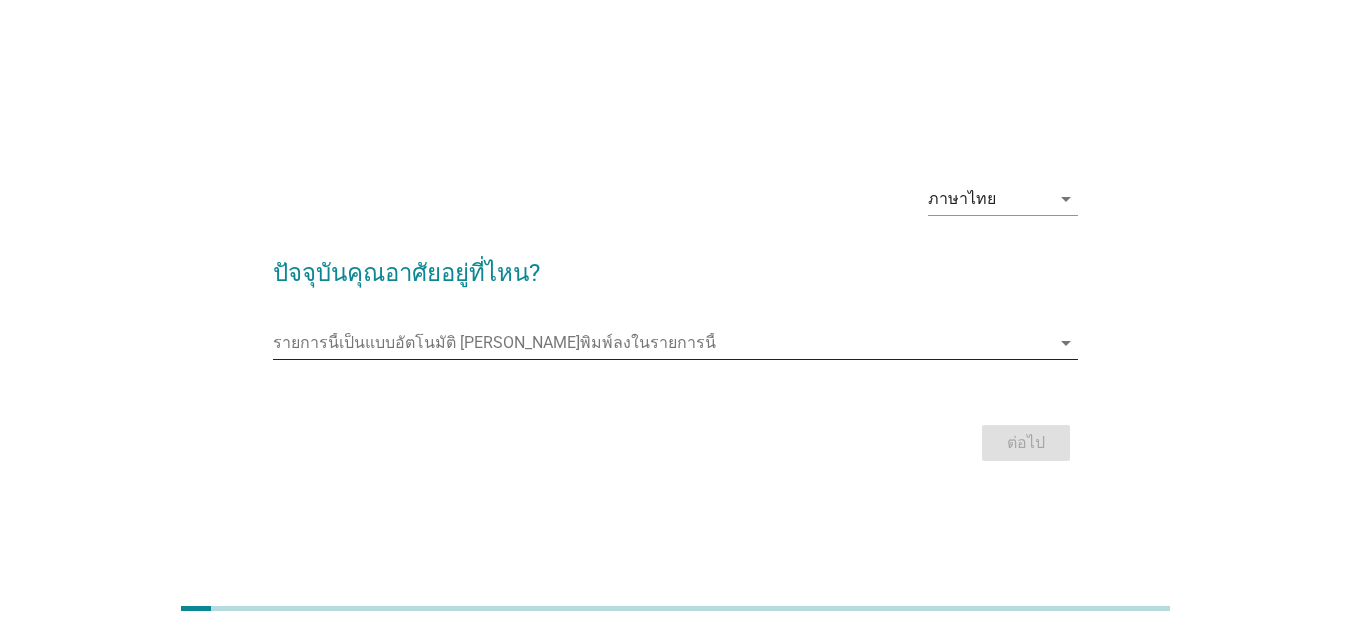 click at bounding box center [661, 343] 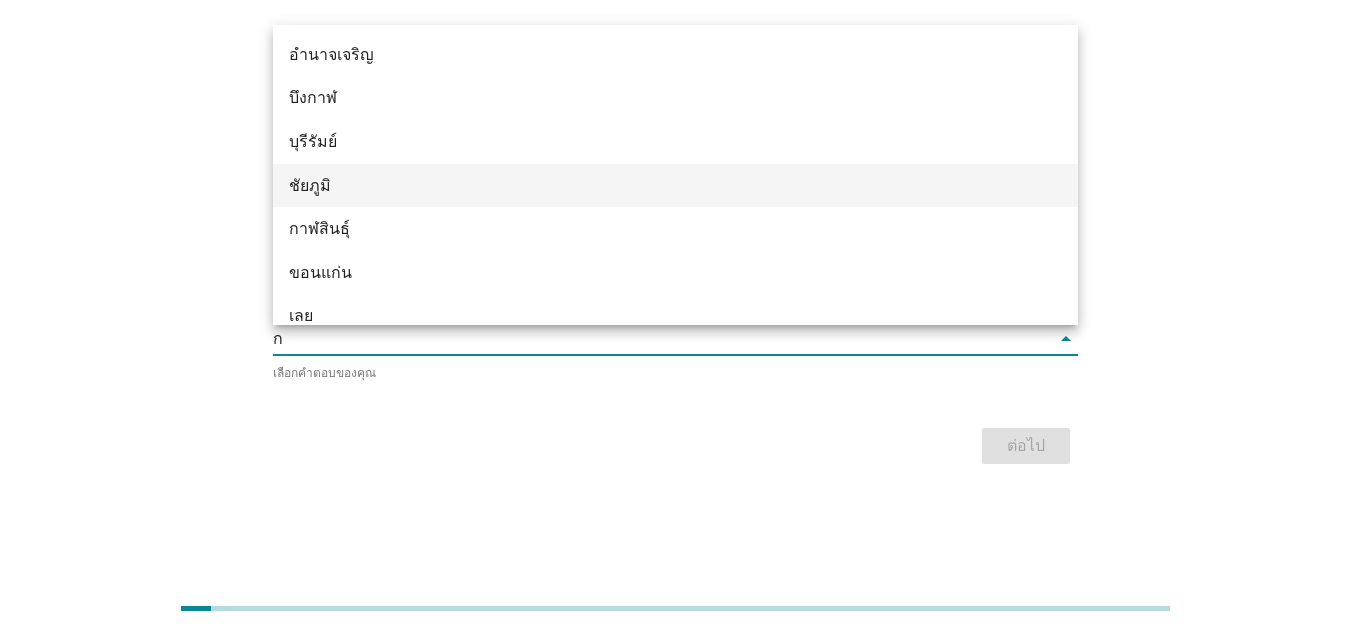 type on "กร" 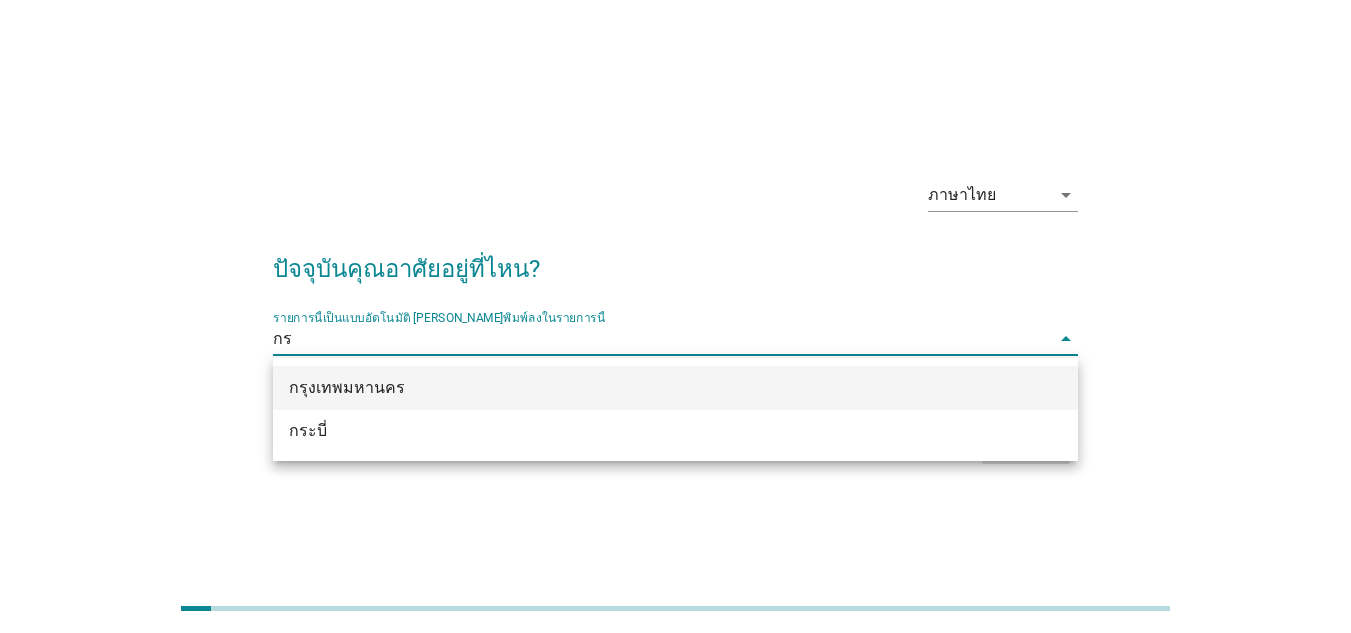 type 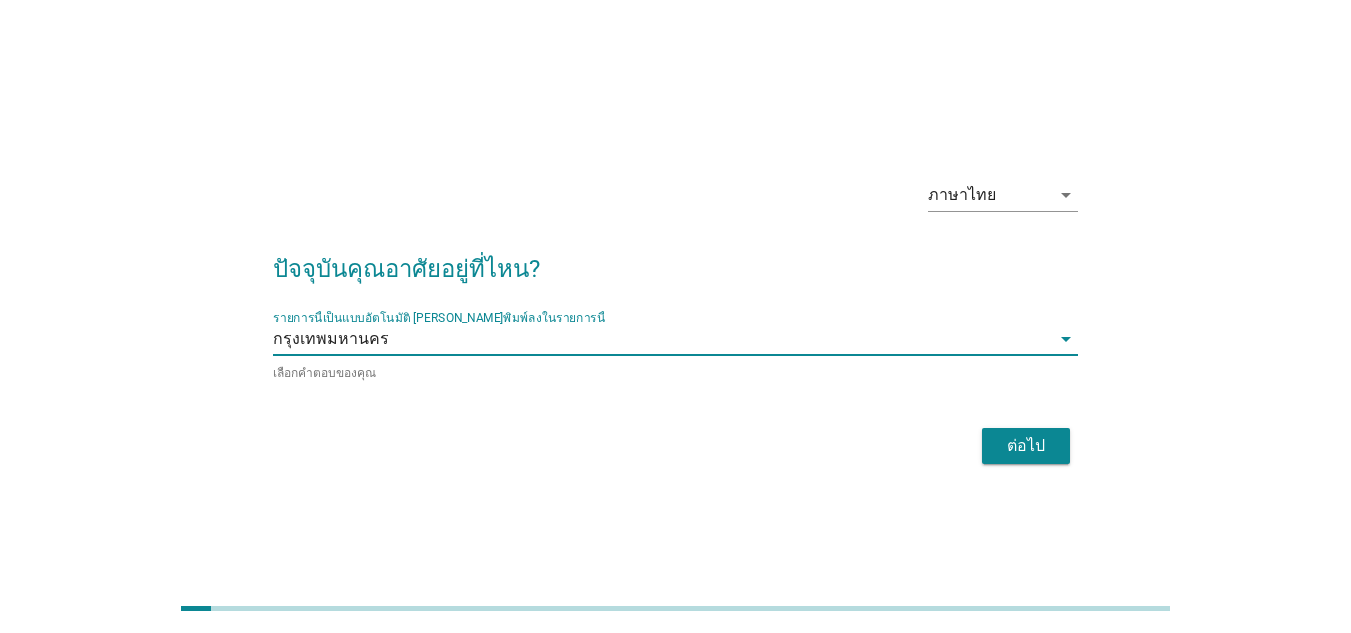 click on "ต่อไป" at bounding box center (1026, 446) 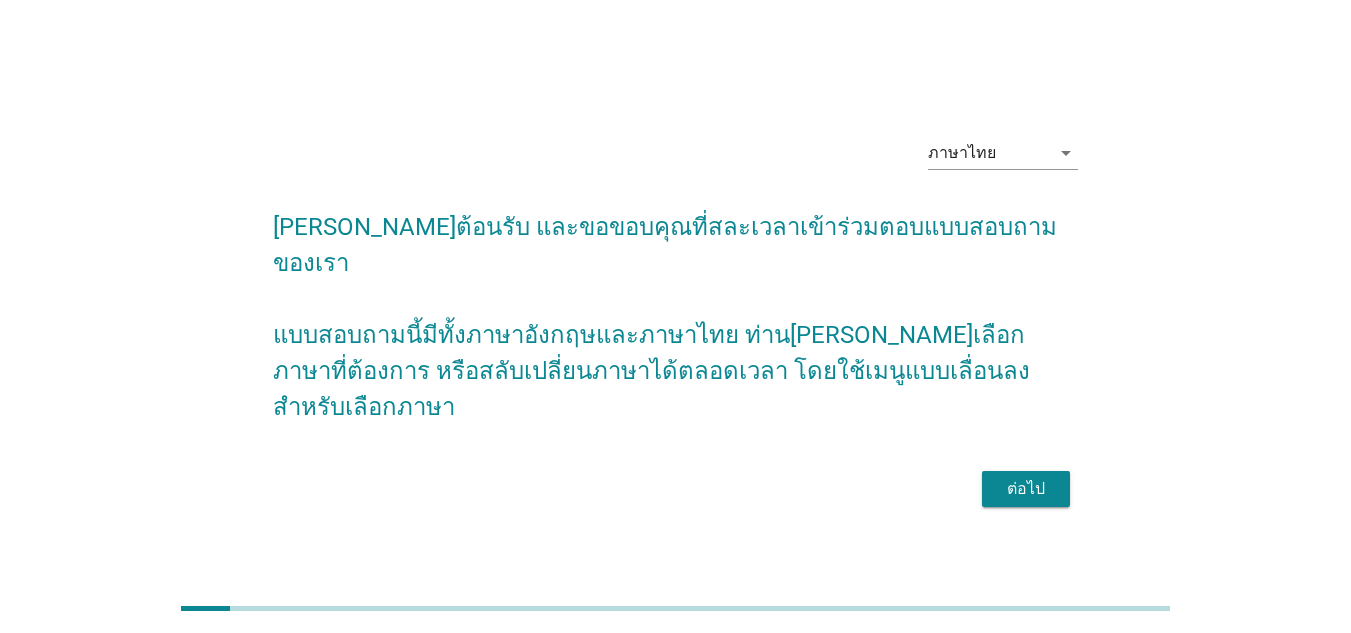 click on "ต่อไป" at bounding box center [675, 489] 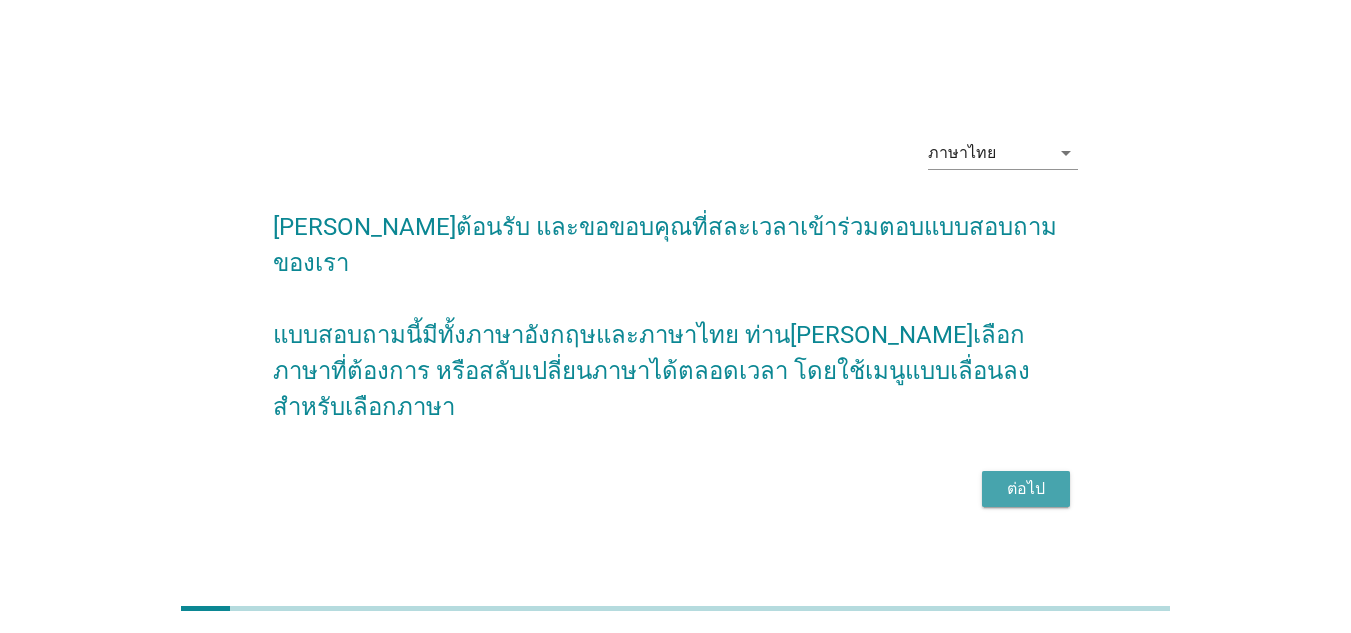 click on "ต่อไป" at bounding box center [1026, 489] 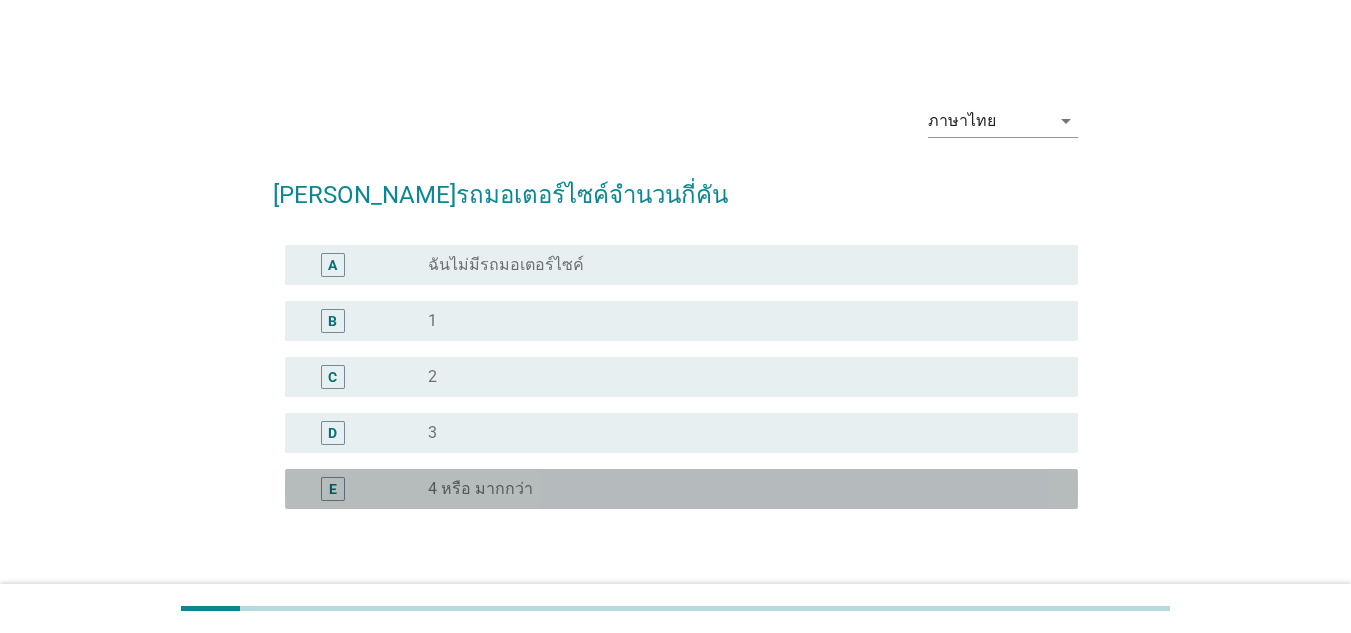click on "4 หรือ มากกว่า" at bounding box center (480, 489) 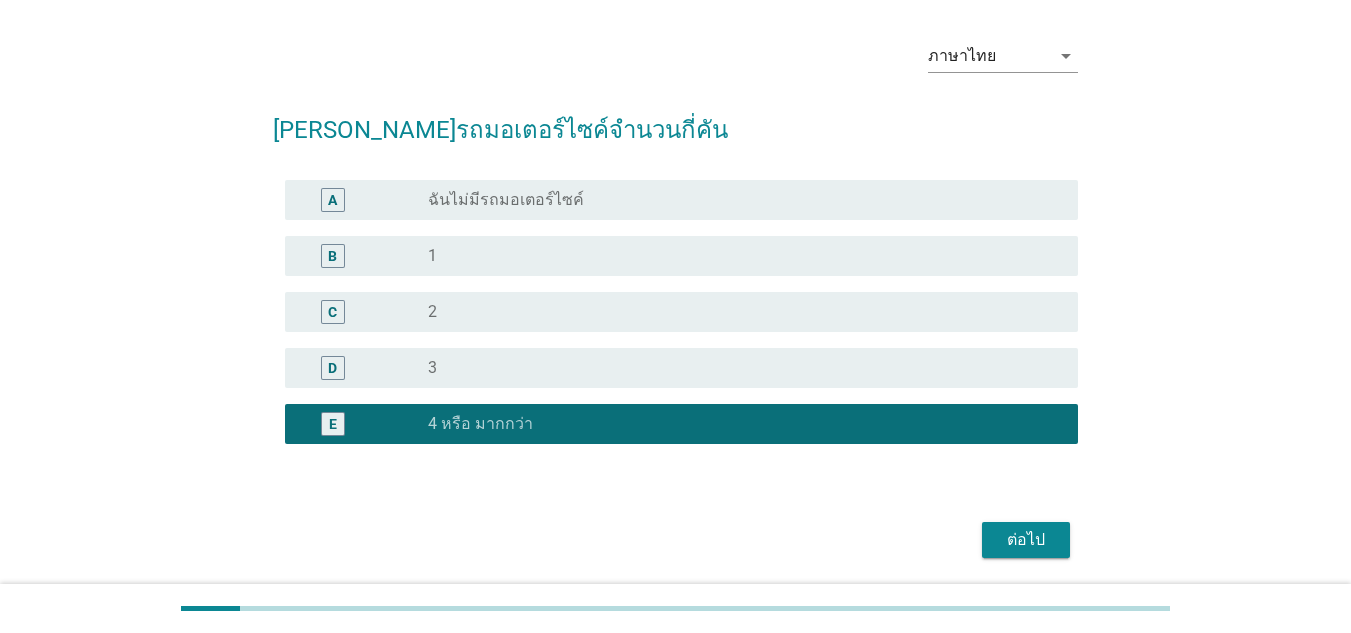 scroll, scrollTop: 133, scrollLeft: 0, axis: vertical 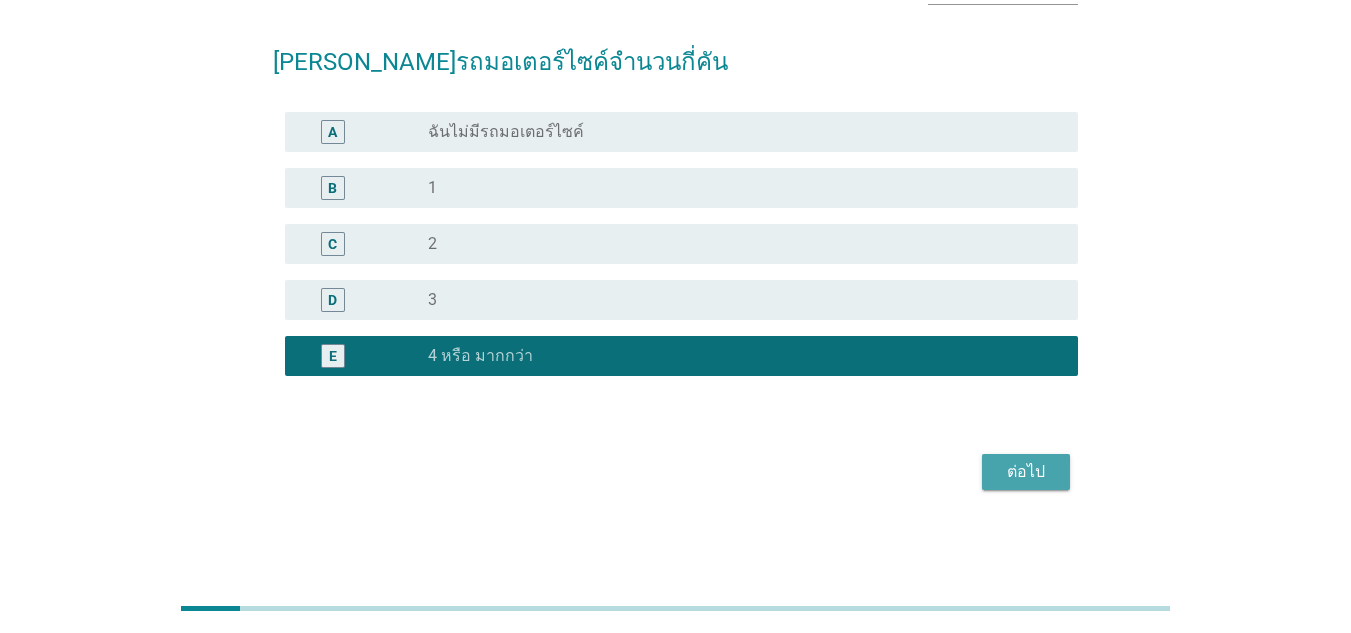 click on "ต่อไป" at bounding box center [1026, 472] 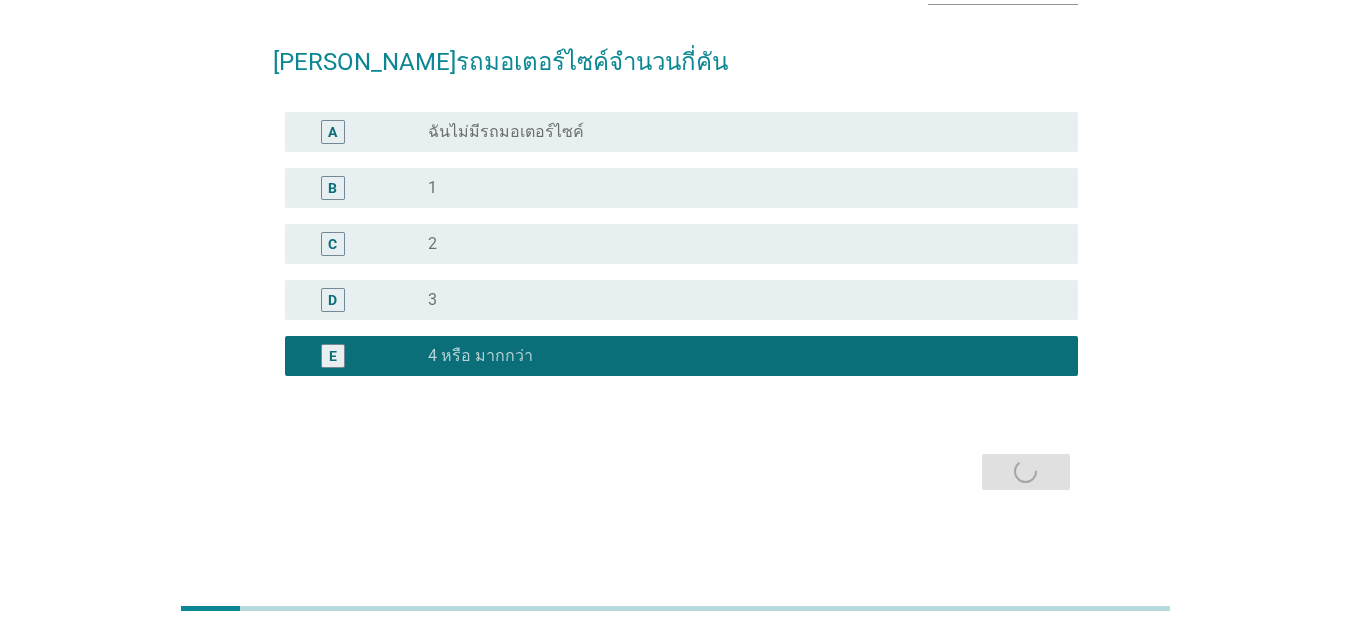 scroll, scrollTop: 0, scrollLeft: 0, axis: both 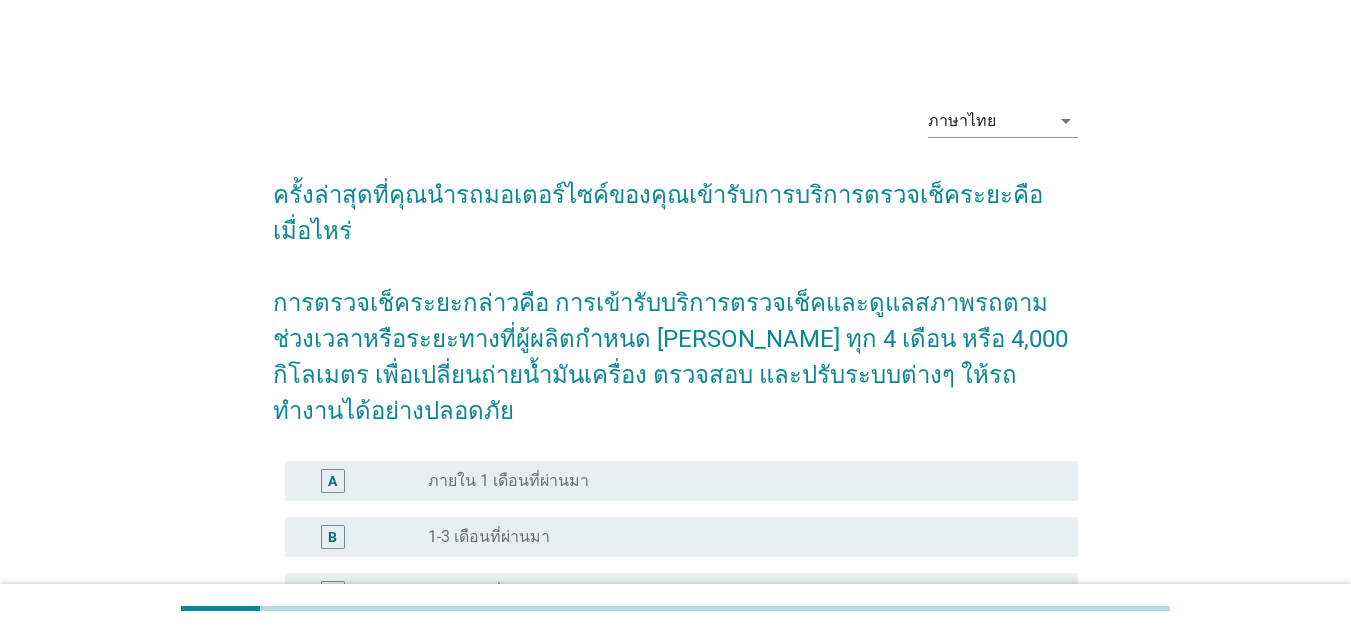 click on "1-3 เดือนที่ผ่านมา" at bounding box center (489, 537) 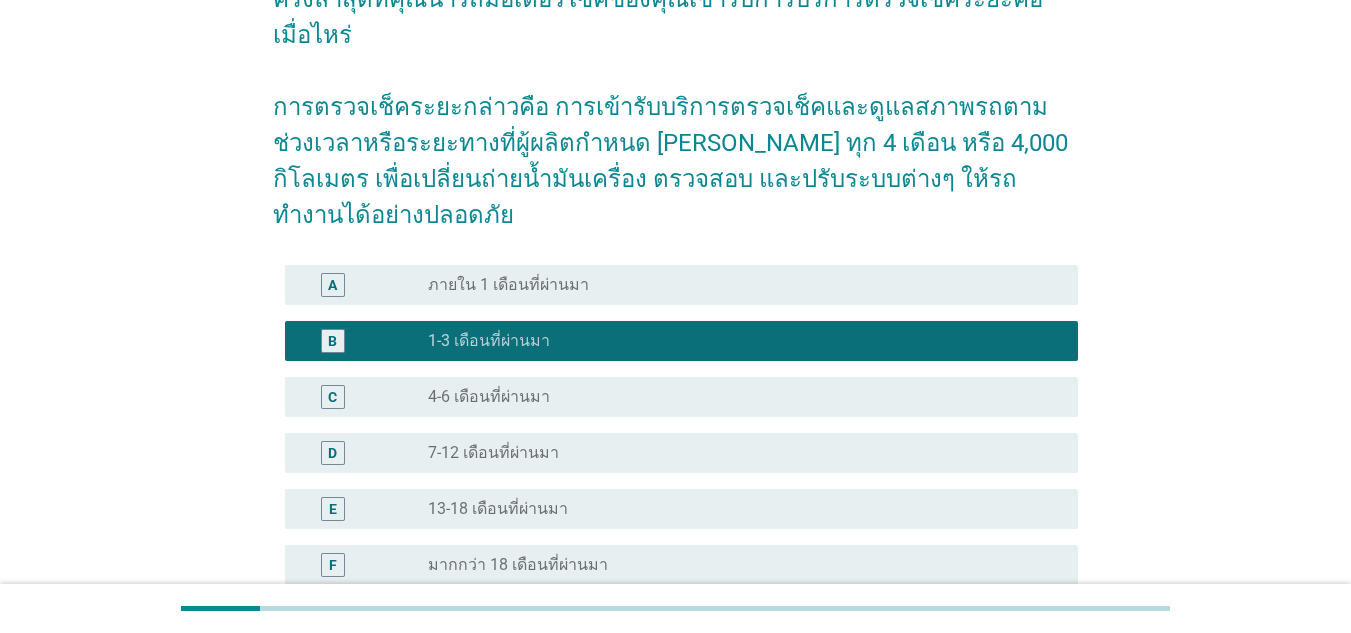 scroll, scrollTop: 389, scrollLeft: 0, axis: vertical 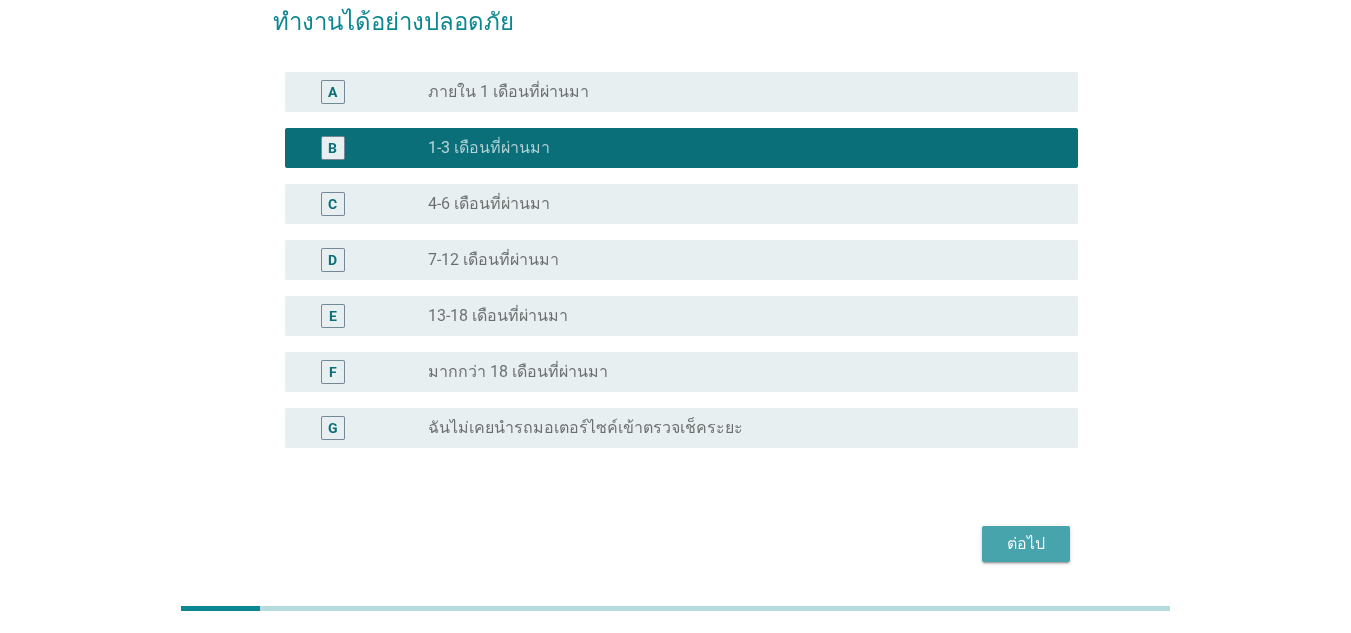 click on "ต่อไป" at bounding box center [1026, 544] 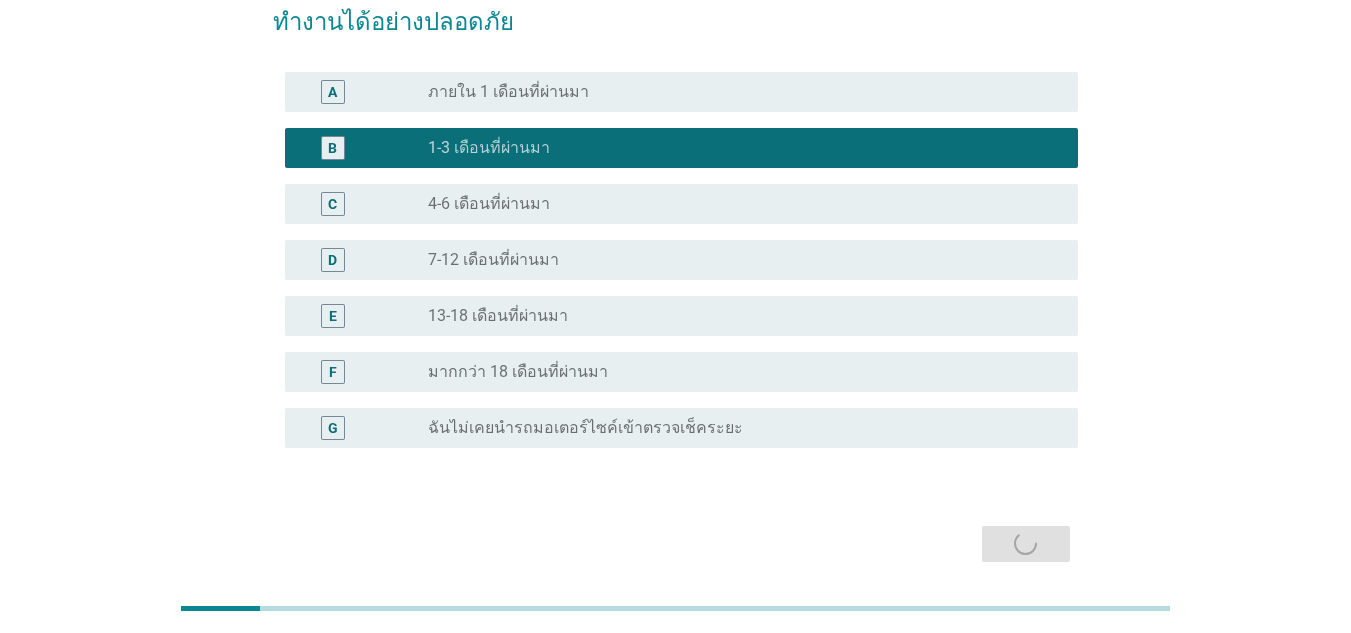 scroll, scrollTop: 0, scrollLeft: 0, axis: both 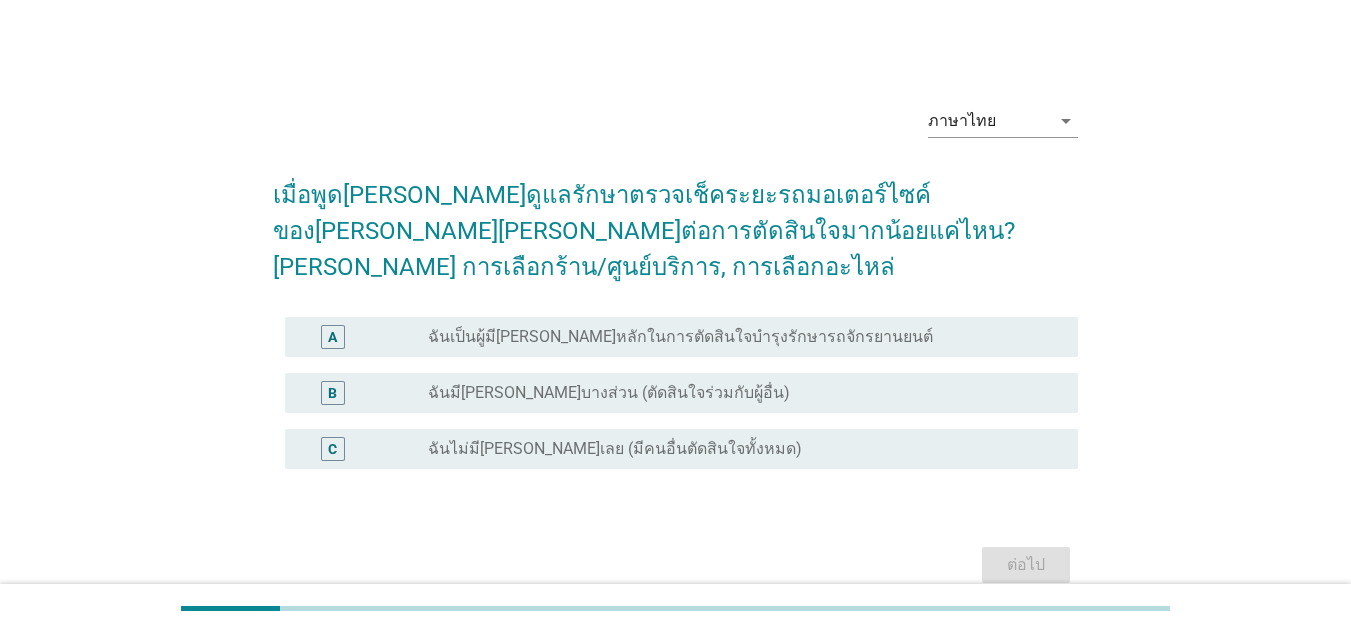 click on "ฉันมี[PERSON_NAME]บางส่วน (ตัดสินใจร่วมกับผู้อื่น)" at bounding box center (609, 393) 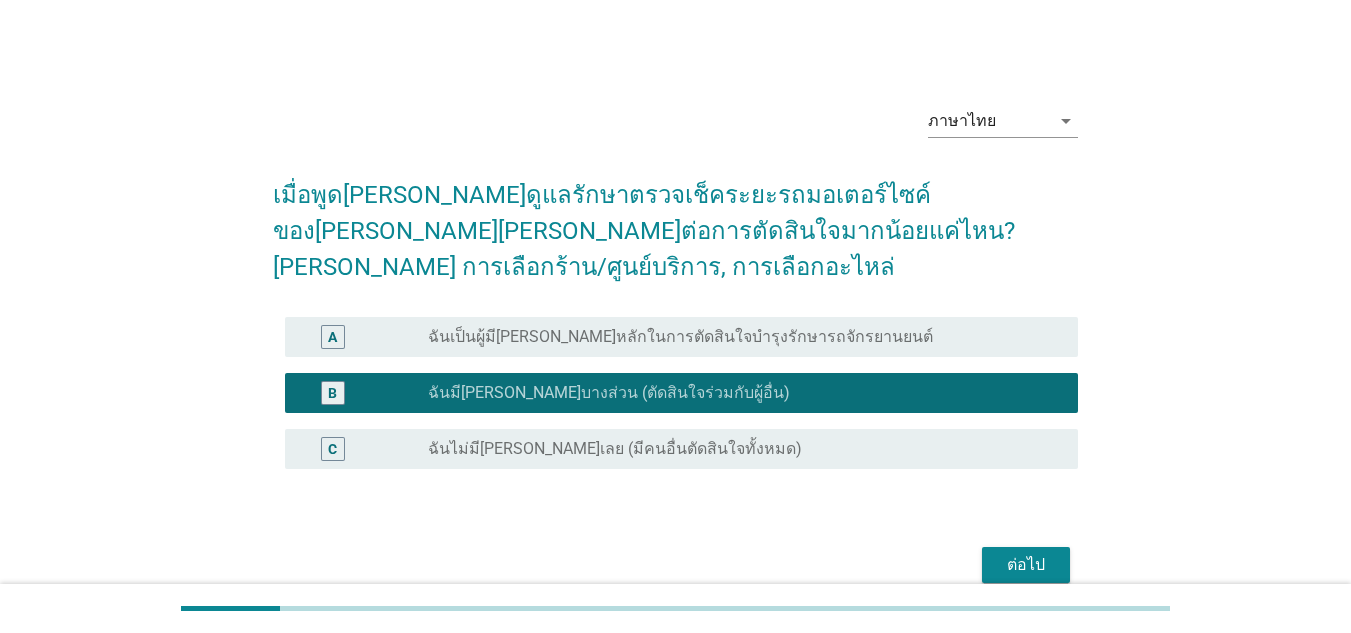 click on "ต่อไป" at bounding box center [1026, 565] 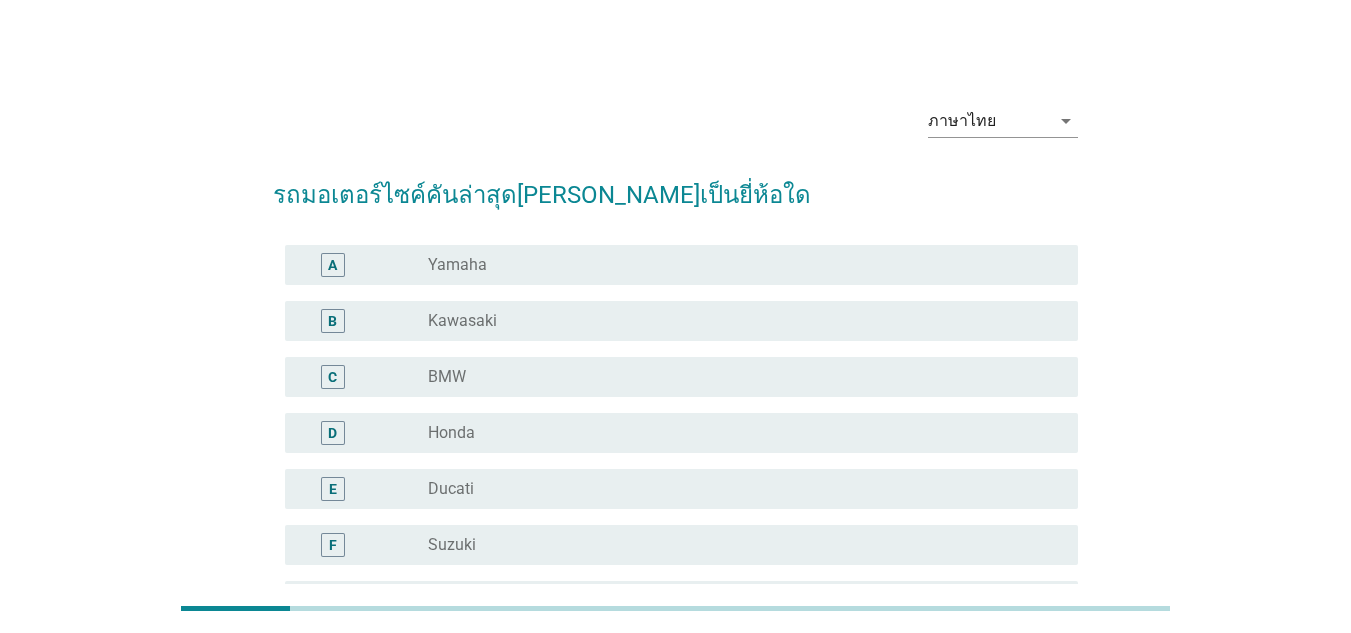 click on "D" at bounding box center [364, 433] 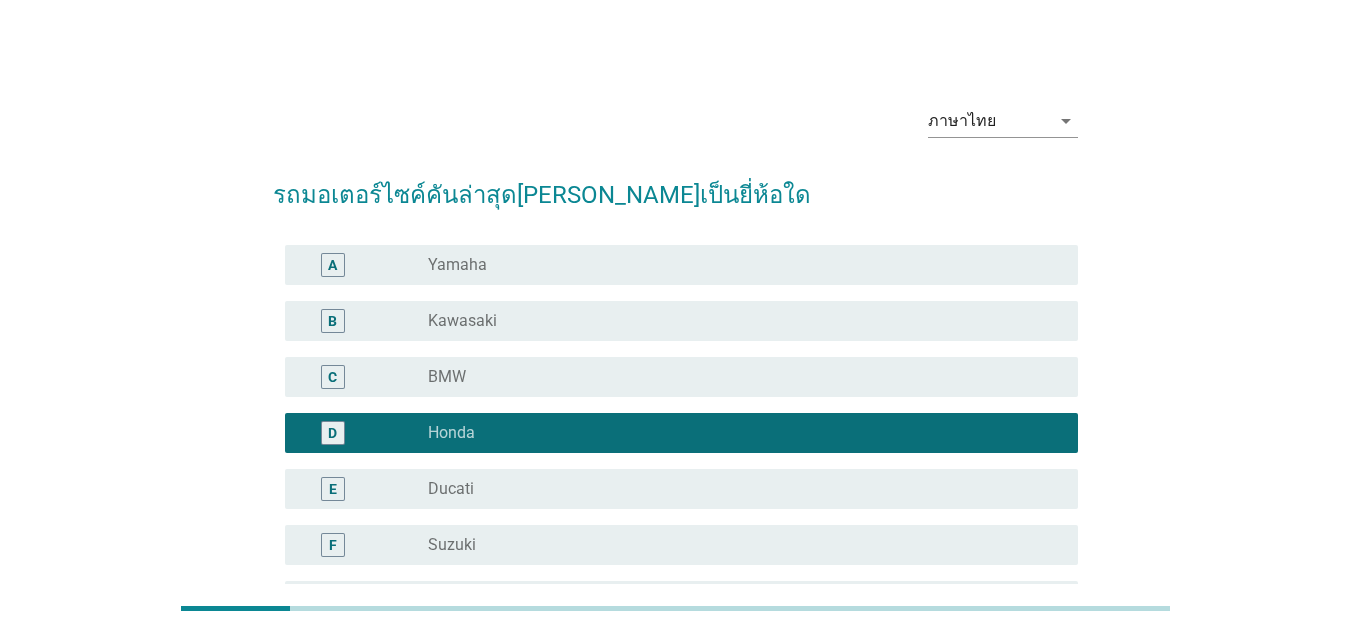 click on "radio_button_unchecked Yamaha" at bounding box center (737, 265) 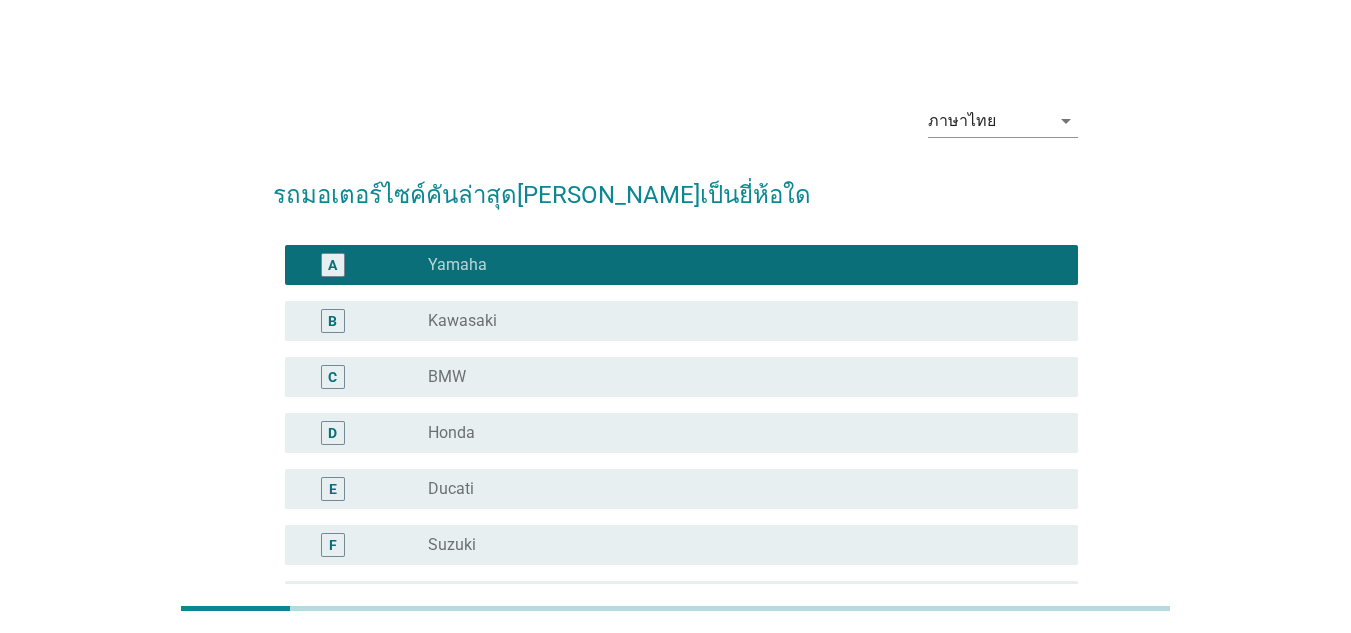 click on "Honda" at bounding box center (451, 433) 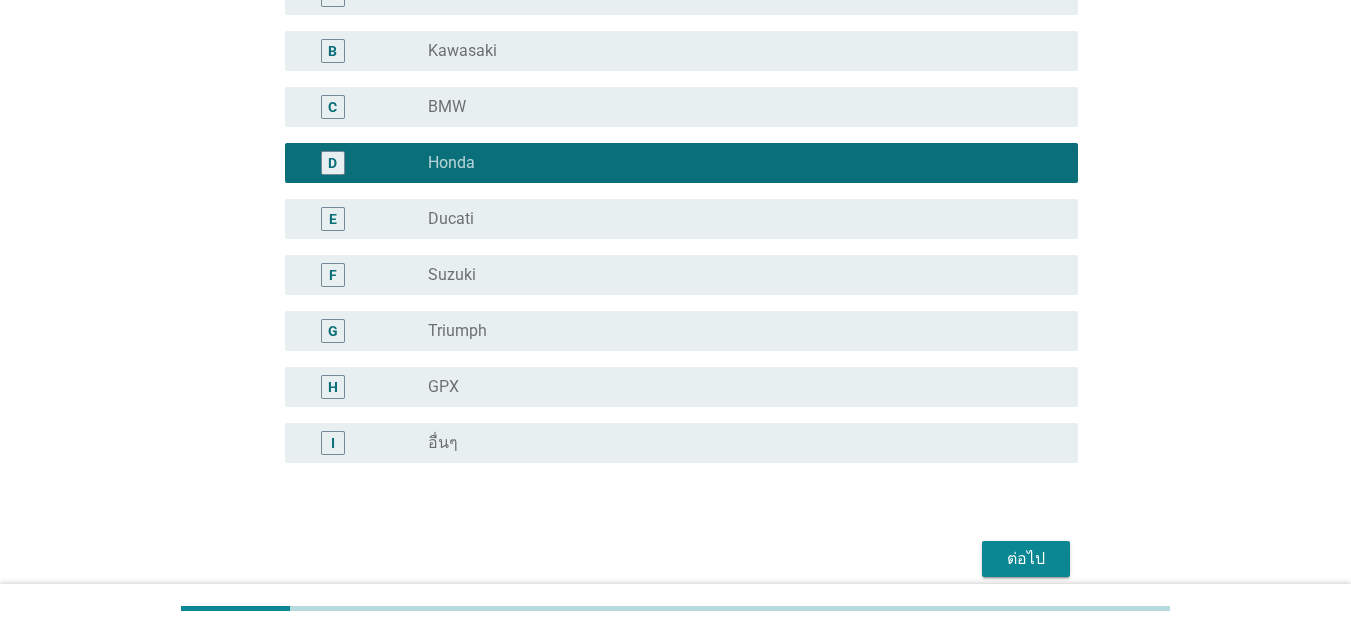 scroll, scrollTop: 357, scrollLeft: 0, axis: vertical 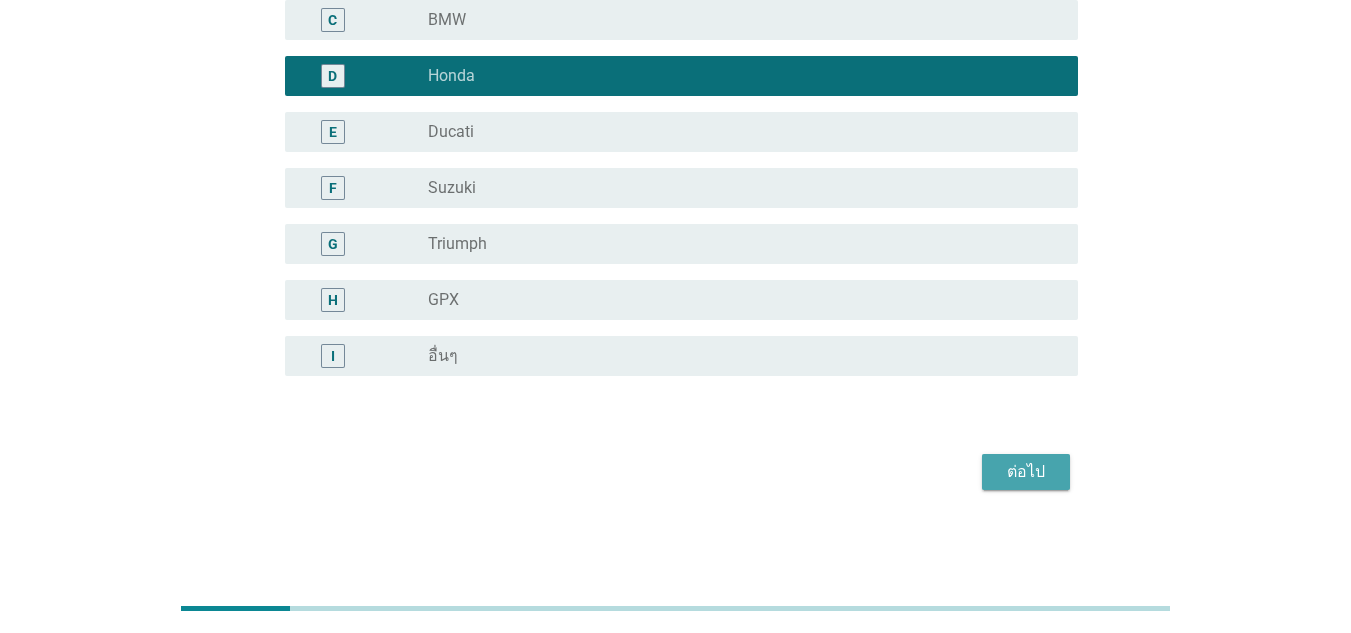 click on "ต่อไป" at bounding box center (1026, 472) 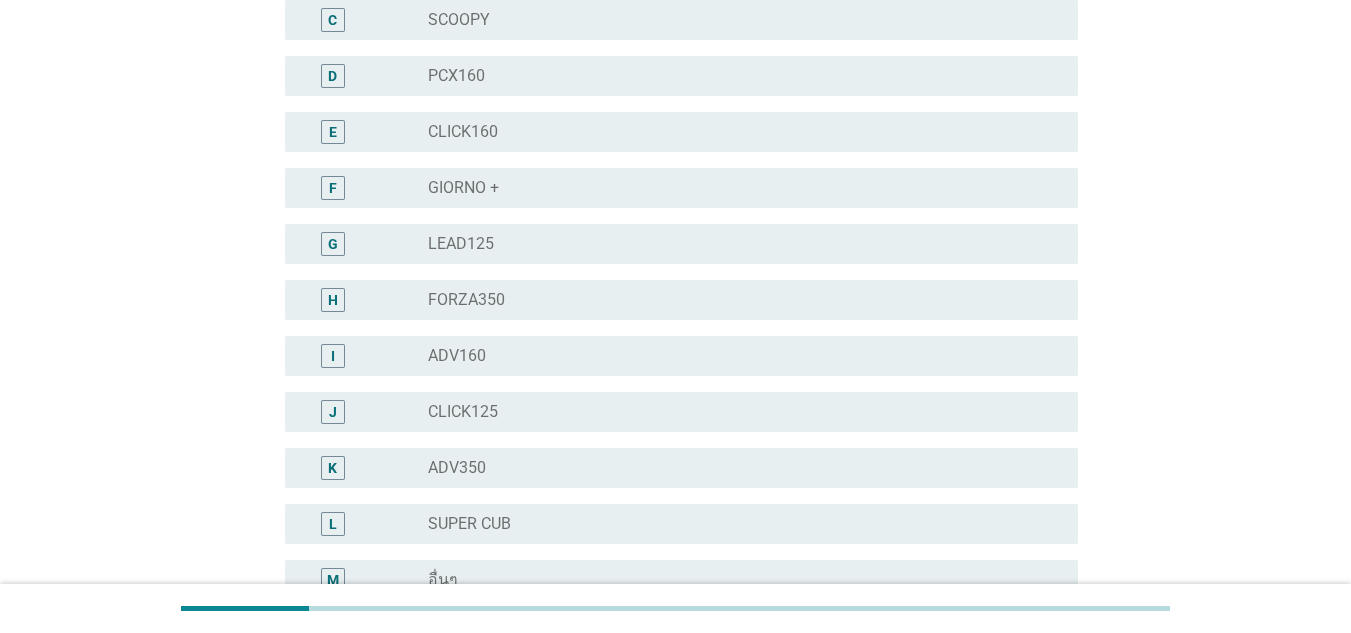 scroll, scrollTop: 0, scrollLeft: 0, axis: both 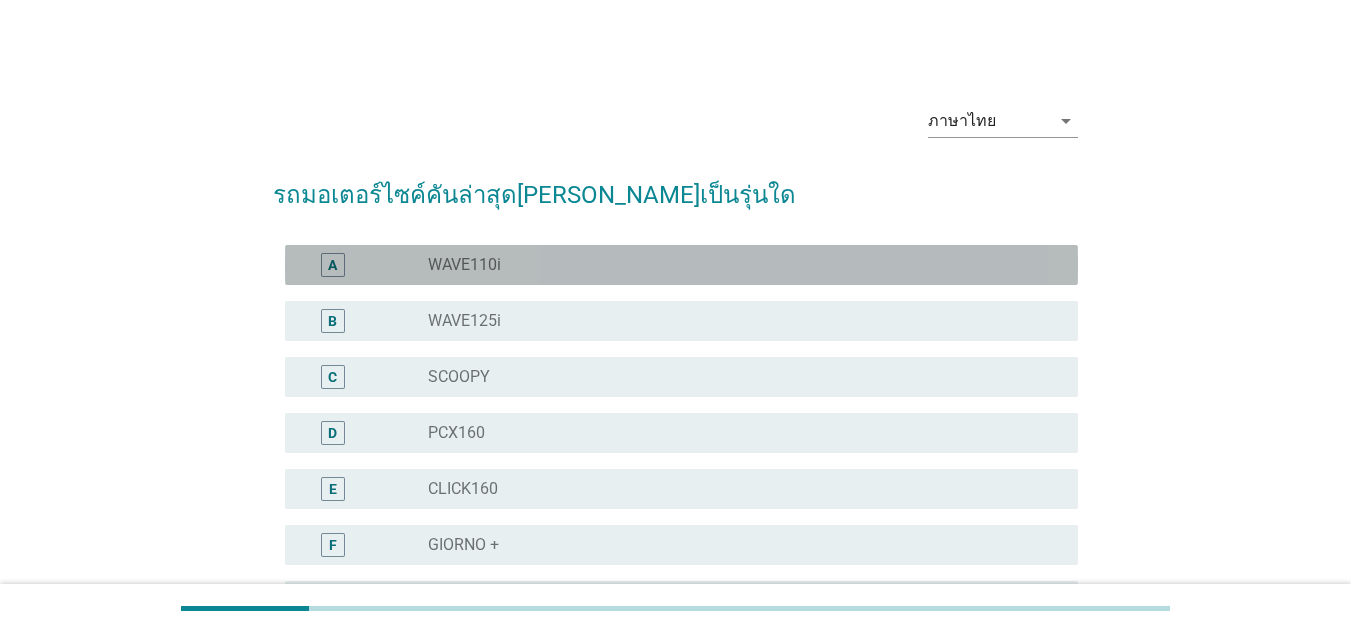 click on "WAVE110i" at bounding box center [464, 265] 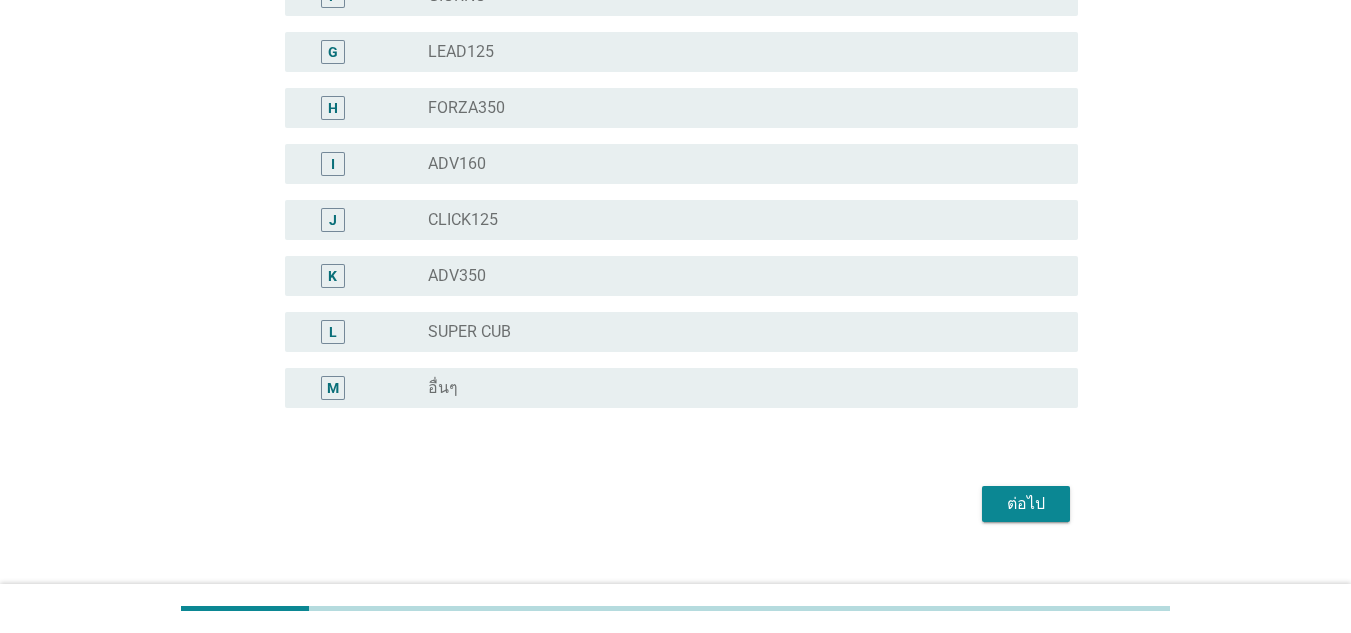 scroll, scrollTop: 581, scrollLeft: 0, axis: vertical 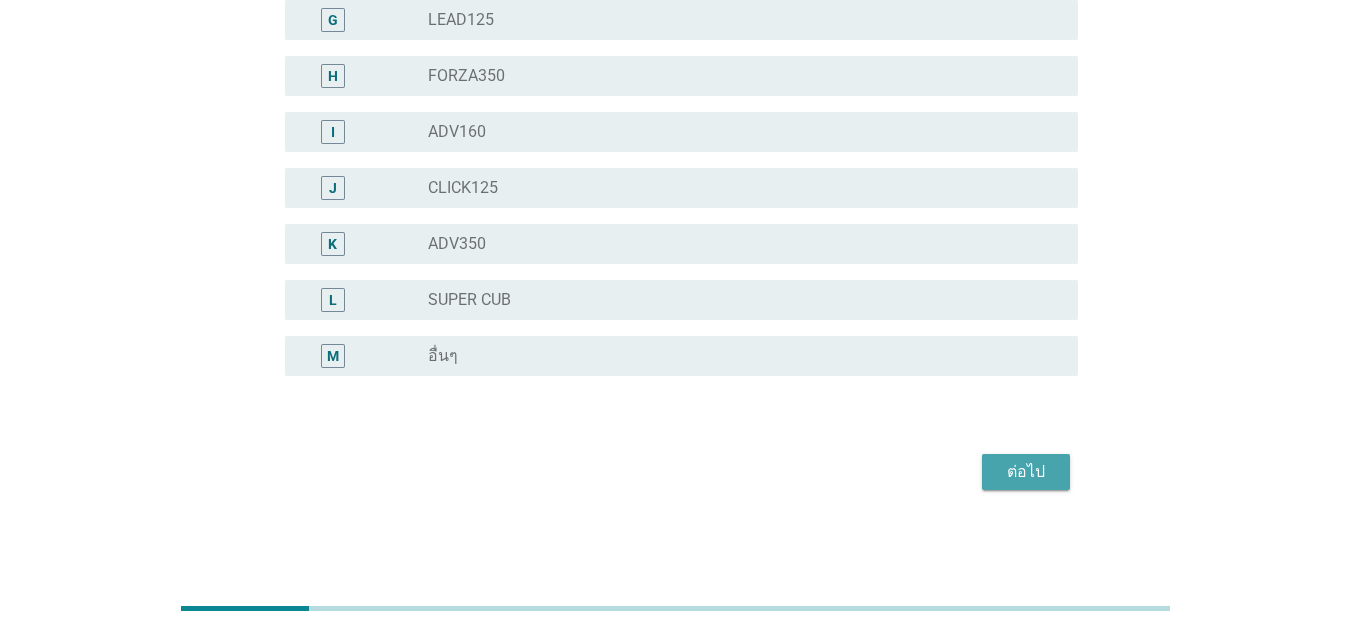 click on "ต่อไป" at bounding box center (1026, 472) 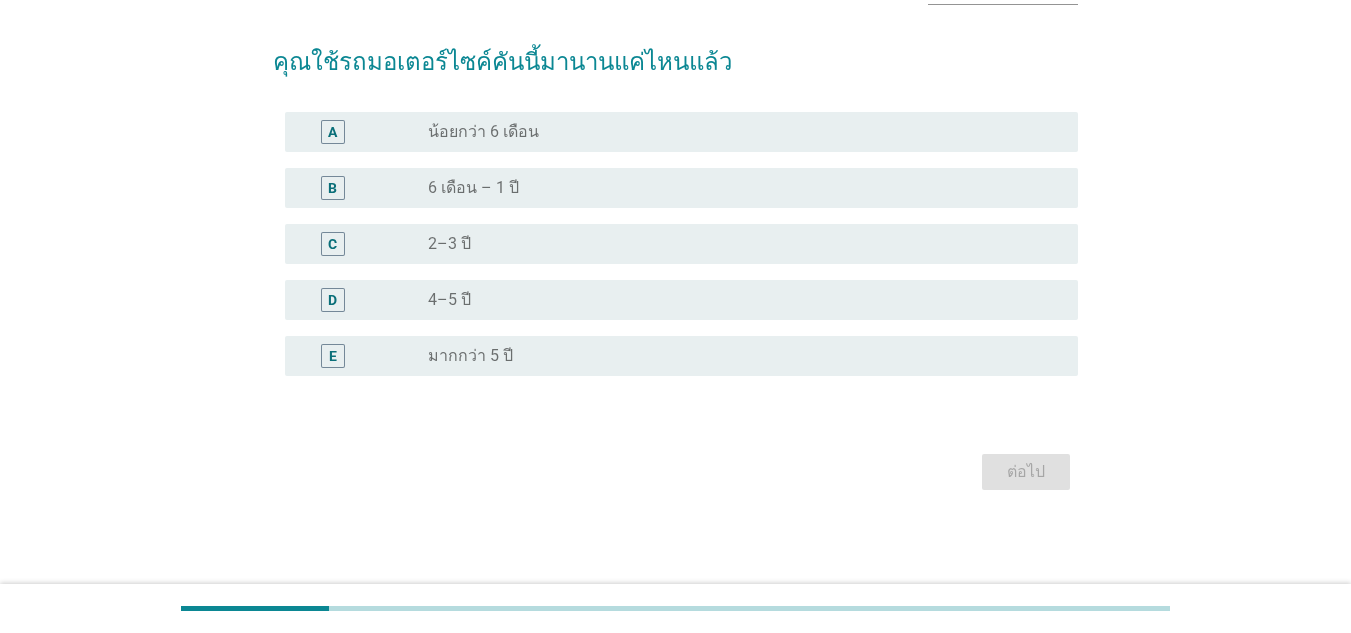scroll, scrollTop: 0, scrollLeft: 0, axis: both 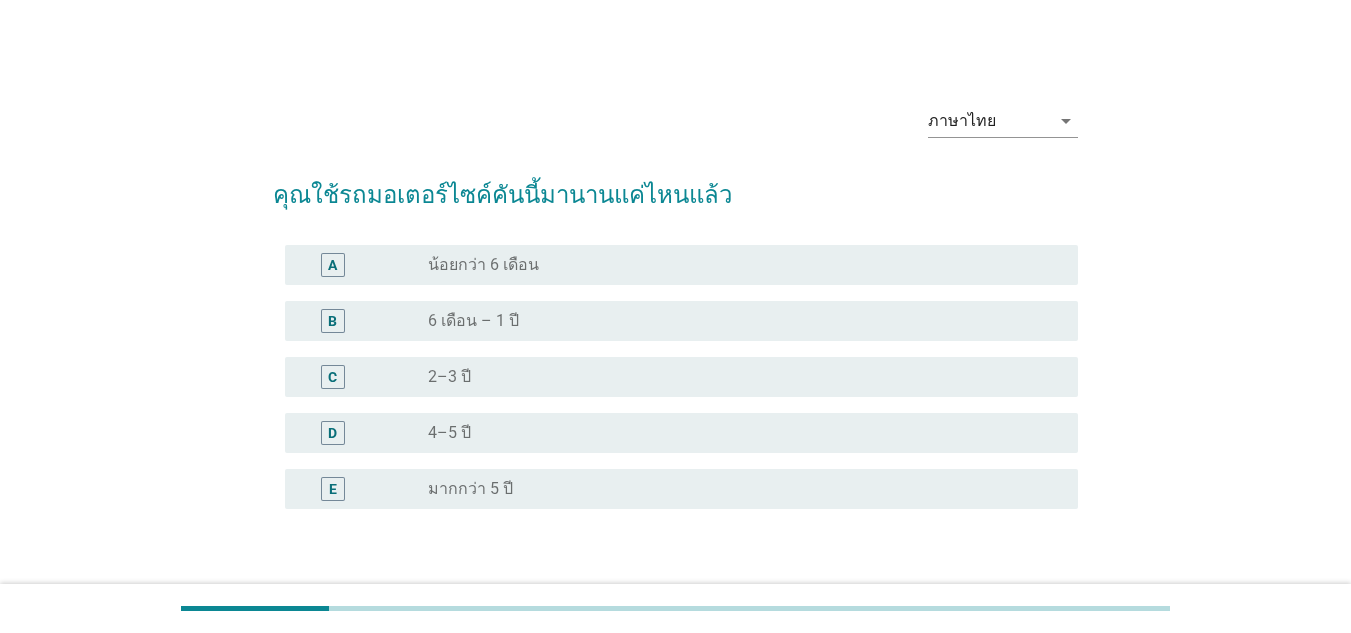 click on "4–5 ปี" at bounding box center (449, 433) 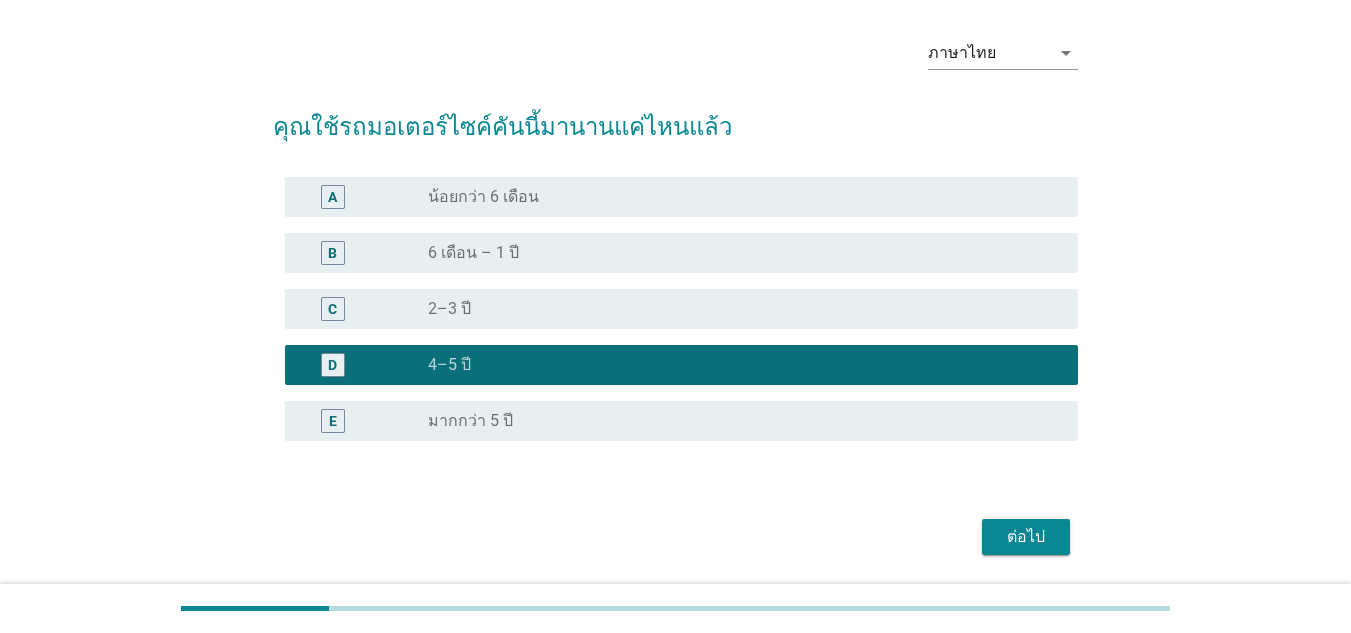 scroll, scrollTop: 133, scrollLeft: 0, axis: vertical 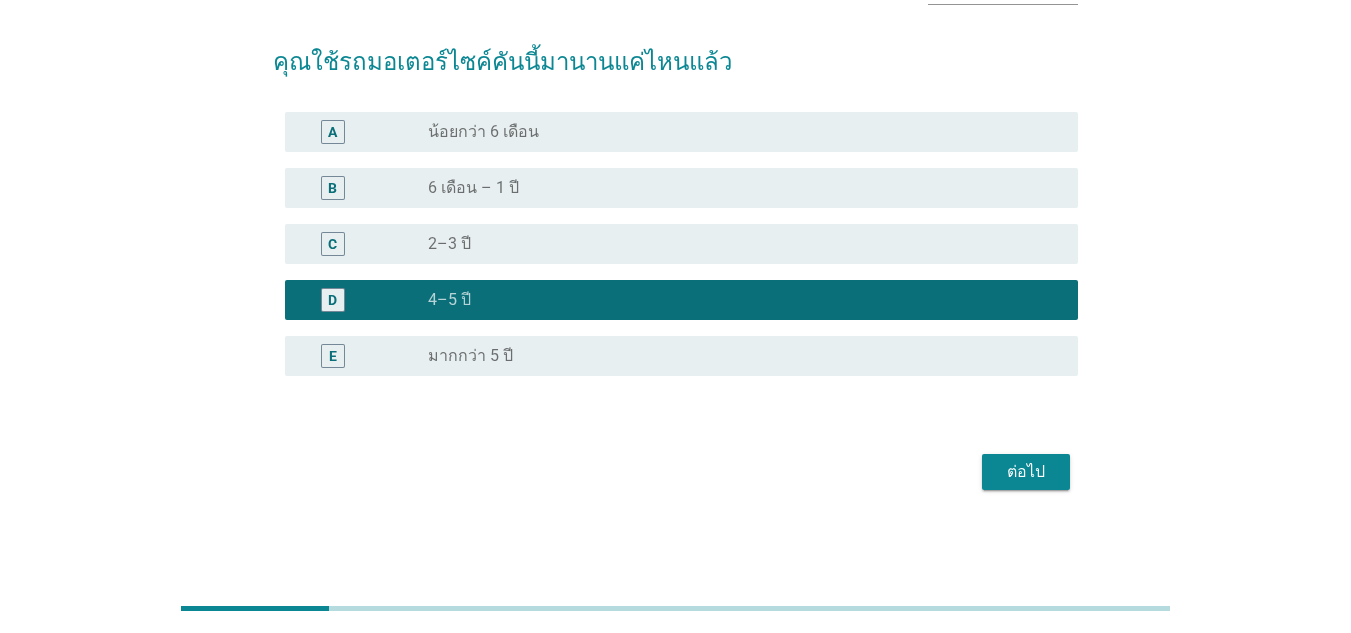 click on "ต่อไป" at bounding box center (675, 472) 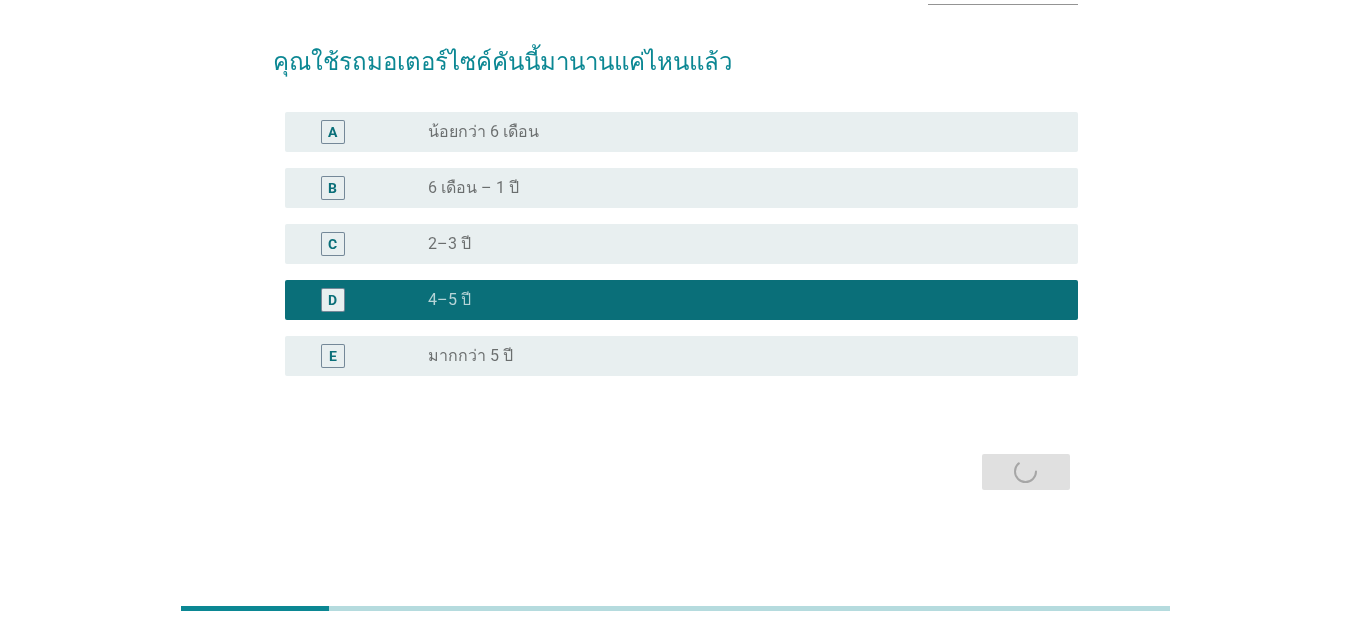 scroll, scrollTop: 0, scrollLeft: 0, axis: both 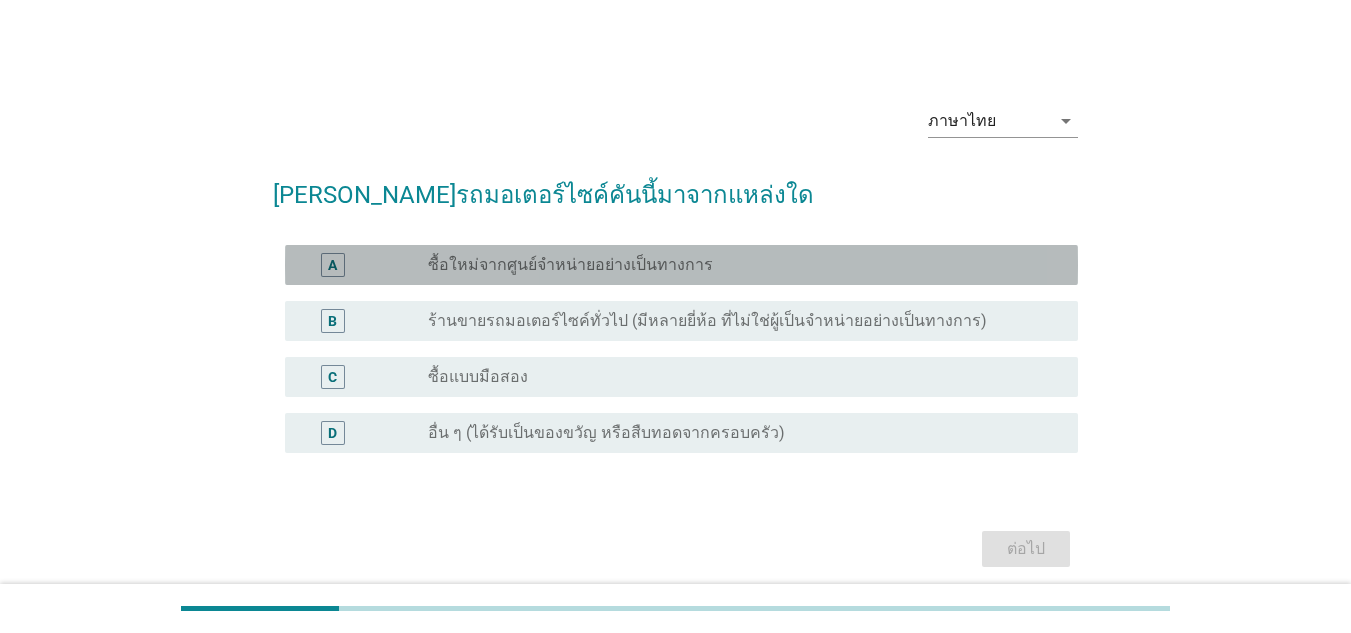 click on "ซื้อใหม่จากศูนย์จำหน่ายอย่างเป็นทางการ" at bounding box center (570, 265) 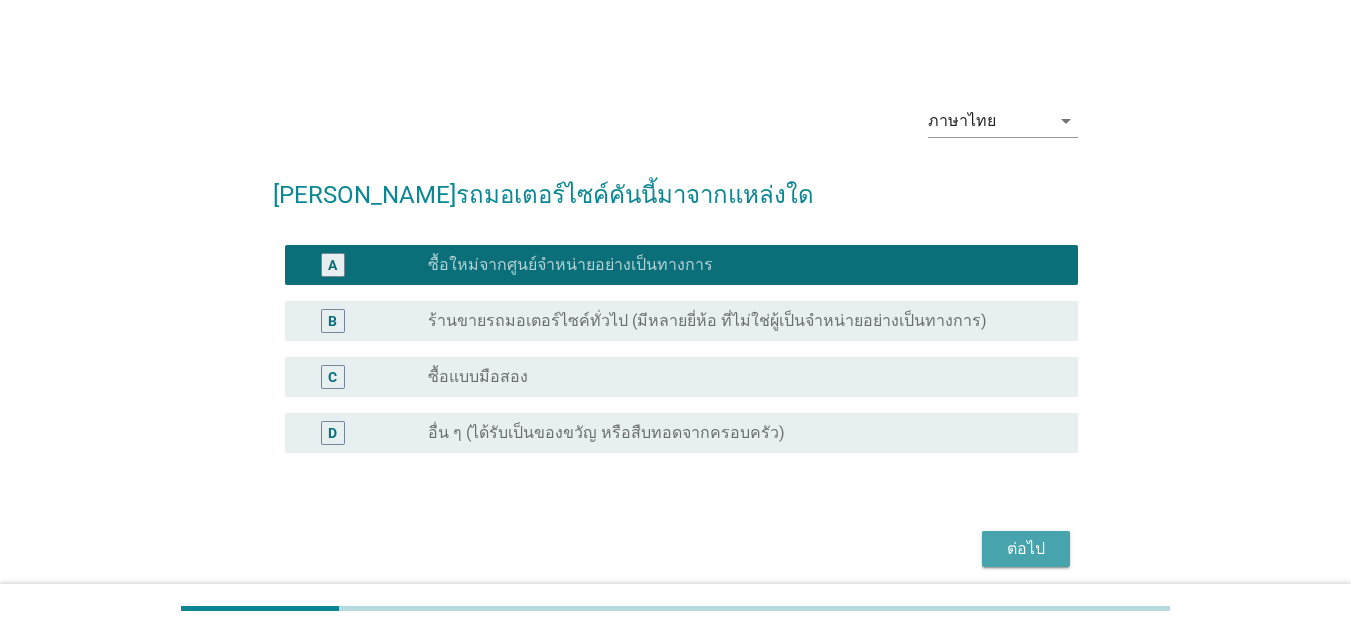 click on "ต่อไป" at bounding box center [1026, 549] 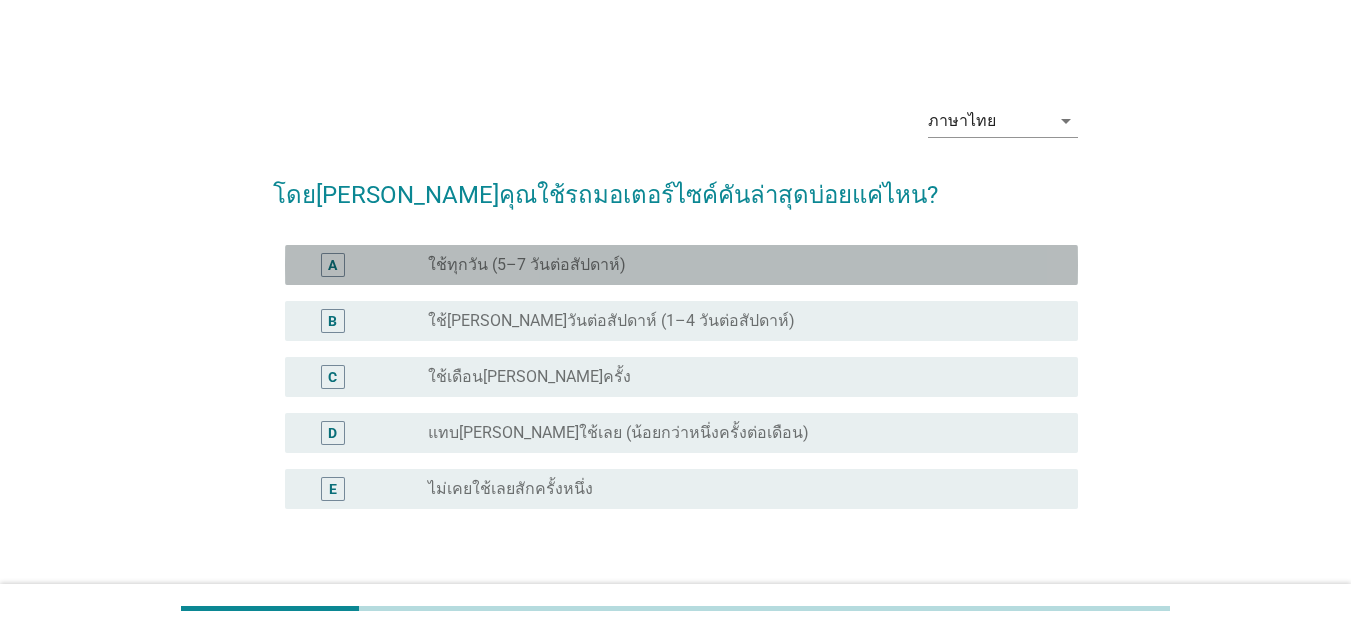 click on "ใช้ทุกวัน (5–7 วันต่อสัปดาห์)" at bounding box center (527, 265) 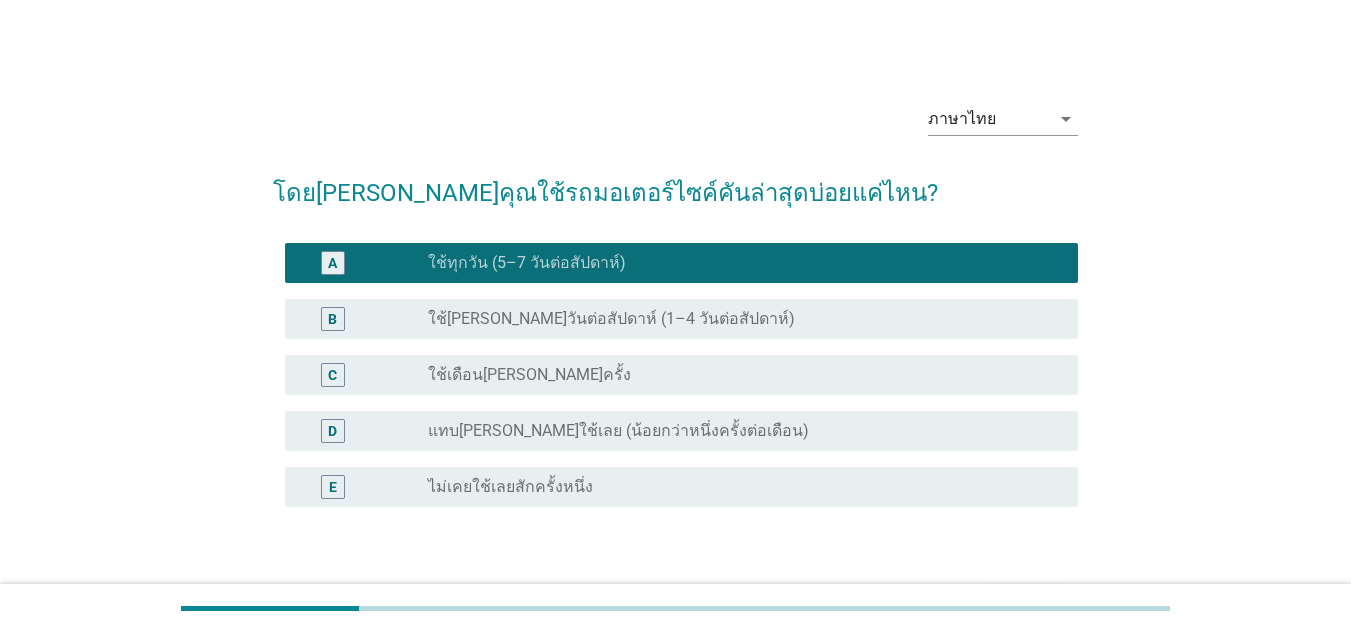 scroll, scrollTop: 133, scrollLeft: 0, axis: vertical 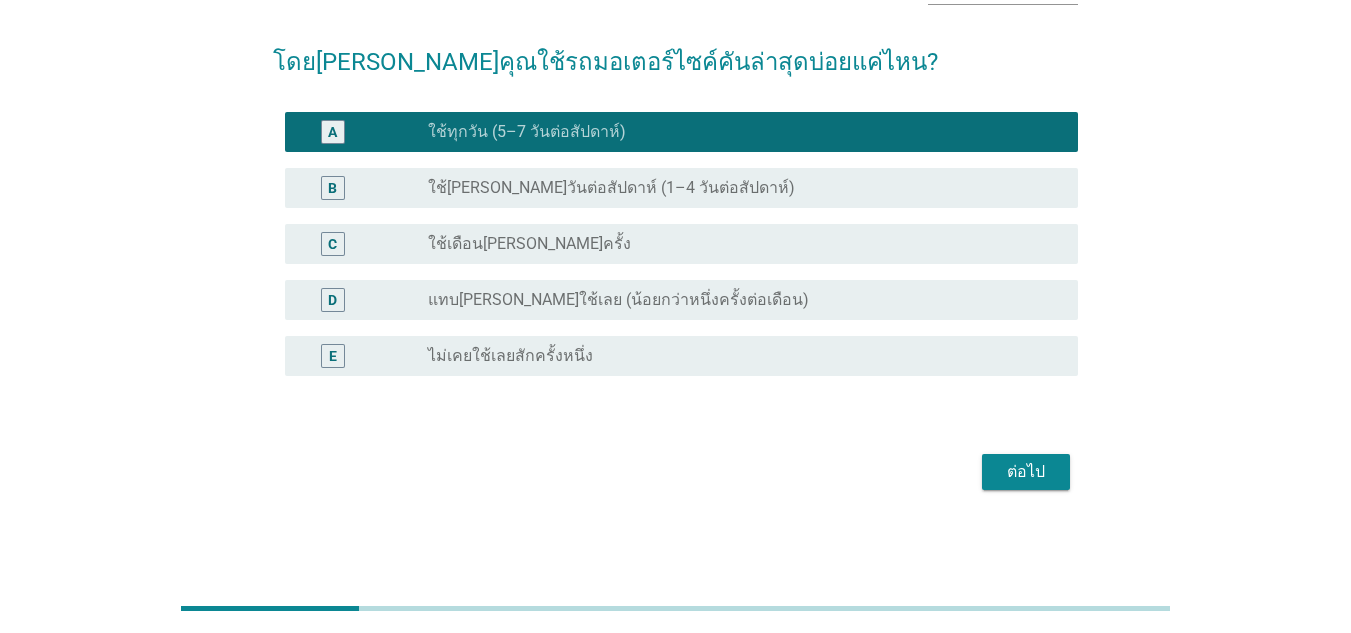 click on "ต่อไป" at bounding box center (1026, 472) 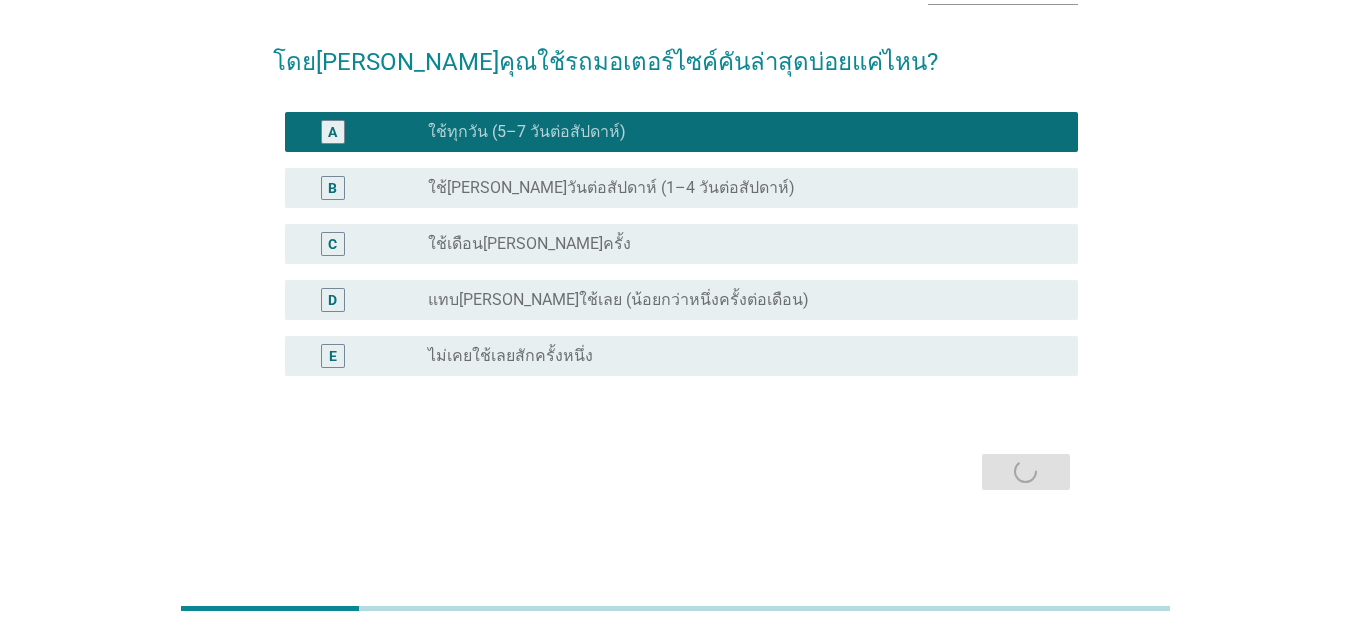 scroll, scrollTop: 0, scrollLeft: 0, axis: both 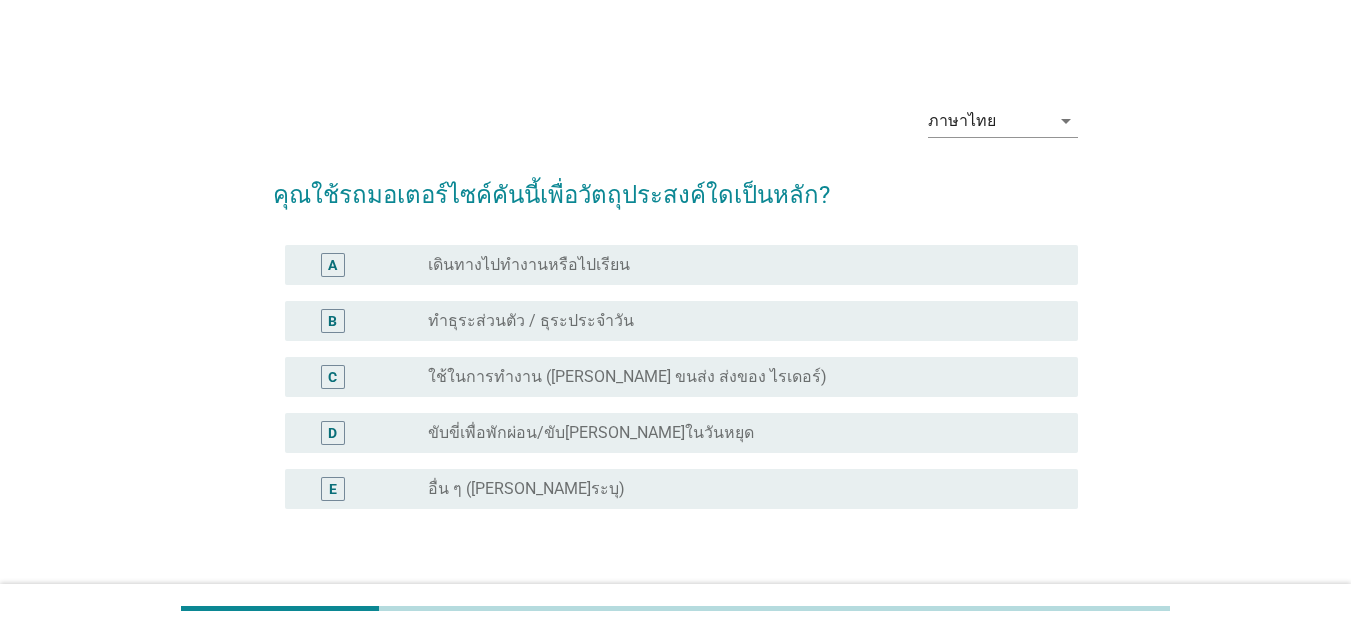 click on "เดินทางไปทำงานหรือไปเรียน" at bounding box center (529, 265) 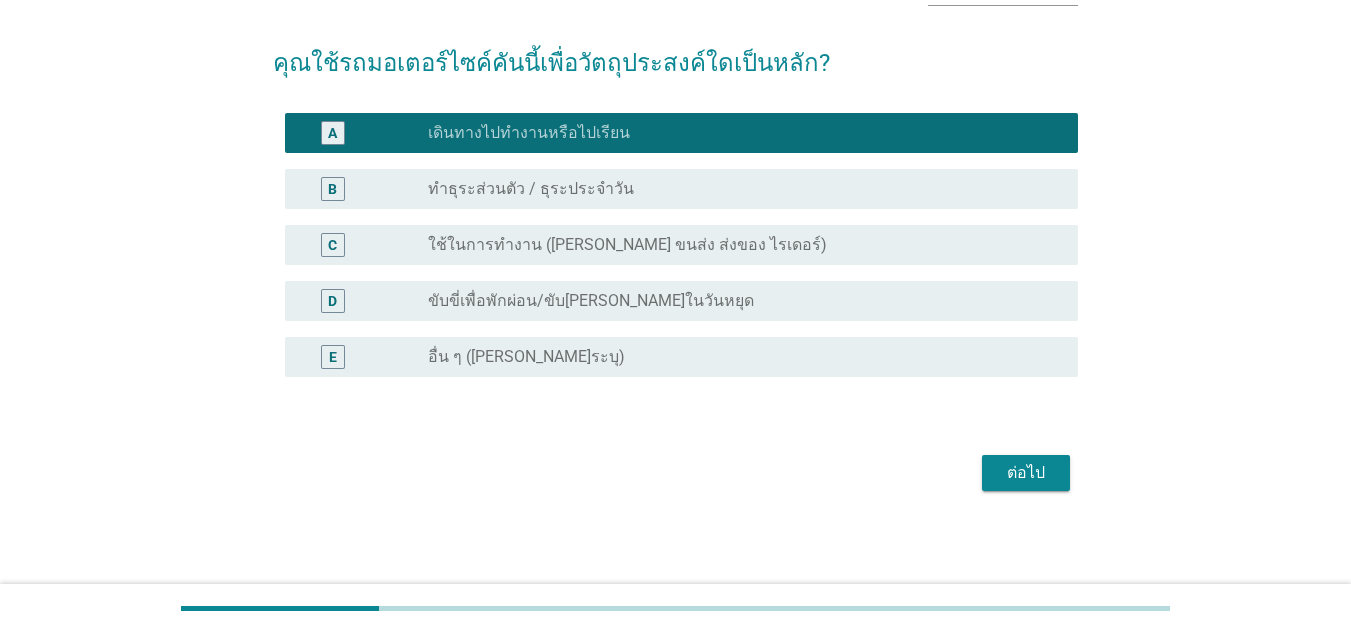 scroll, scrollTop: 133, scrollLeft: 0, axis: vertical 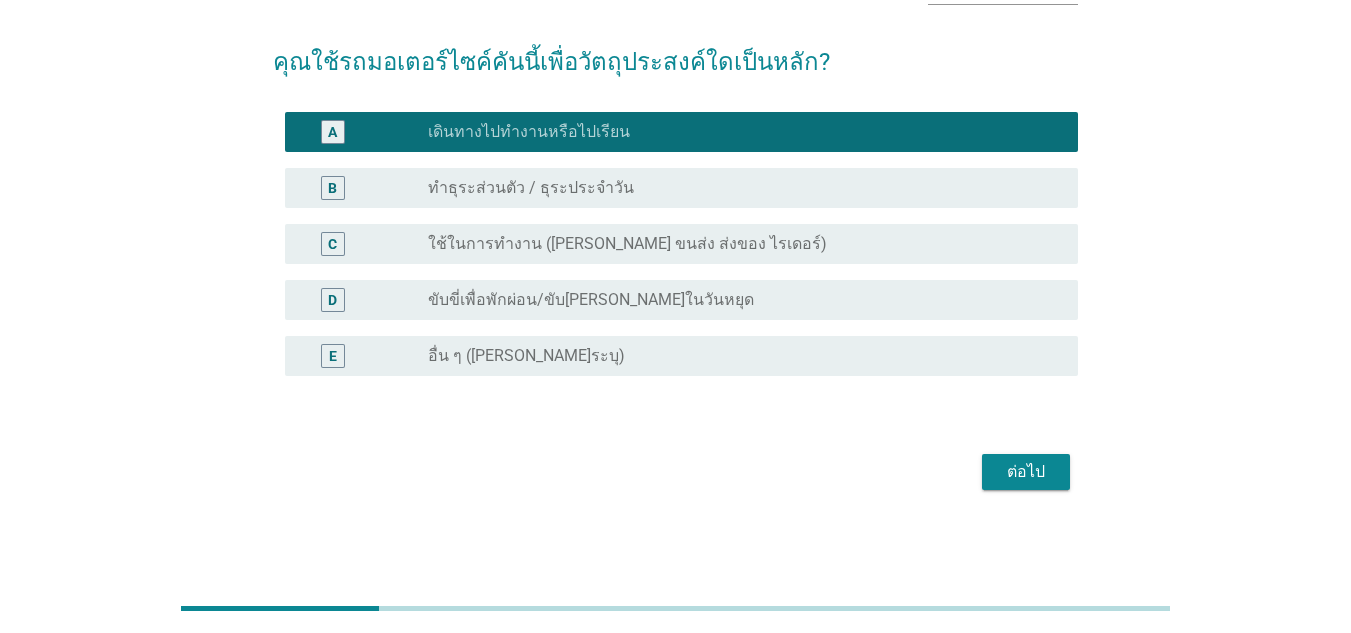 click on "ต่อไป" at bounding box center (1026, 472) 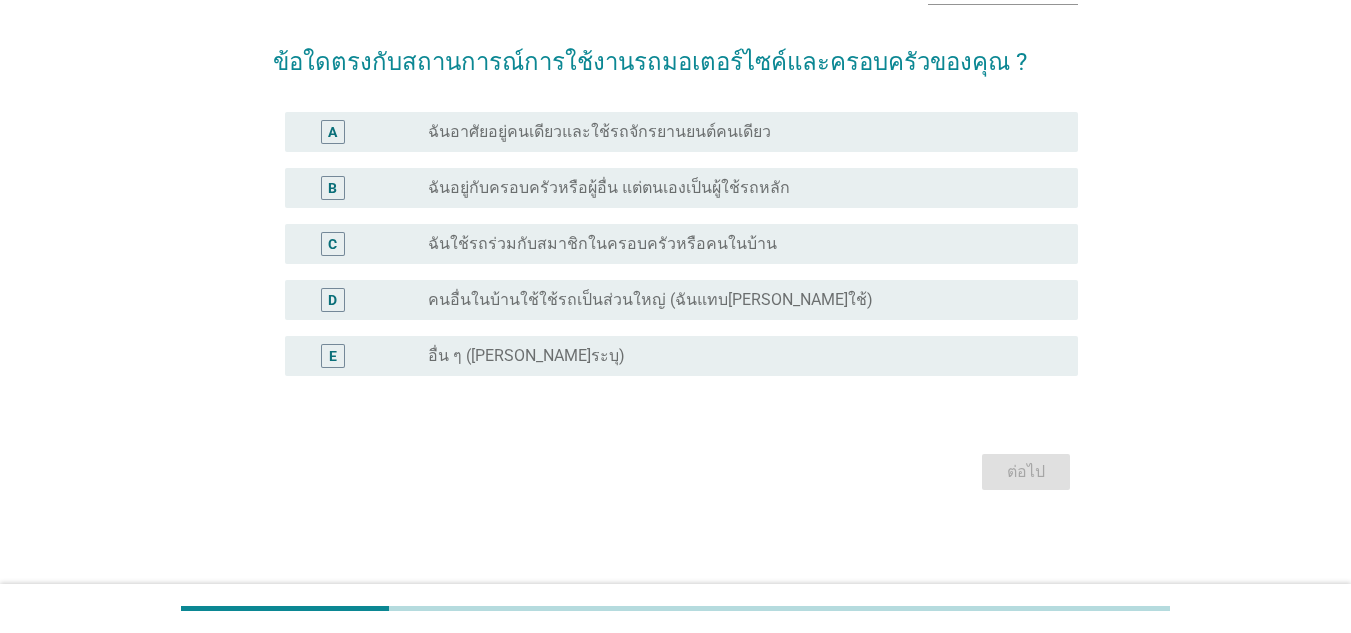 scroll, scrollTop: 0, scrollLeft: 0, axis: both 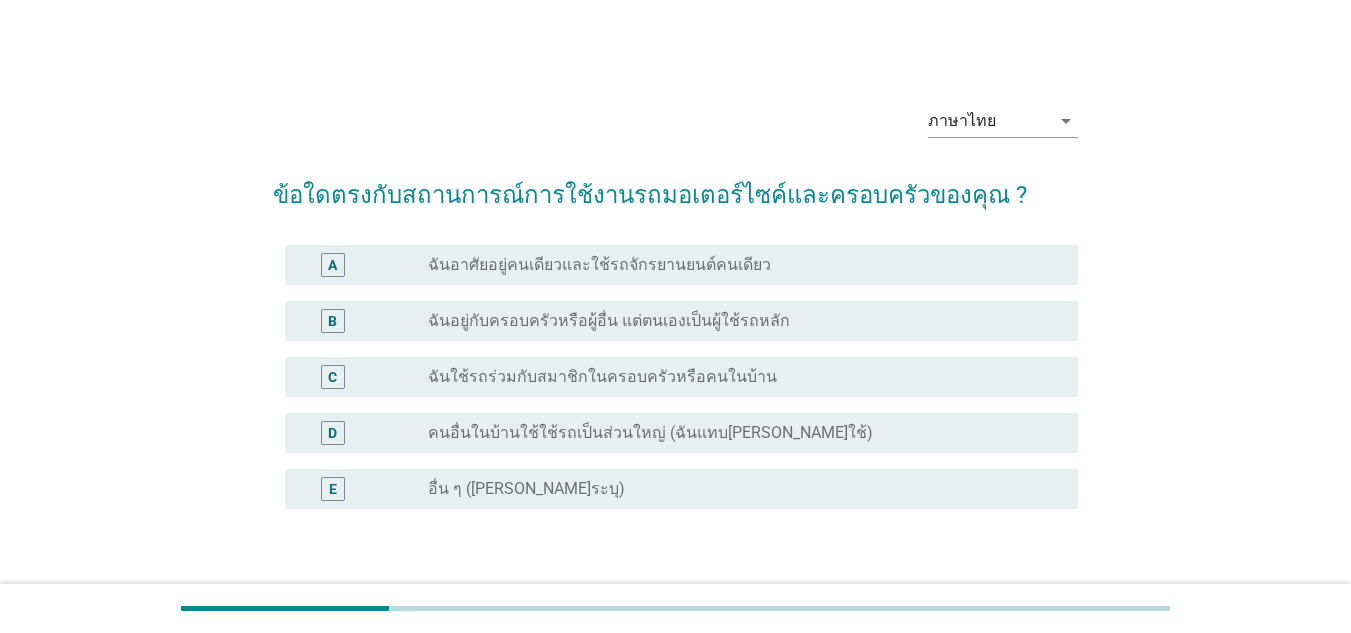 click on "ฉันอยู่กับครอบครัวหรือผู้อื่น แต่ตนเองเป็นผู้ใช้รถหลัก" at bounding box center [609, 321] 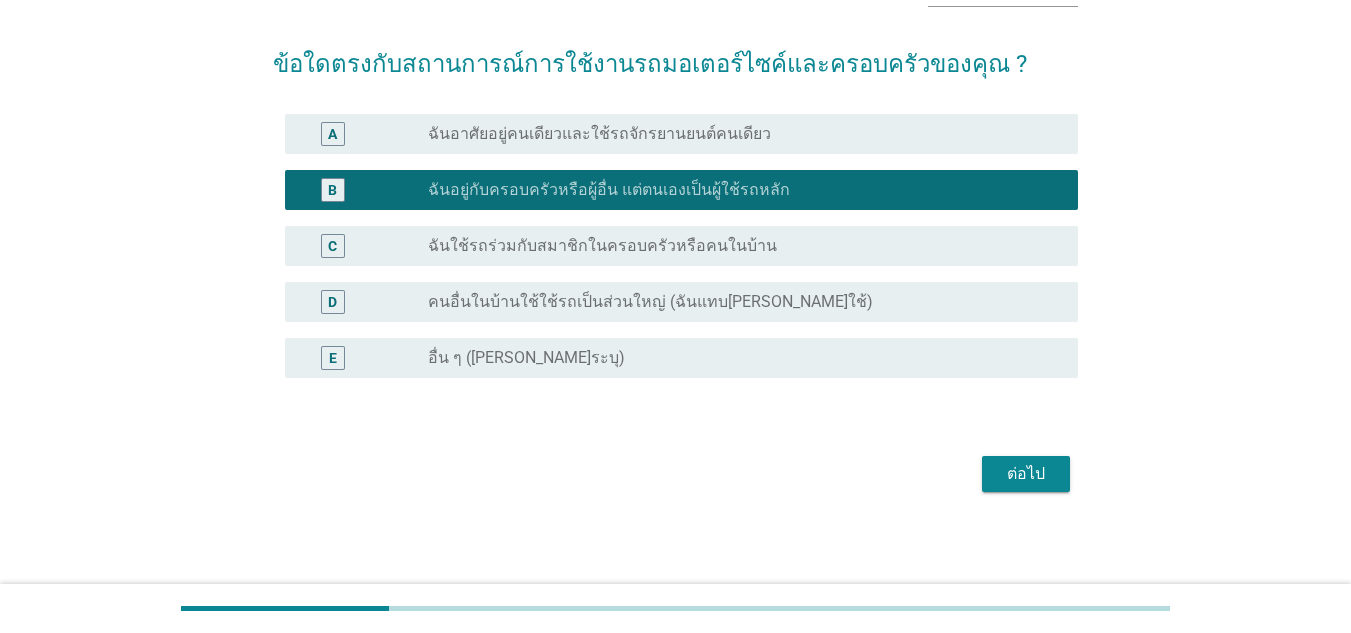 scroll, scrollTop: 133, scrollLeft: 0, axis: vertical 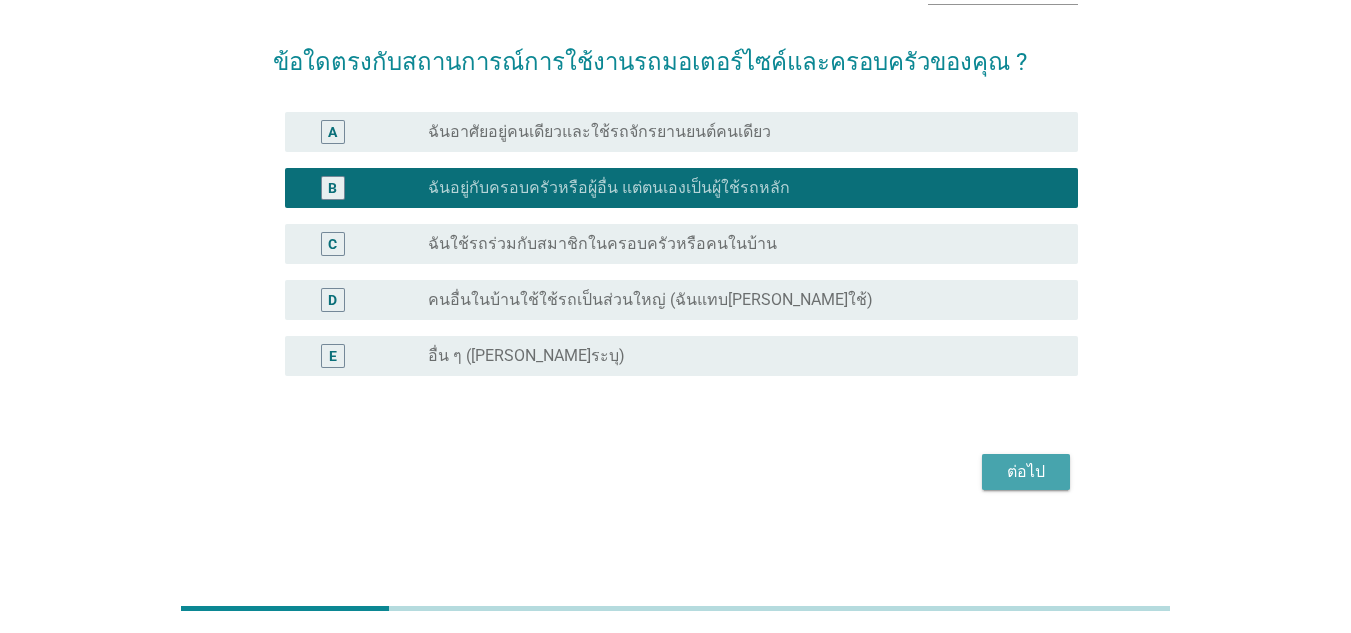 click on "ต่อไป" at bounding box center [1026, 472] 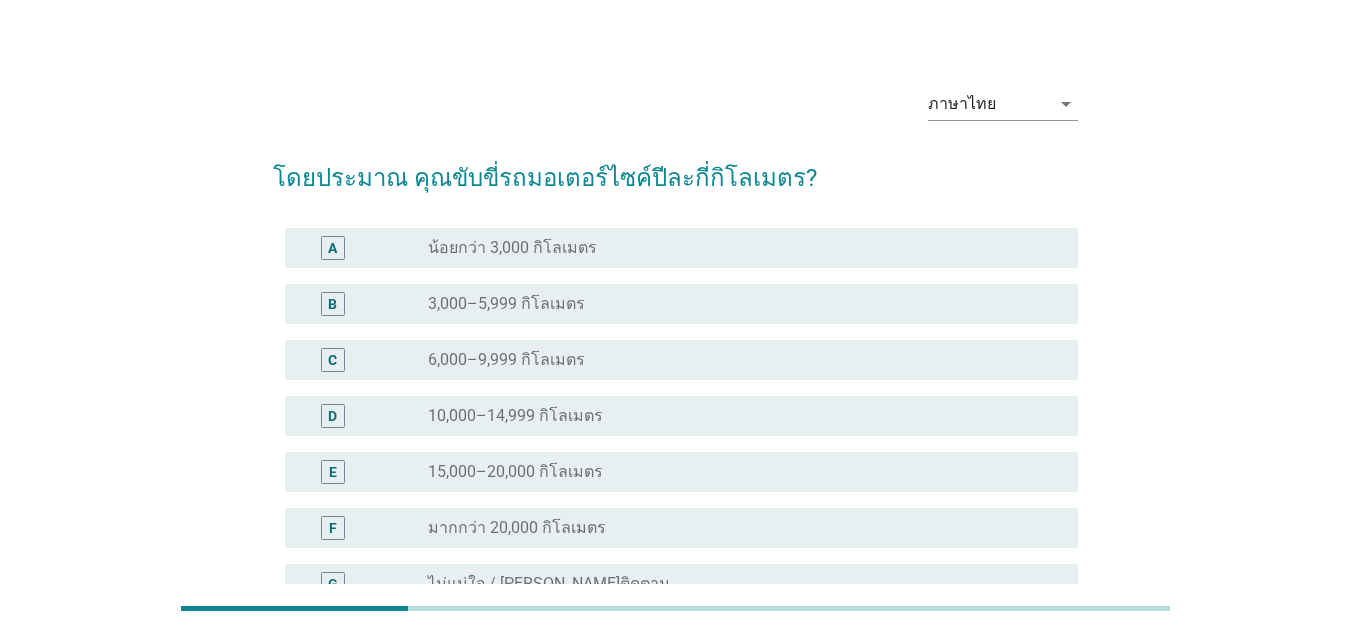 scroll, scrollTop: 0, scrollLeft: 0, axis: both 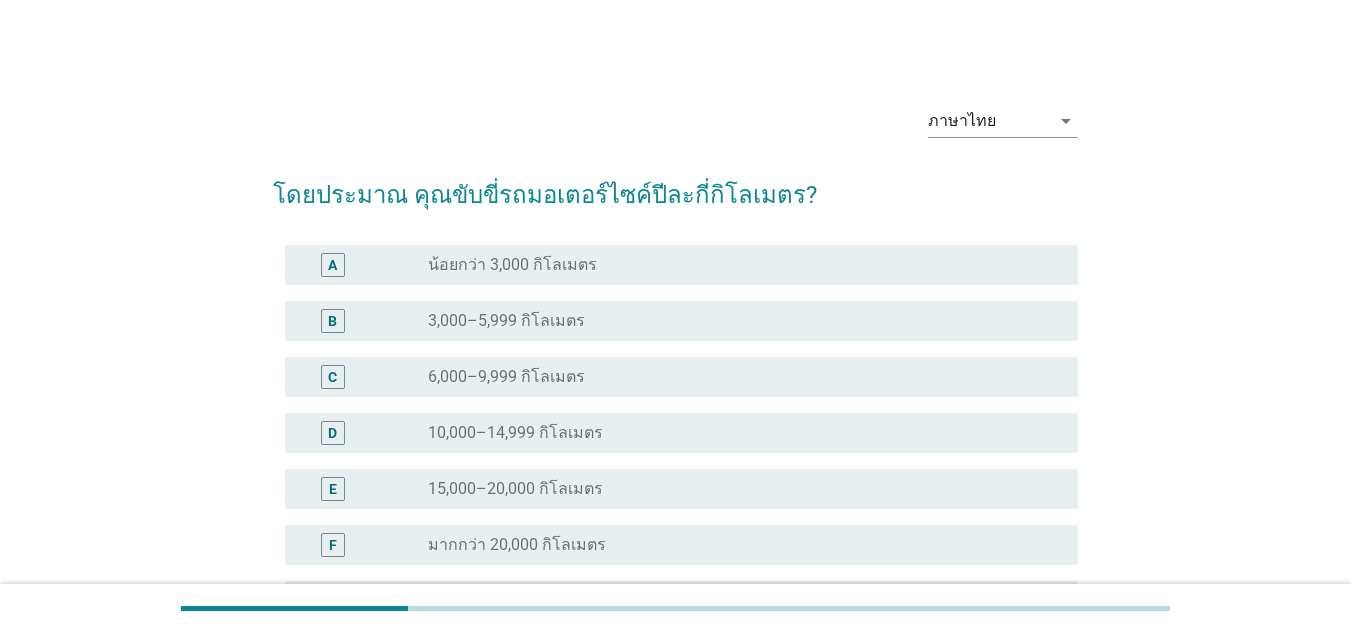 click on "3,000–5,999 กิโลเมตร" at bounding box center [506, 321] 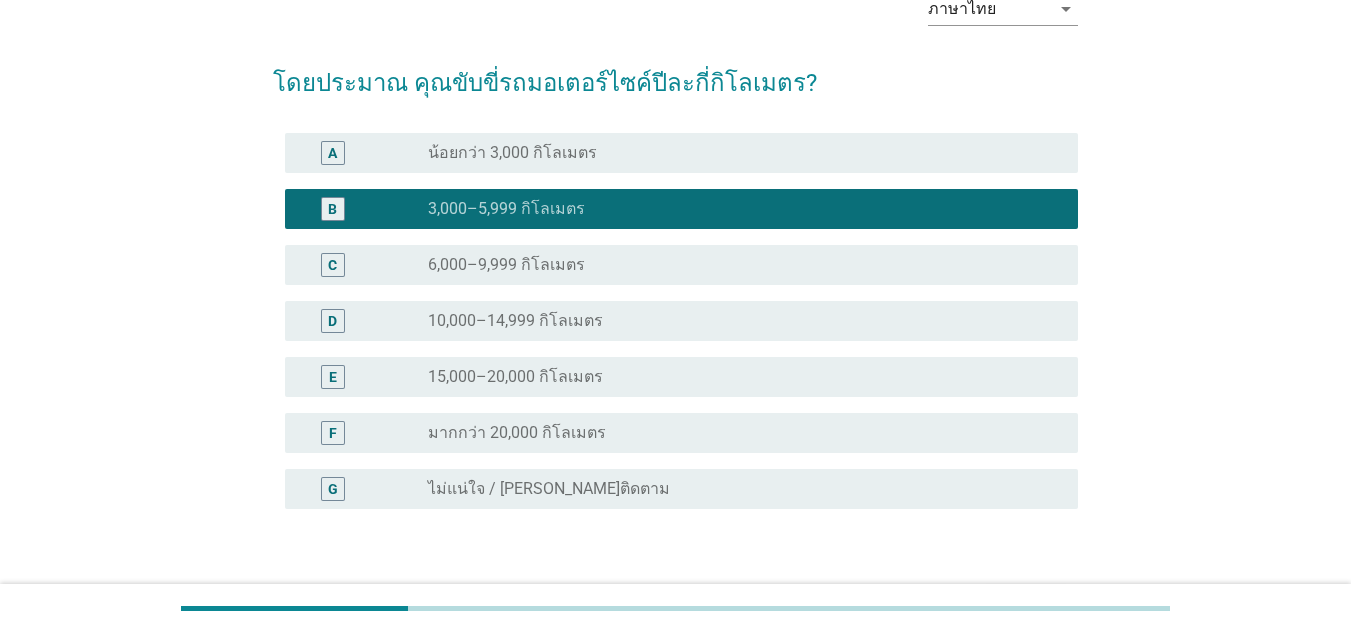 scroll, scrollTop: 245, scrollLeft: 0, axis: vertical 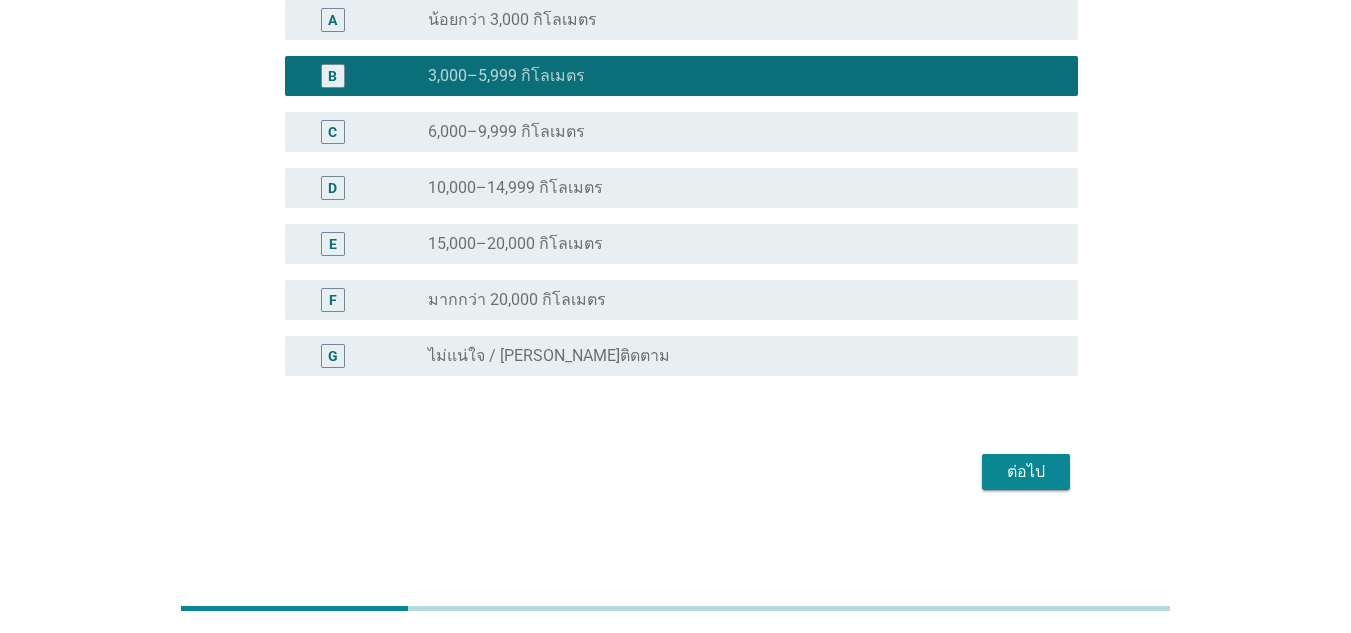 click on "ต่อไป" at bounding box center [1026, 472] 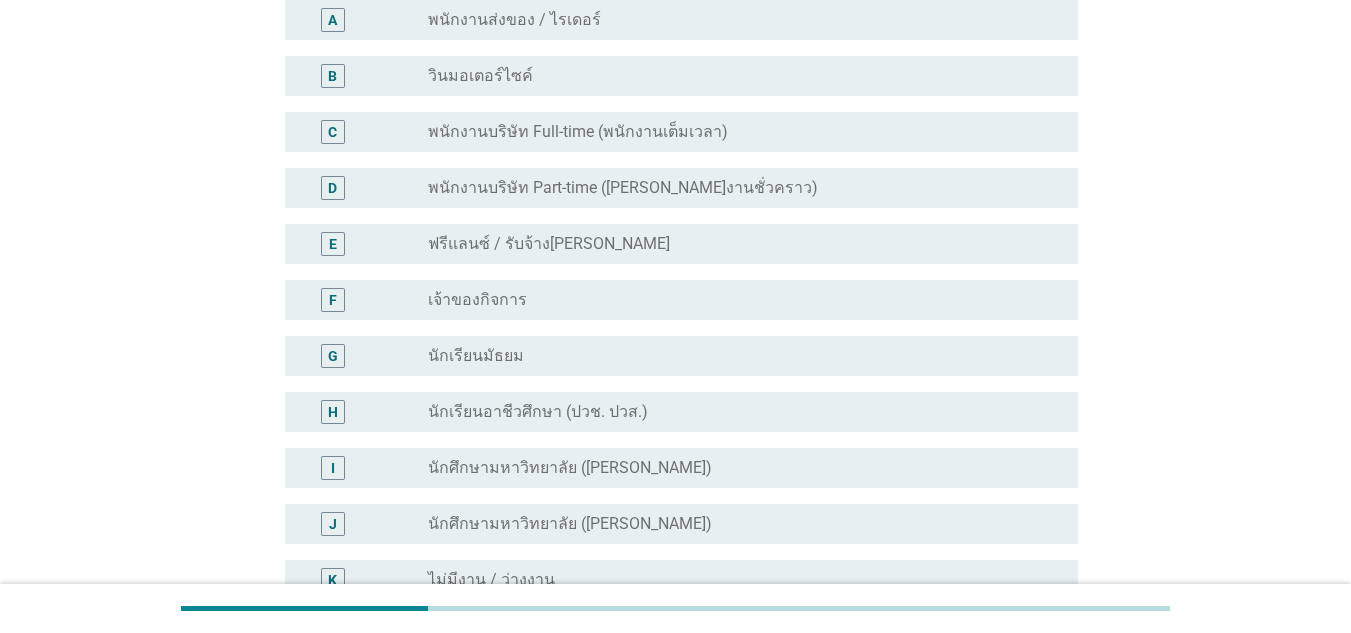 scroll, scrollTop: 0, scrollLeft: 0, axis: both 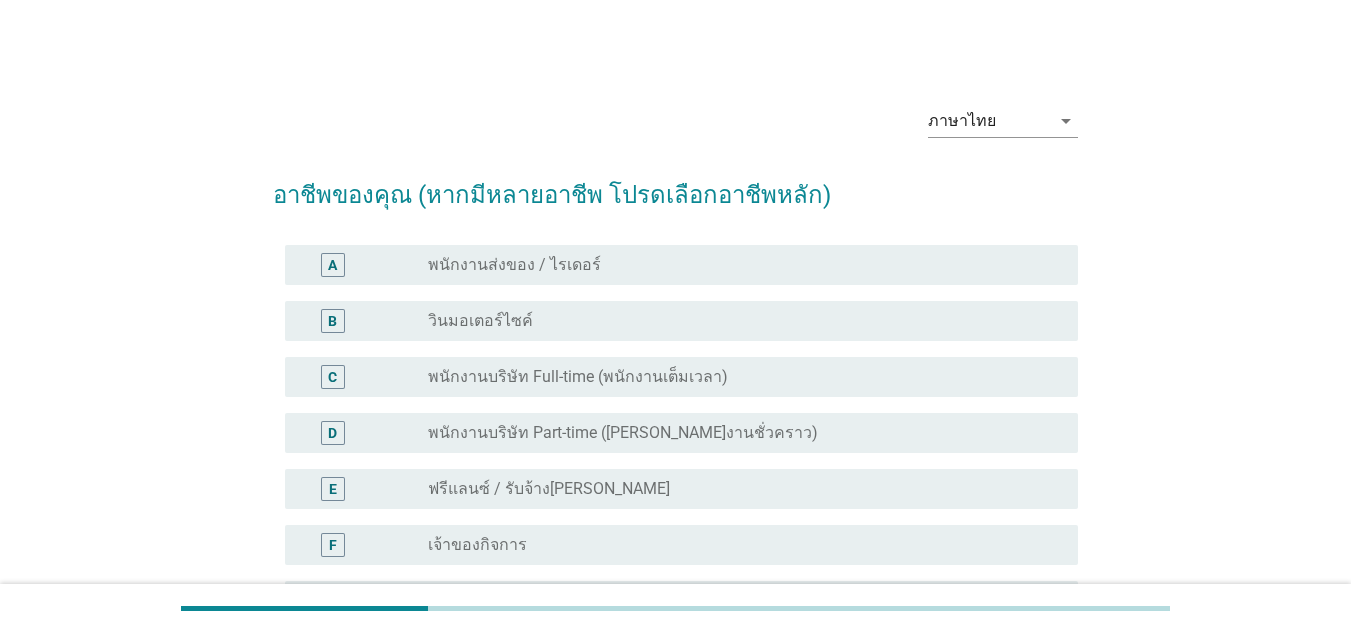 click on "พนักงานบริษัท Full-time (พนักงานเต็มเวลา)" at bounding box center [578, 377] 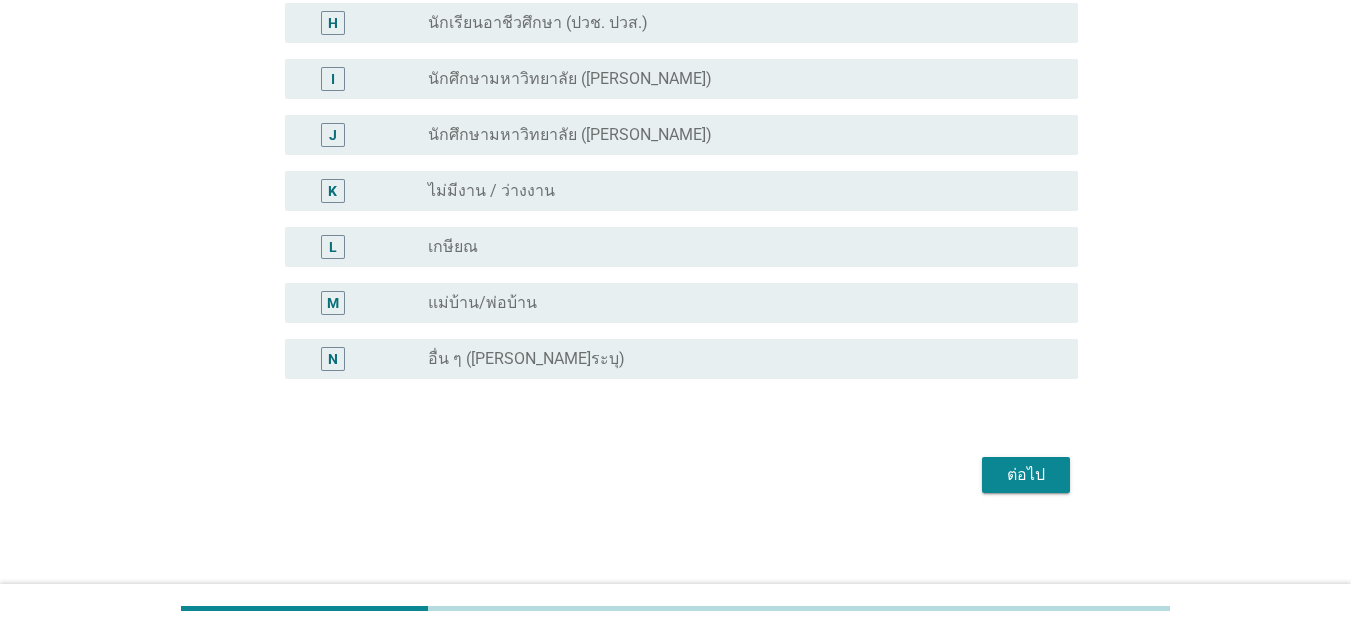 scroll, scrollTop: 637, scrollLeft: 0, axis: vertical 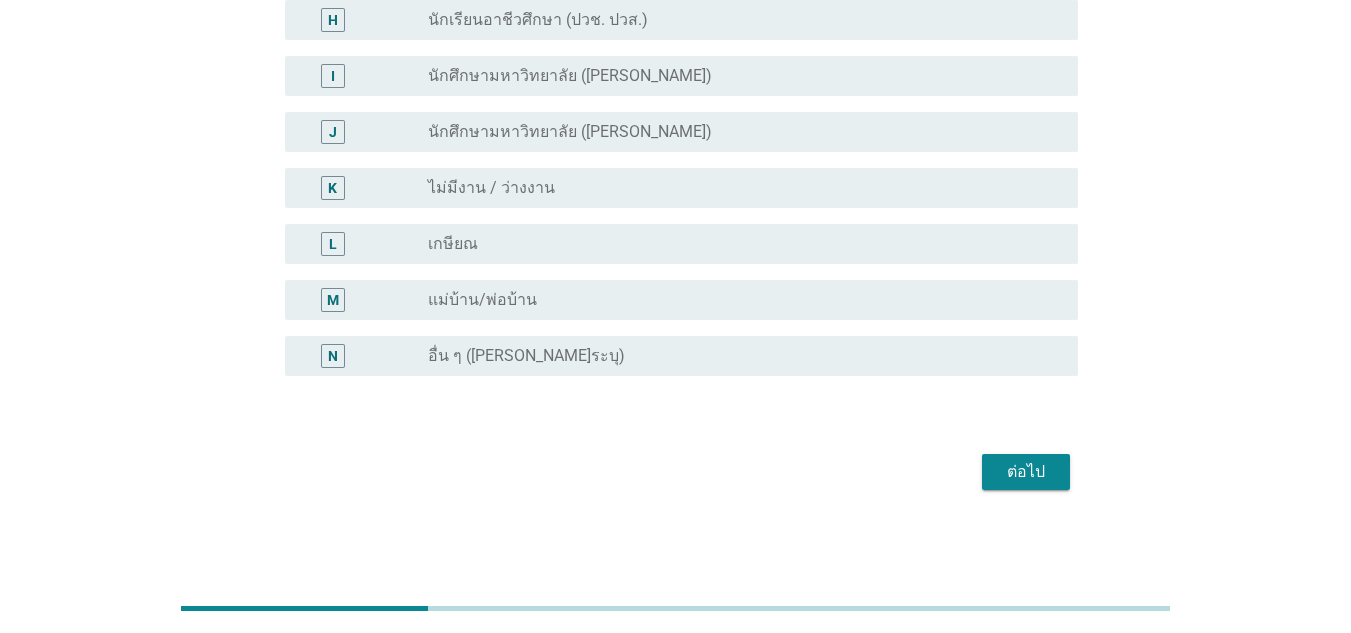 click on "ต่อไป" at bounding box center (1026, 472) 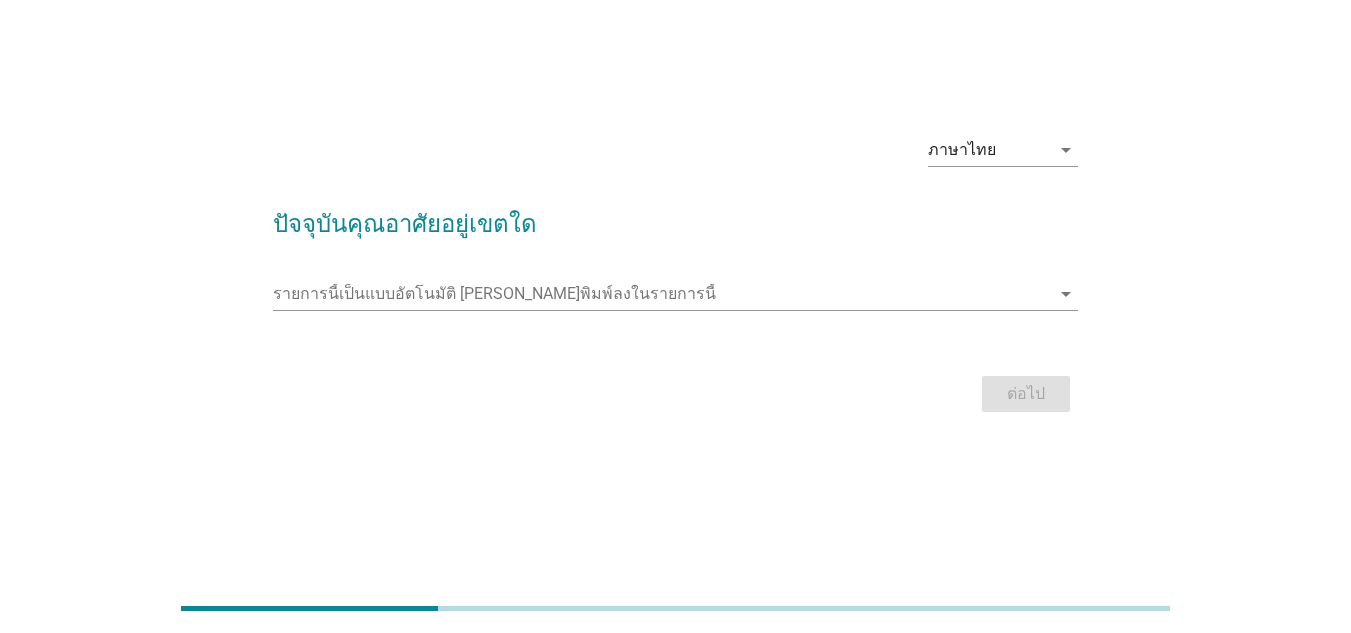 scroll, scrollTop: 0, scrollLeft: 0, axis: both 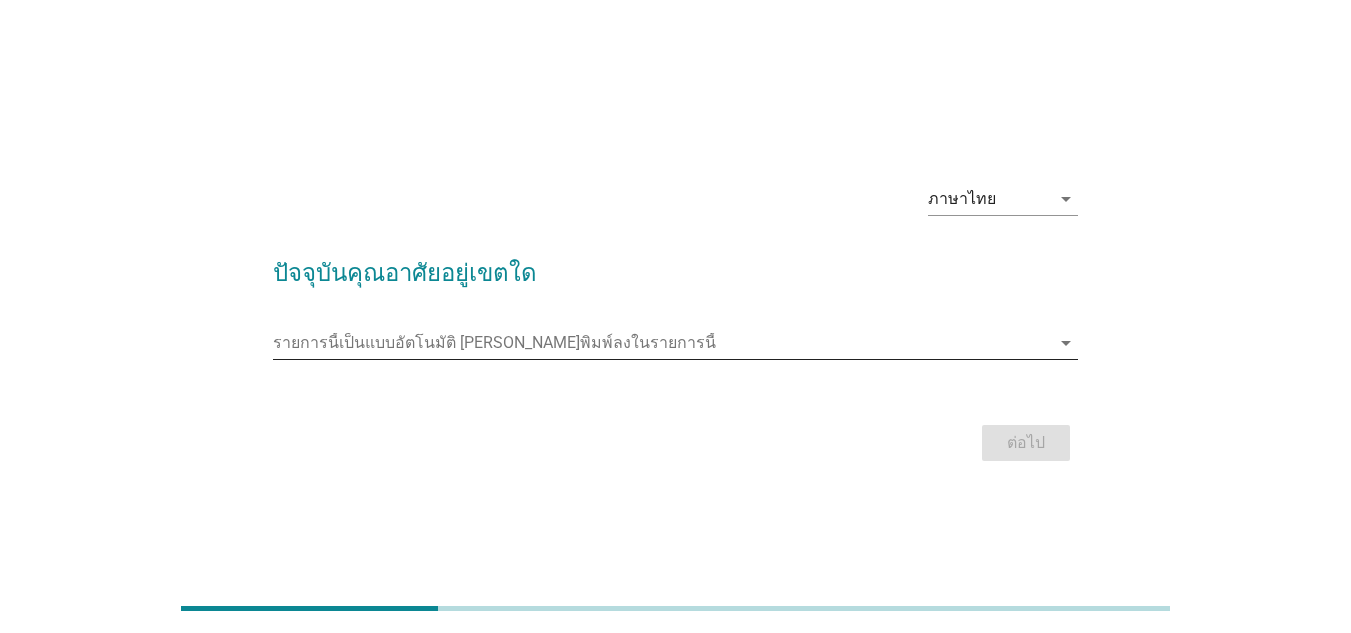 click at bounding box center [661, 343] 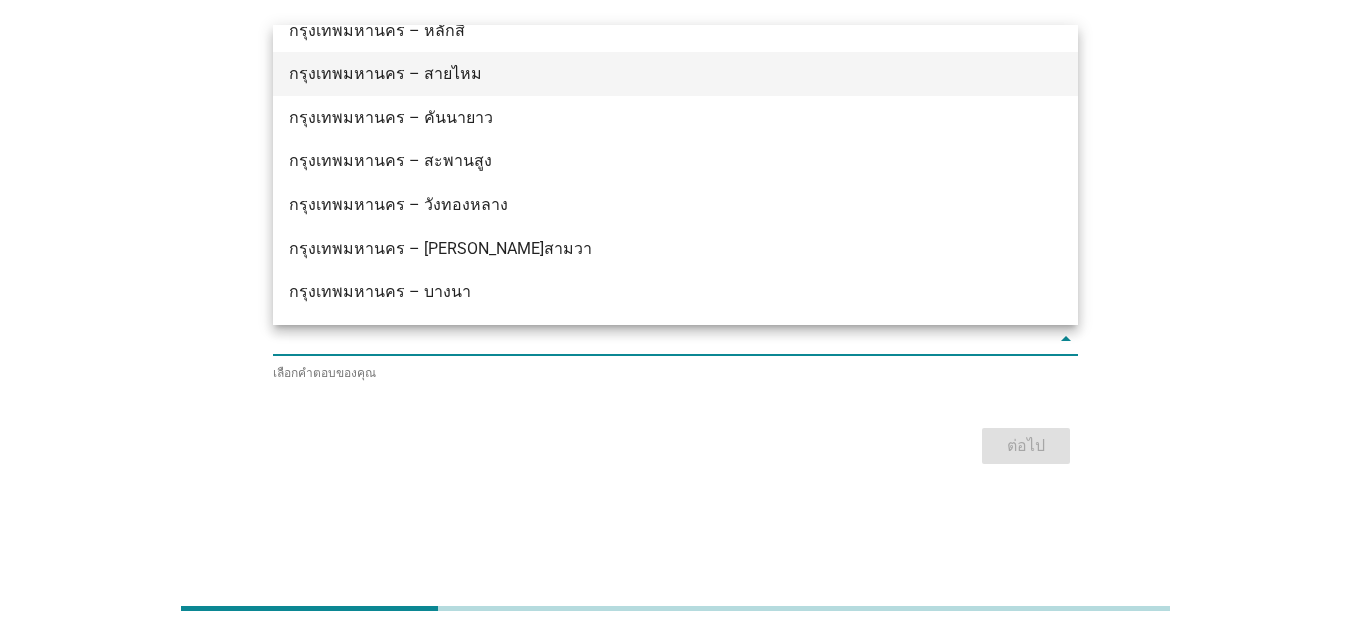 scroll, scrollTop: 1800, scrollLeft: 0, axis: vertical 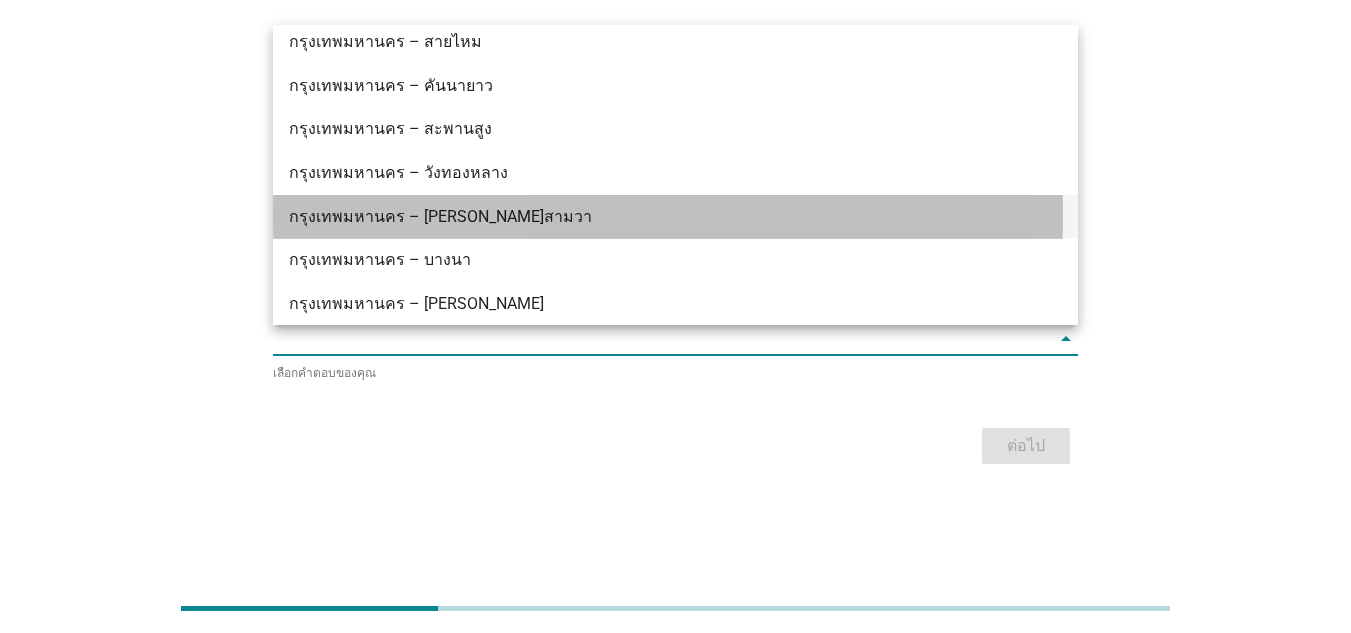 click on "กรุงเทพมหานคร – [PERSON_NAME]สามวา" at bounding box center (643, 217) 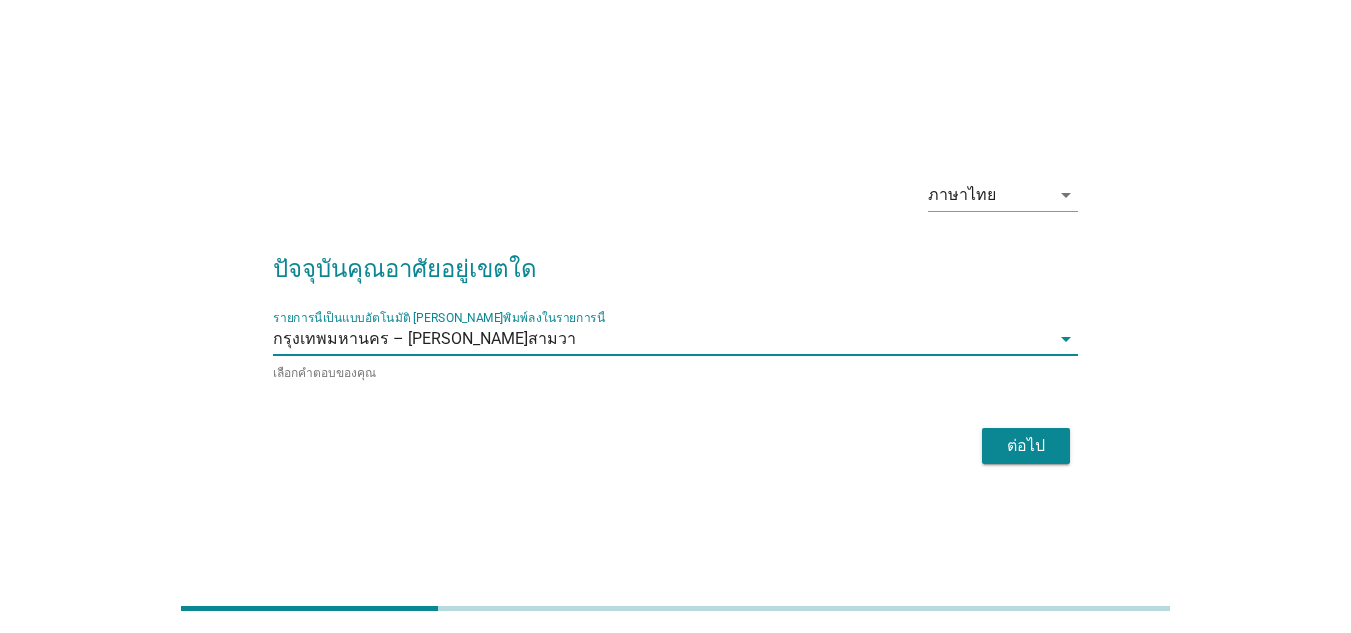 click on "ต่อไป" at bounding box center [1026, 446] 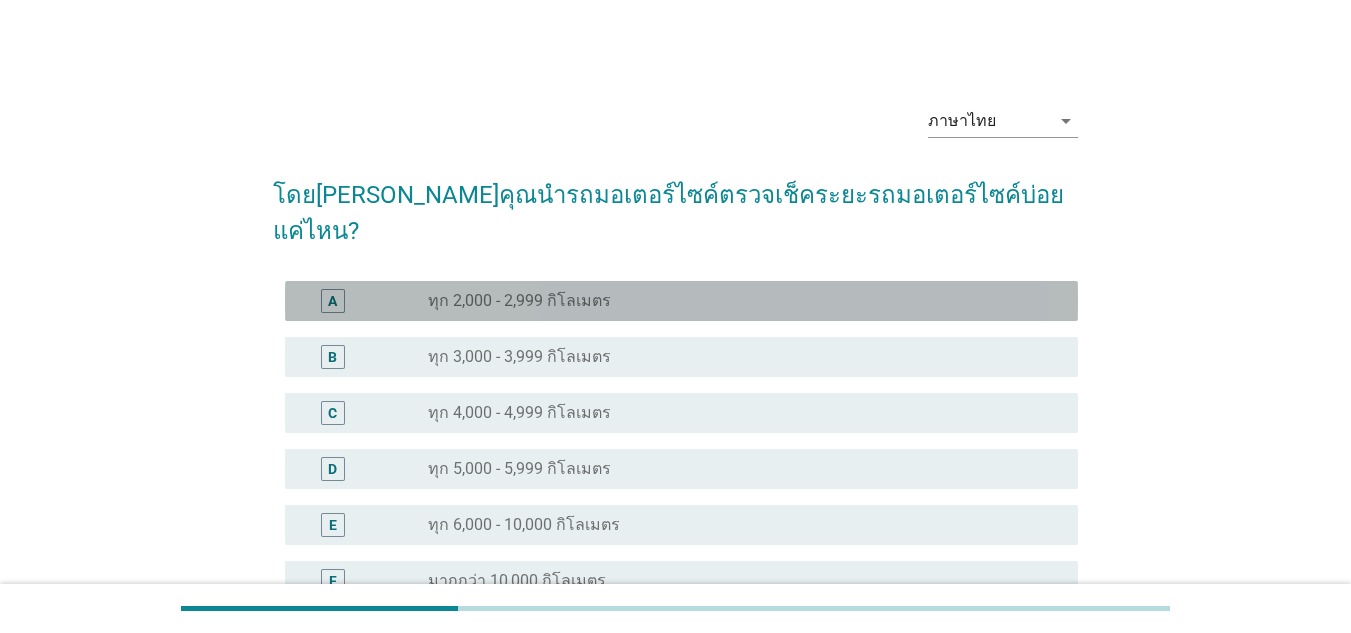 click on "ทุก 2,000 - 2,999 กิโลเมตร" at bounding box center [519, 301] 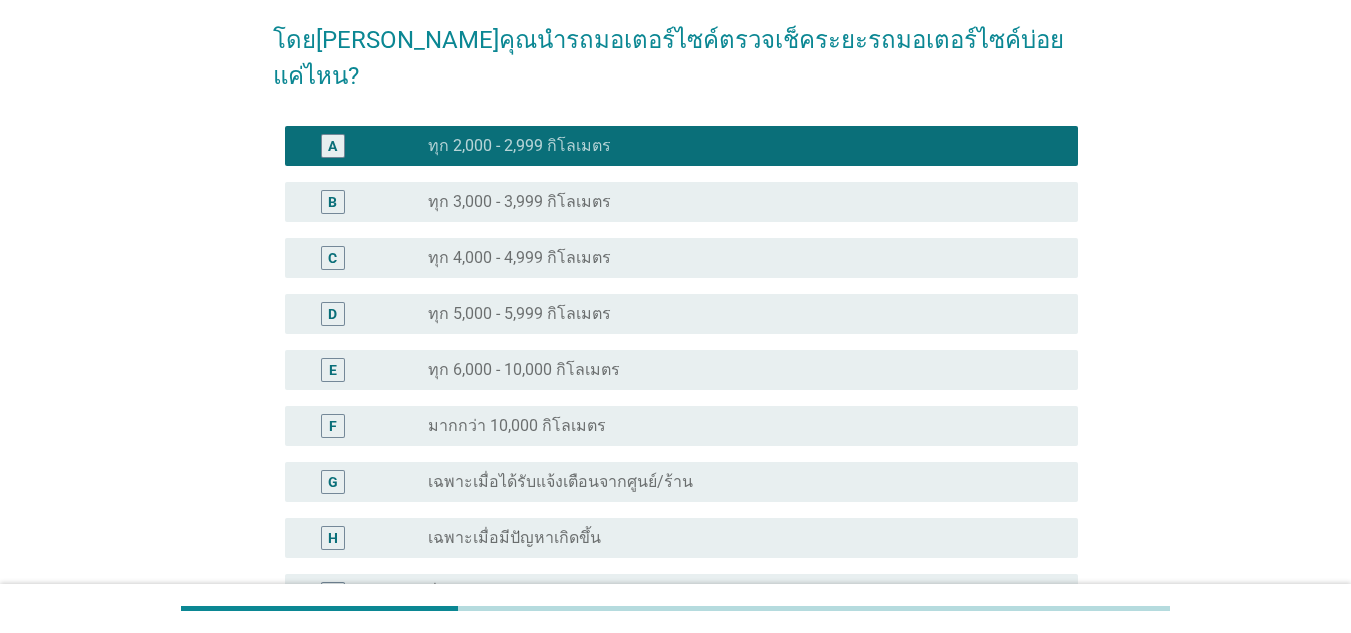 scroll, scrollTop: 357, scrollLeft: 0, axis: vertical 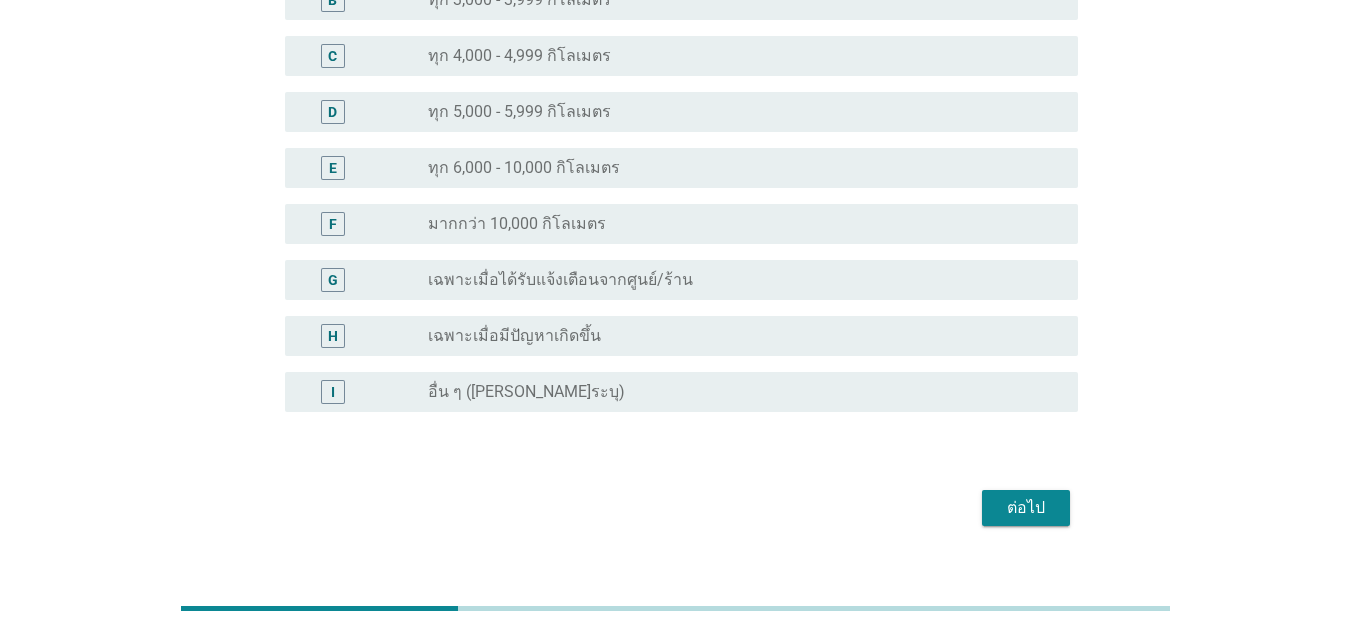 click on "ต่อไป" at bounding box center (1026, 508) 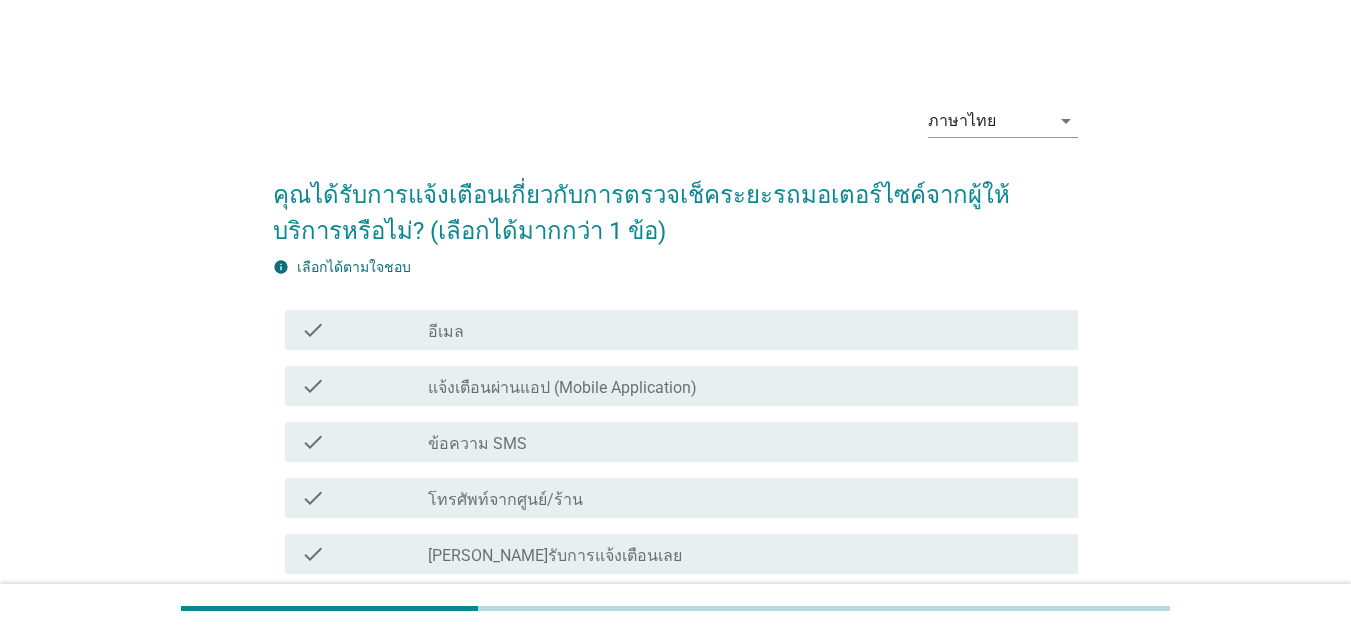 scroll, scrollTop: 100, scrollLeft: 0, axis: vertical 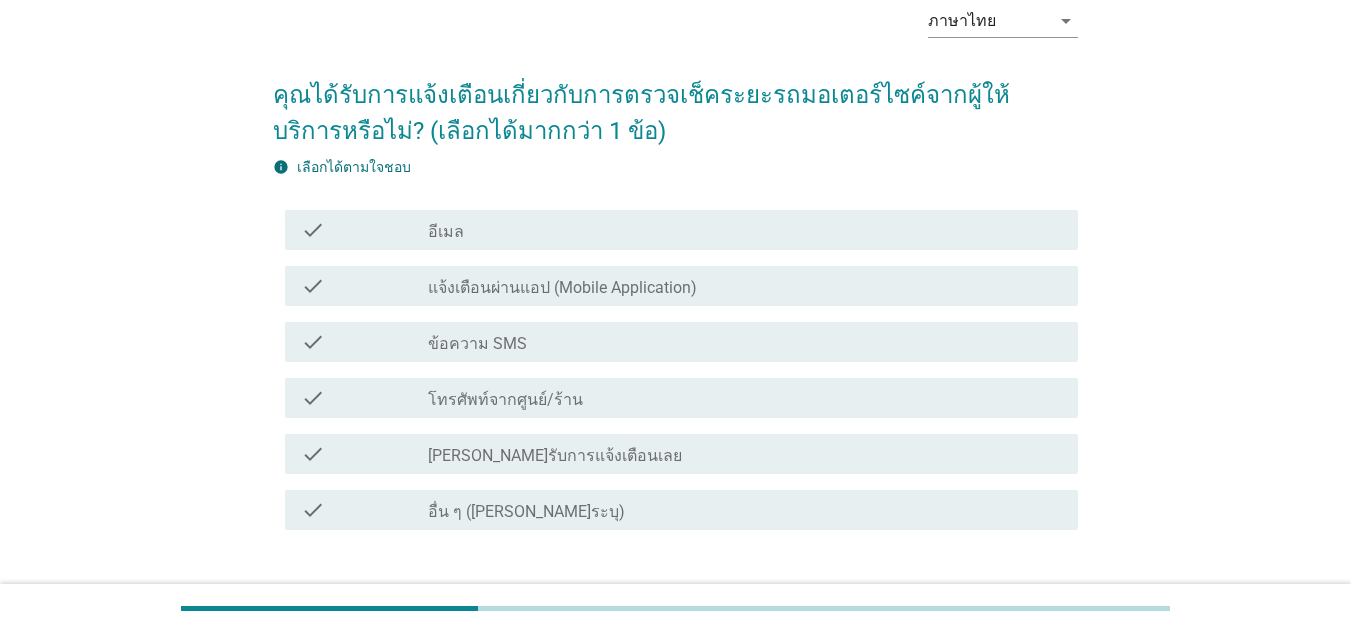 click on "โทรศัพท์จากศูนย์/ร้าน" at bounding box center (505, 400) 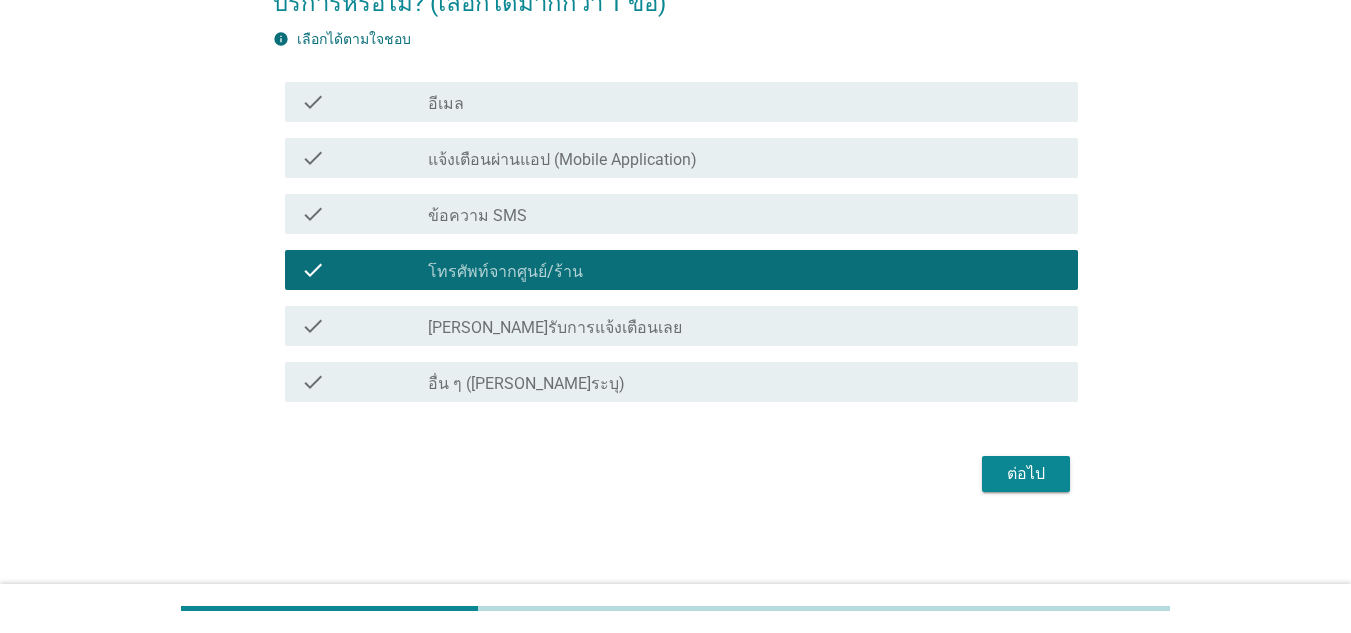 scroll, scrollTop: 230, scrollLeft: 0, axis: vertical 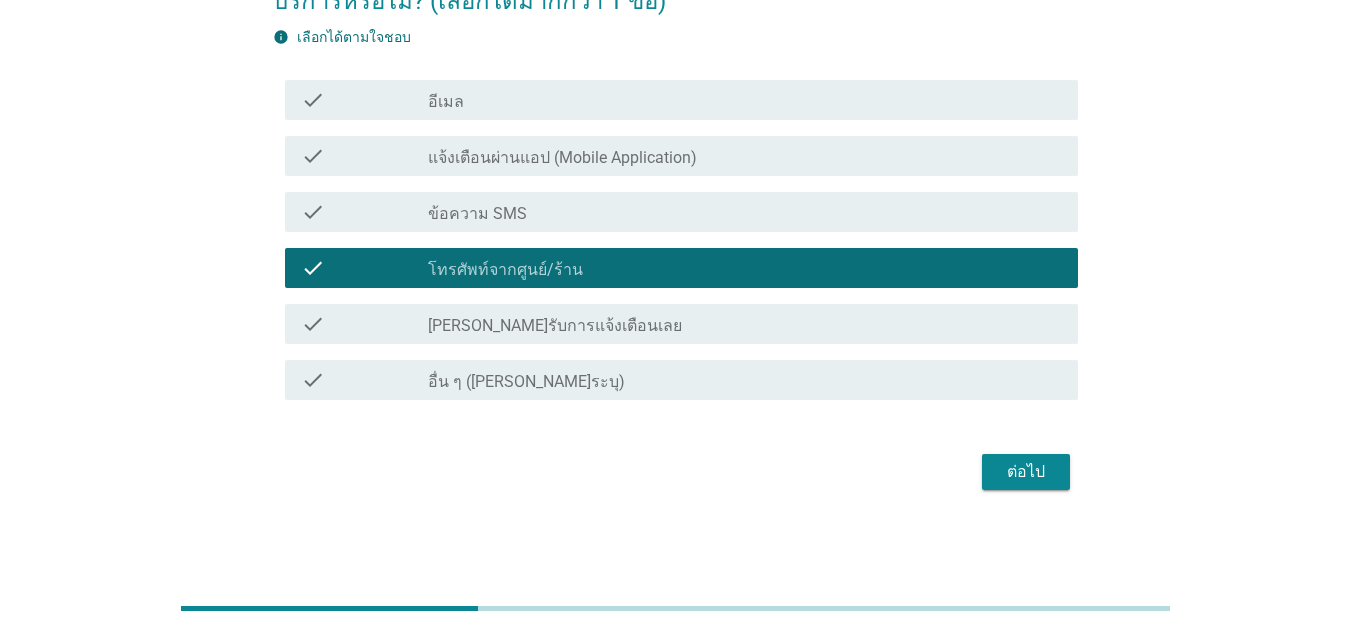 click on "[PERSON_NAME]รับการแจ้งเตือนเลย" at bounding box center [555, 326] 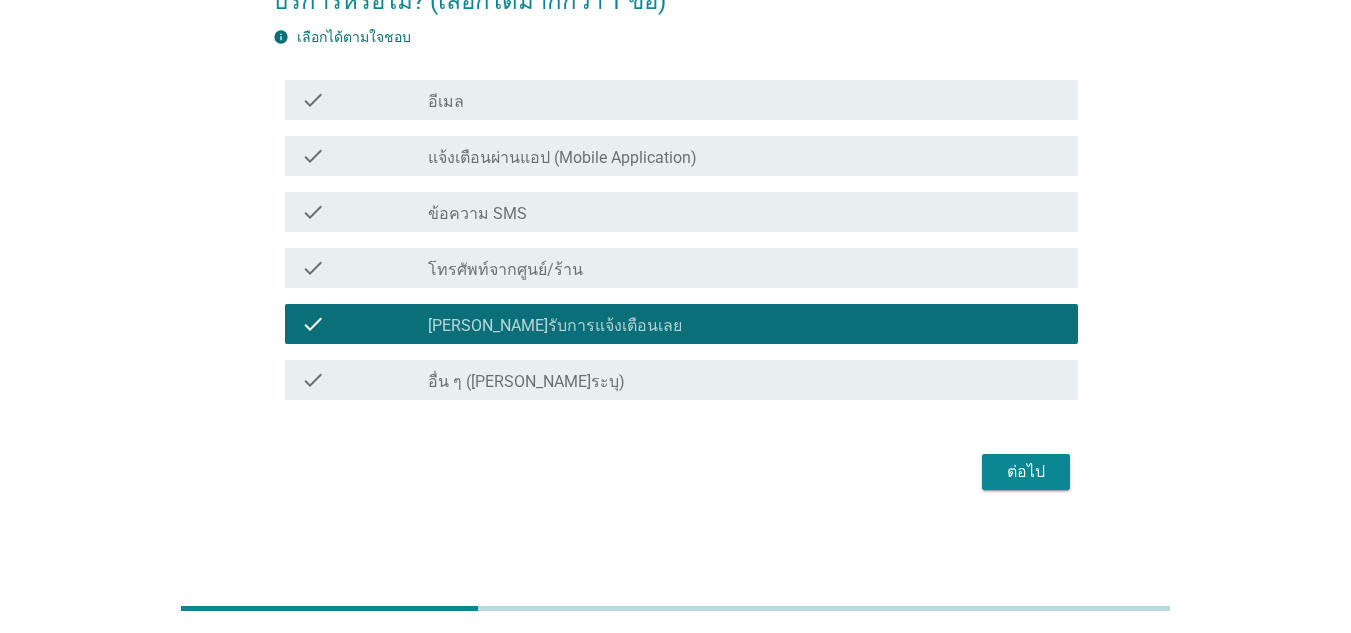 click on "คุณได้รับการแจ้งเตือนเกี่ยวกับการตรวจเช็คระยะรถมอเตอร์ไซค์จากผู้ให้บริการหรือไม่? (เลือกได้มากกว่า 1 ข้อ)     info   เลือกได้ตามใจชอบ   check     check_box_outline_blank อีเมล   check     check_box_outline_blank แจ้งเตือนผ่านแอป (Mobile Application)   check     check_box_outline_blank ข้อความ SMS   check     check_box โทรศัพท์จากศูนย์/ร้าน   check     check_box [PERSON_NAME]รับการแจ้งเตือนเลย   check     check_box_outline_blank อื่น ๆ ([PERSON_NAME]ระบุ)       ต่อไป" at bounding box center (675, 211) 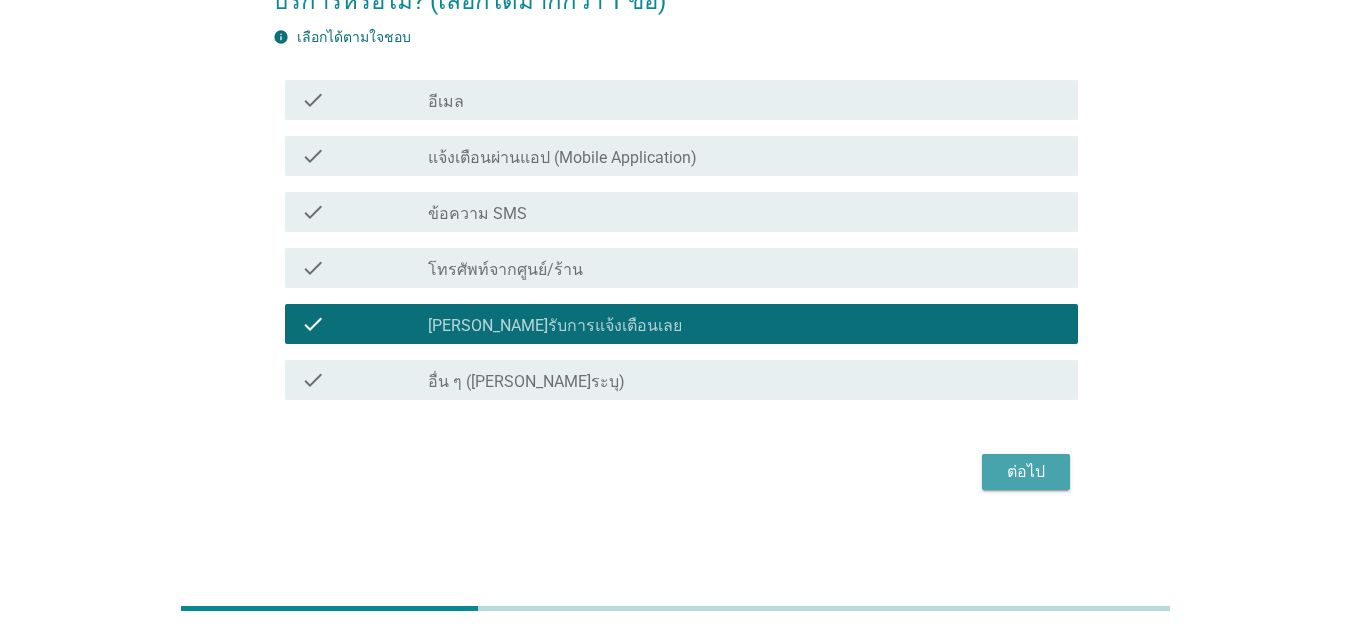 click on "ต่อไป" at bounding box center (1026, 472) 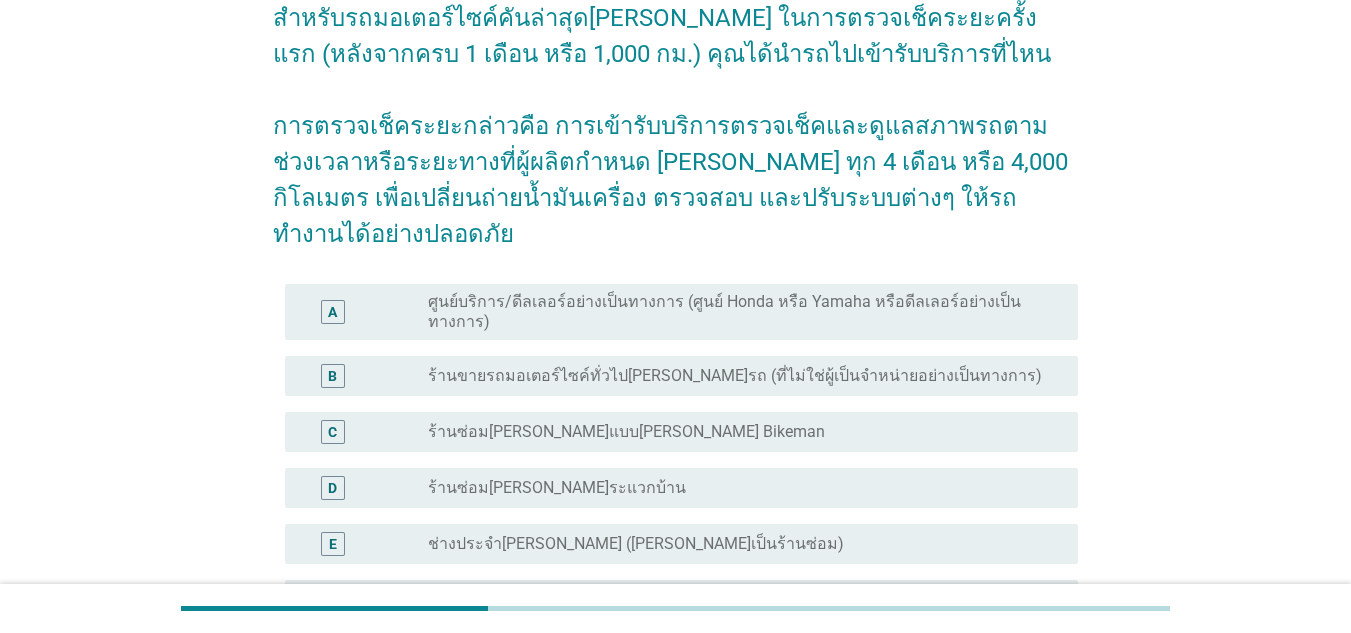 scroll, scrollTop: 200, scrollLeft: 0, axis: vertical 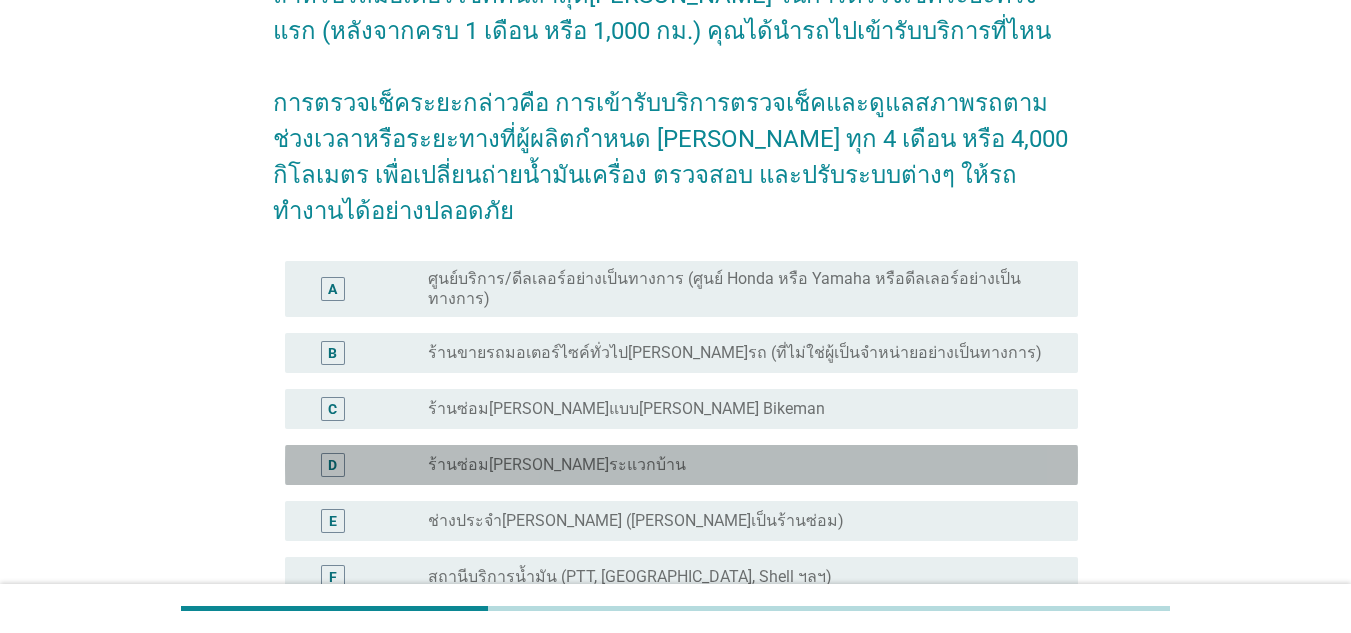 click on "ร้านซ่อม[PERSON_NAME]ระแวกบ้าน" at bounding box center [557, 465] 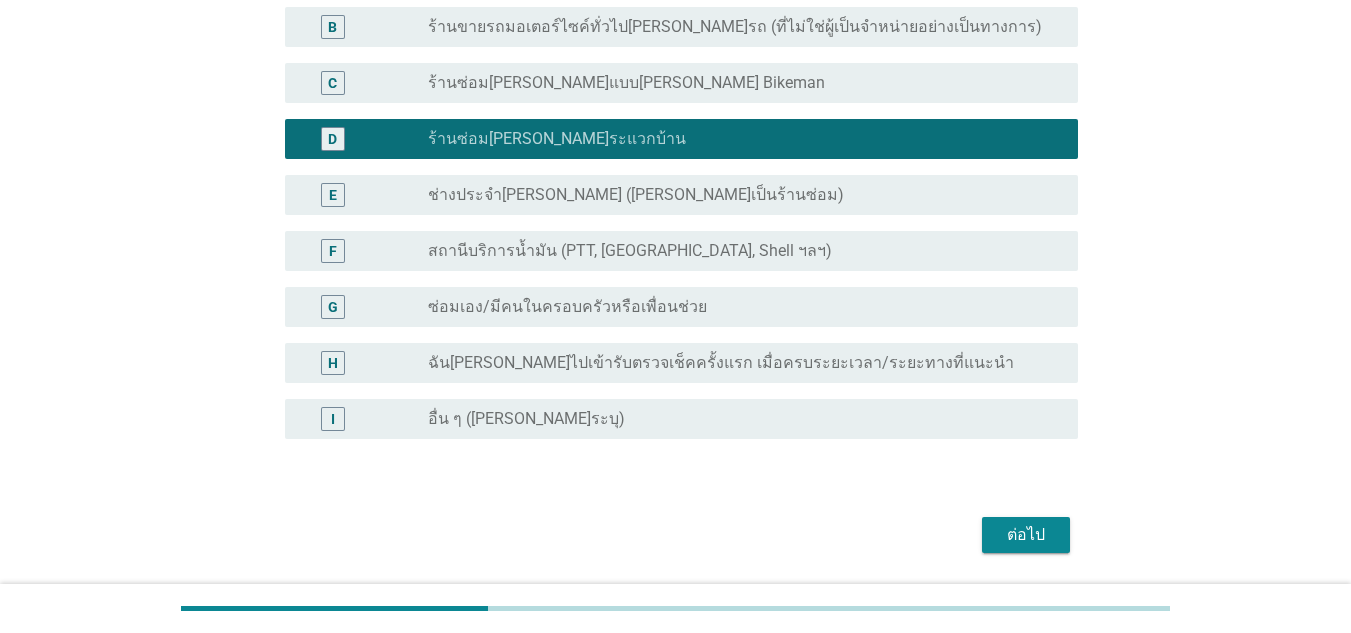 scroll, scrollTop: 553, scrollLeft: 0, axis: vertical 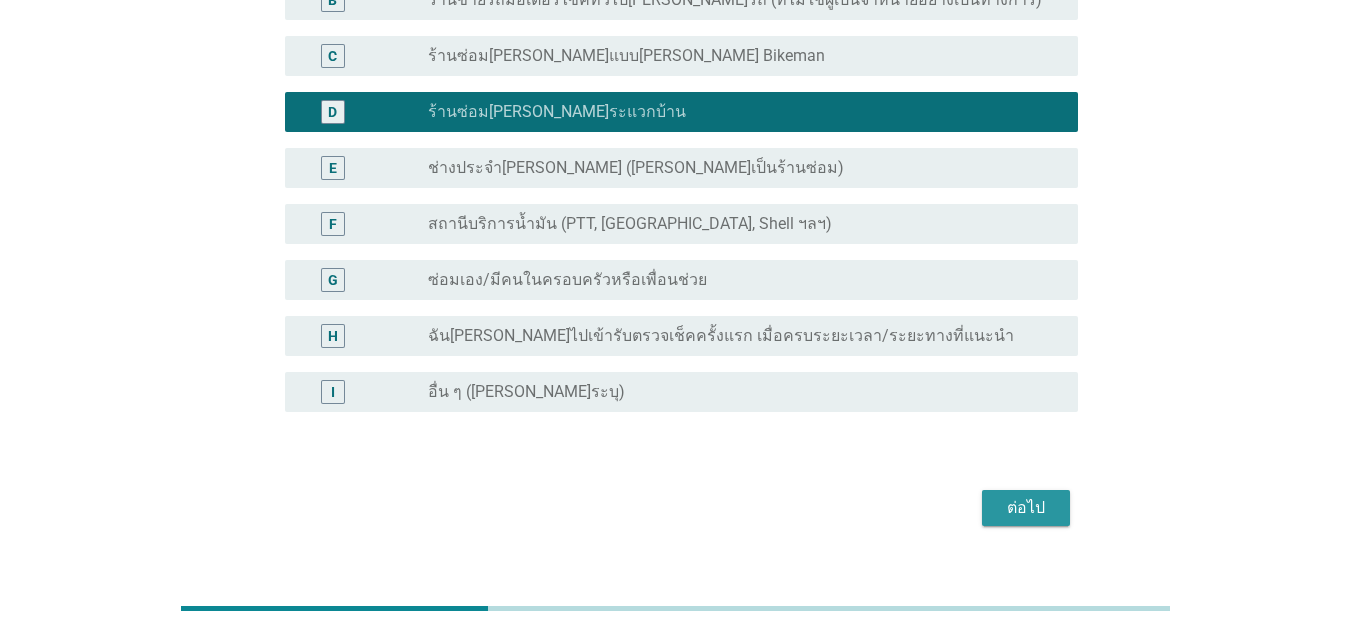 click on "ต่อไป" at bounding box center (1026, 508) 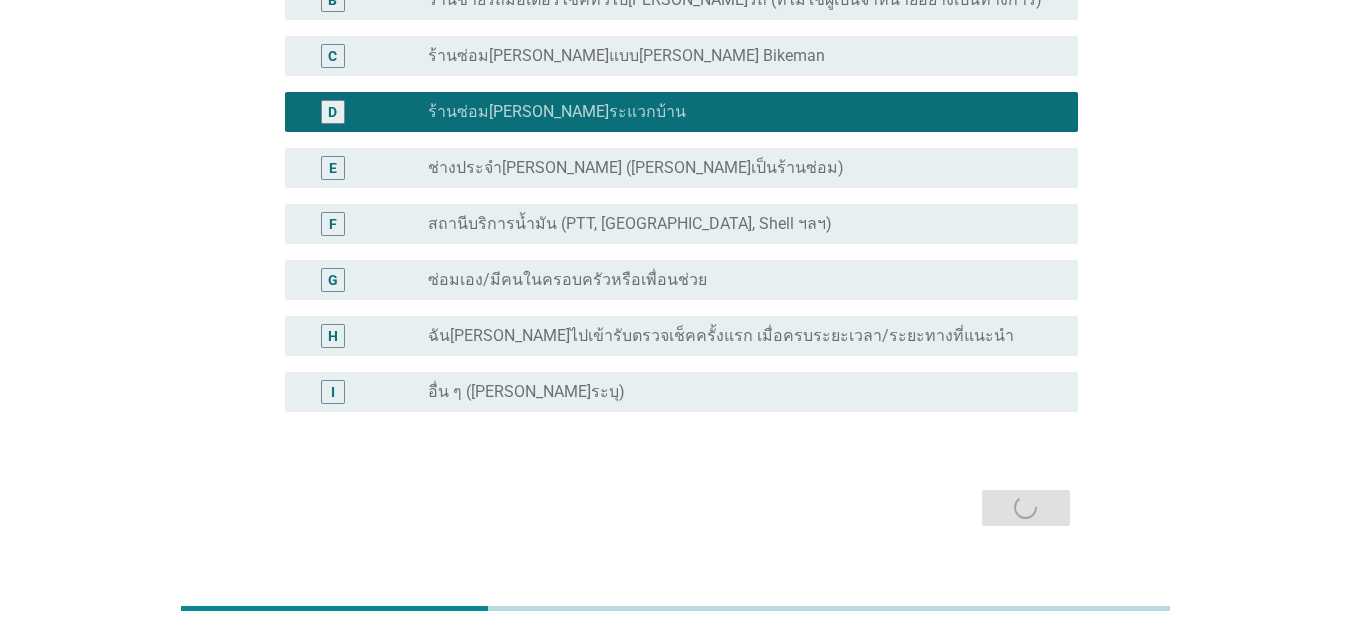 scroll, scrollTop: 0, scrollLeft: 0, axis: both 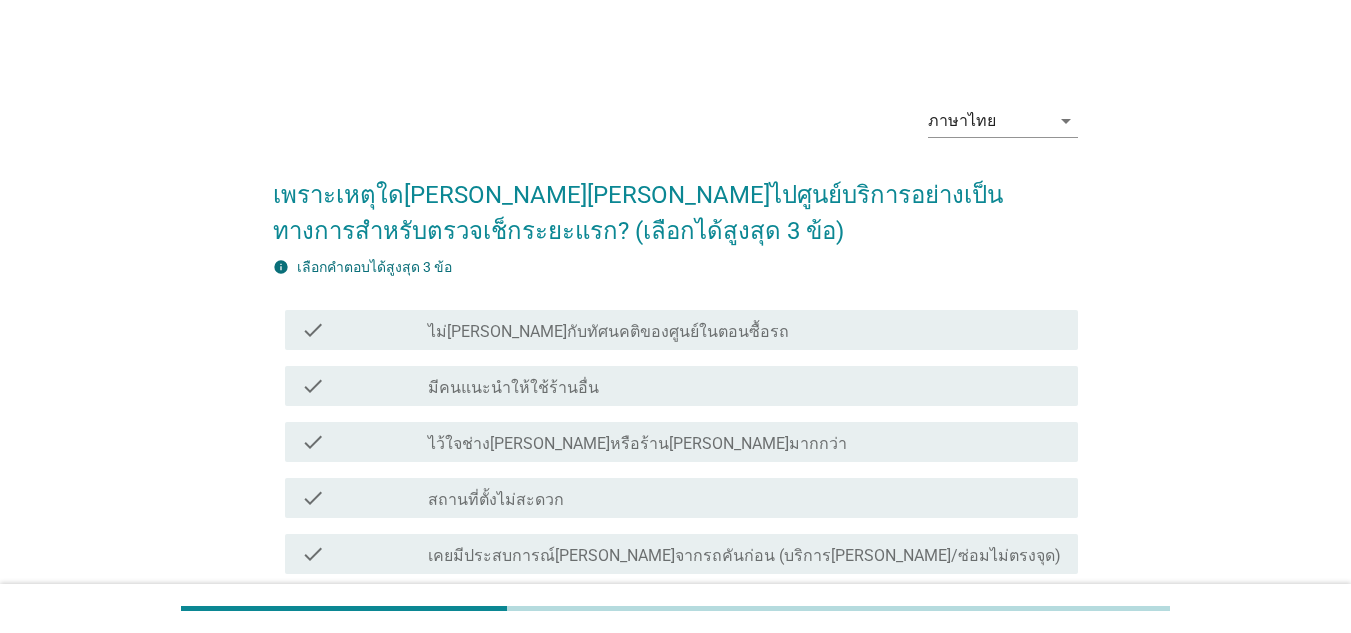 click on "สถานที่ตั้งไม่สะดวก" at bounding box center (496, 500) 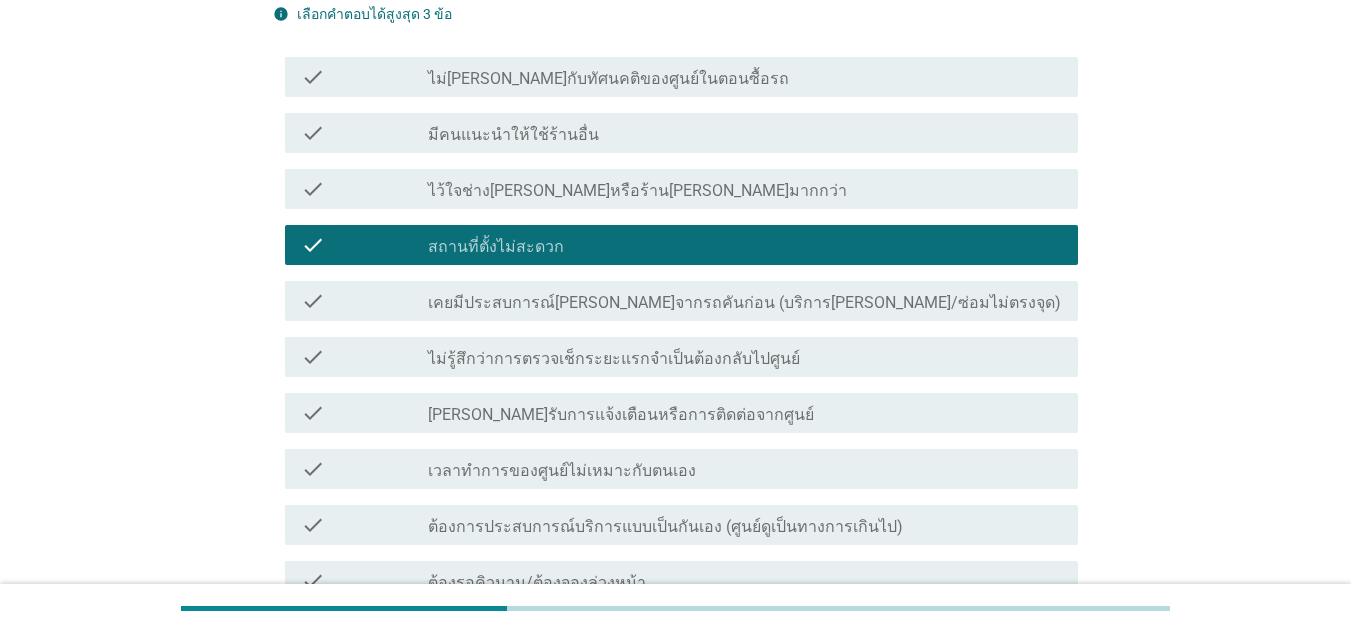 scroll, scrollTop: 400, scrollLeft: 0, axis: vertical 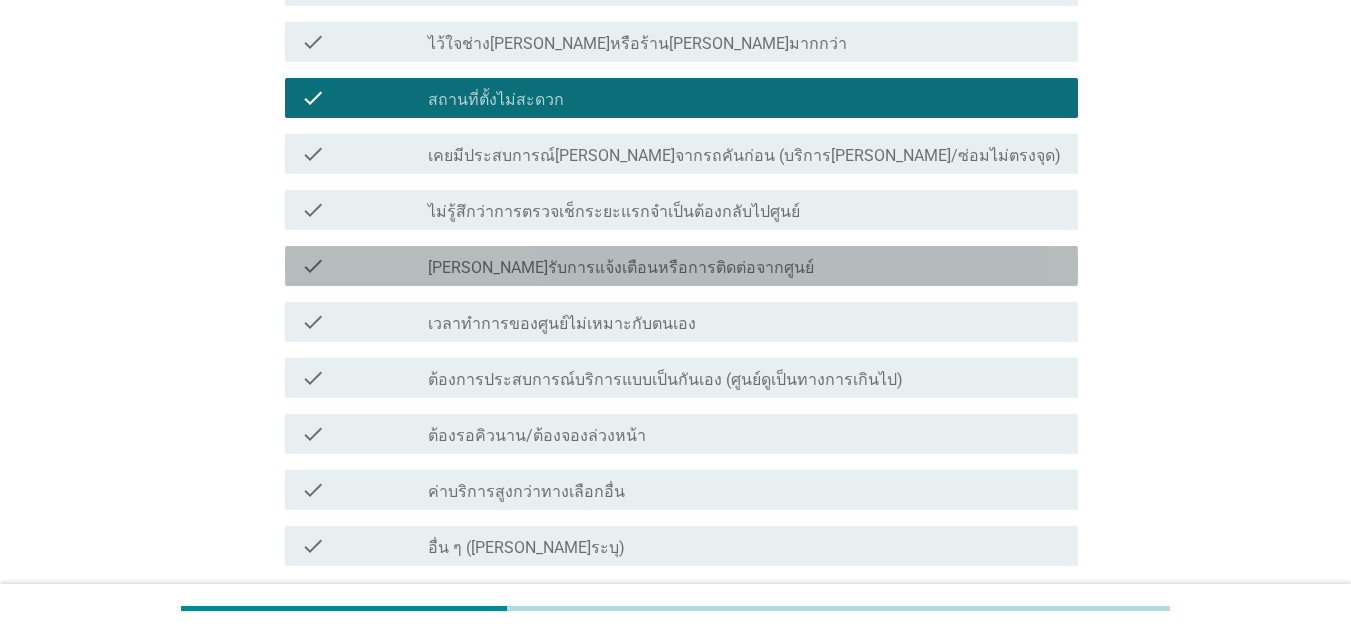 click on "[PERSON_NAME]รับการแจ้งเตือนหรือการติดต่อจากศูนย์" at bounding box center [621, 268] 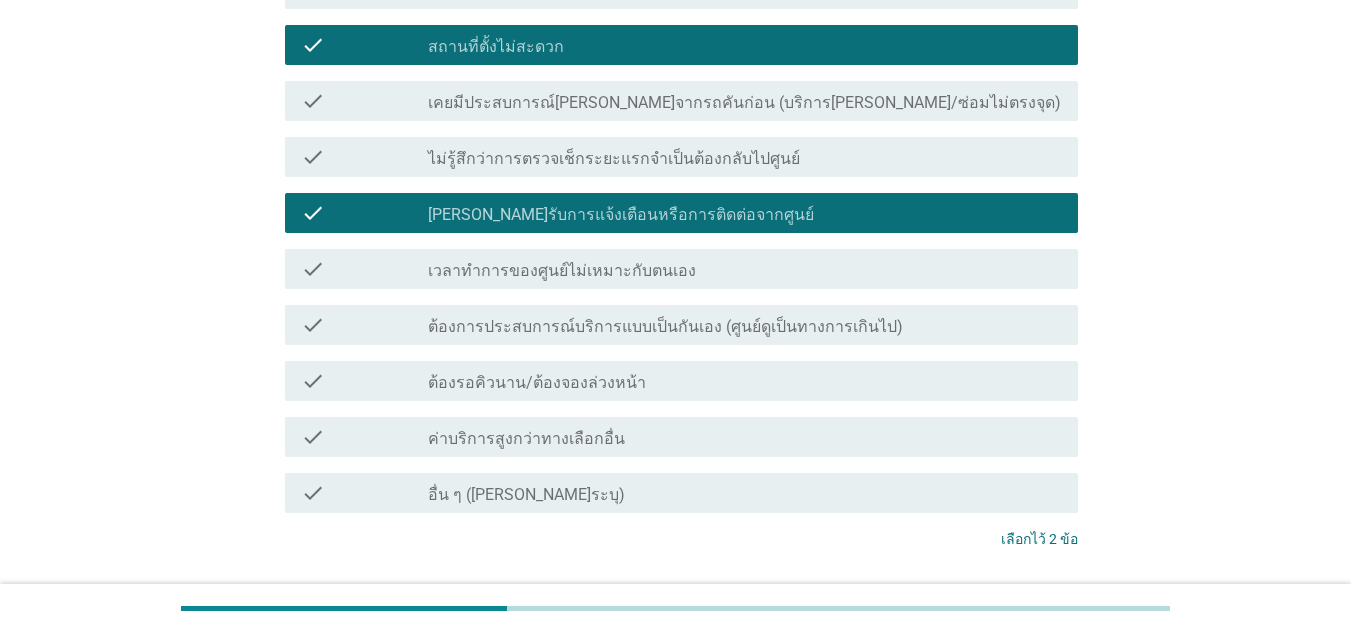 scroll, scrollTop: 595, scrollLeft: 0, axis: vertical 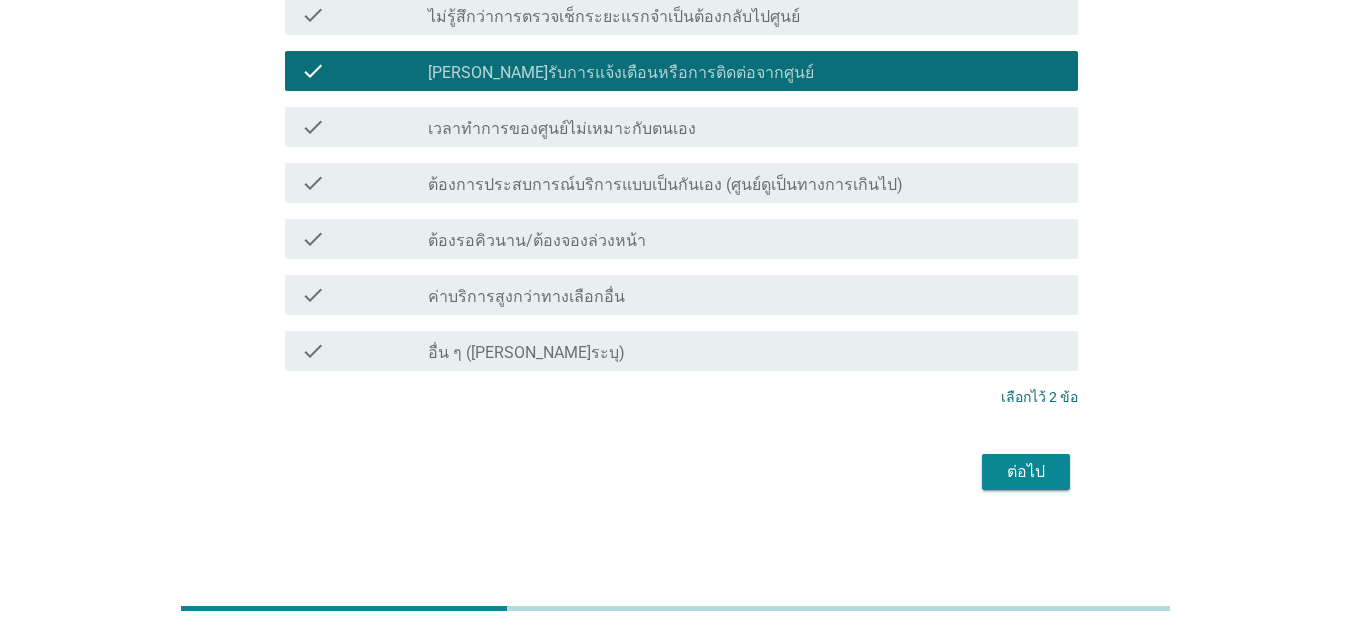 click on "check_box_outline_blank ค่าบริการสูงกว่าทางเลือกอื่น" at bounding box center (745, 295) 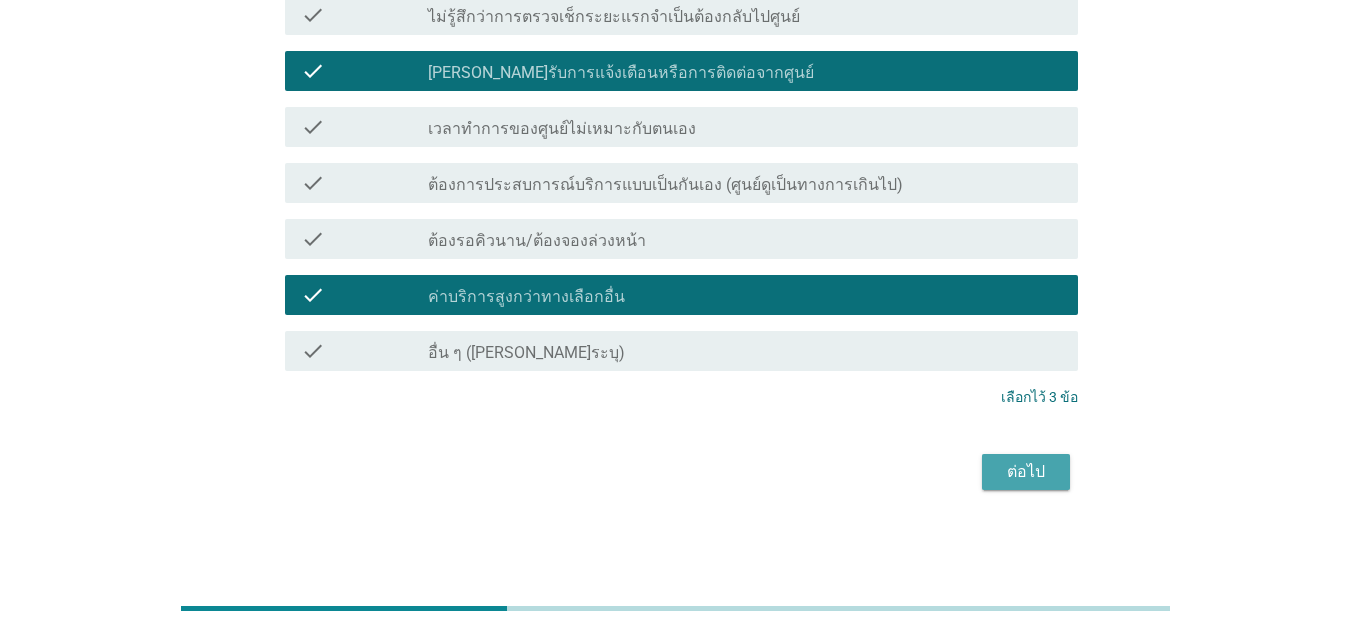 click on "ต่อไป" at bounding box center (1026, 472) 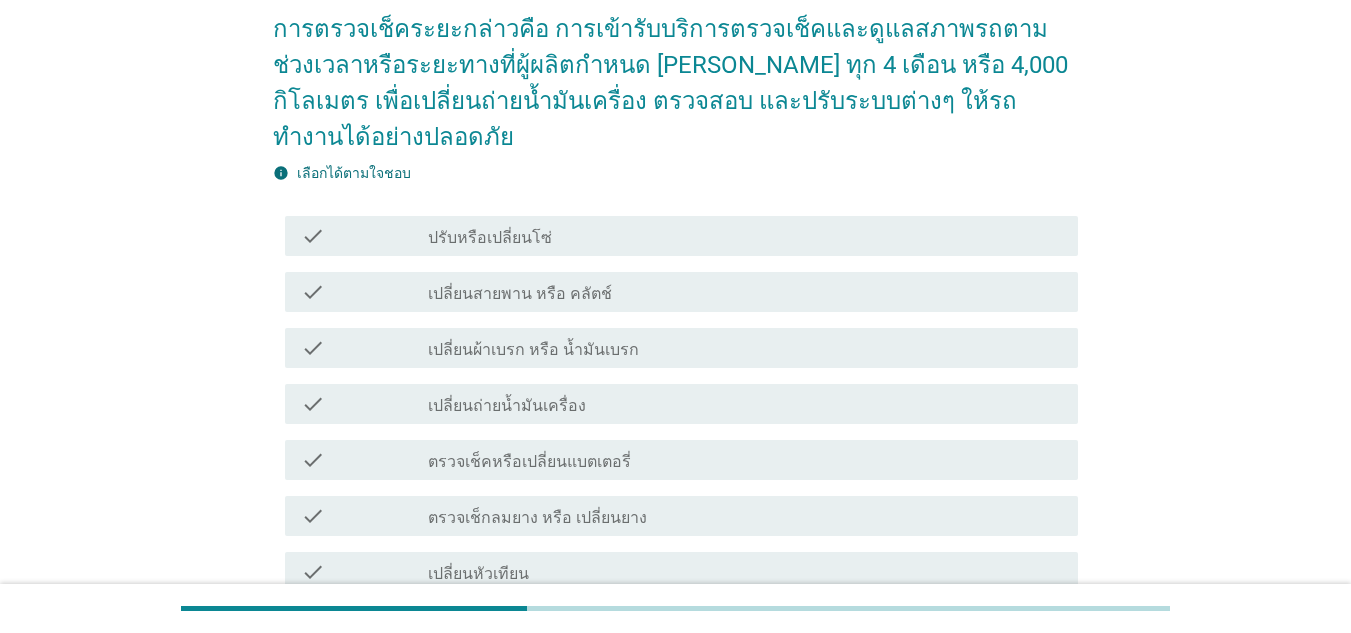 scroll, scrollTop: 300, scrollLeft: 0, axis: vertical 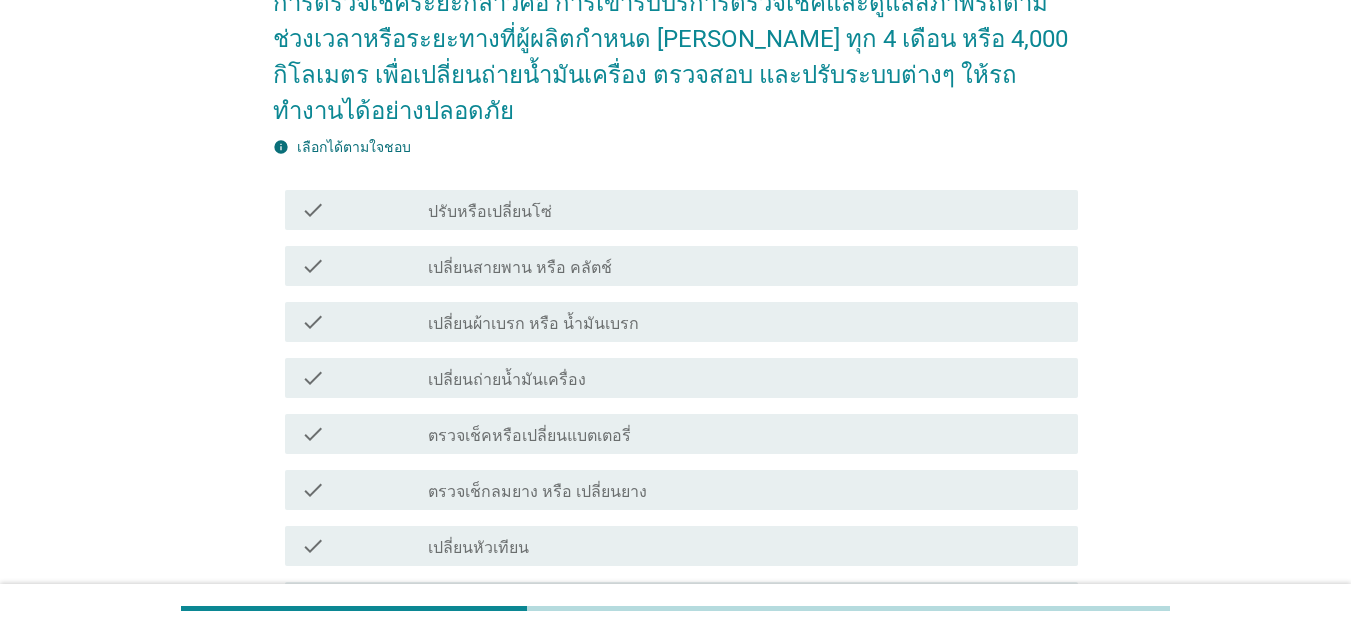 click on "เปลี่ยนถ่ายน้ำมันเครื่อง" at bounding box center [507, 380] 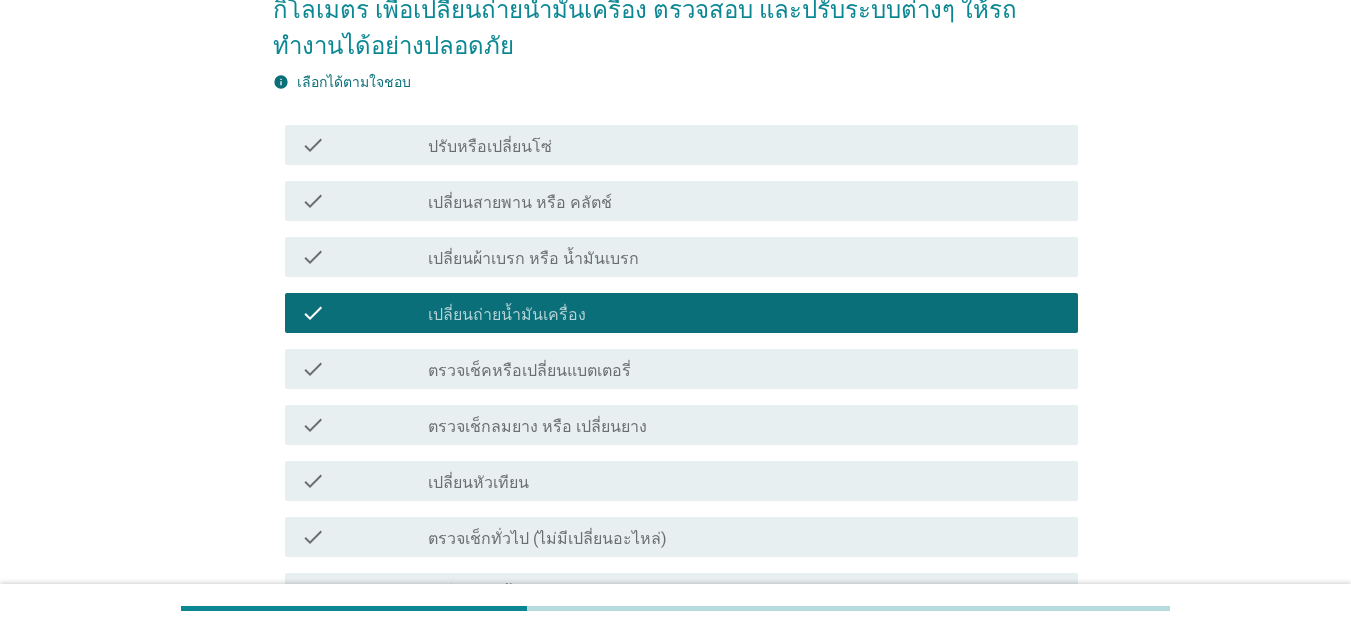 scroll, scrollTop: 400, scrollLeft: 0, axis: vertical 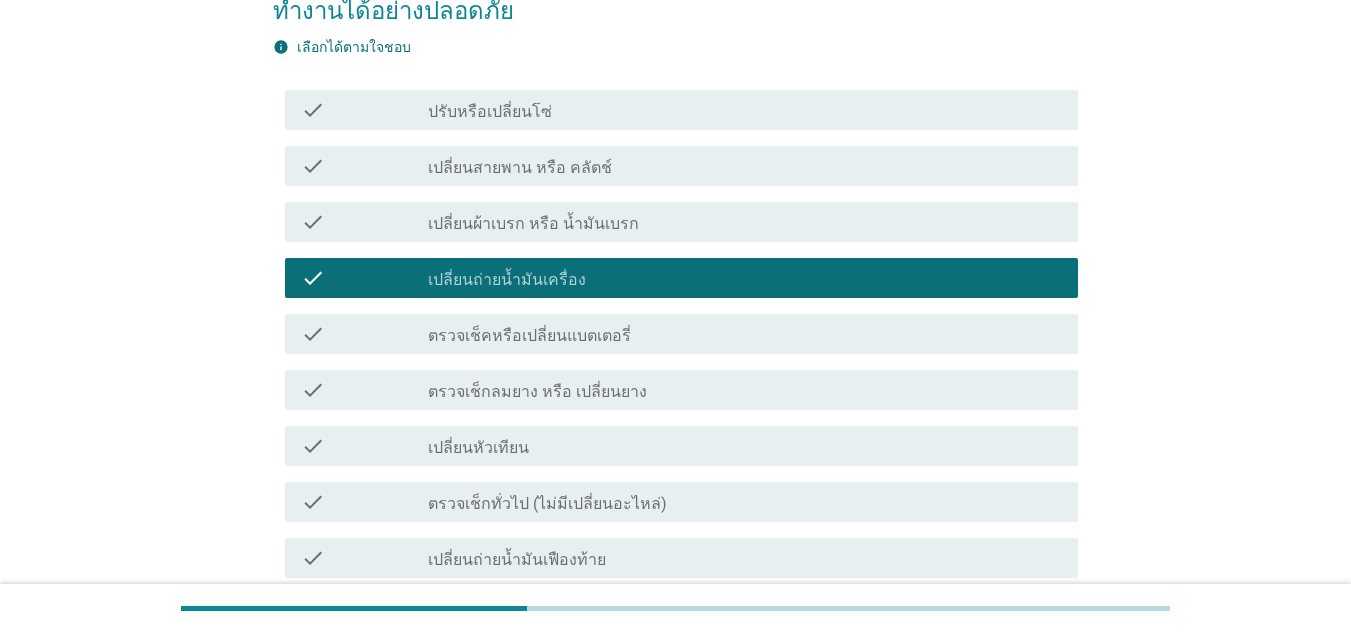 click on "ตรวจเช็กลมยาง หรือ เปลี่ยนยาง" at bounding box center [537, 392] 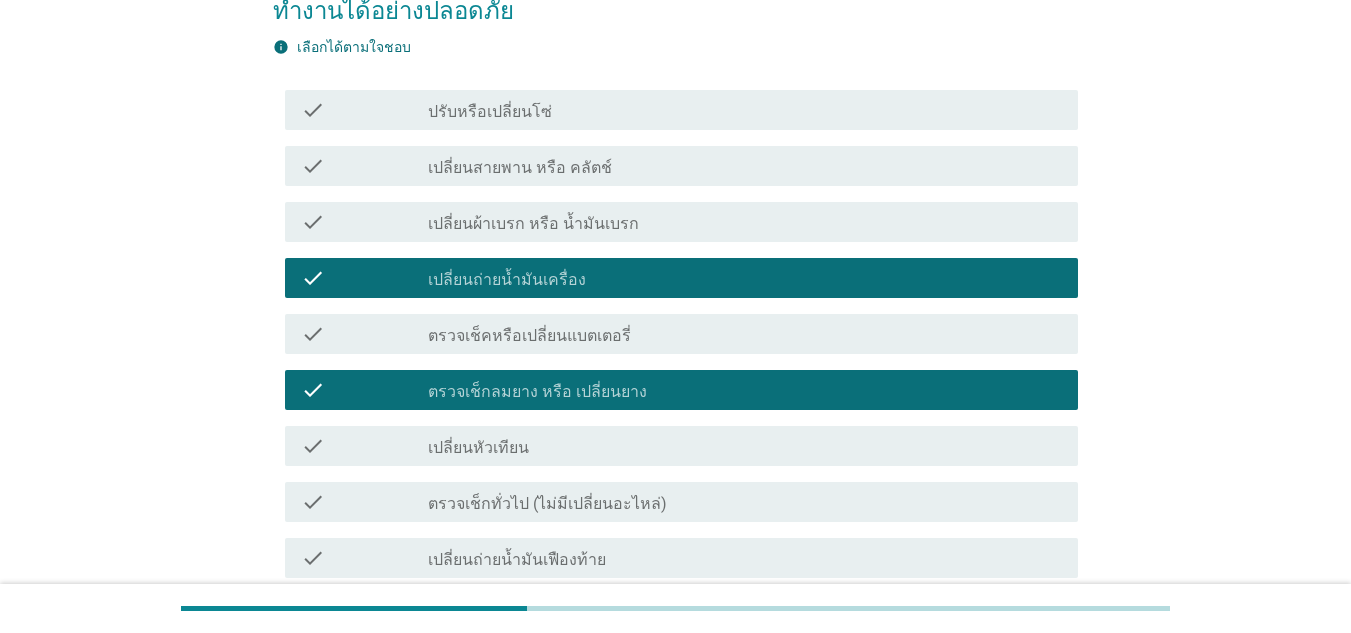 click on "ตรวจเช็กลมยาง หรือ เปลี่ยนยาง" at bounding box center (537, 392) 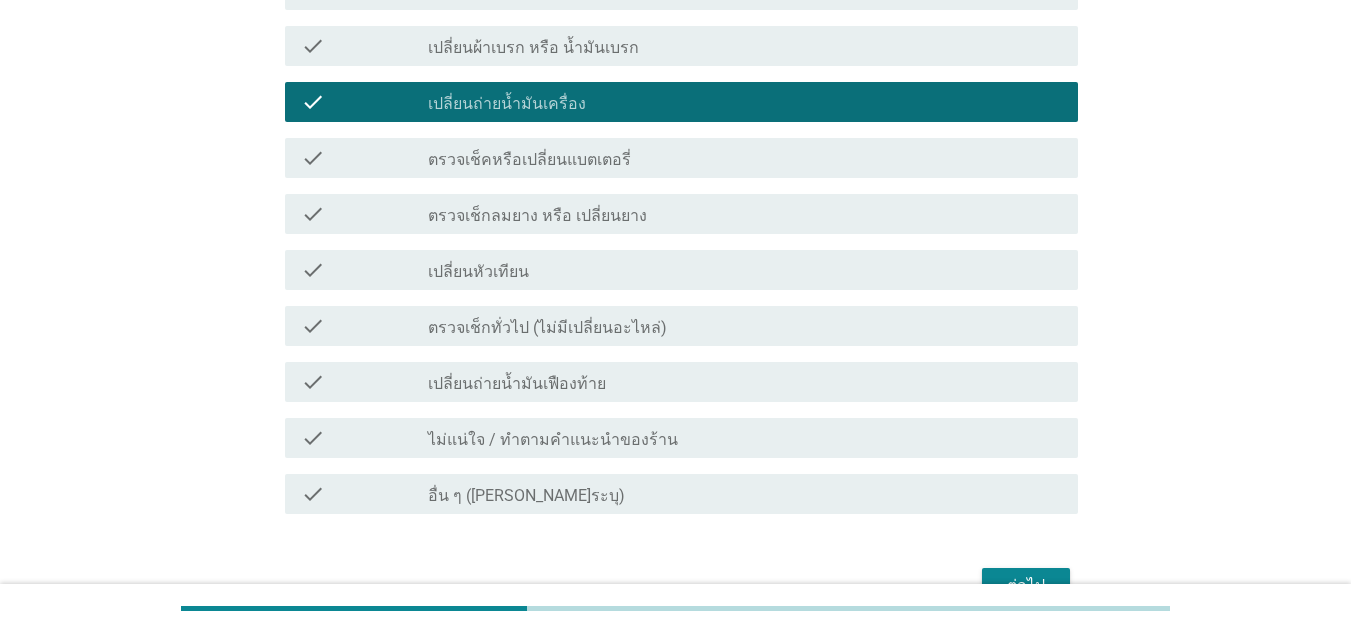 scroll, scrollTop: 600, scrollLeft: 0, axis: vertical 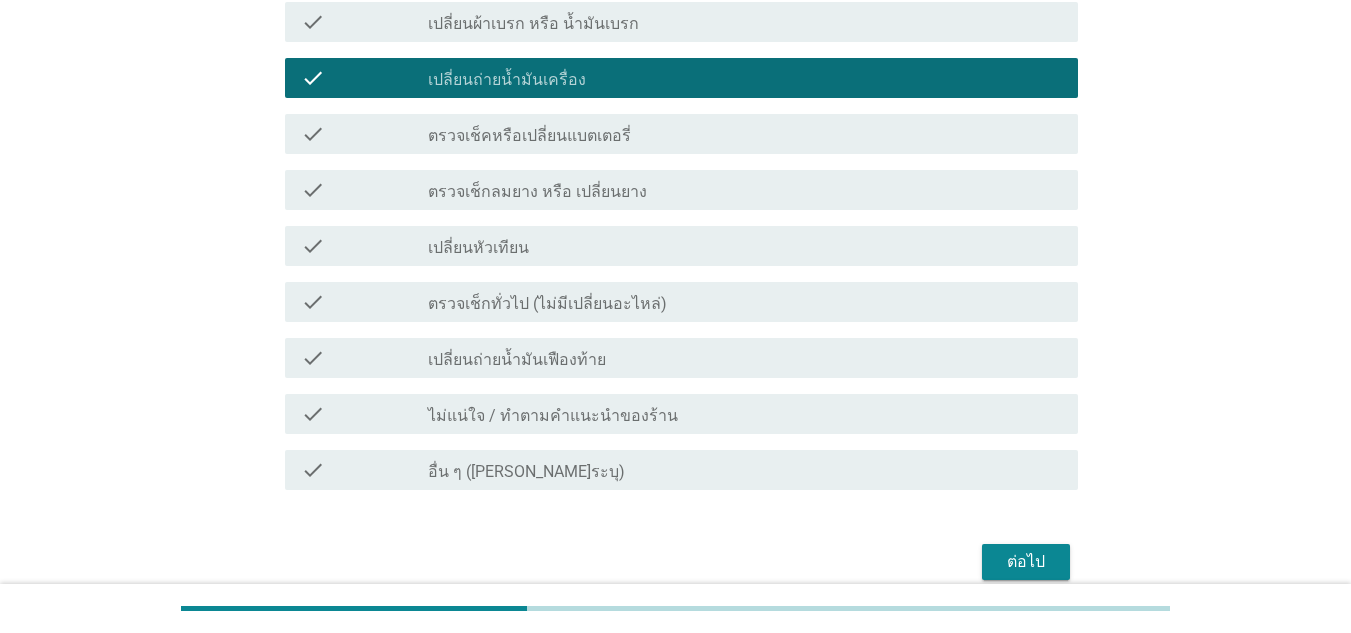 click on "ตรวจเช็กทั่วไป (ไม่มีเปลี่ยนอะไหล่)" at bounding box center [547, 304] 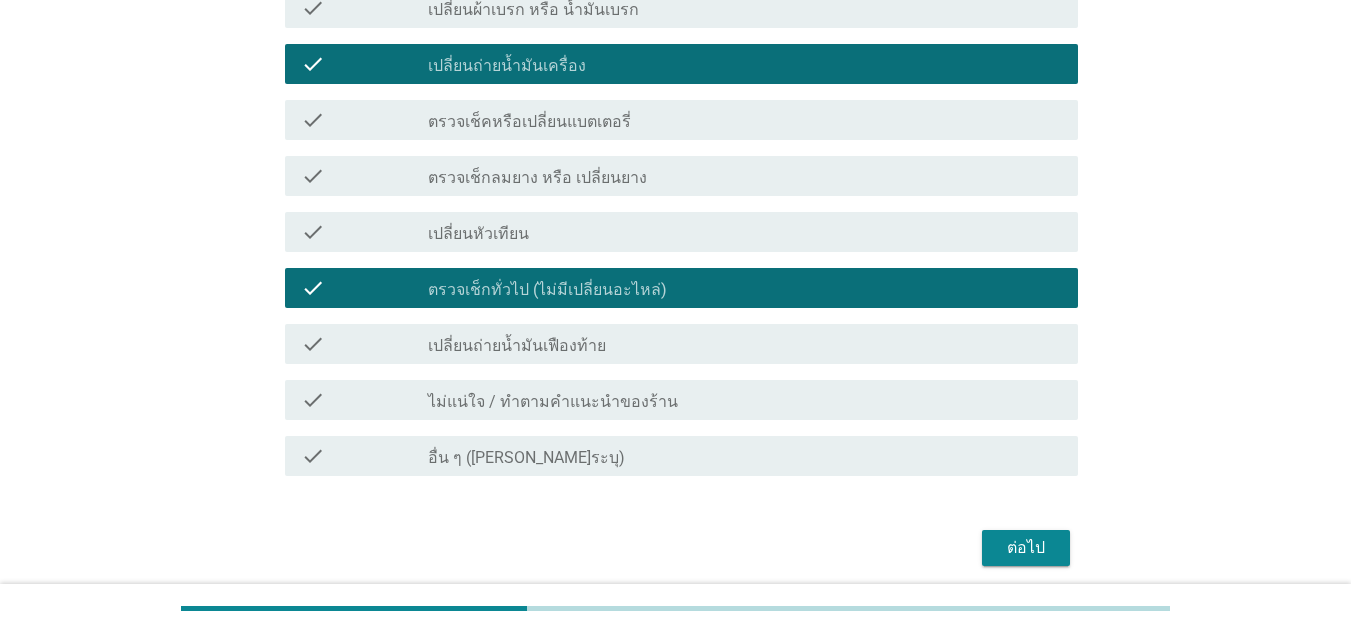 scroll, scrollTop: 654, scrollLeft: 0, axis: vertical 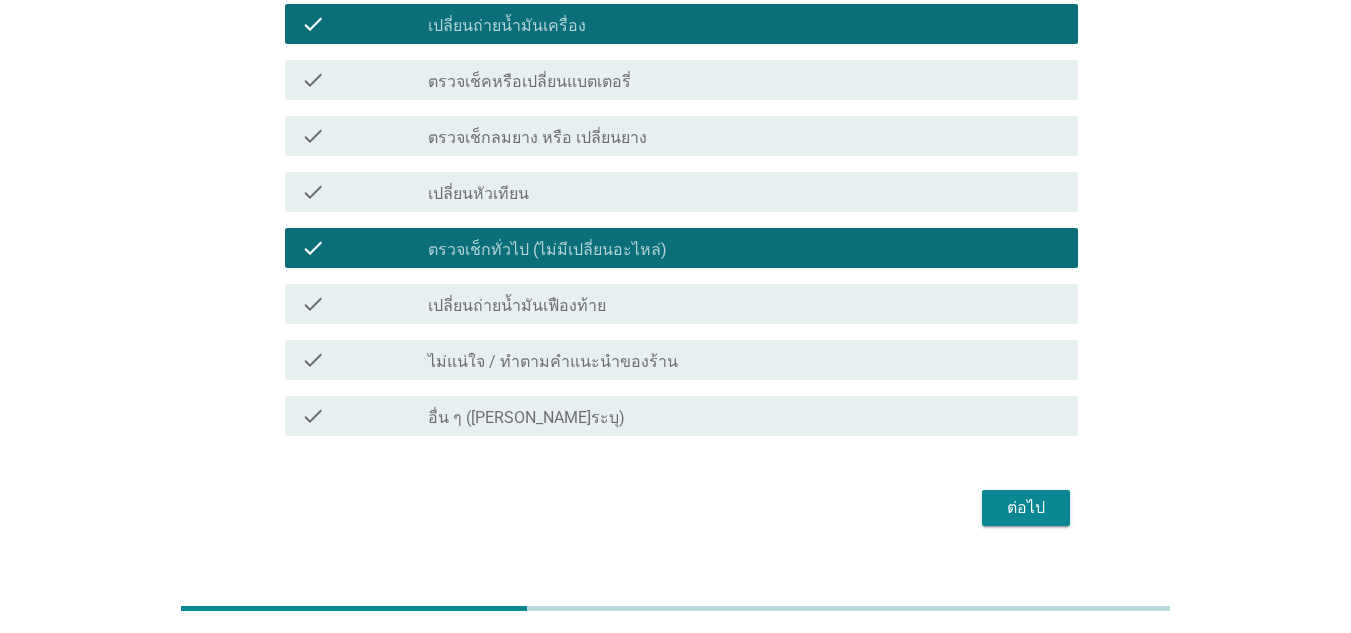click on "ต่อไป" at bounding box center (1026, 508) 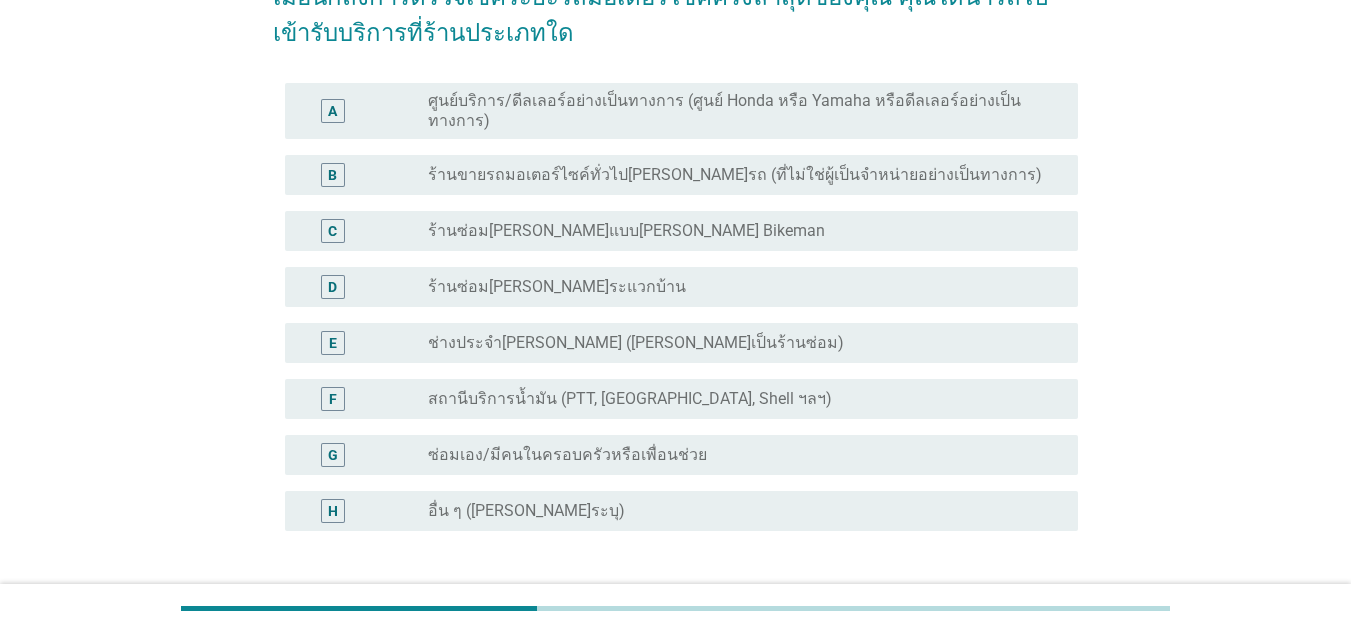 scroll, scrollTop: 200, scrollLeft: 0, axis: vertical 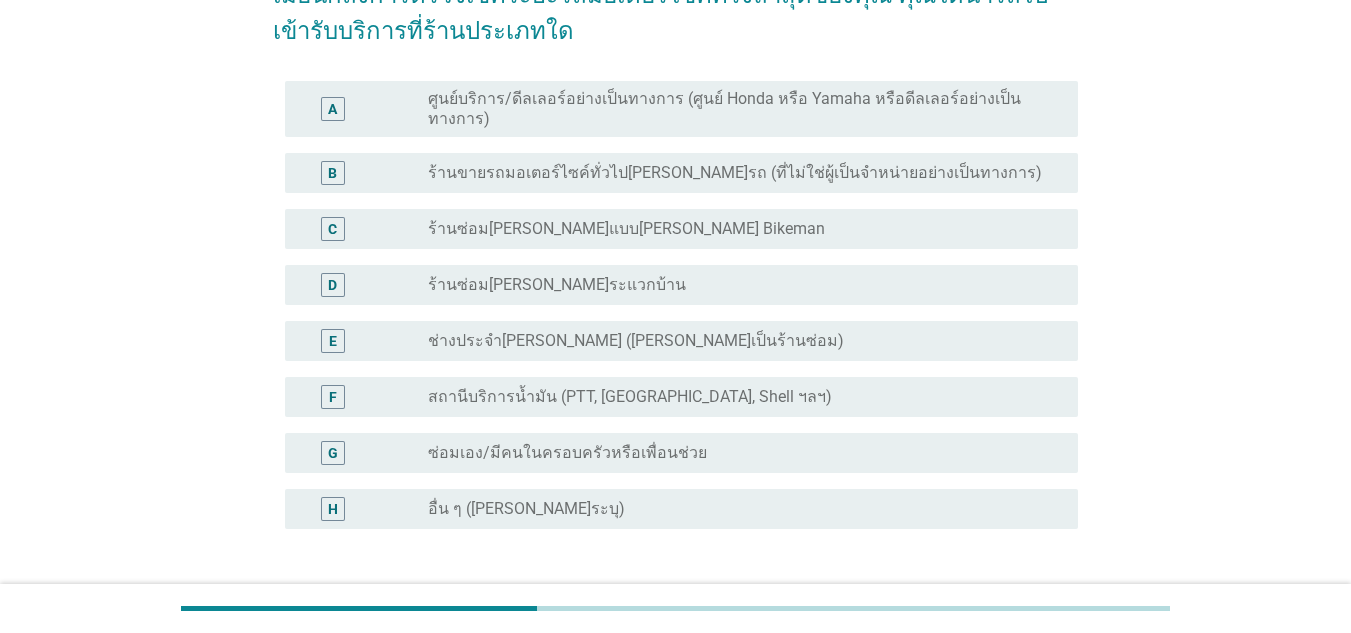 click on "B     radio_button_unchecked ร้านขายรถมอเตอร์ไซค์ทั่วไป[PERSON_NAME]รถ (ที่ไม่ใช่ผู้เป็นจำหน่ายอย่างเป็นทางการ)" at bounding box center [681, 173] 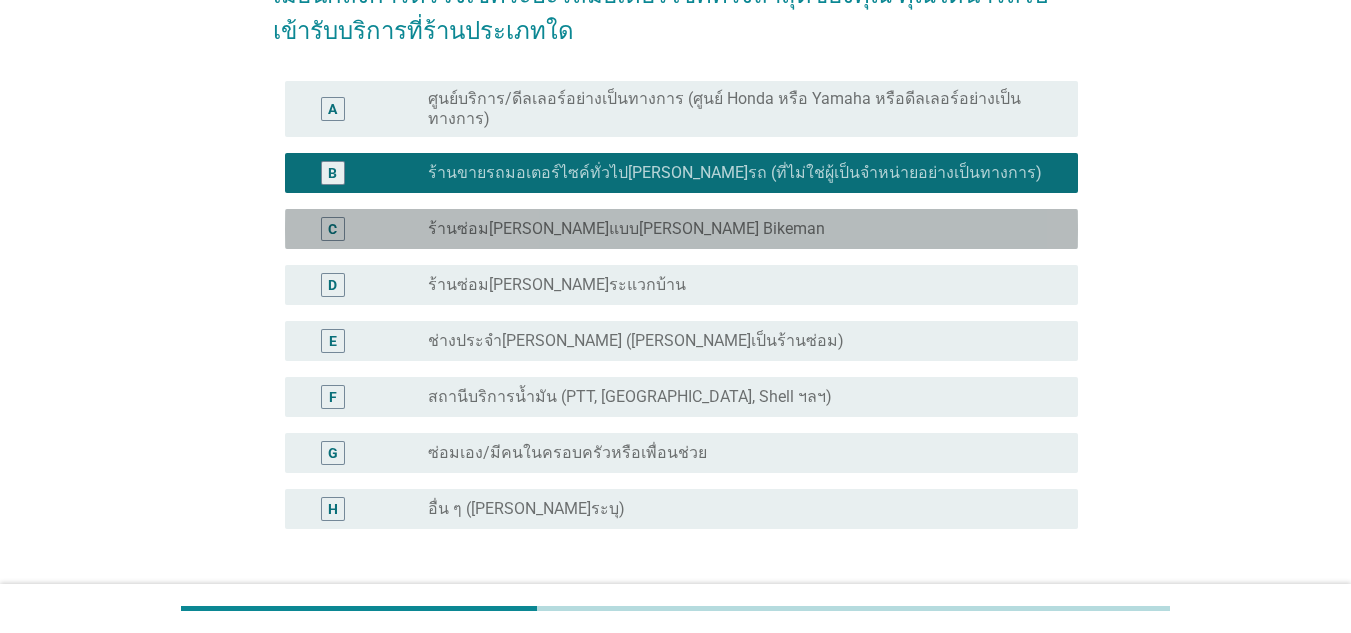 click on "C     radio_button_unchecked ร้านซ่อม[PERSON_NAME]แบบ[PERSON_NAME] Bikeman" at bounding box center [681, 229] 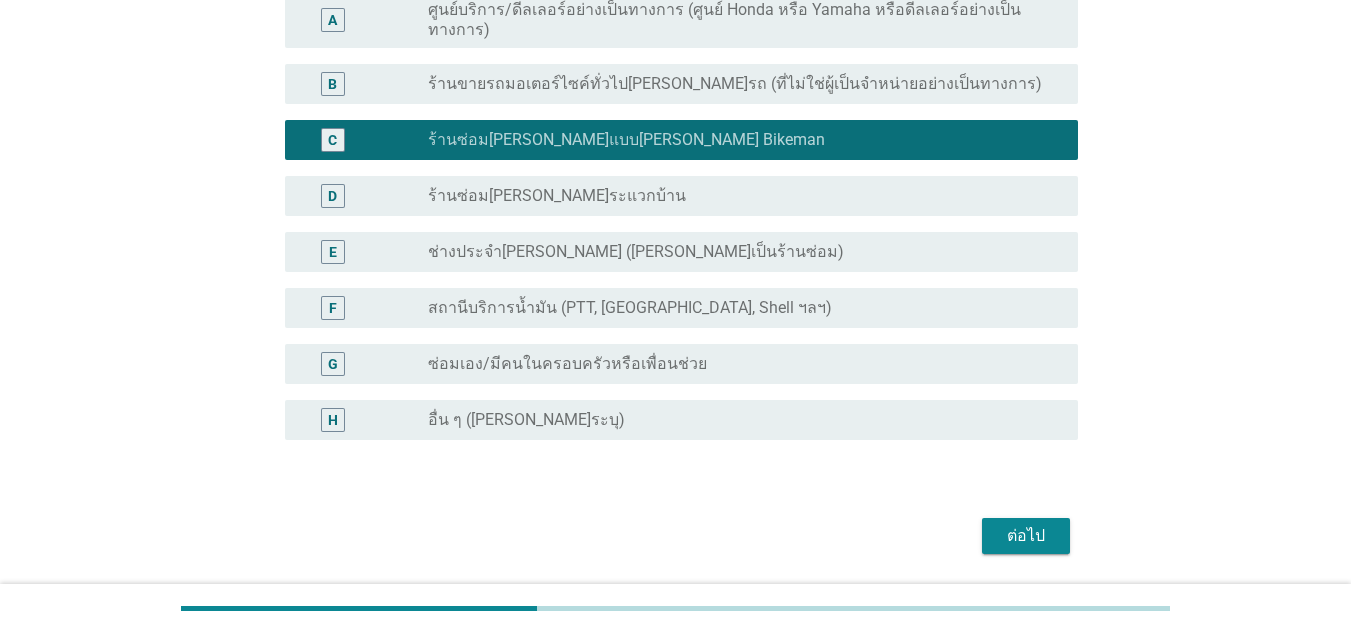 scroll, scrollTop: 353, scrollLeft: 0, axis: vertical 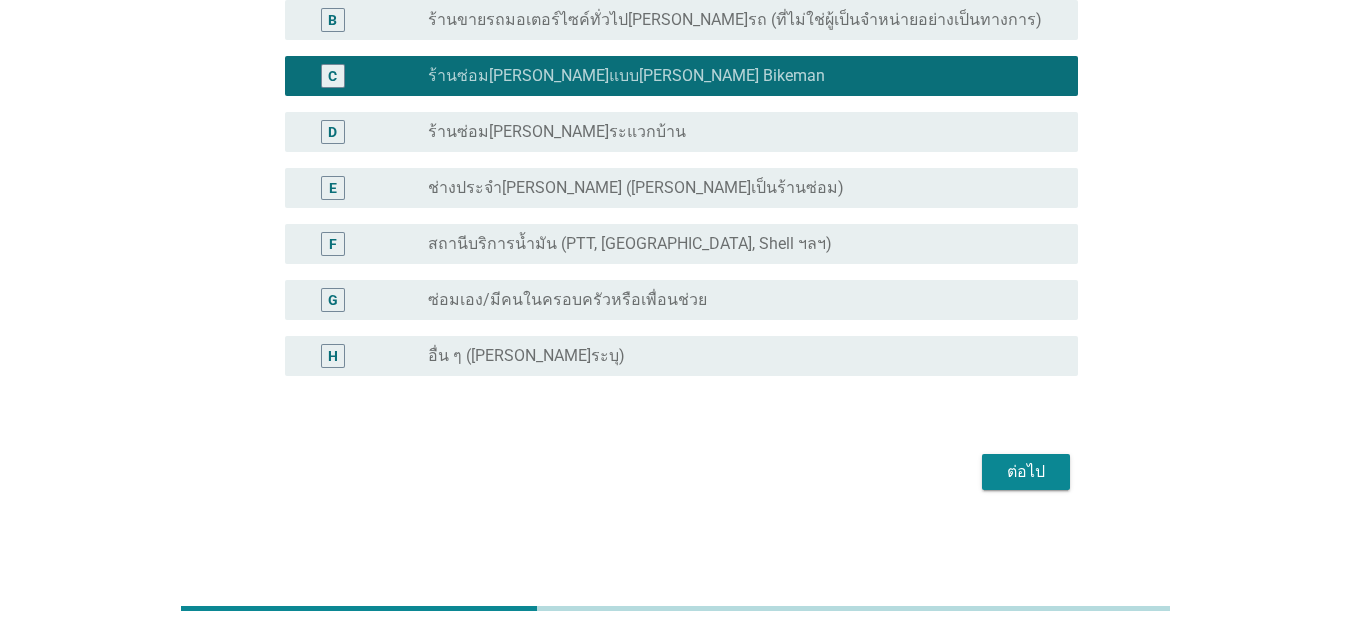 click on "ร้านซ่อม[PERSON_NAME]ระแวกบ้าน" at bounding box center (557, 132) 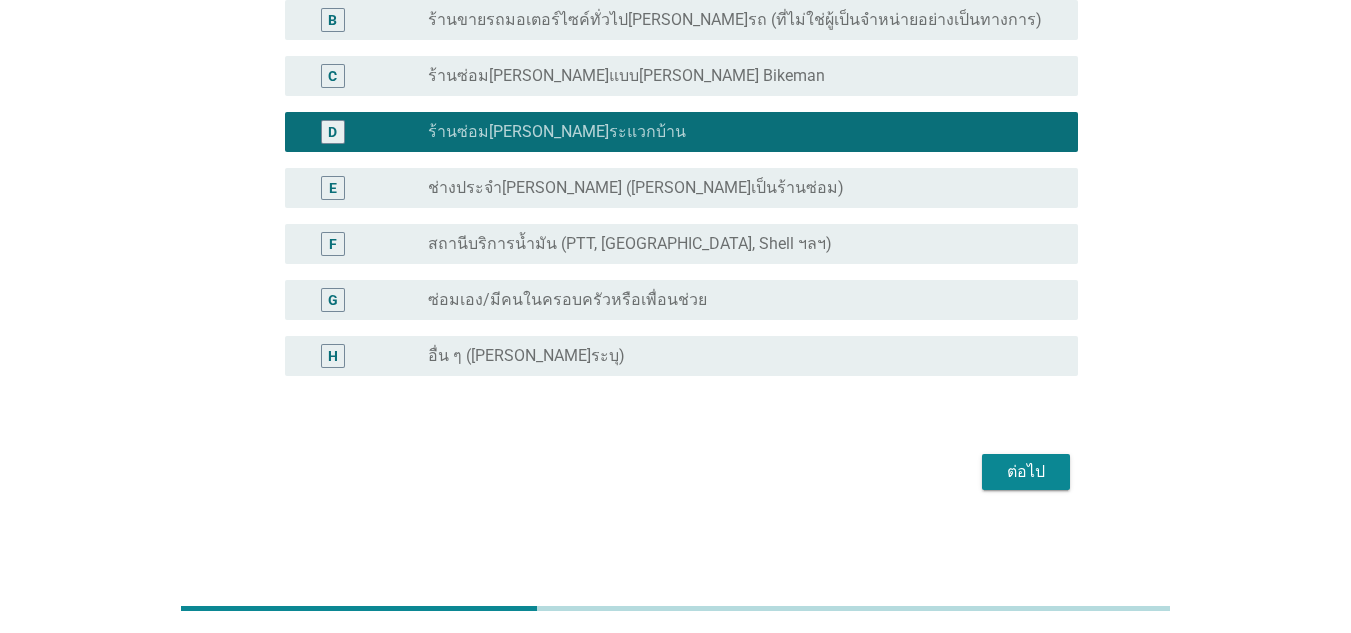 click on "ต่อไป" at bounding box center (1026, 472) 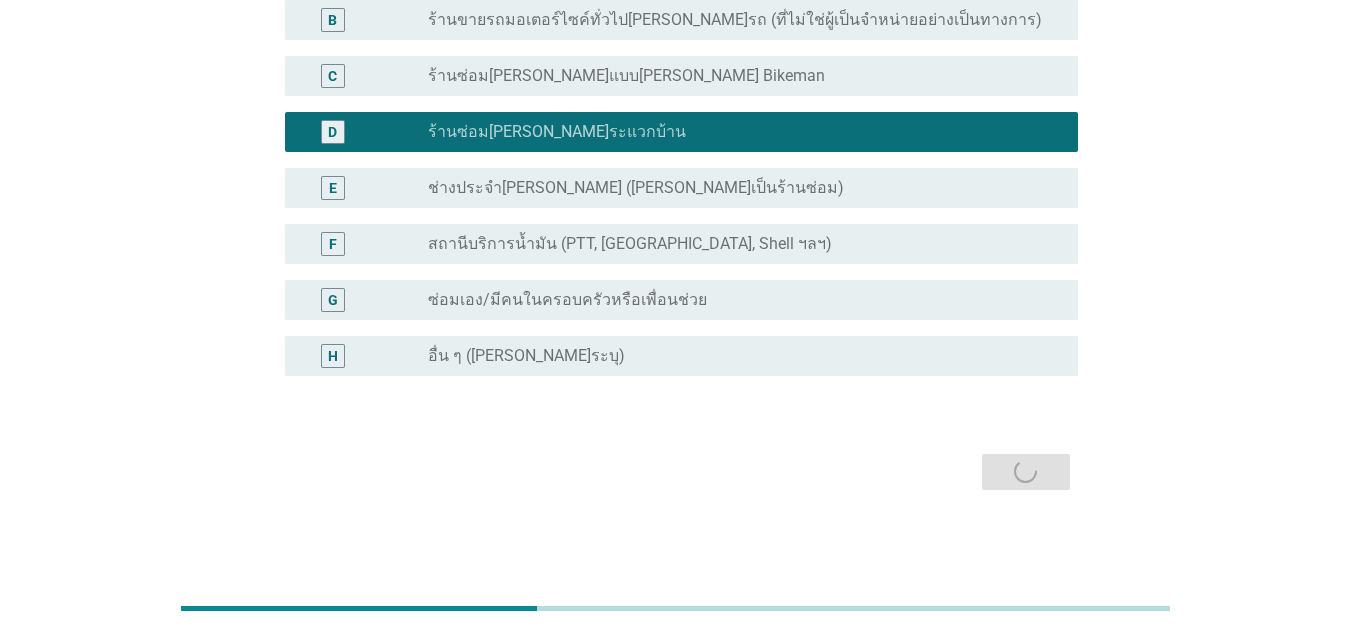 scroll, scrollTop: 0, scrollLeft: 0, axis: both 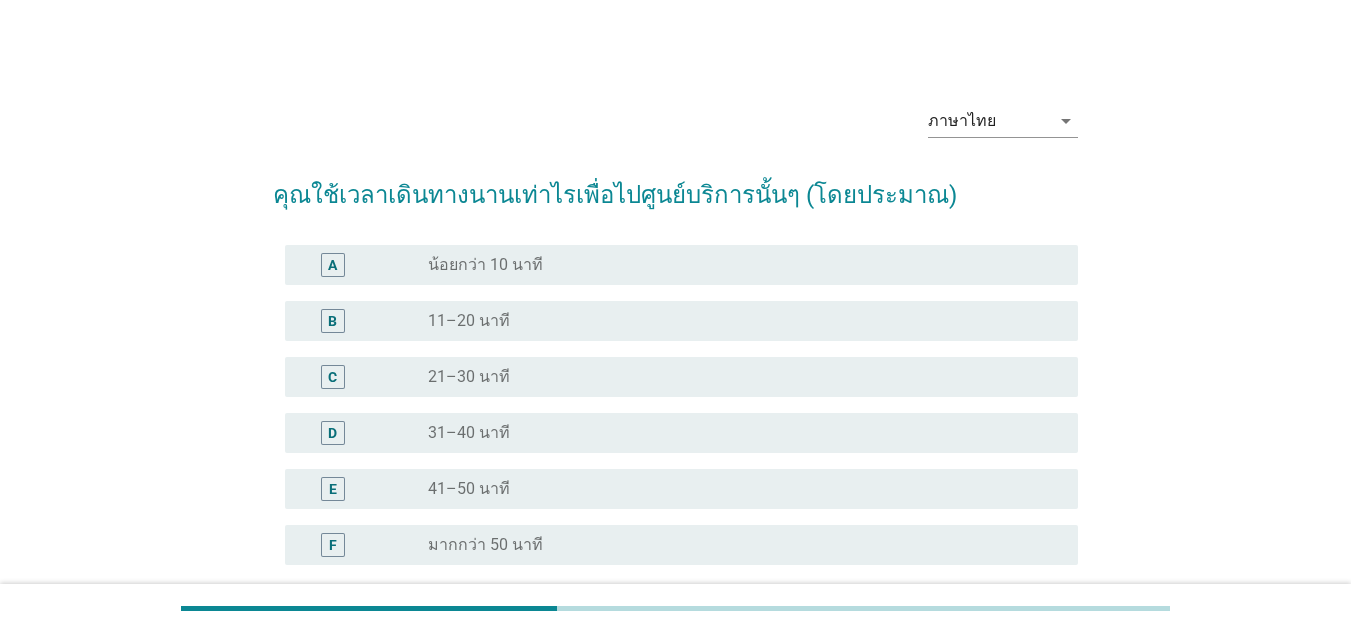 click on "11–20 นาที" at bounding box center (469, 321) 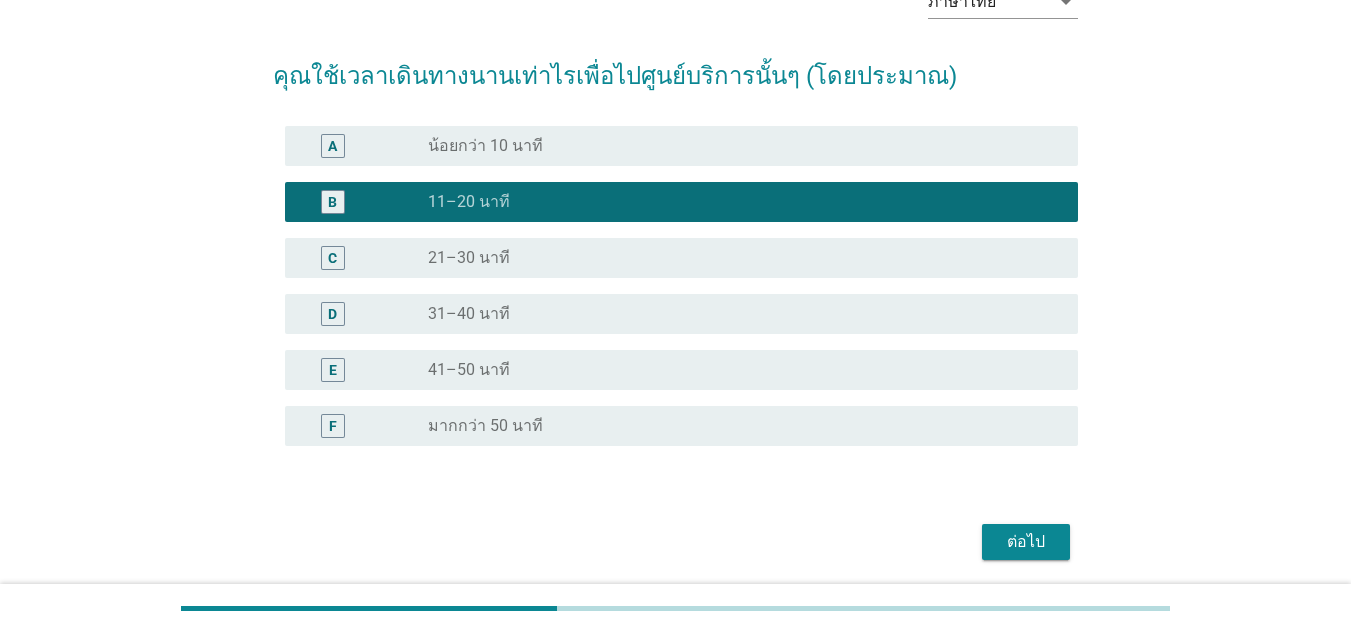 scroll, scrollTop: 189, scrollLeft: 0, axis: vertical 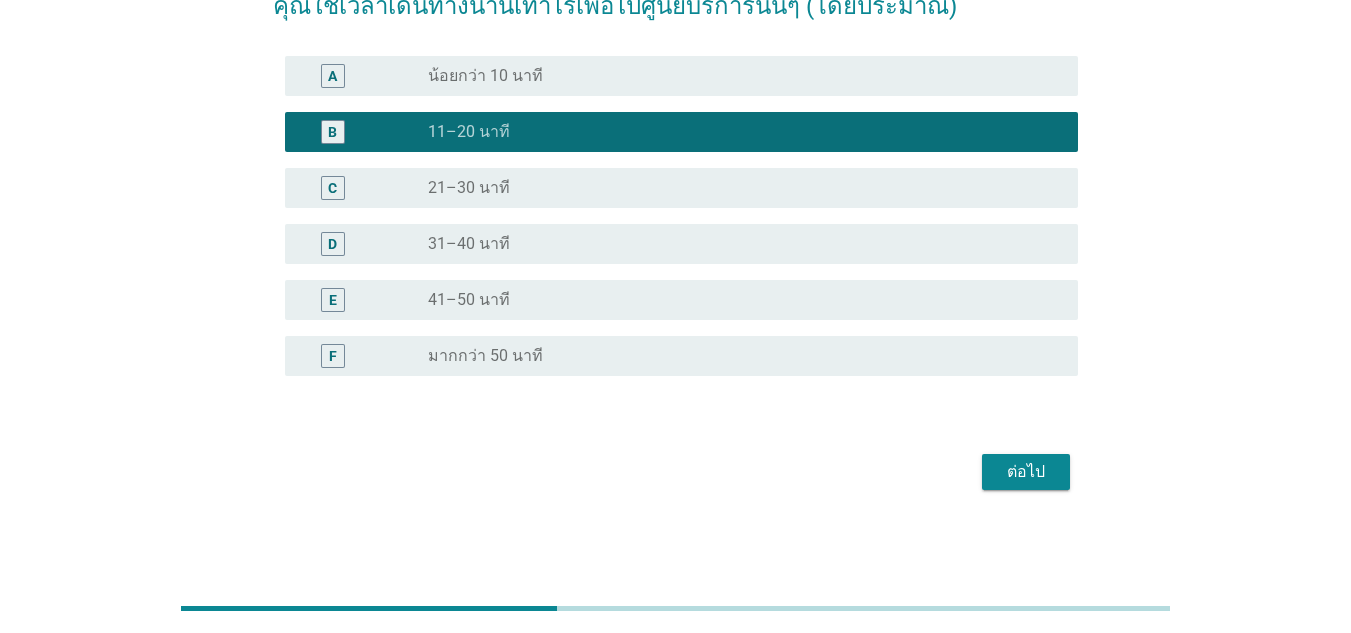 click on "ต่อไป" at bounding box center [1026, 472] 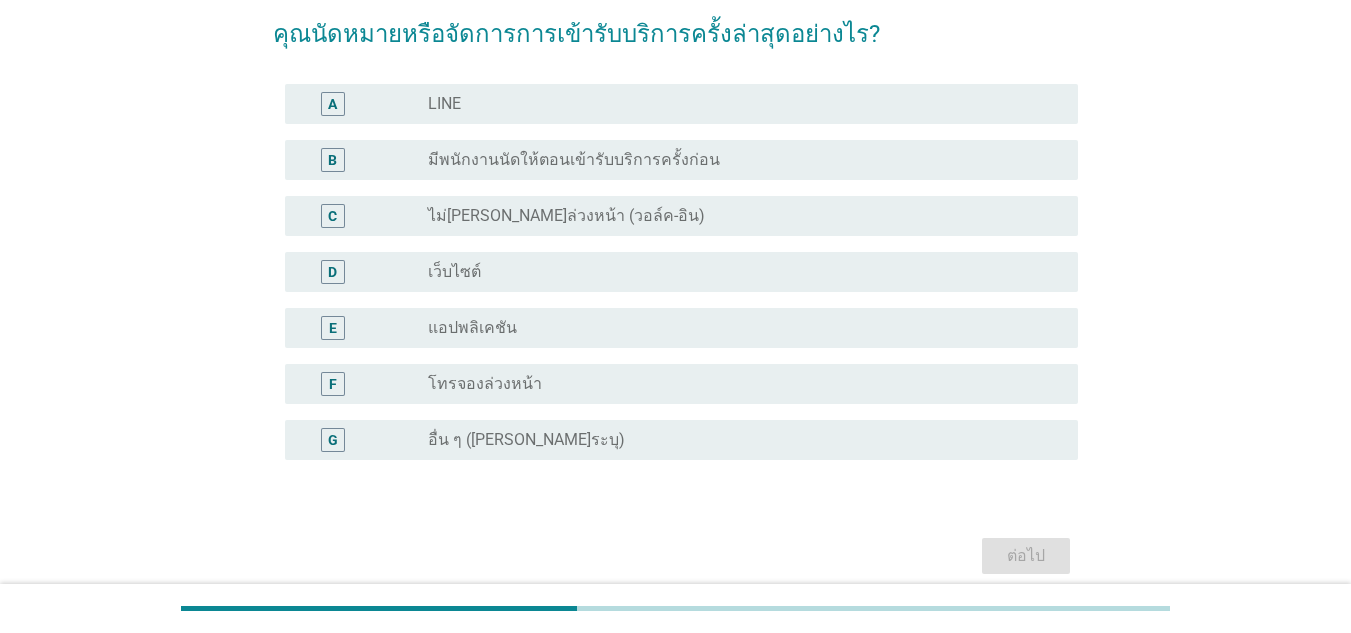 scroll, scrollTop: 200, scrollLeft: 0, axis: vertical 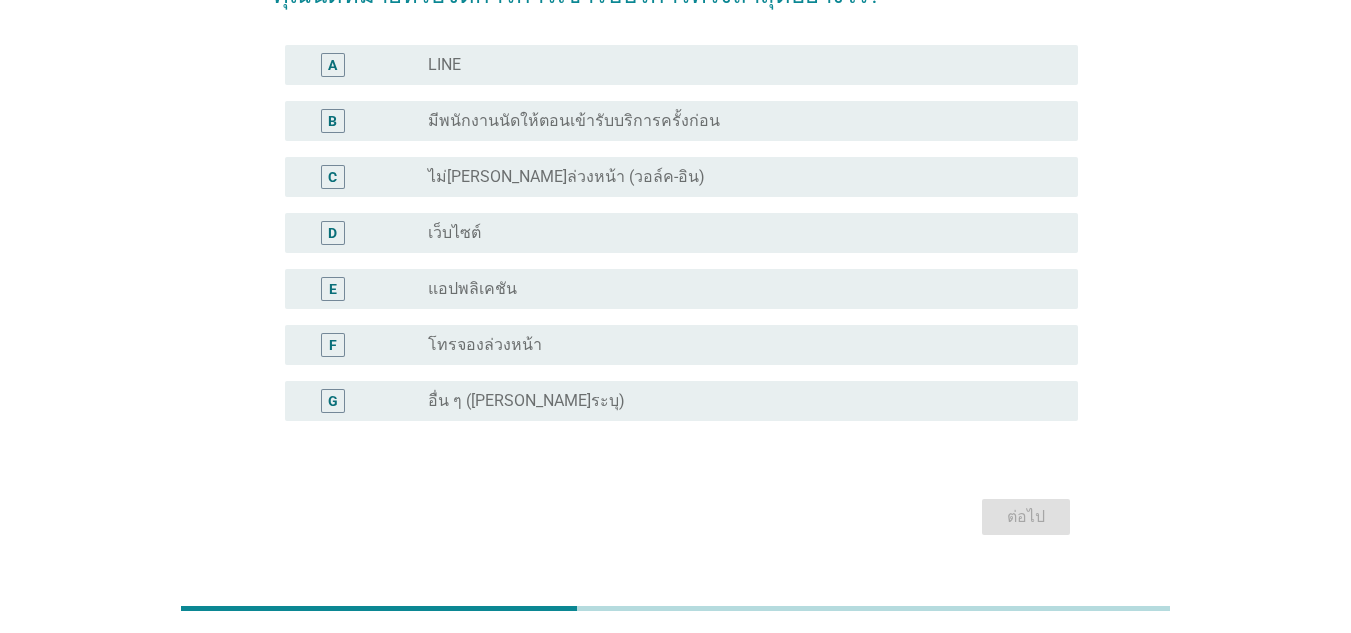 click on "radio_button_unchecked ไม่[PERSON_NAME]ล่วงหน้า (วอล์ค-อิน)" at bounding box center [745, 177] 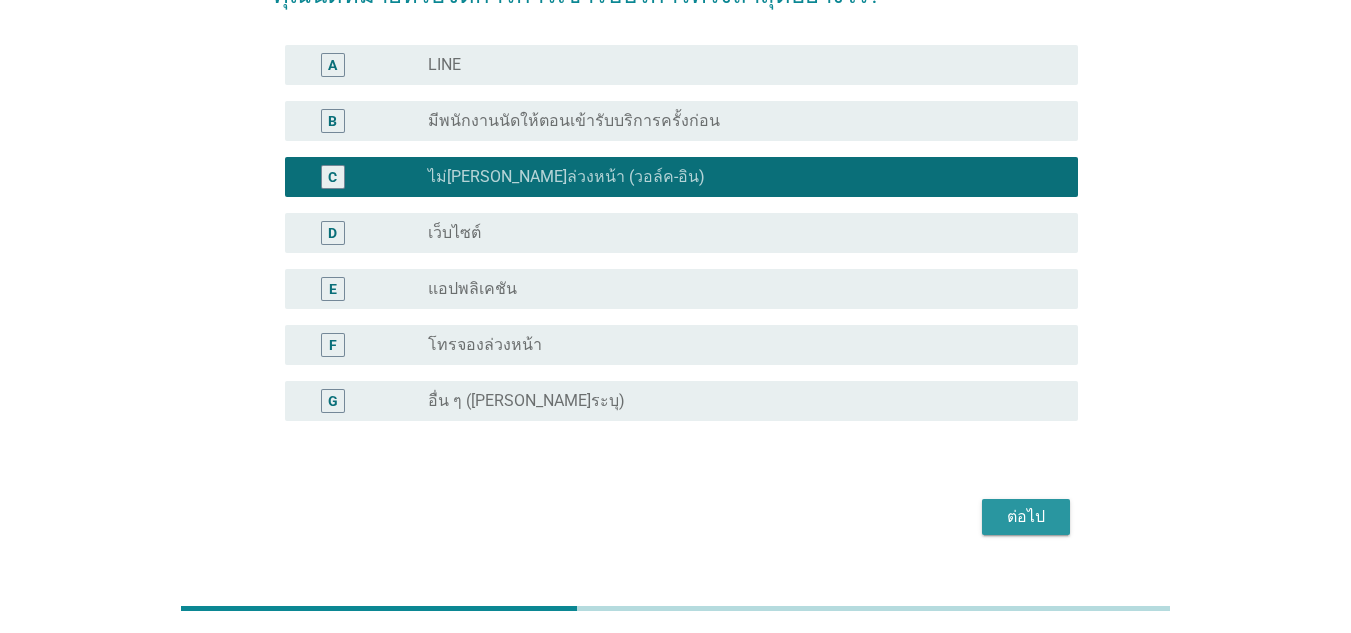 click on "ต่อไป" at bounding box center (1026, 517) 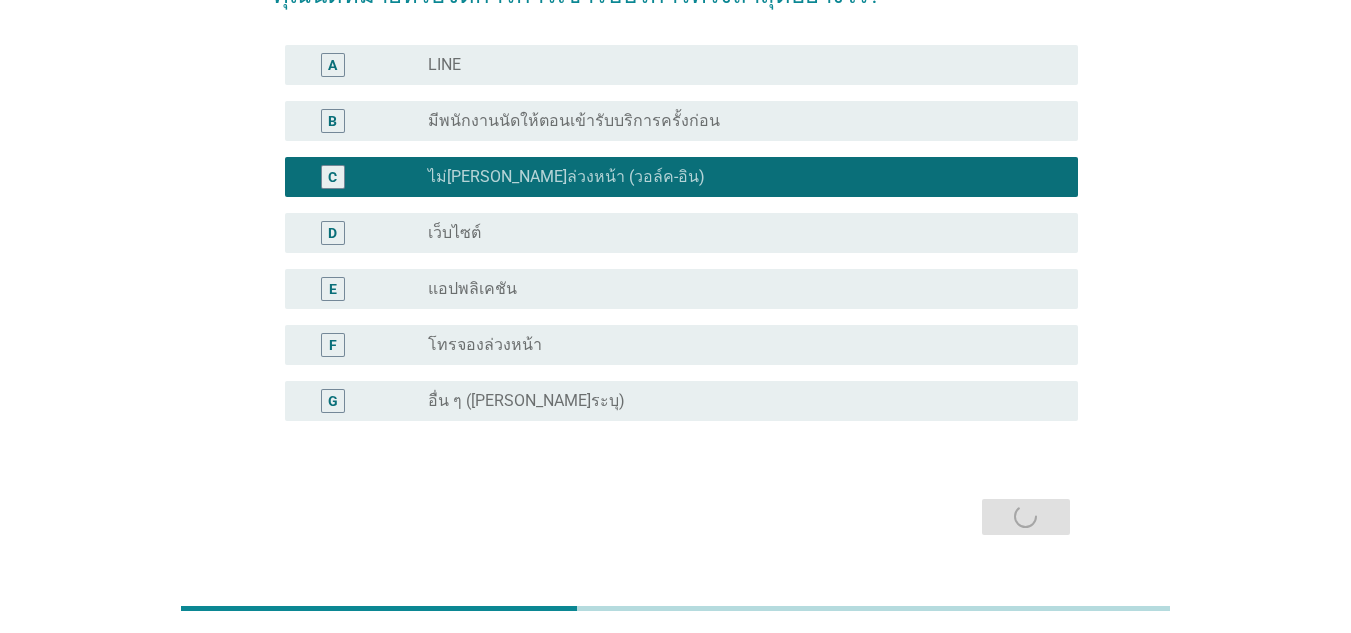 scroll, scrollTop: 0, scrollLeft: 0, axis: both 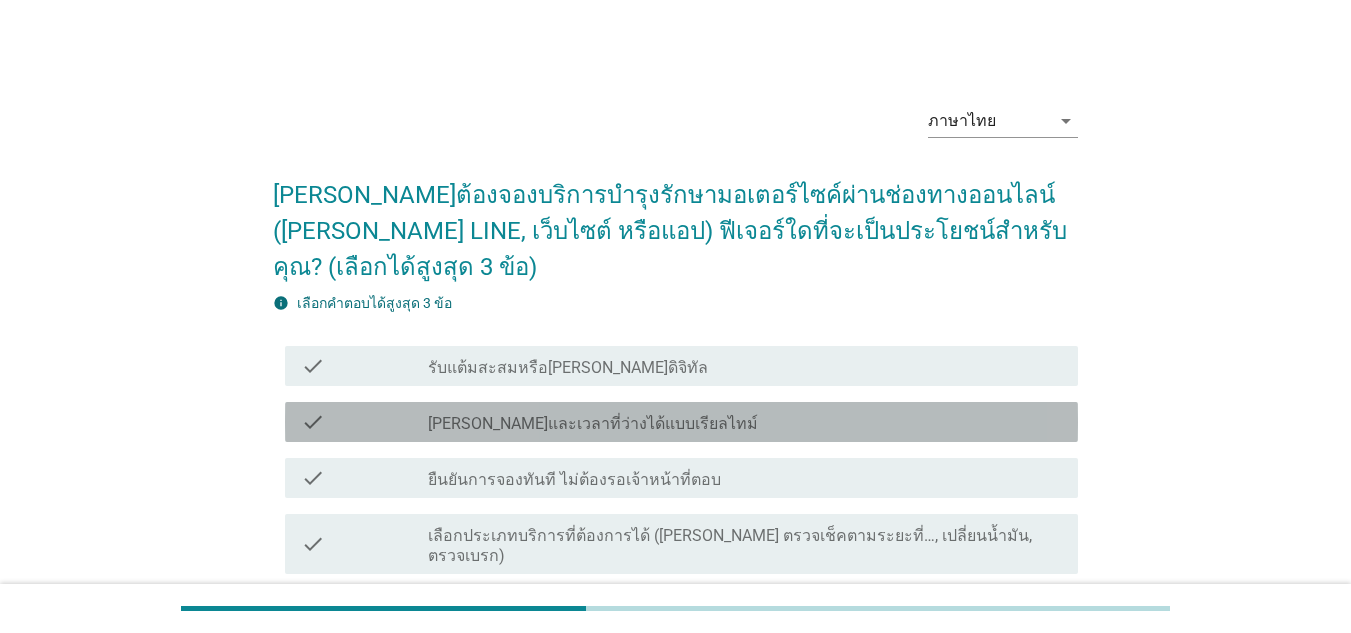 click on "[PERSON_NAME]และเวลาที่ว่างได้แบบเรียลไทม์" at bounding box center (593, 424) 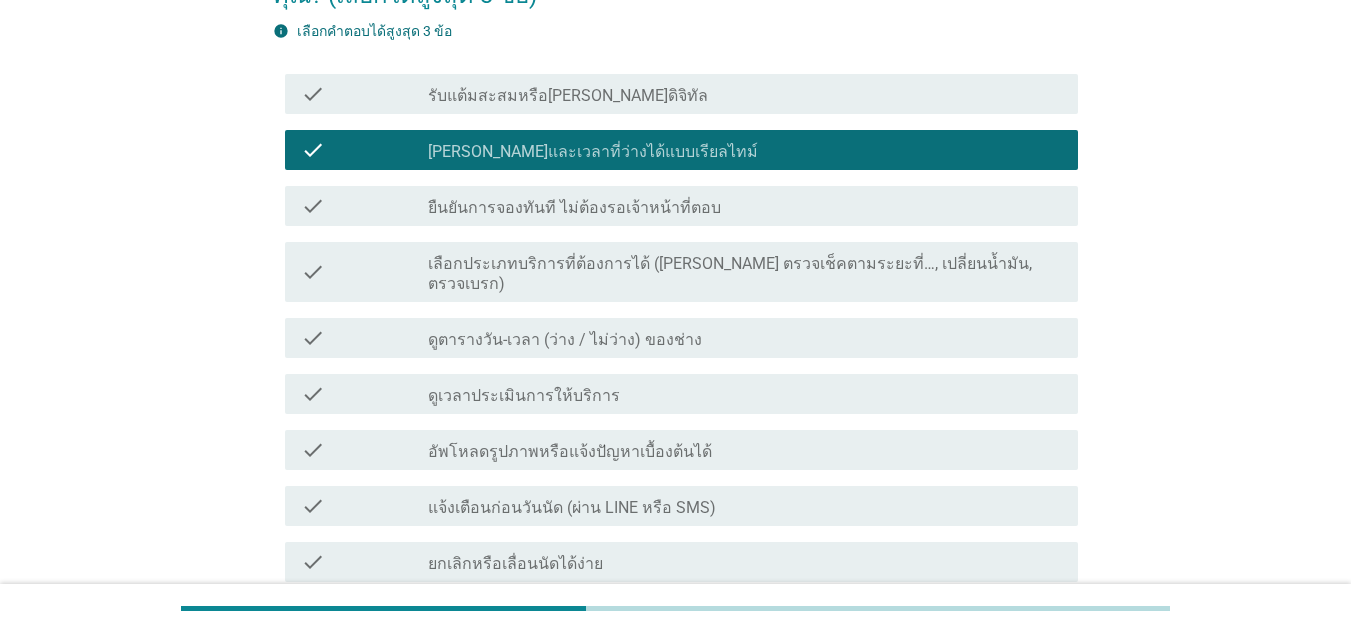 scroll, scrollTop: 300, scrollLeft: 0, axis: vertical 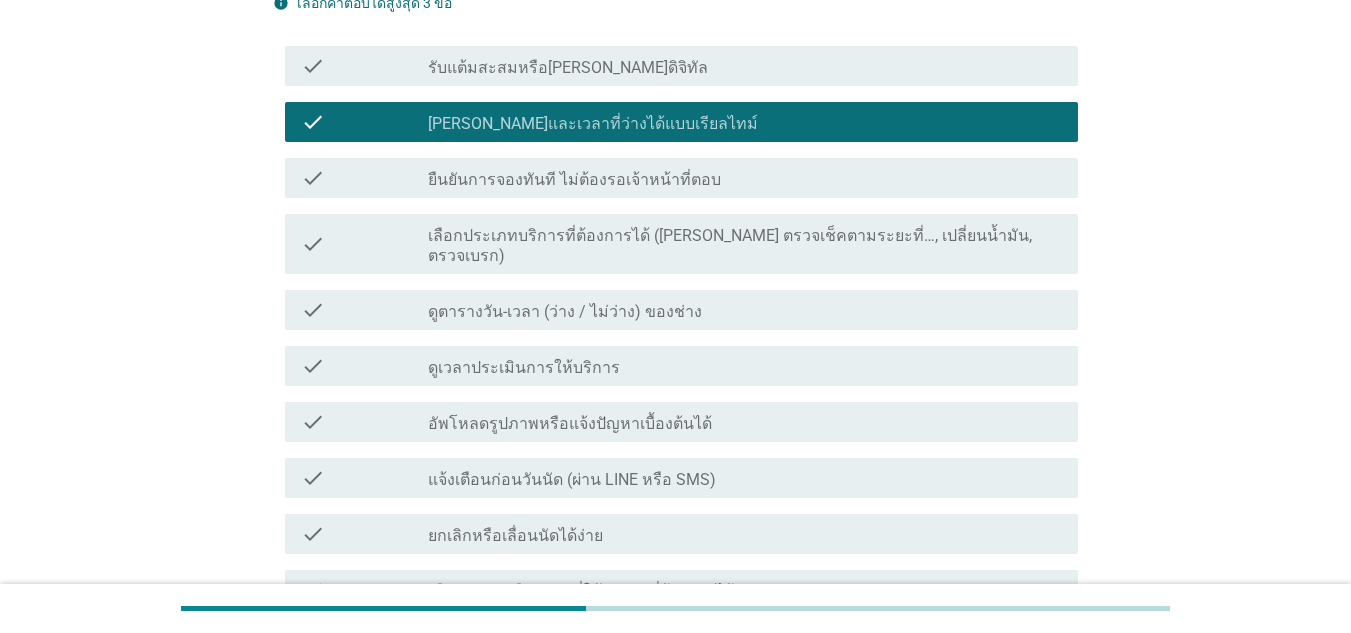 click on "ยืนยันการจองทันที ไม่ต้องรอเจ้าหน้าที่ตอบ" at bounding box center (574, 180) 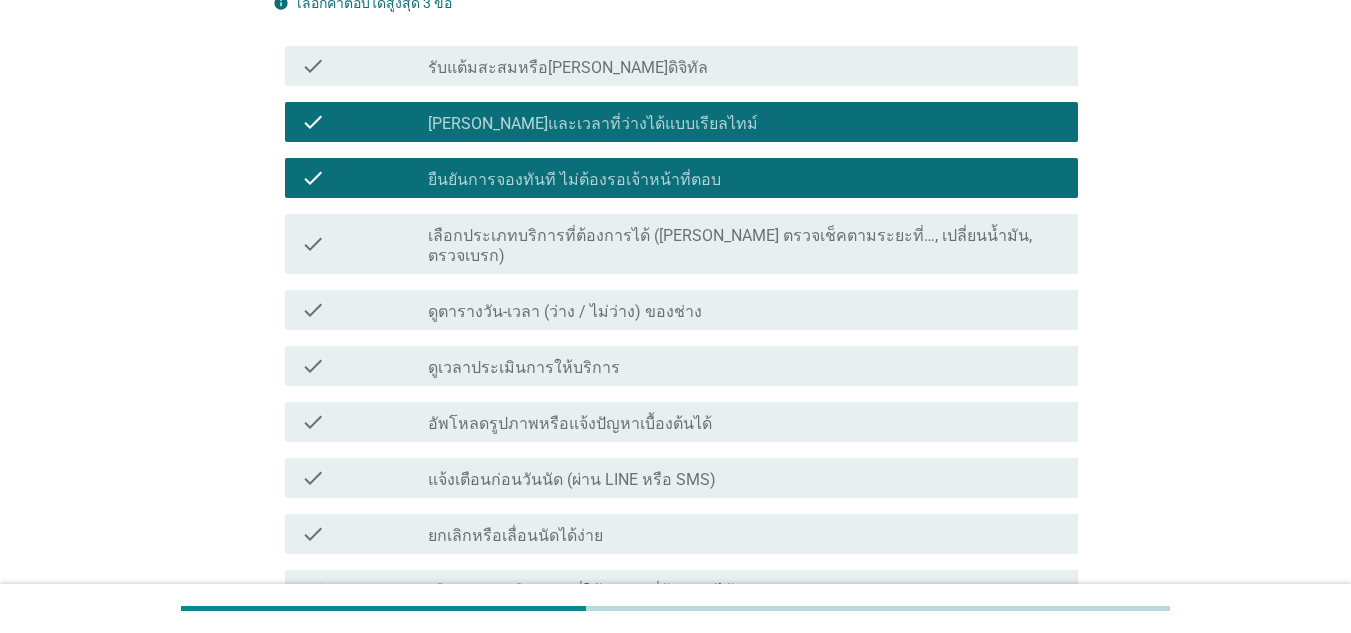 click on "ดูตารางวัน-เวลา (ว่าง / ไม่ว่าง) ของช่าง" at bounding box center (565, 312) 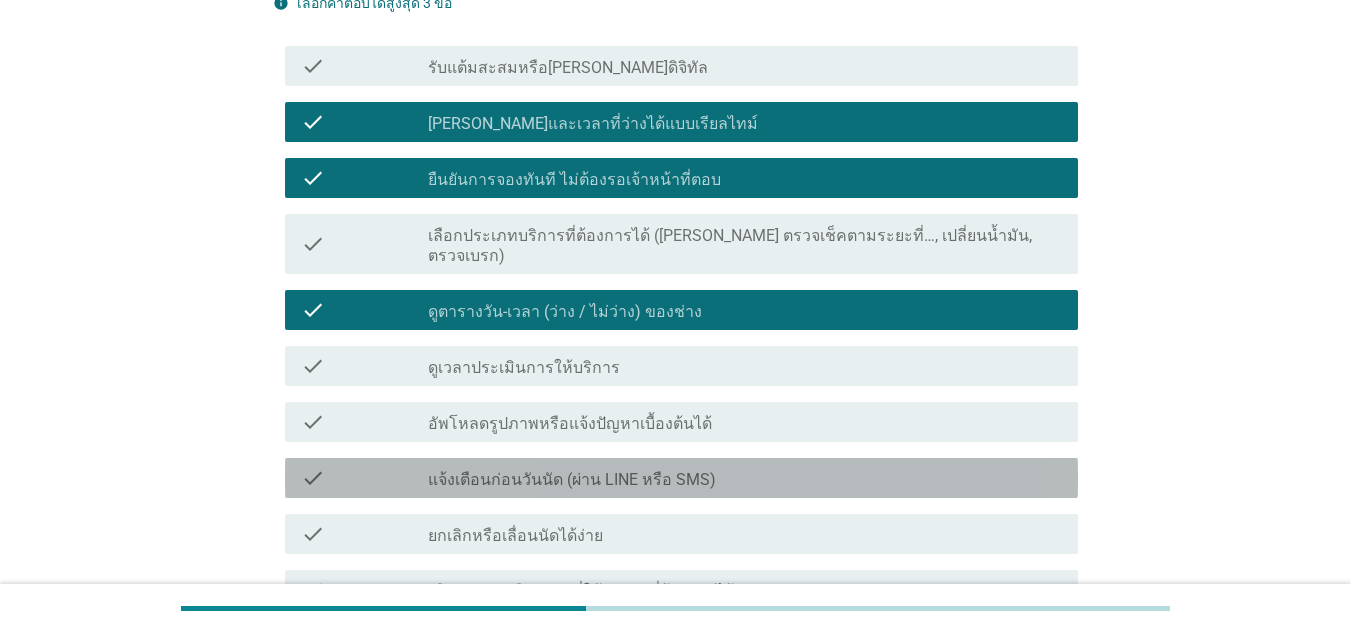click on "แจ้งเตือนก่อนวันนัด (ผ่าน LINE หรือ SMS)" at bounding box center (572, 480) 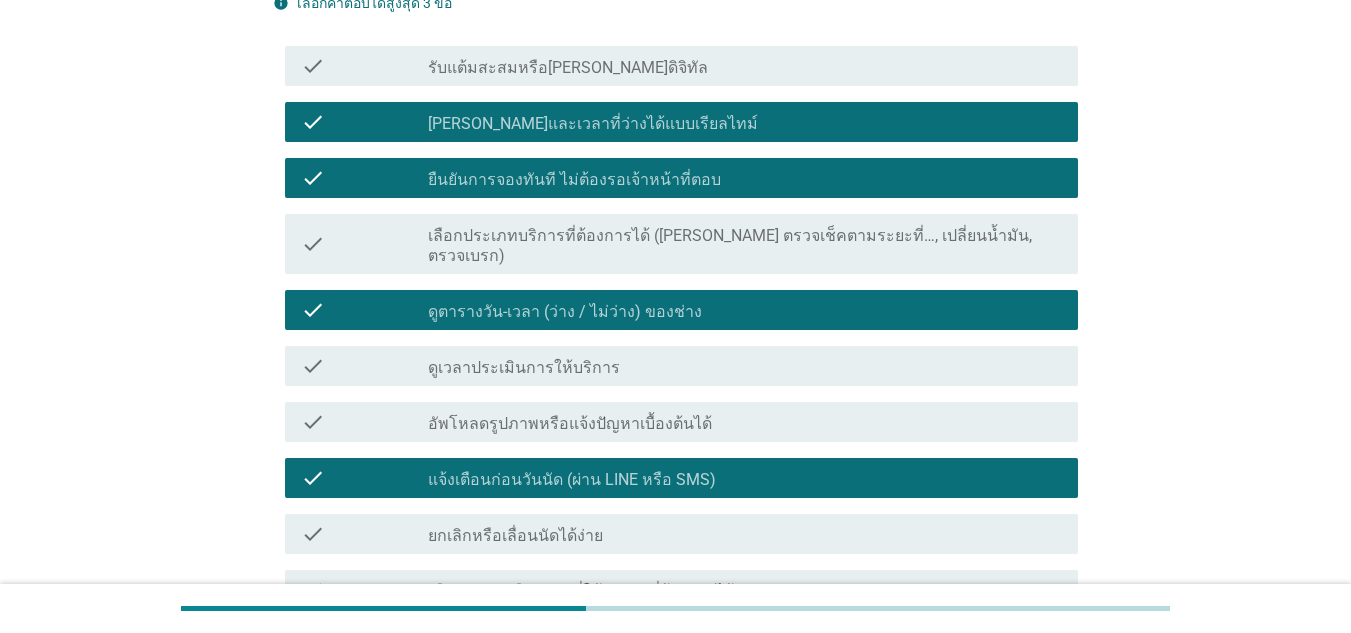 click on "เลือกสาขาหรือสถานที่ให้บริการที่ต้องการได้" at bounding box center [581, 592] 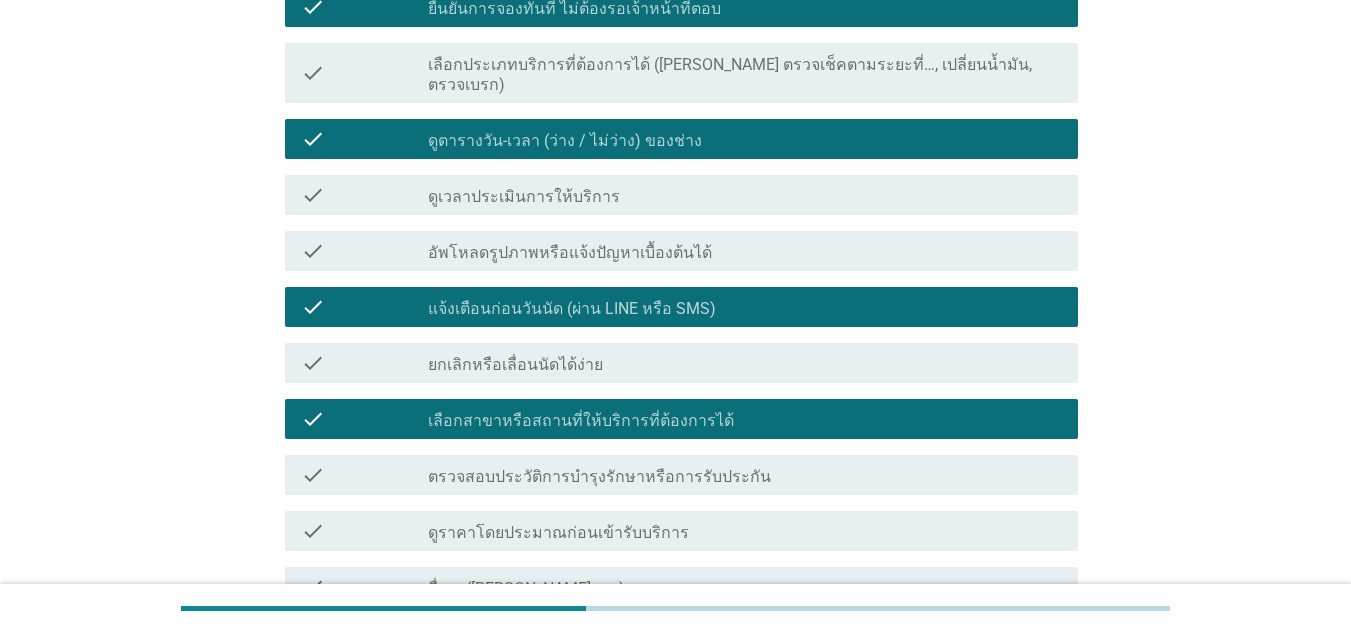 scroll, scrollTop: 651, scrollLeft: 0, axis: vertical 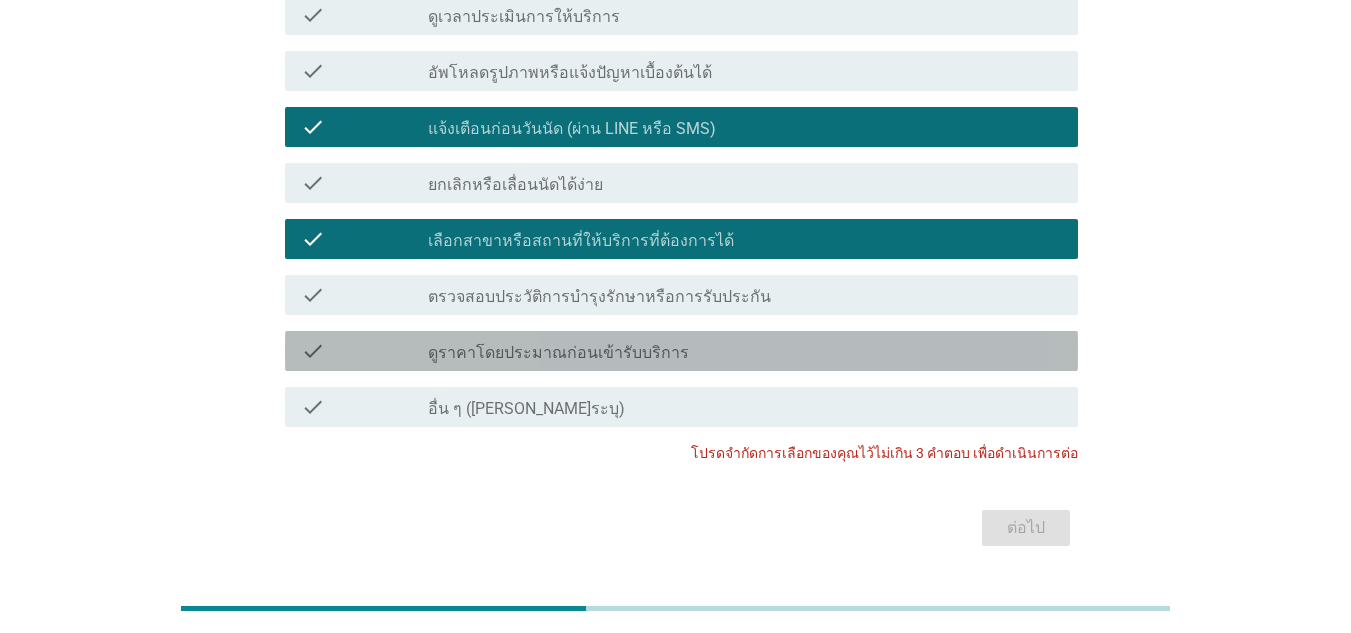 drag, startPoint x: 511, startPoint y: 294, endPoint x: 554, endPoint y: 317, distance: 48.76474 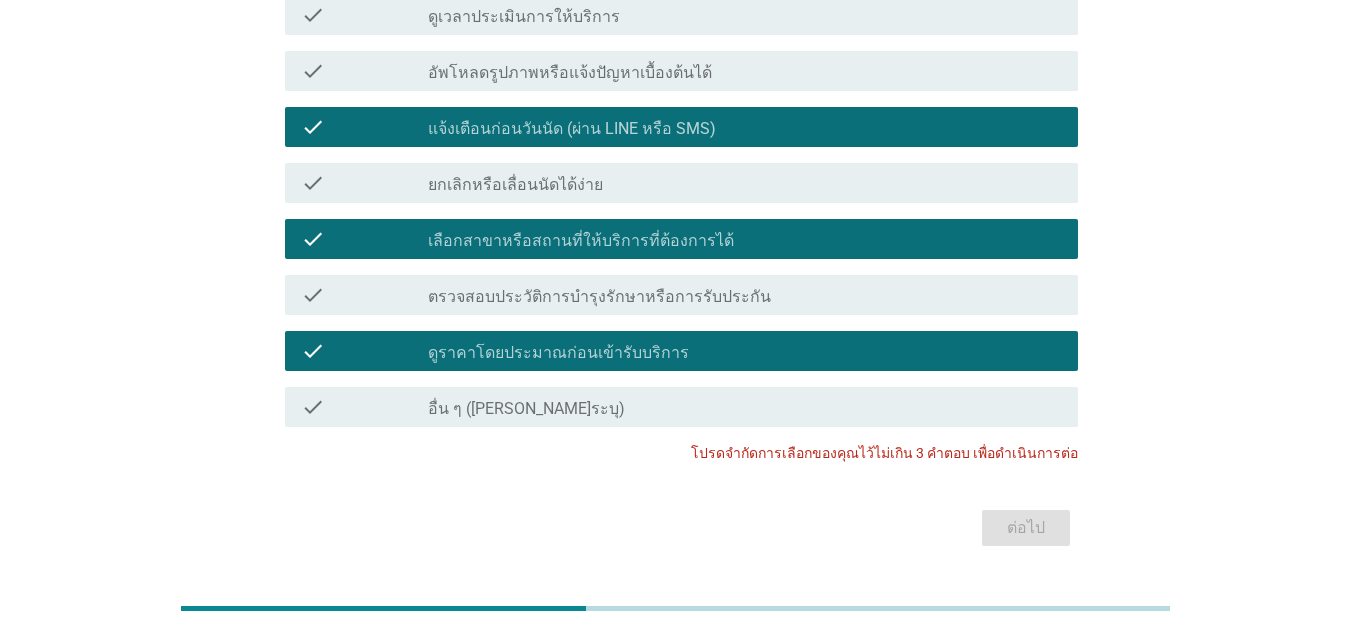 click on "check     check_box_outline_blank ตรวจสอบประวัติการบำรุงรักษาหรือการรับประกัน" at bounding box center (681, 295) 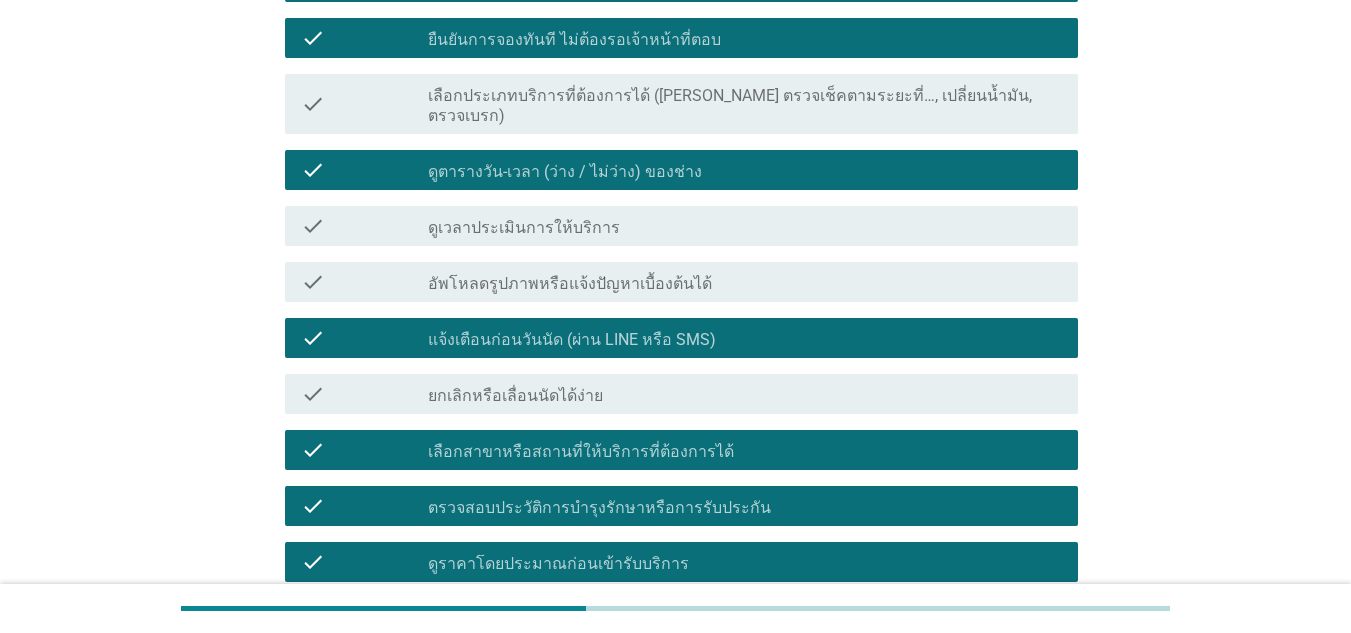 scroll, scrollTop: 551, scrollLeft: 0, axis: vertical 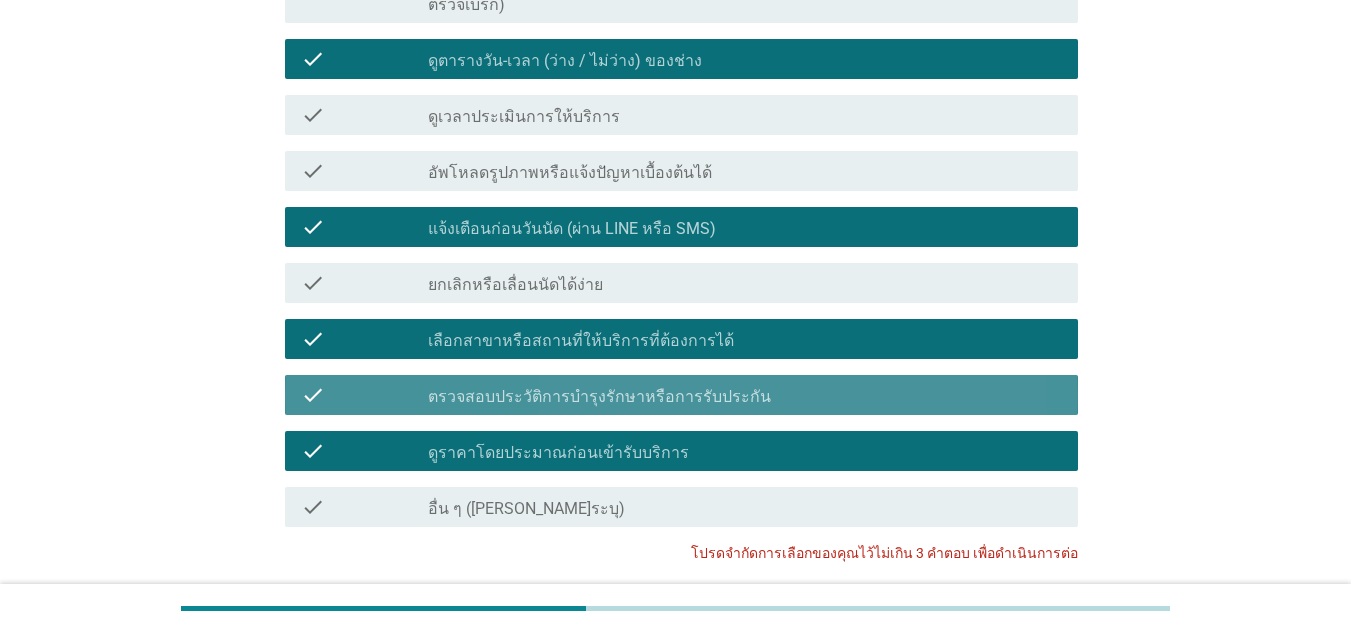 drag, startPoint x: 590, startPoint y: 350, endPoint x: 596, endPoint y: 331, distance: 19.924858 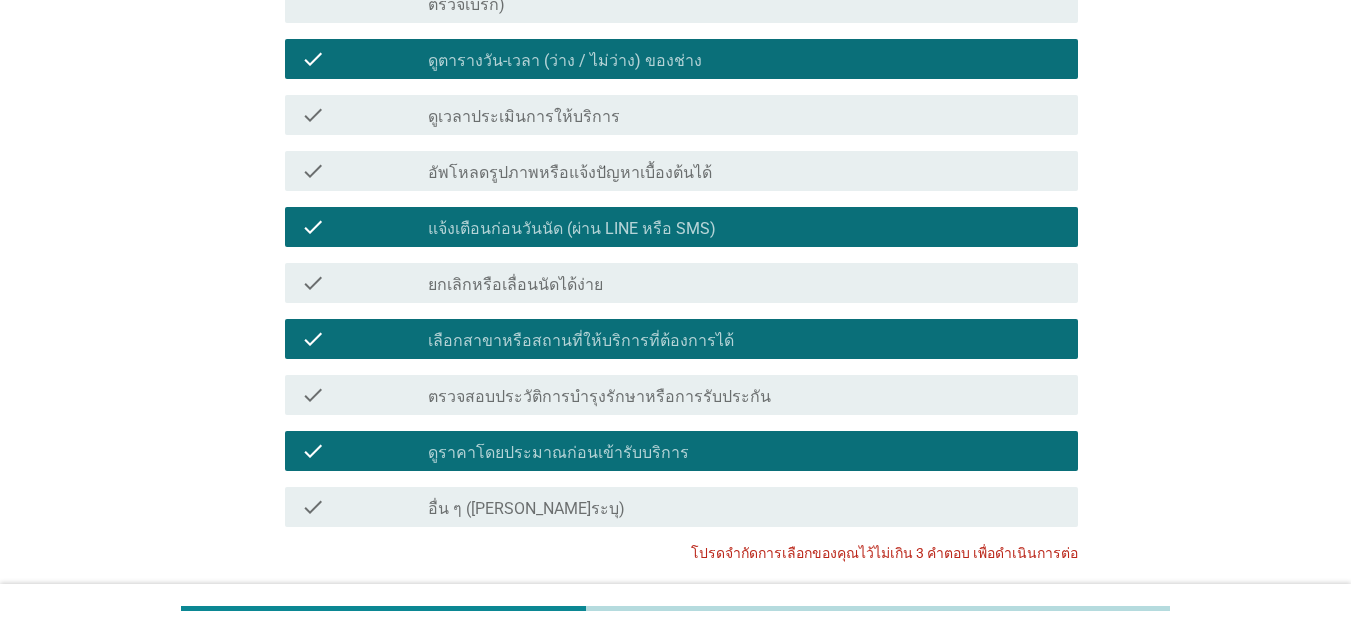 click on "เลือกสาขาหรือสถานที่ให้บริการที่ต้องการได้" at bounding box center (581, 341) 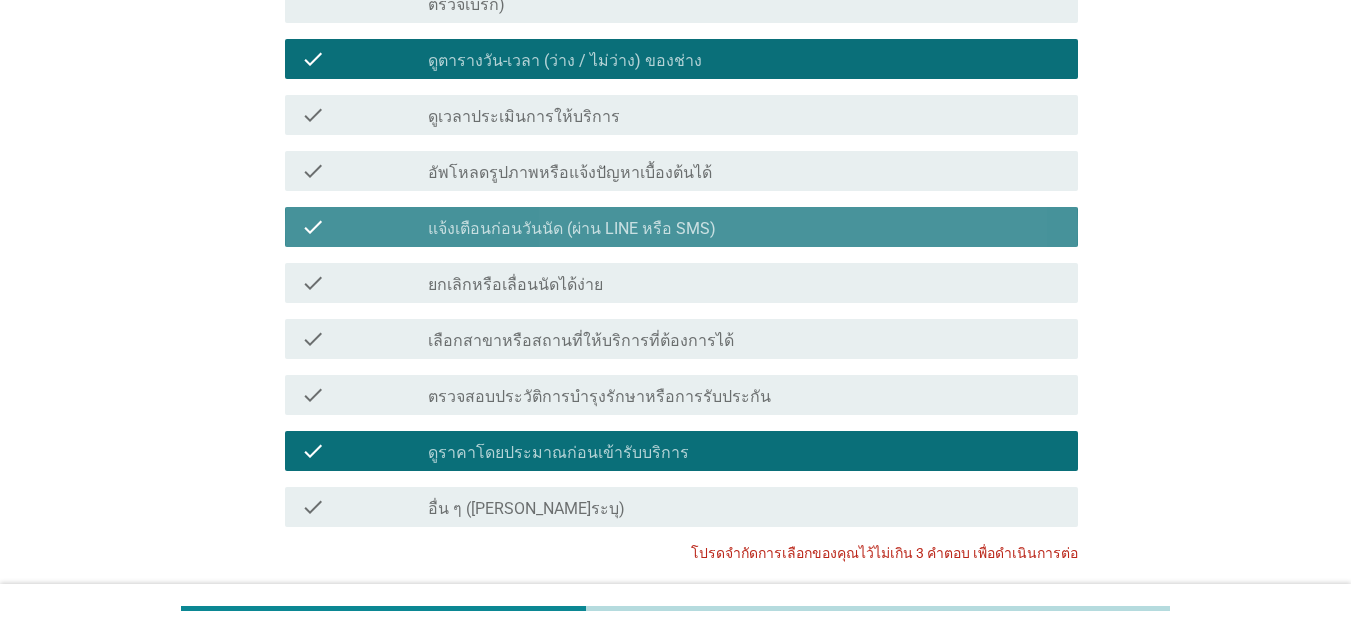 click on "check_box แจ้งเตือนก่อนวันนัด (ผ่าน LINE หรือ SMS)" at bounding box center (745, 227) 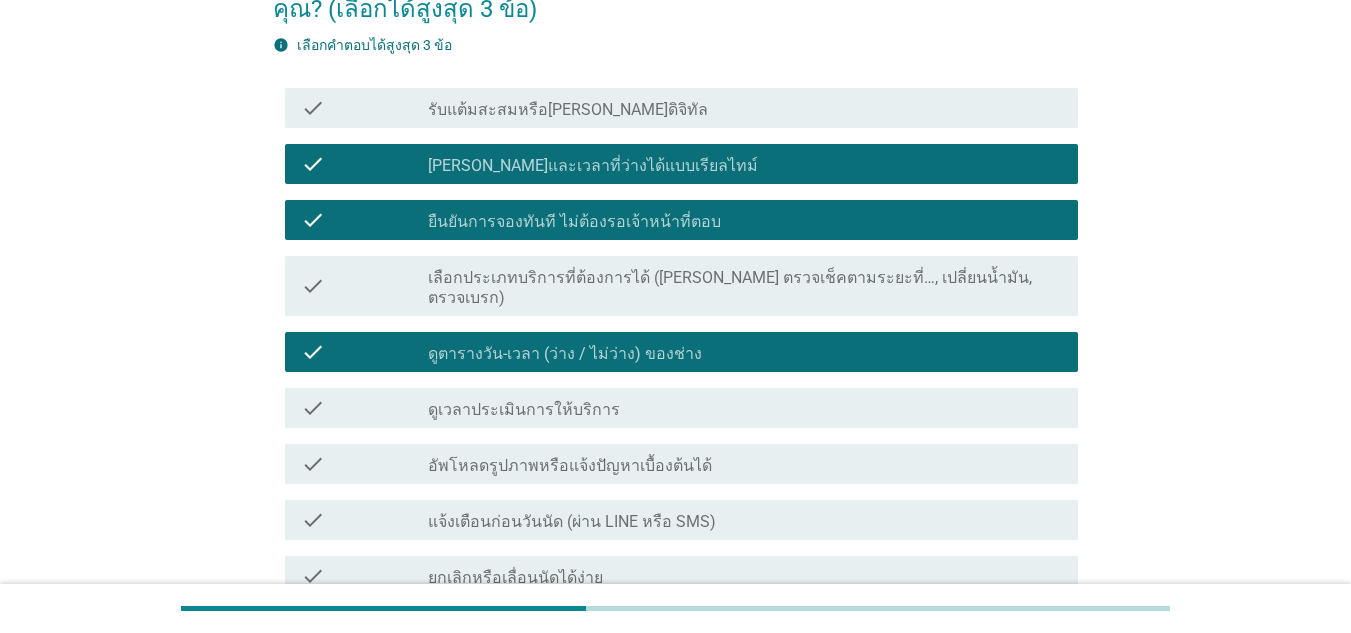 scroll, scrollTop: 251, scrollLeft: 0, axis: vertical 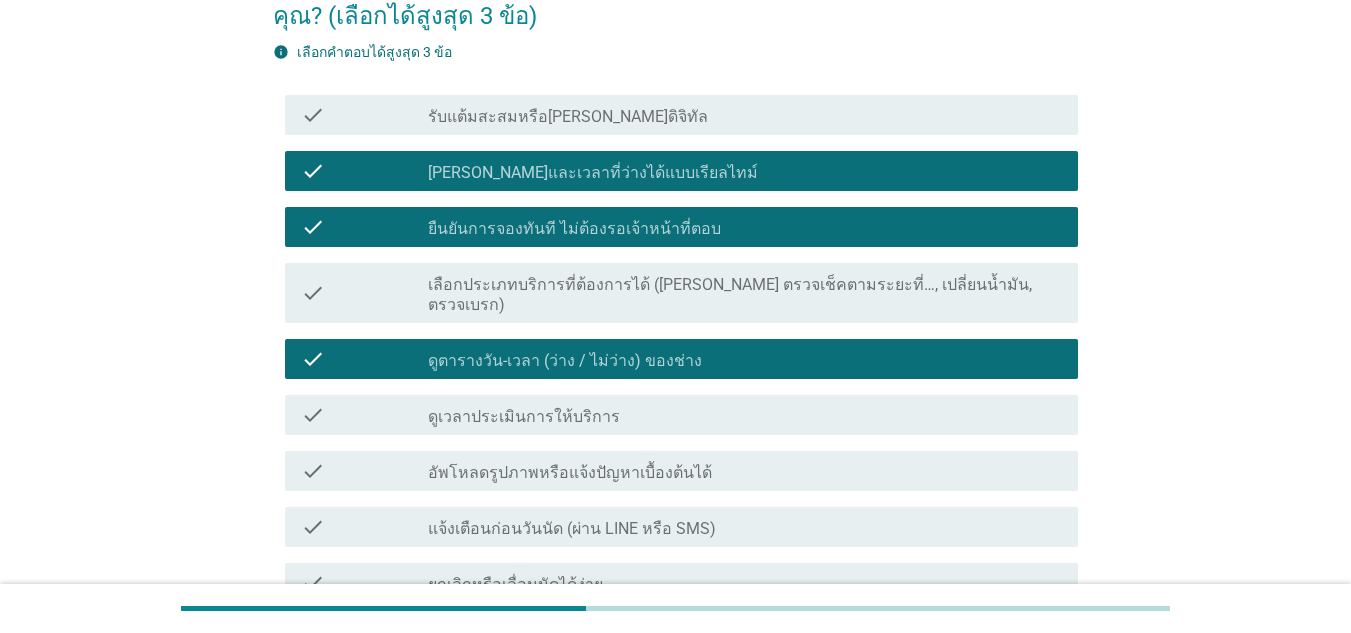 click on "ยืนยันการจองทันที ไม่ต้องรอเจ้าหน้าที่ตอบ" at bounding box center [574, 229] 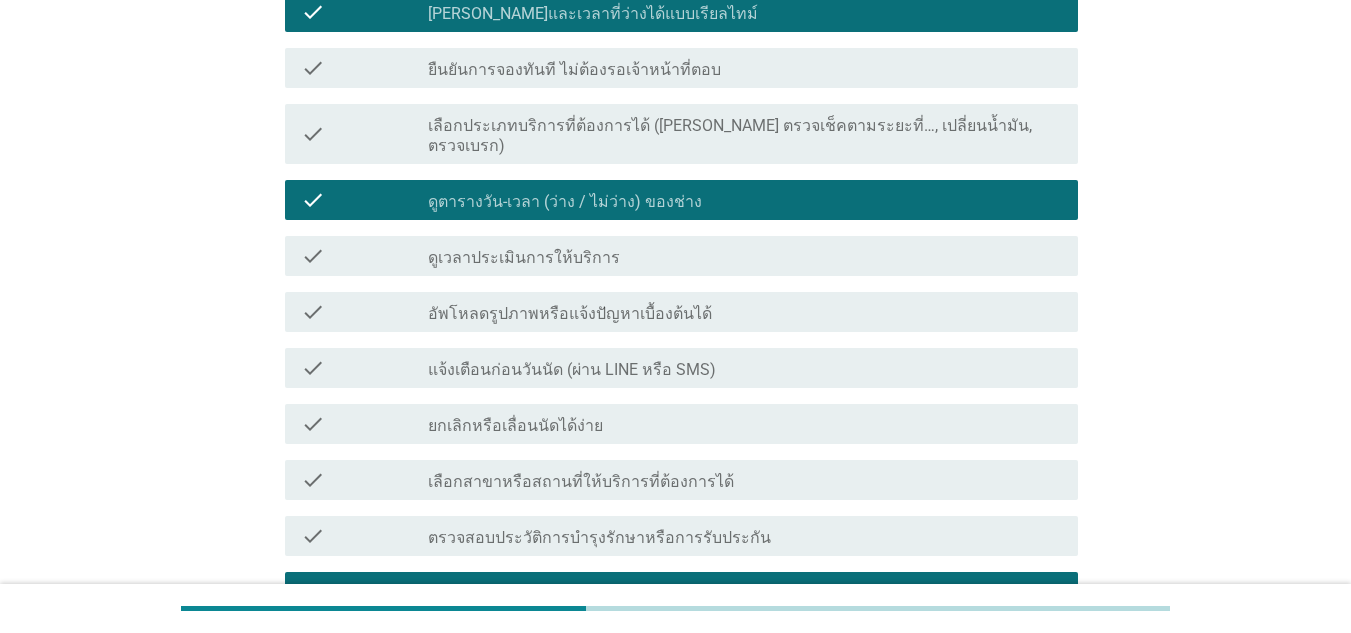 scroll, scrollTop: 651, scrollLeft: 0, axis: vertical 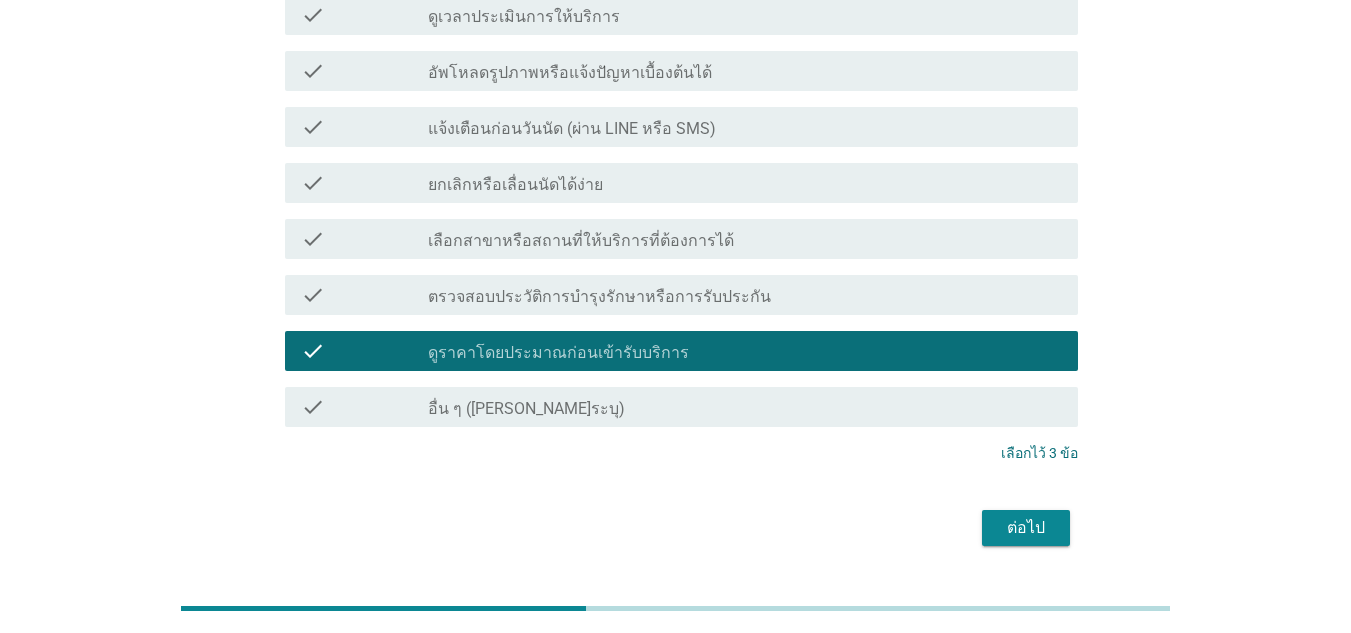 click on "ต่อไป" at bounding box center [1026, 528] 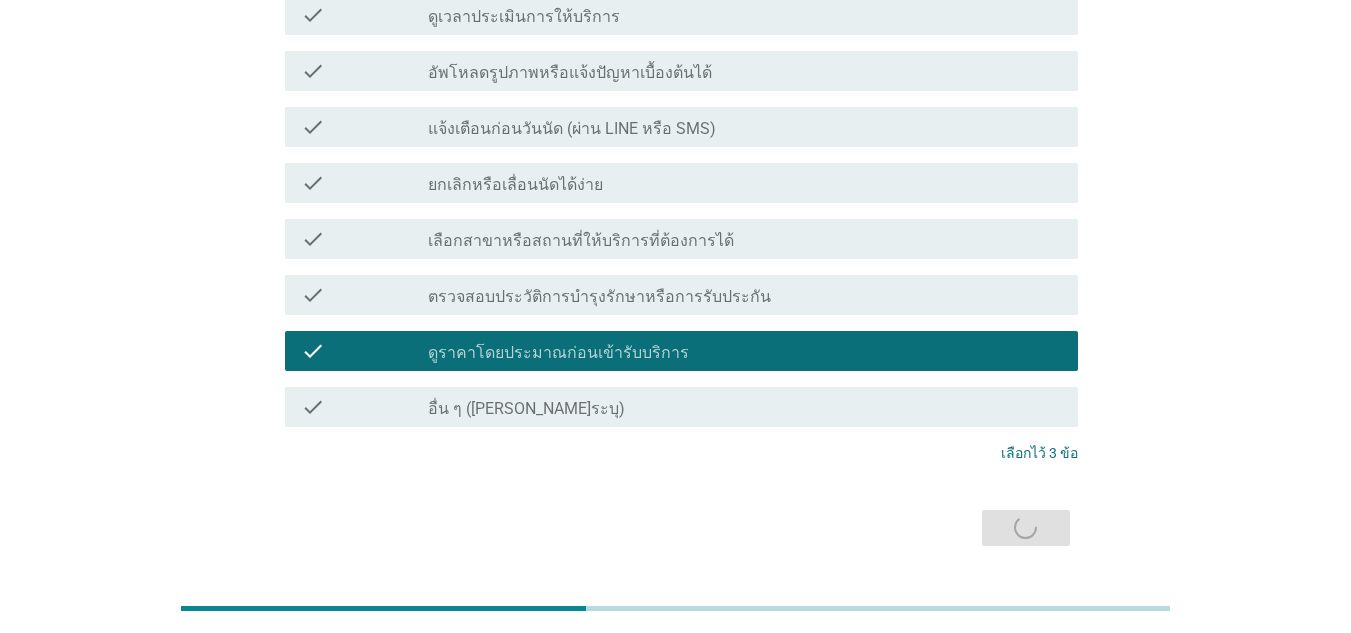 scroll, scrollTop: 0, scrollLeft: 0, axis: both 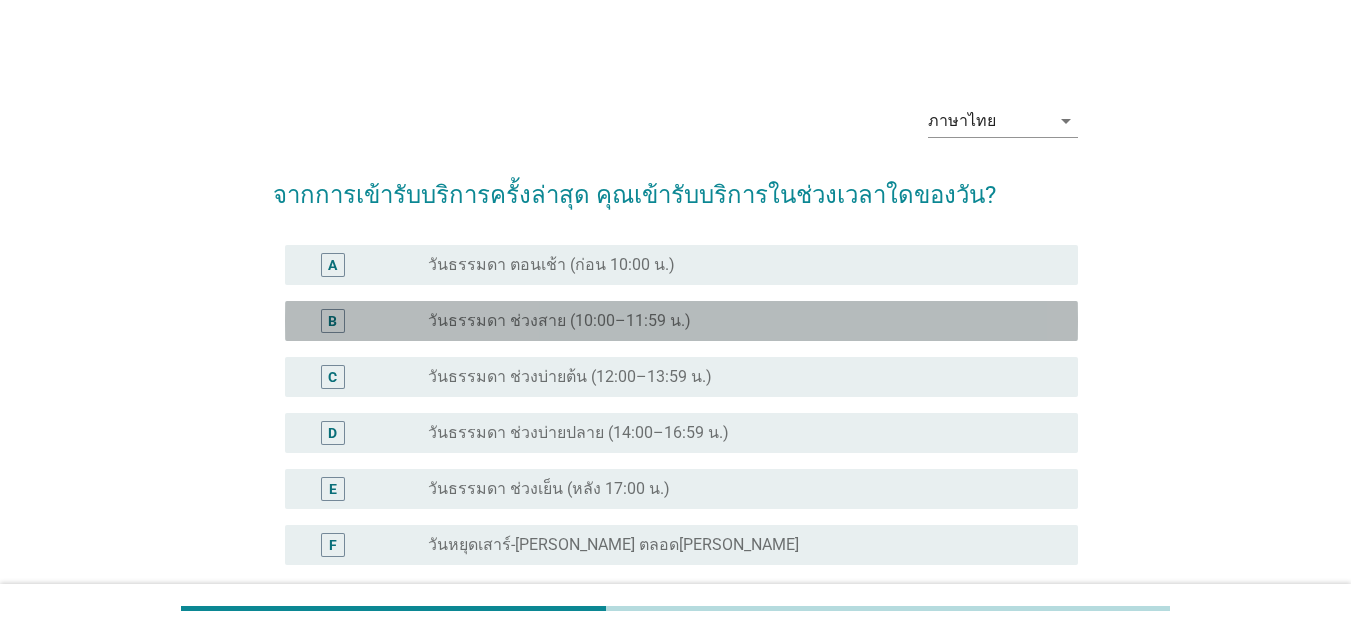 click on "วันธรรมดา ช่วงสาย (10:00–11:59 น.)" at bounding box center (559, 321) 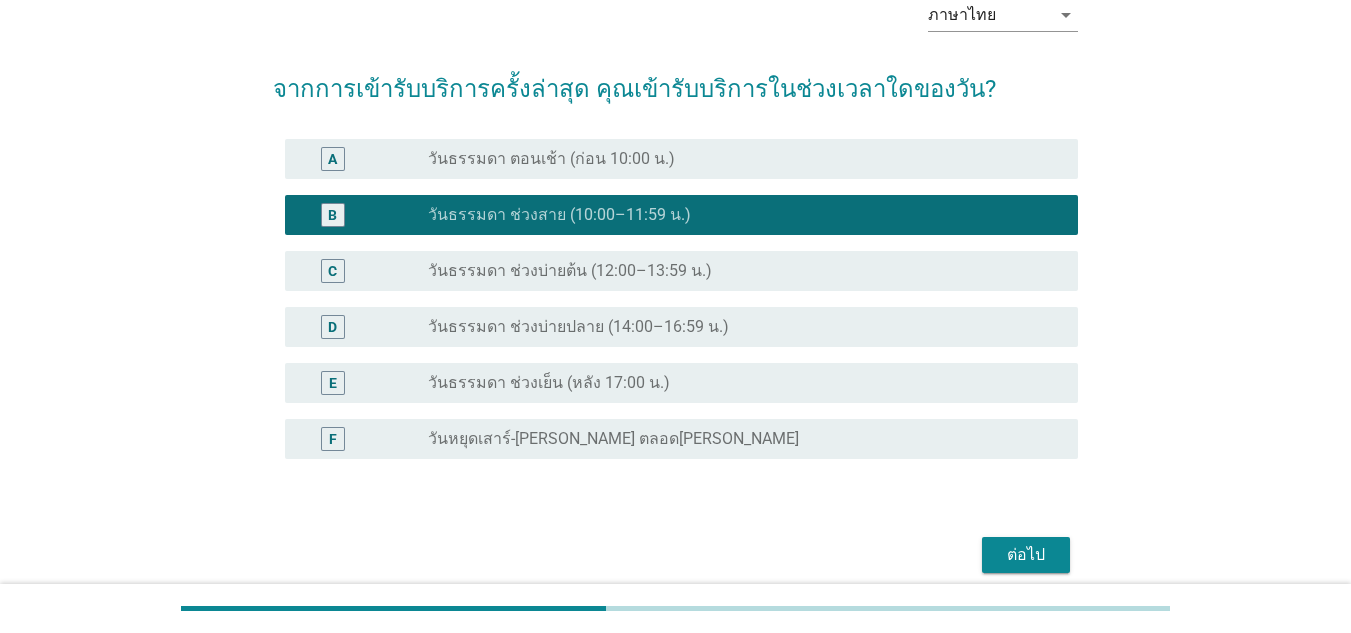 scroll, scrollTop: 189, scrollLeft: 0, axis: vertical 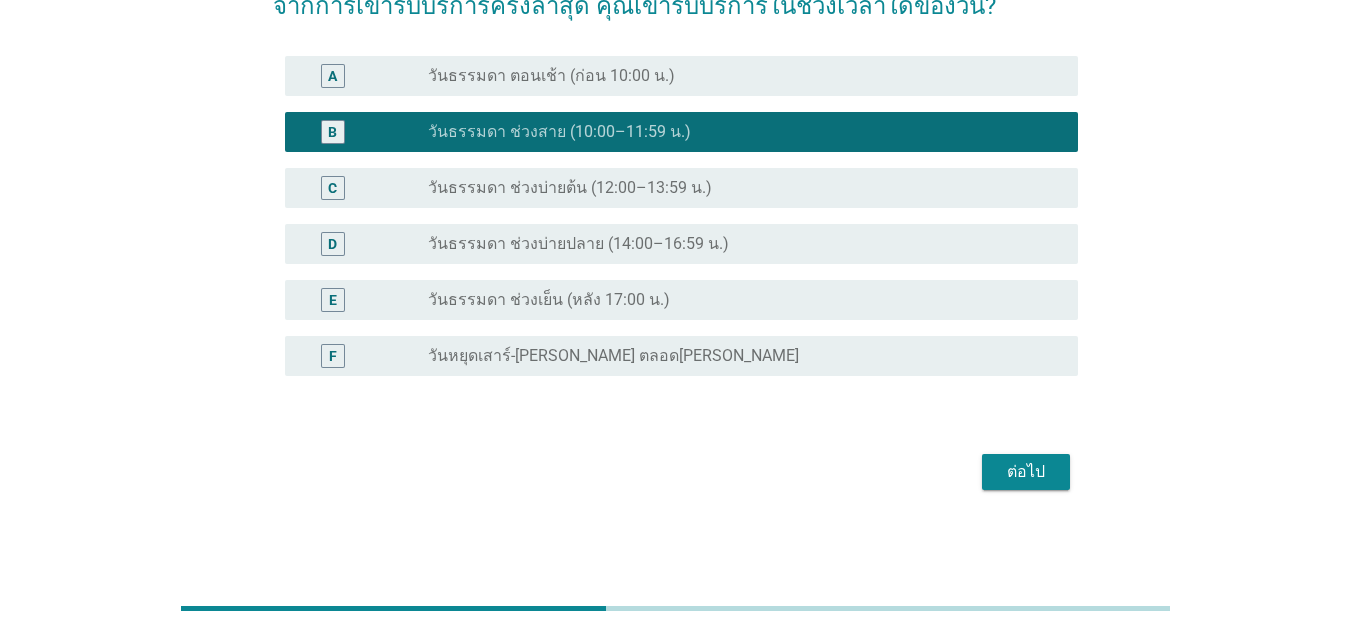 click on "ต่อไป" at bounding box center (1026, 472) 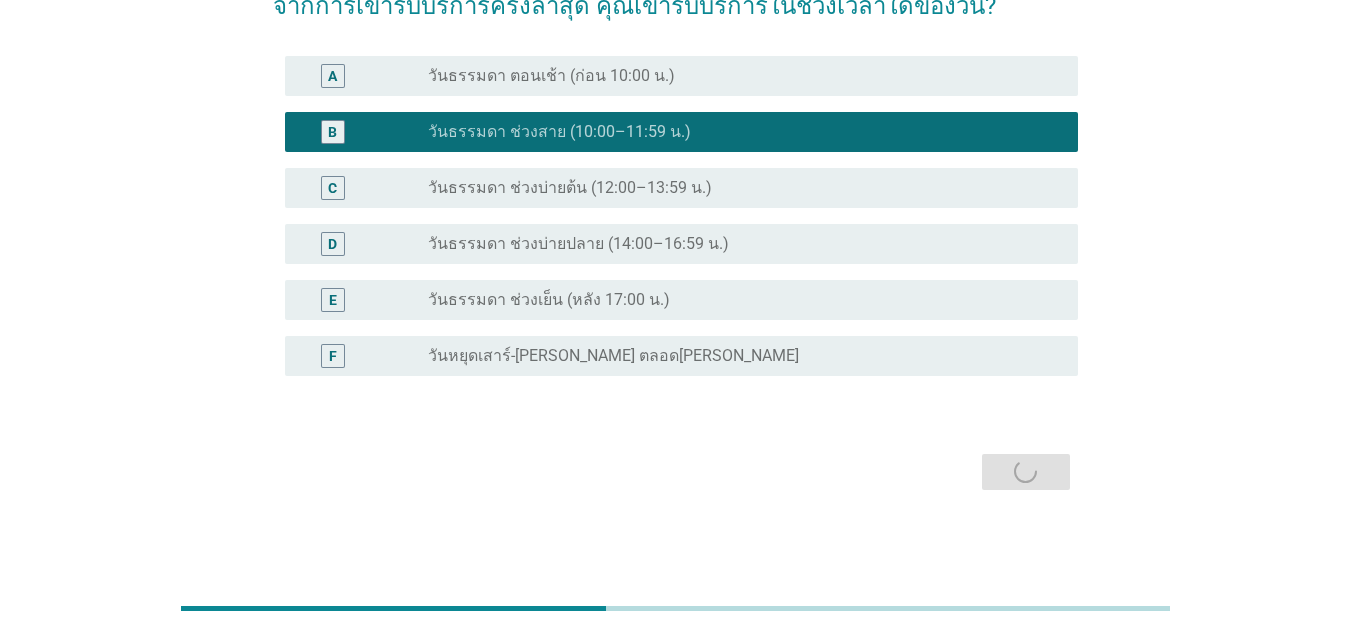 scroll, scrollTop: 0, scrollLeft: 0, axis: both 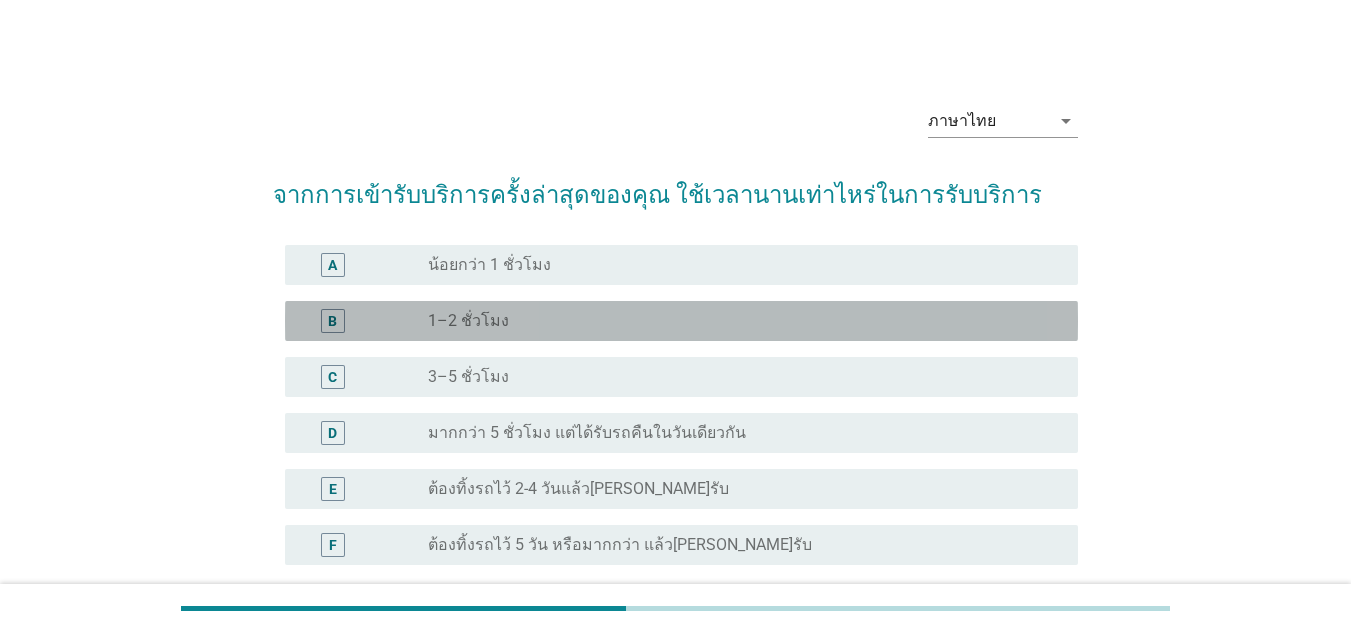 click on "radio_button_unchecked 1–2 ชั่วโมง" at bounding box center [737, 321] 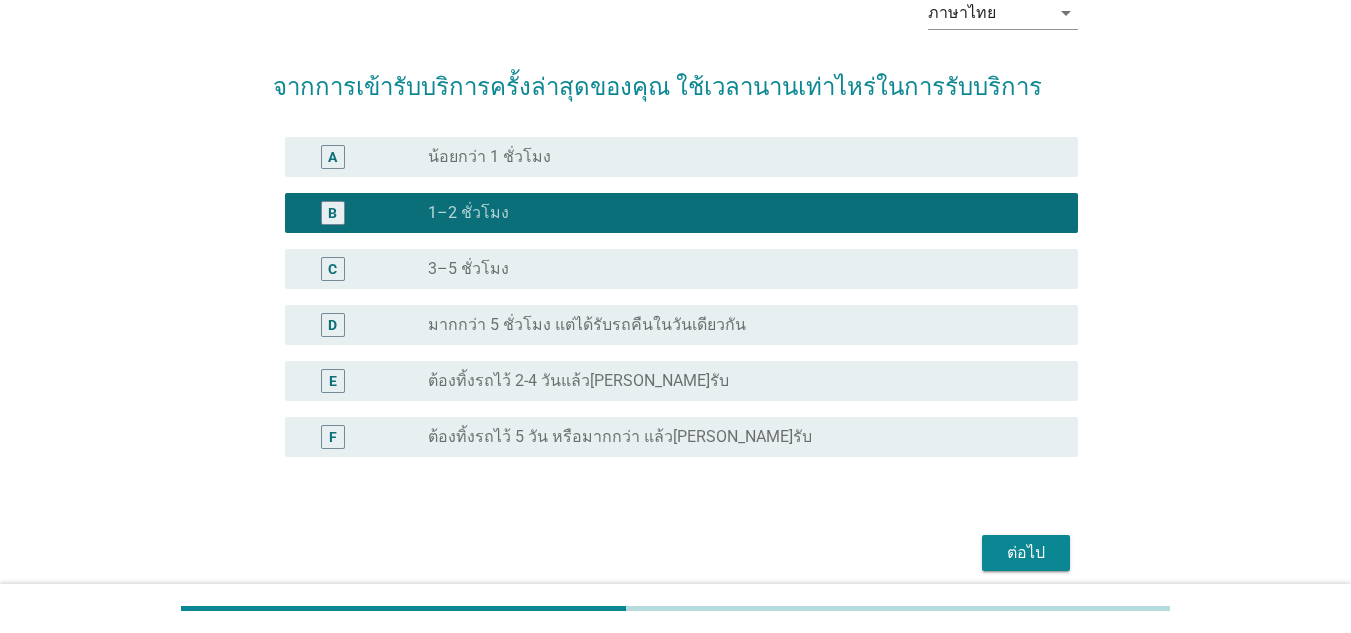 scroll, scrollTop: 189, scrollLeft: 0, axis: vertical 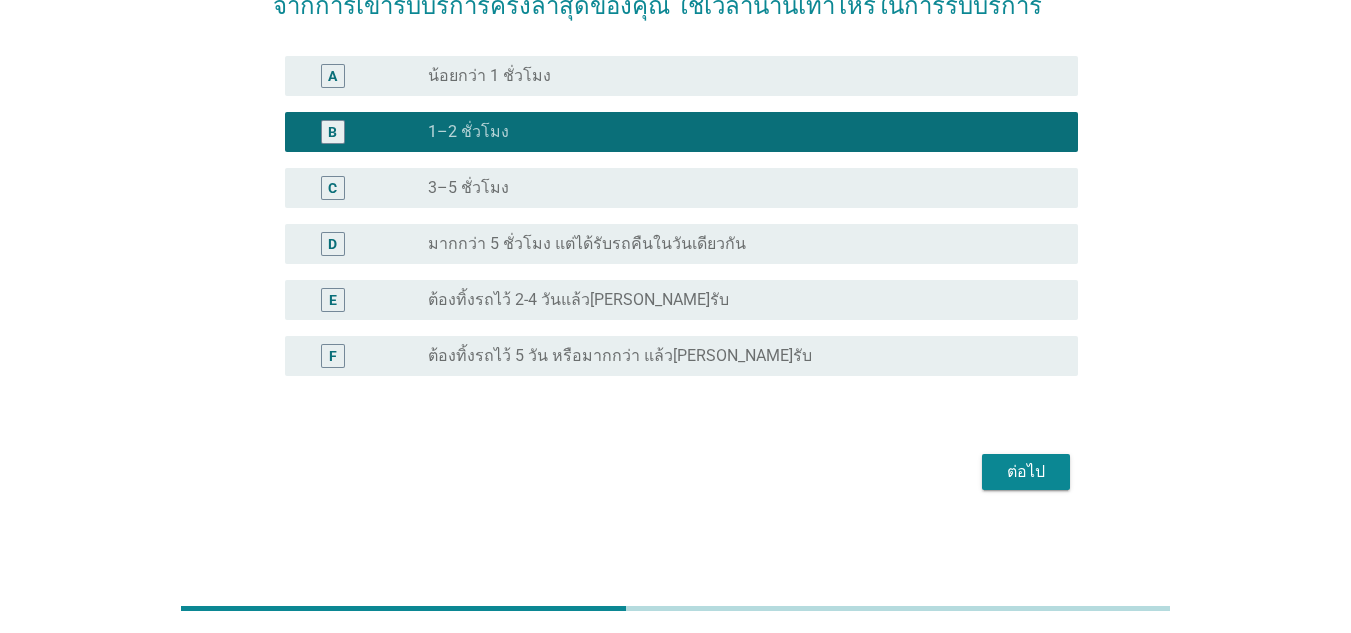 click on "ต่อไป" at bounding box center (1026, 472) 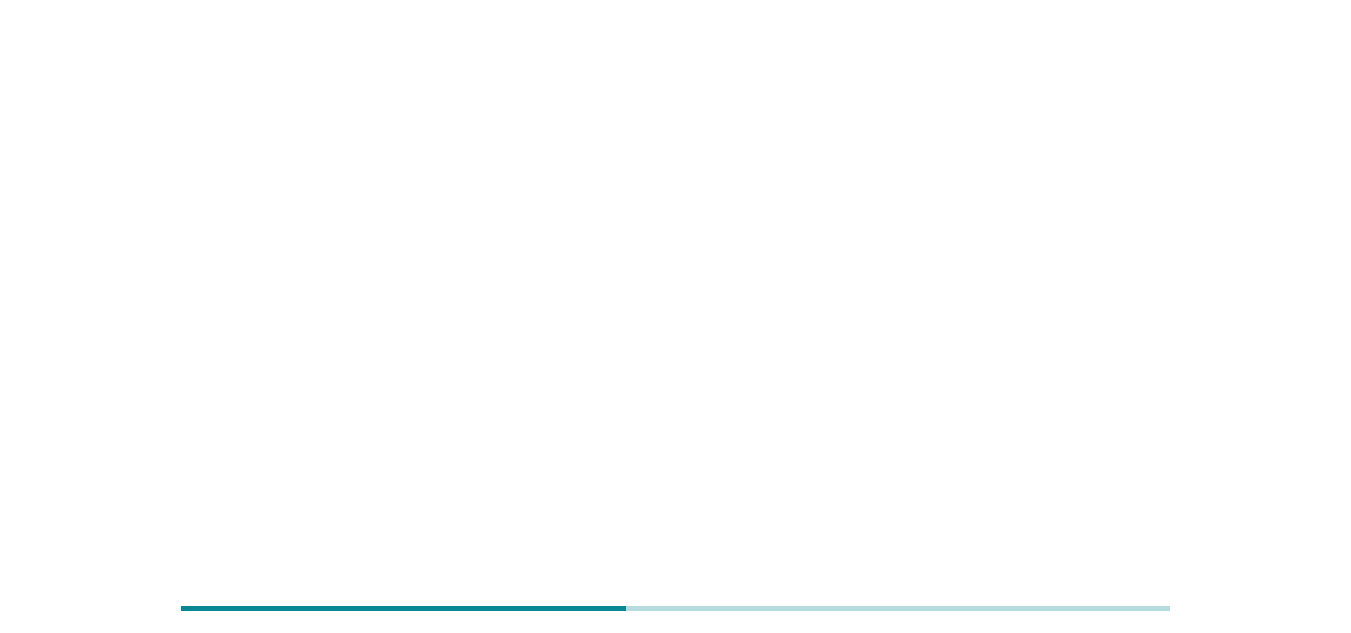 scroll, scrollTop: 0, scrollLeft: 0, axis: both 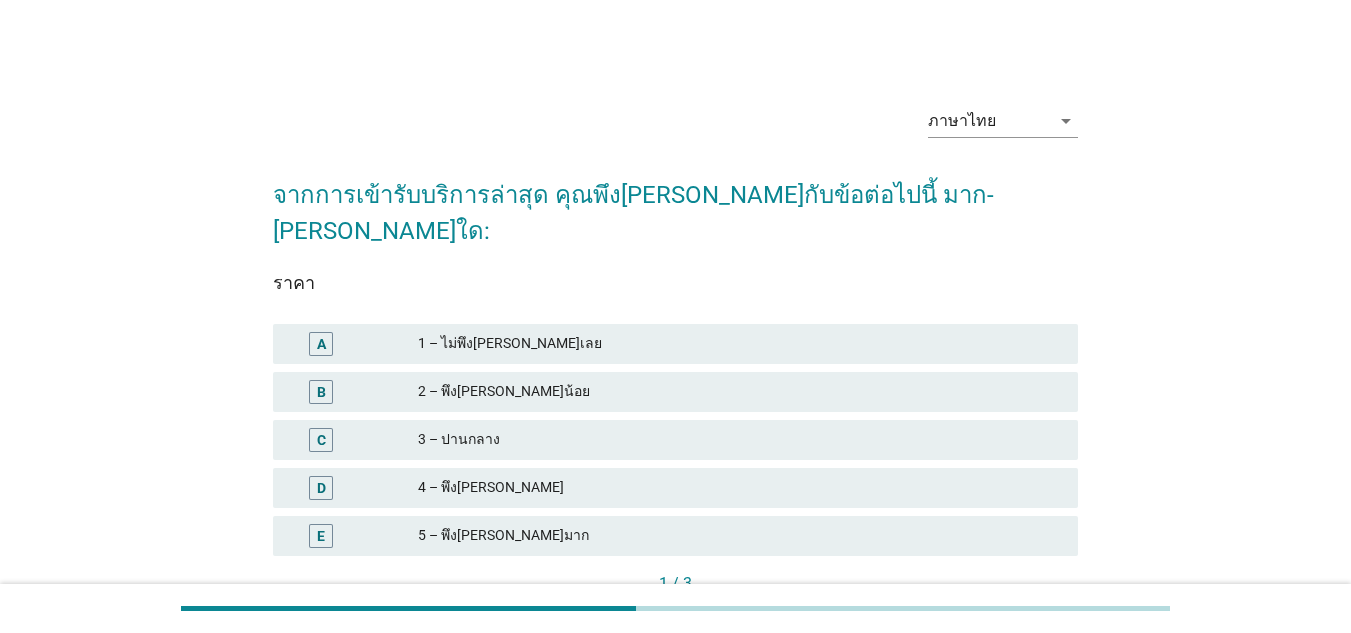 click on "4 – พึง[PERSON_NAME]" at bounding box center [740, 488] 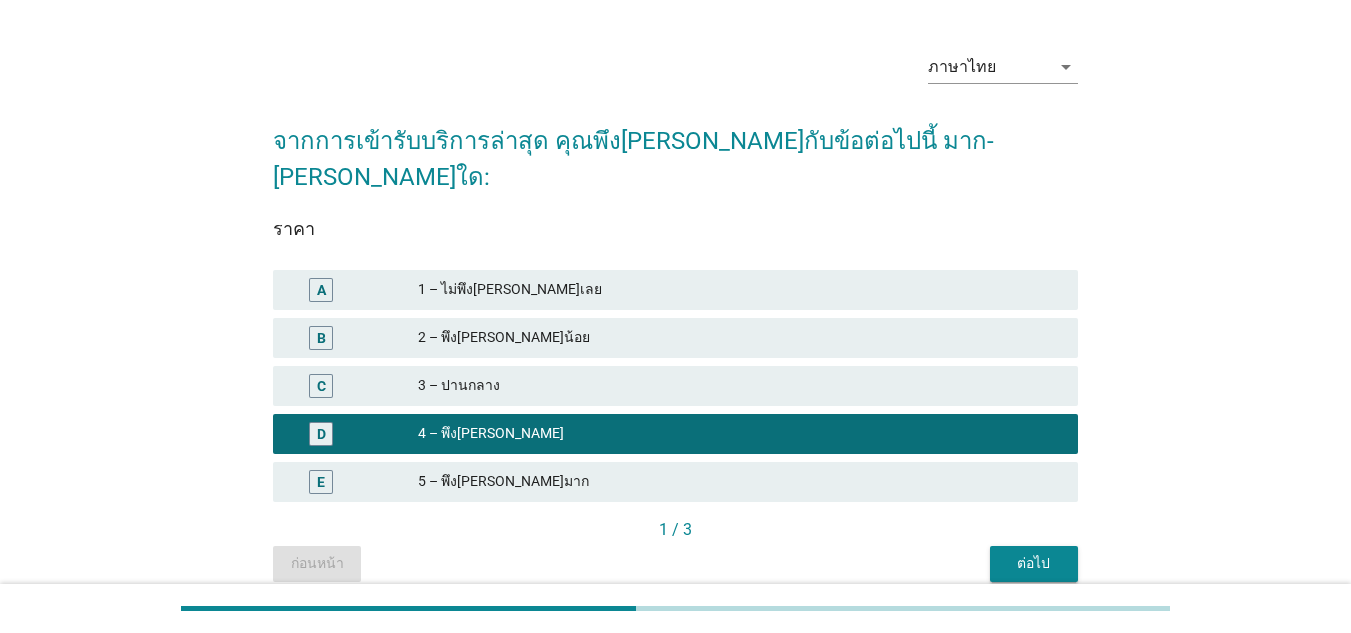scroll, scrollTop: 104, scrollLeft: 0, axis: vertical 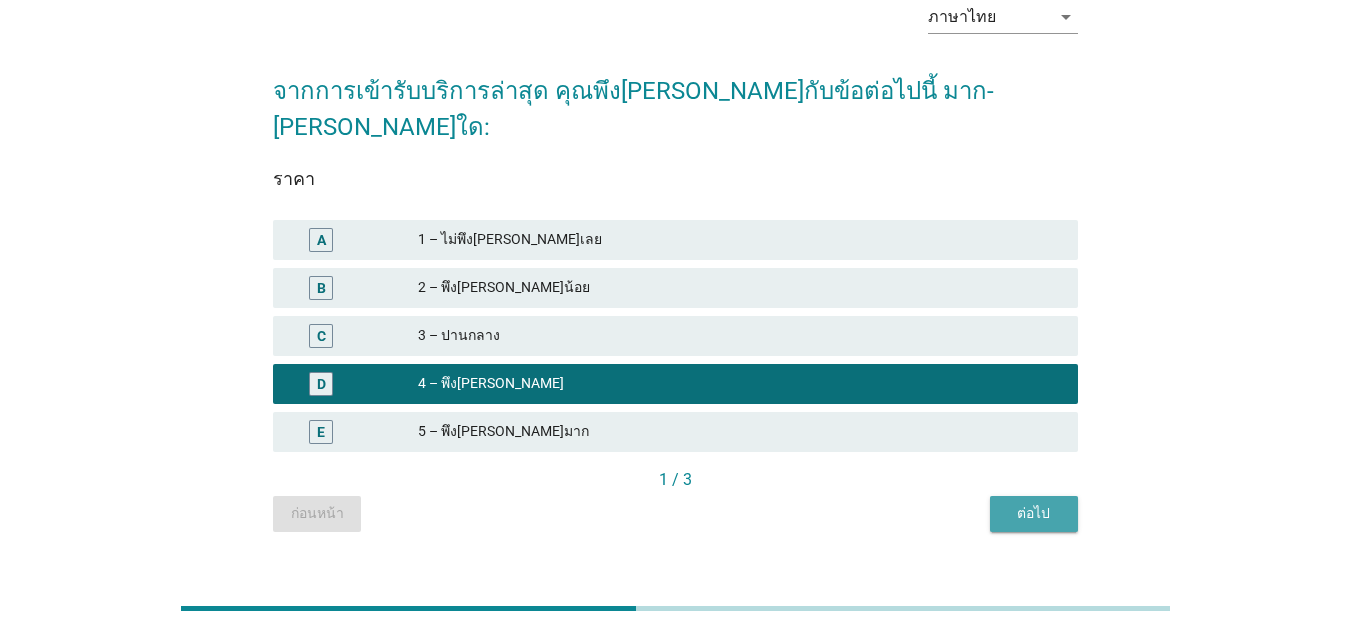 click on "ต่อไป" at bounding box center (1034, 514) 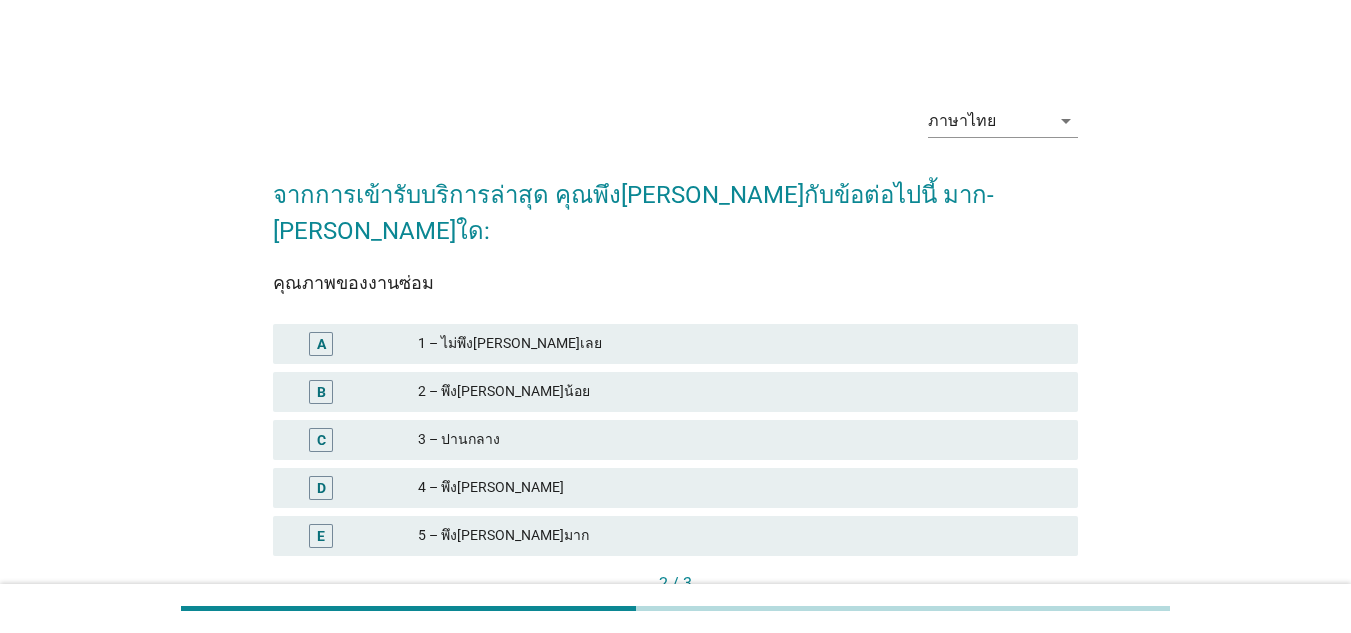 click on "4 – พึง[PERSON_NAME]" at bounding box center (740, 488) 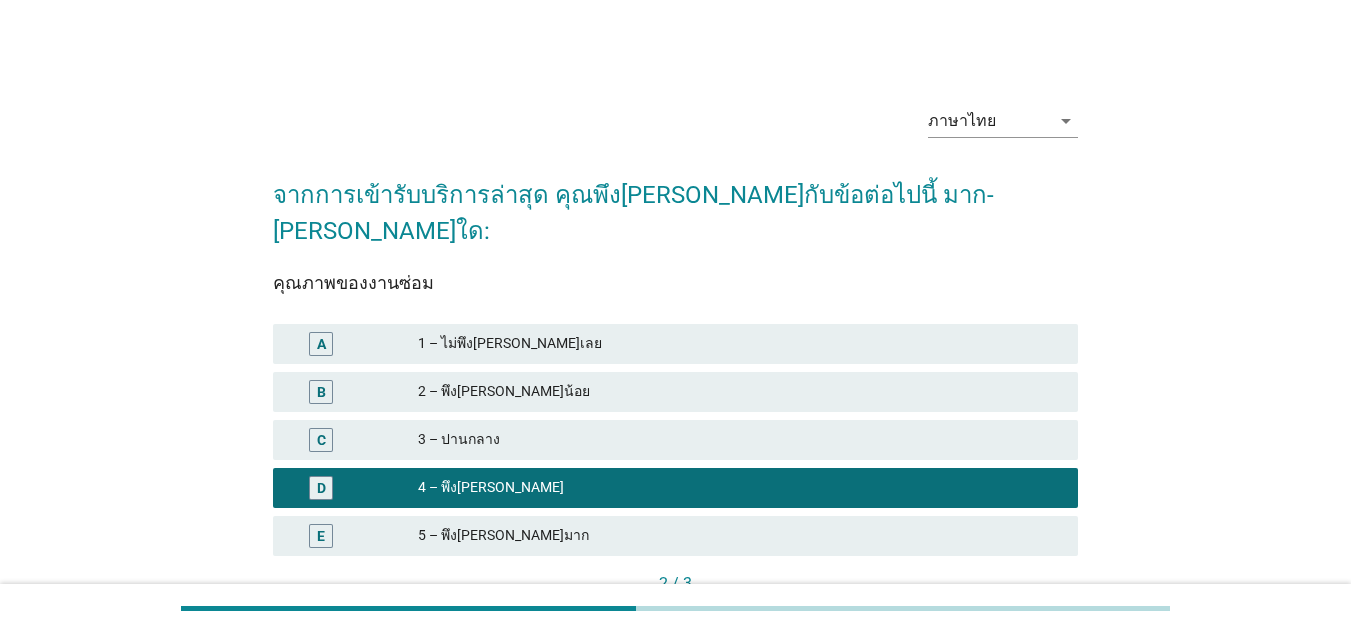 click on "ต่อไป" at bounding box center (1034, 618) 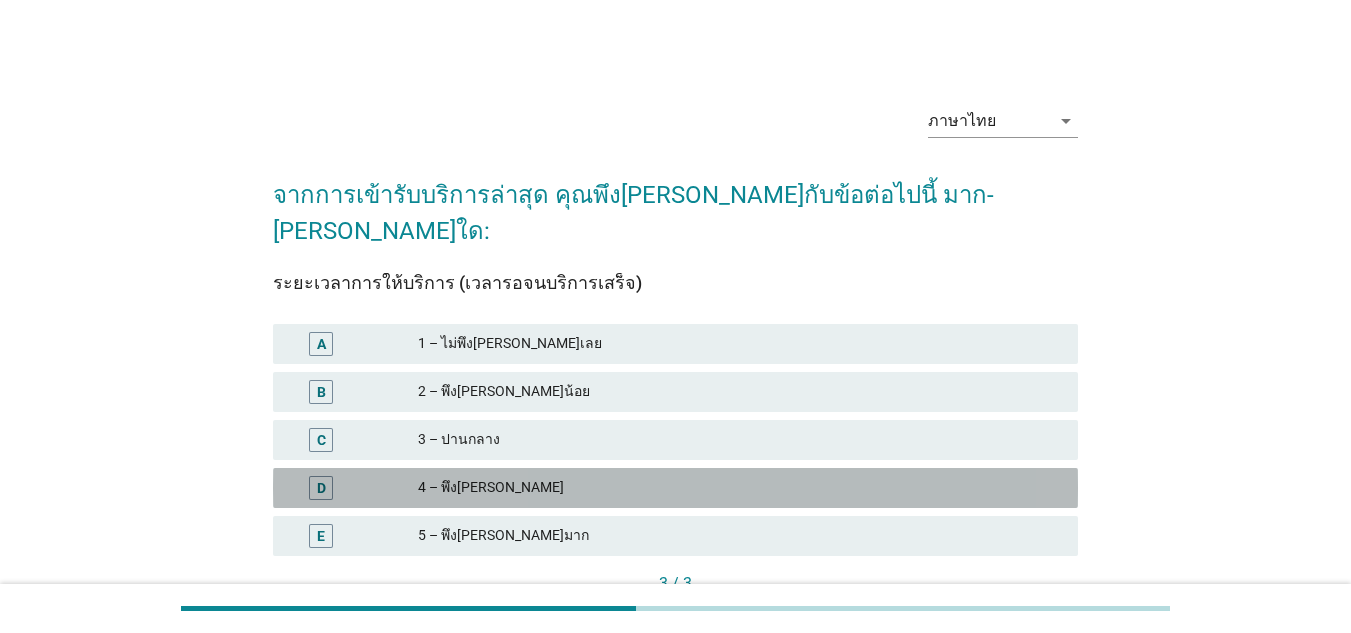 click on "4 – พึง[PERSON_NAME]" at bounding box center (740, 488) 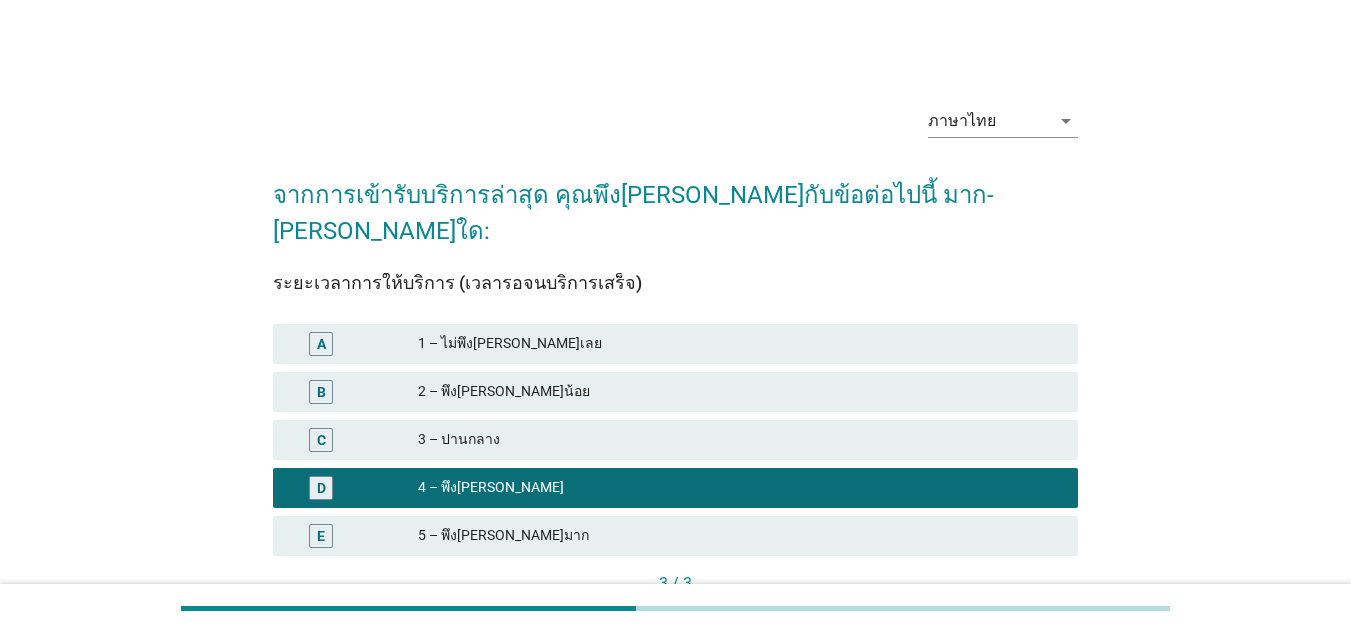 click on "คำถามต่อไป" at bounding box center (1024, 618) 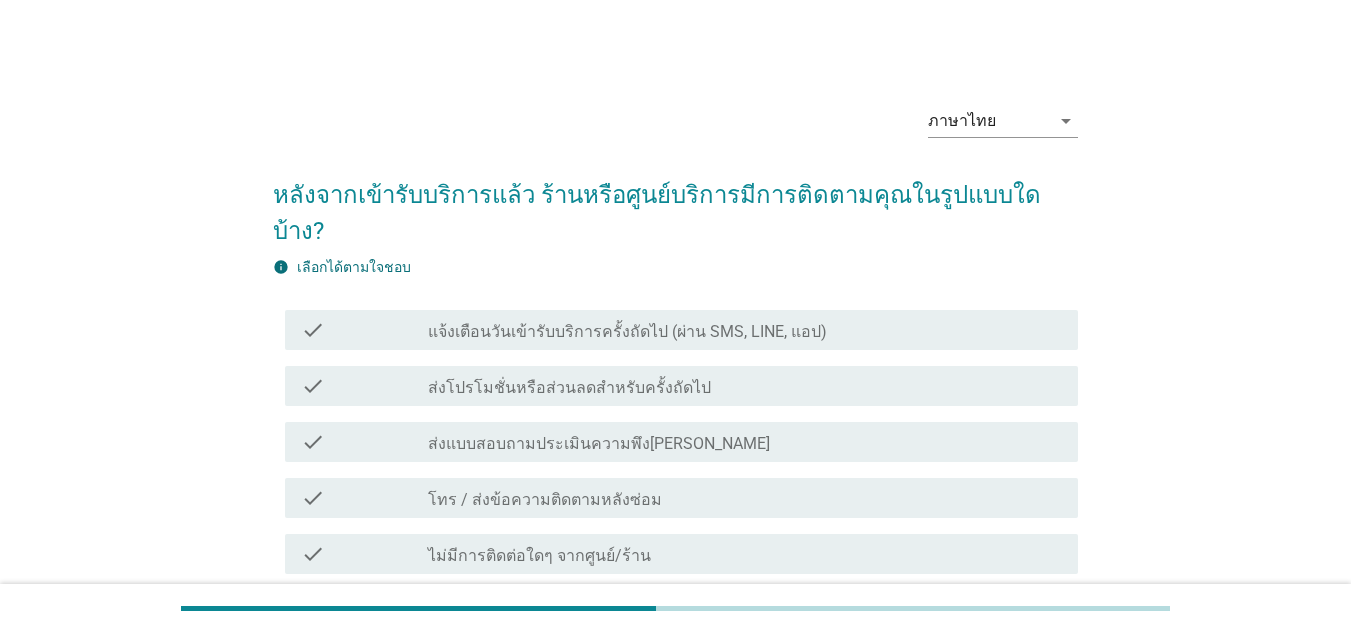 click on "check     check_box_outline_blank แจ้งเตือนวันเข้ารับบริการครั้งถัดไป (ผ่าน SMS, LINE, แอป)" at bounding box center (681, 330) 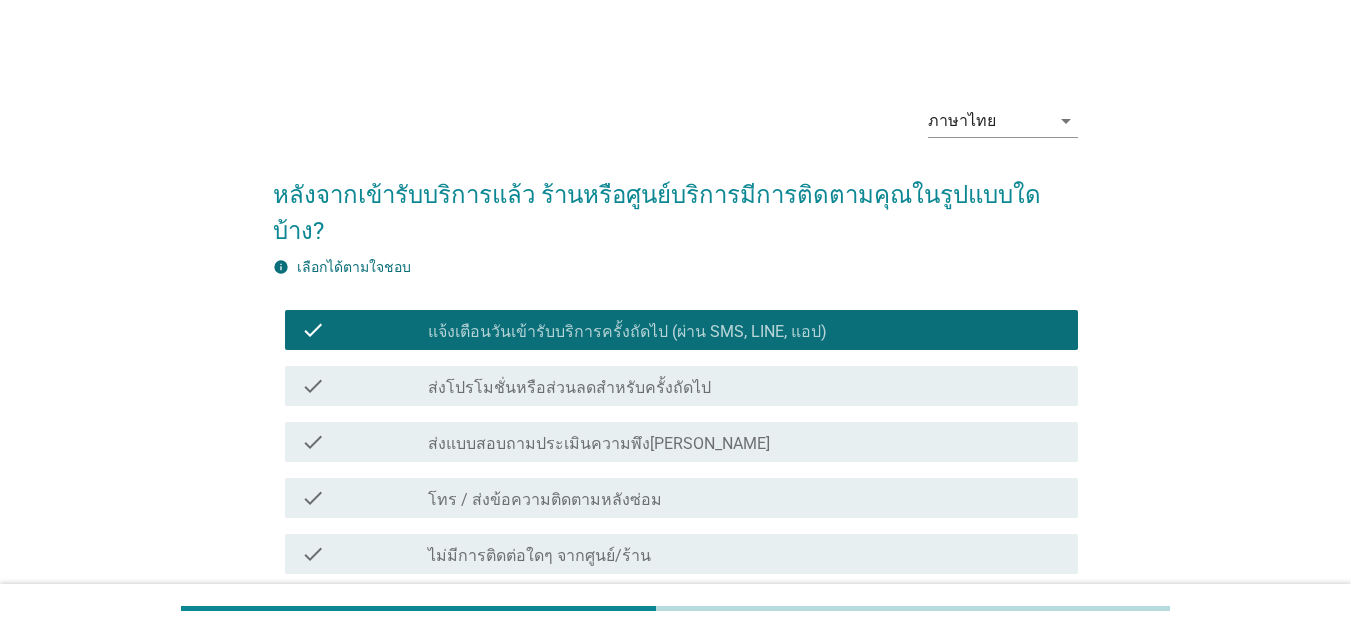 click on "ไม่มีการติดต่อใดๆ จากศูนย์/ร้าน" at bounding box center (539, 556) 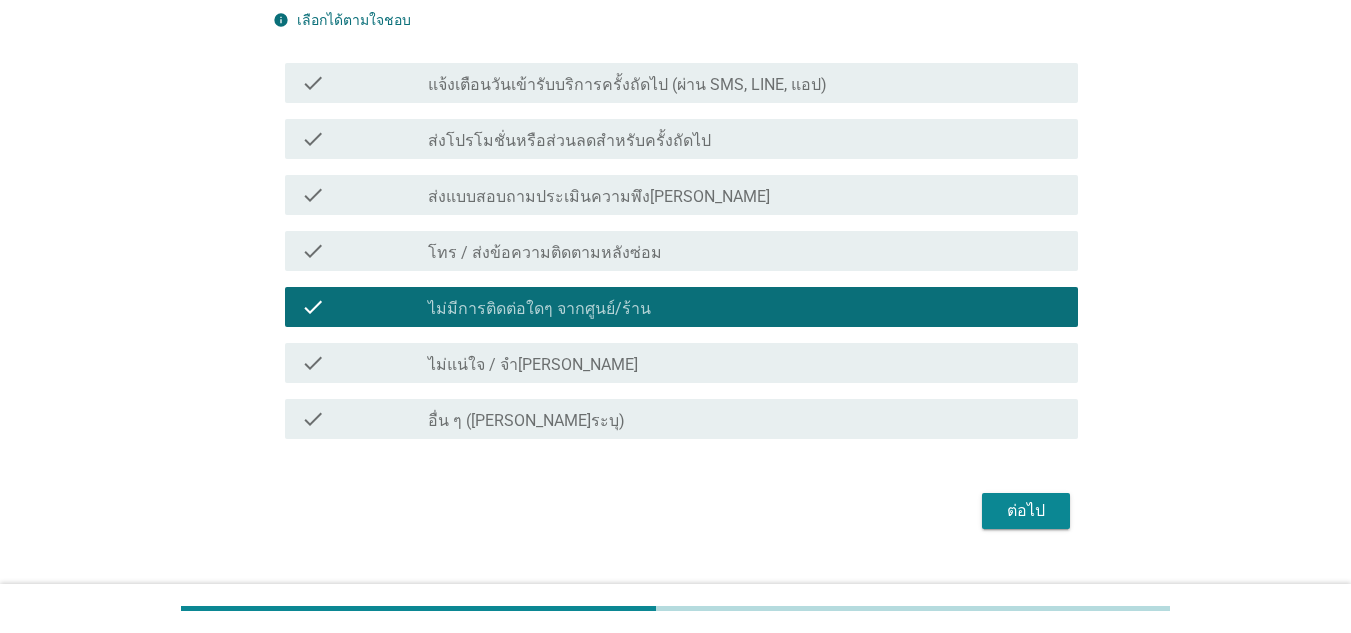 scroll, scrollTop: 250, scrollLeft: 0, axis: vertical 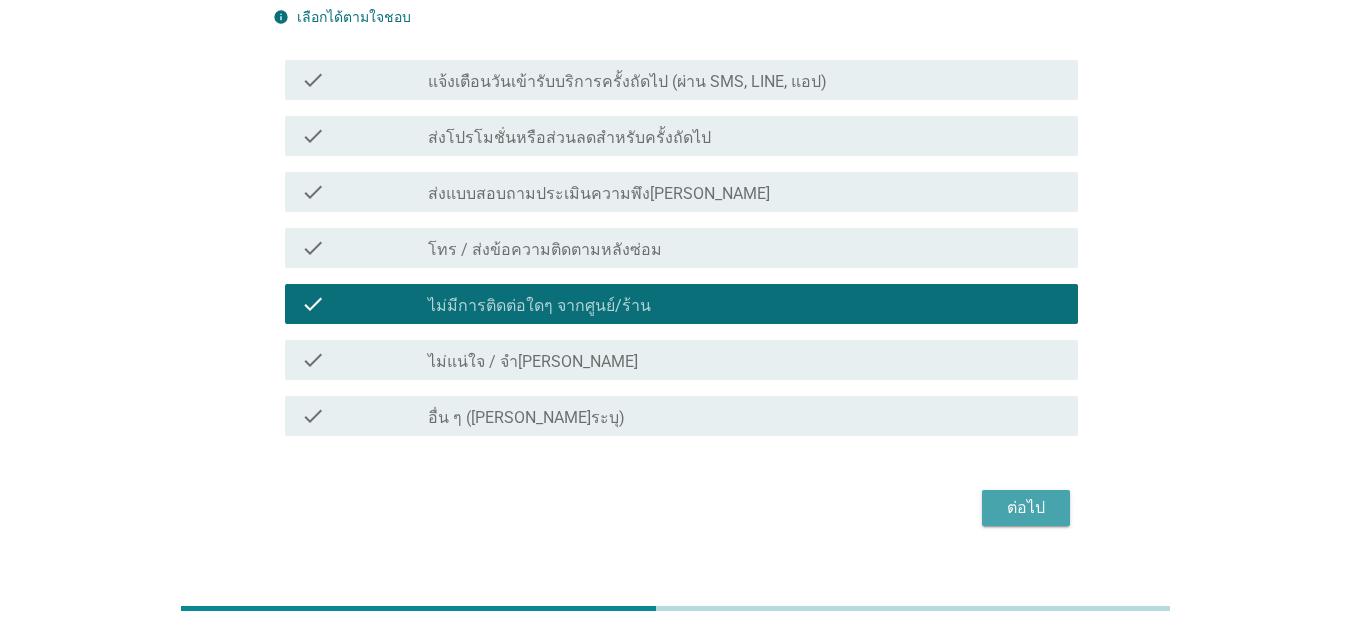 click on "ต่อไป" at bounding box center [1026, 508] 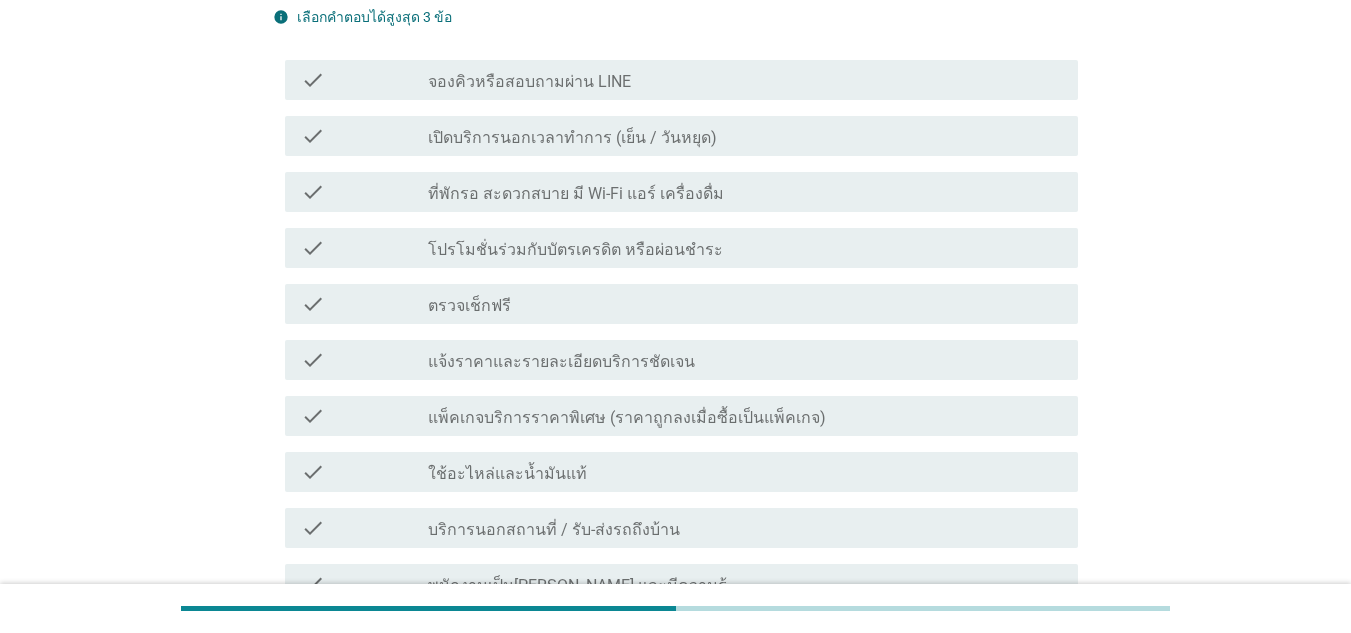 scroll, scrollTop: 0, scrollLeft: 0, axis: both 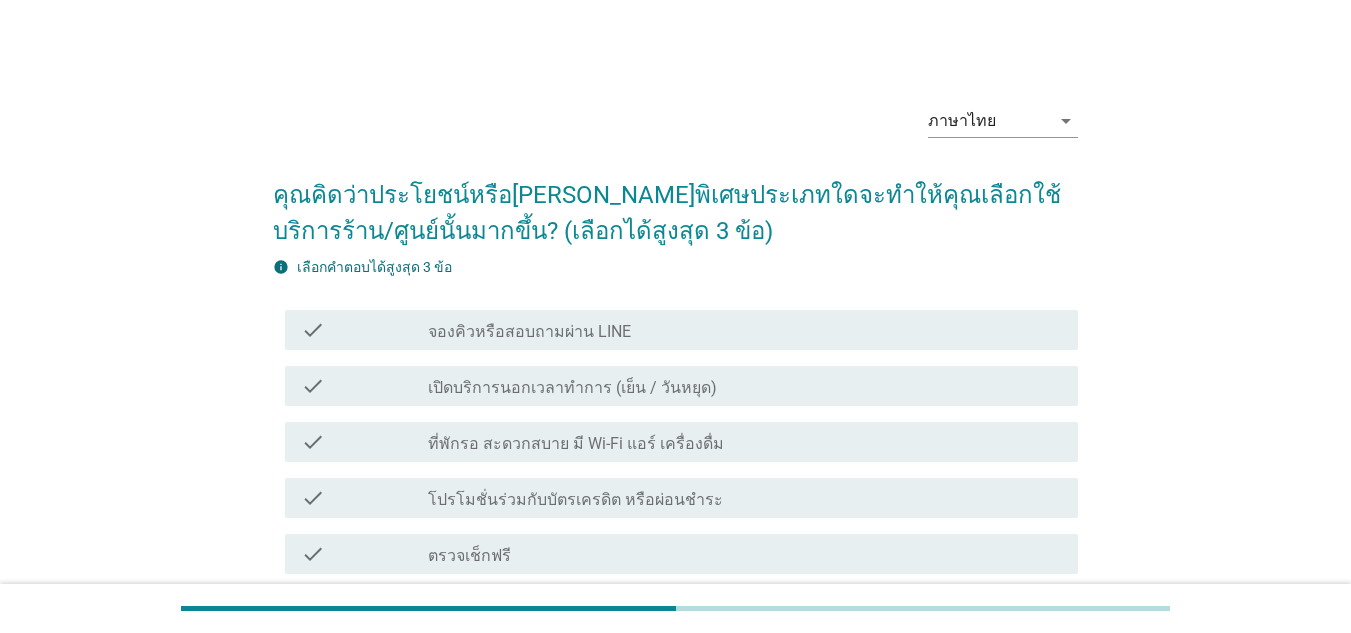 click on "เปิดบริการนอกเวลาทำการ (เย็น / วันหยุด)" at bounding box center [572, 388] 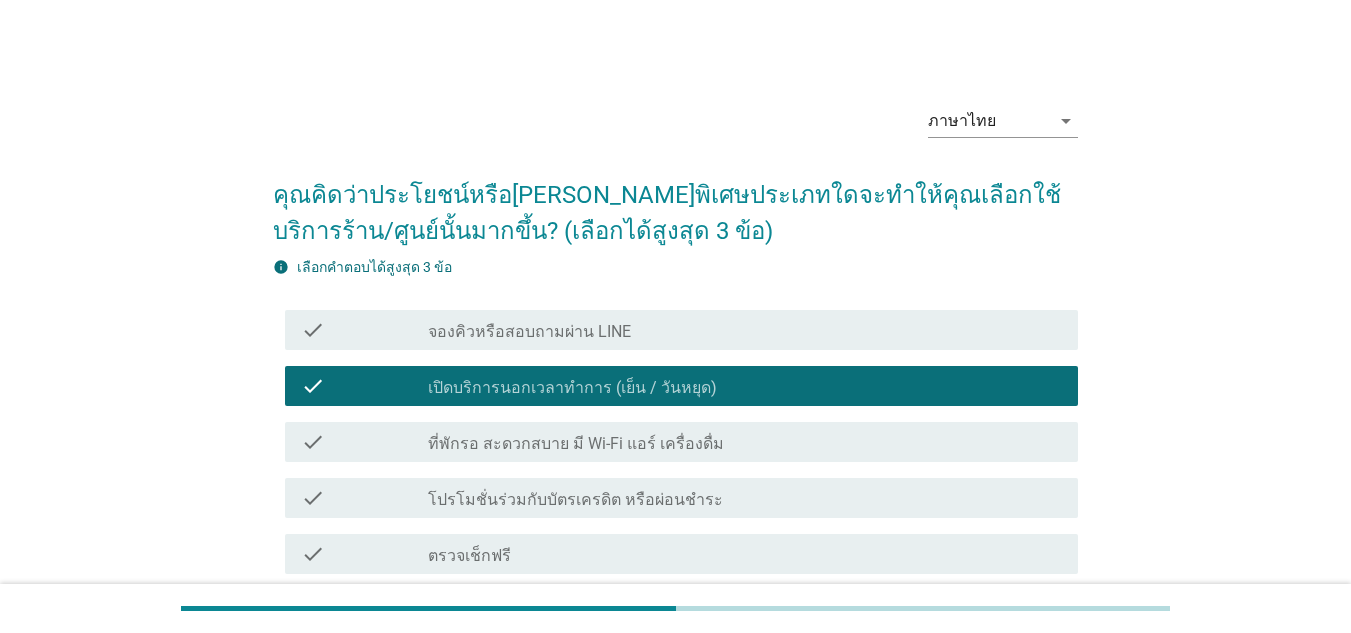 click on "โปรโมชั่นร่วมกับบัตรเครดิต หรือผ่อนชำระ" at bounding box center (575, 500) 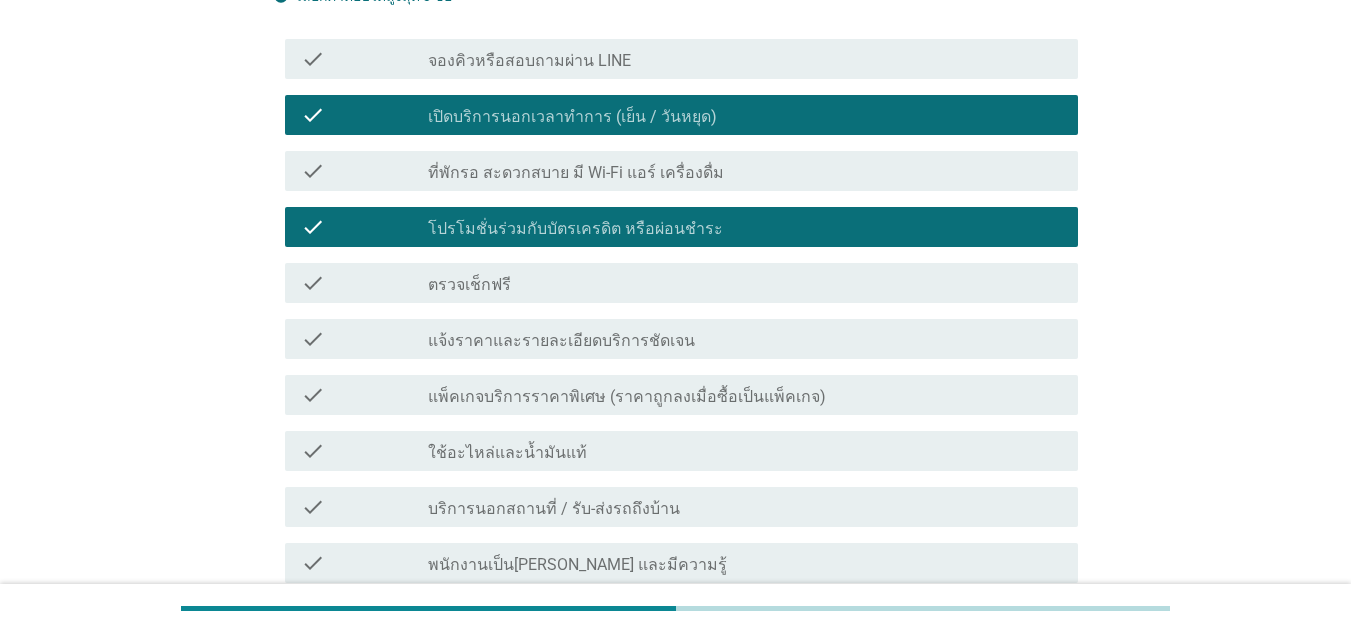 scroll, scrollTop: 300, scrollLeft: 0, axis: vertical 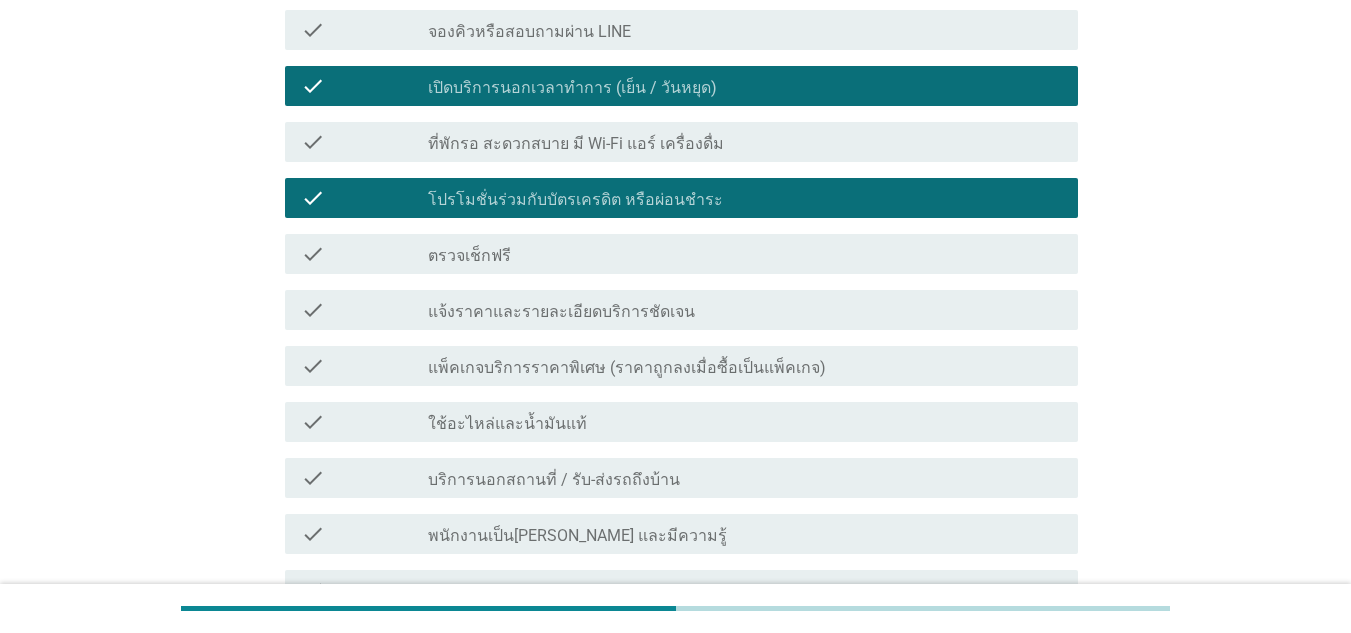 click on "ที่พักรอ สะดวกสบาย มี Wi-Fi แอร์ เครื่องดื่ม" at bounding box center (576, 144) 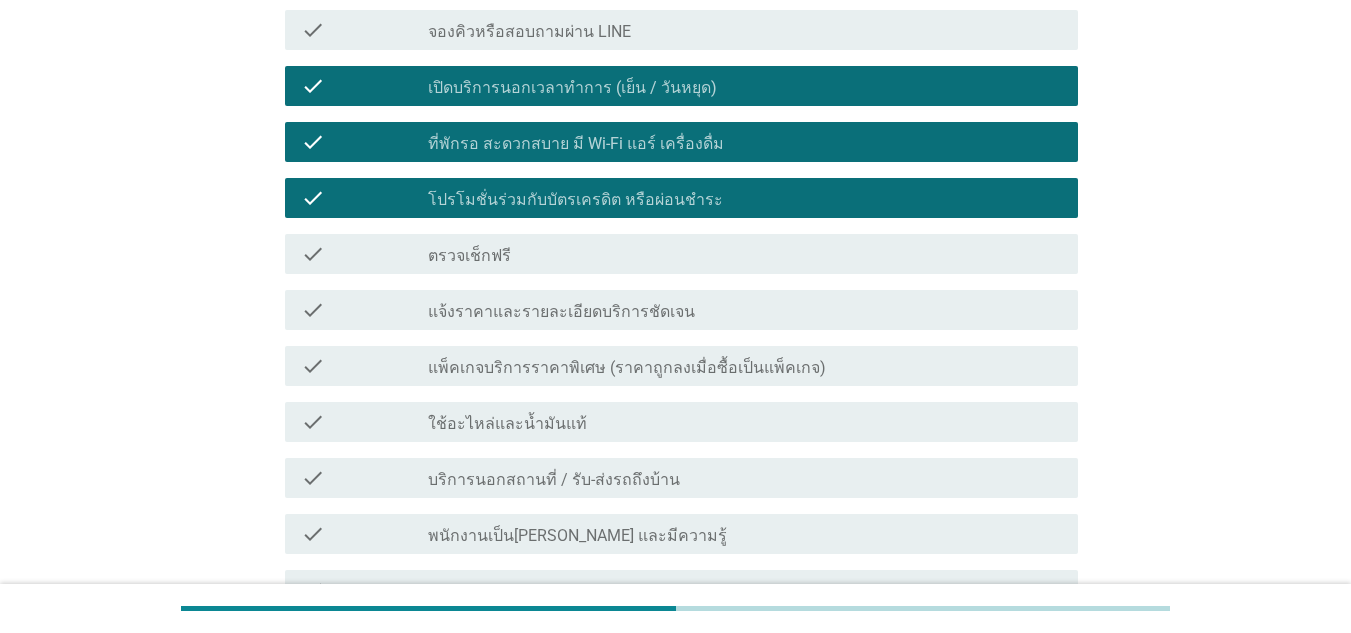 click on "check     check_box โปรโมชั่นร่วมกับบัตรเครดิต หรือผ่อนชำระ" at bounding box center [681, 198] 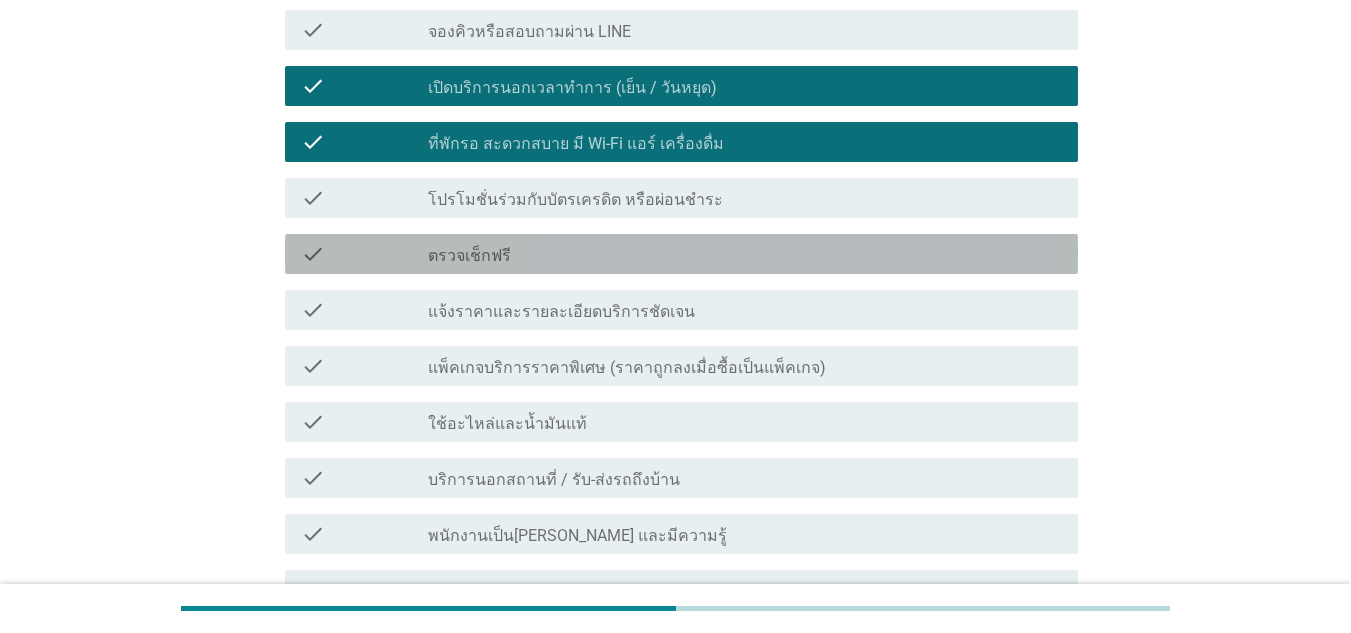 click on "check_box_outline_blank ตรวจเช็กฟรี" at bounding box center (745, 254) 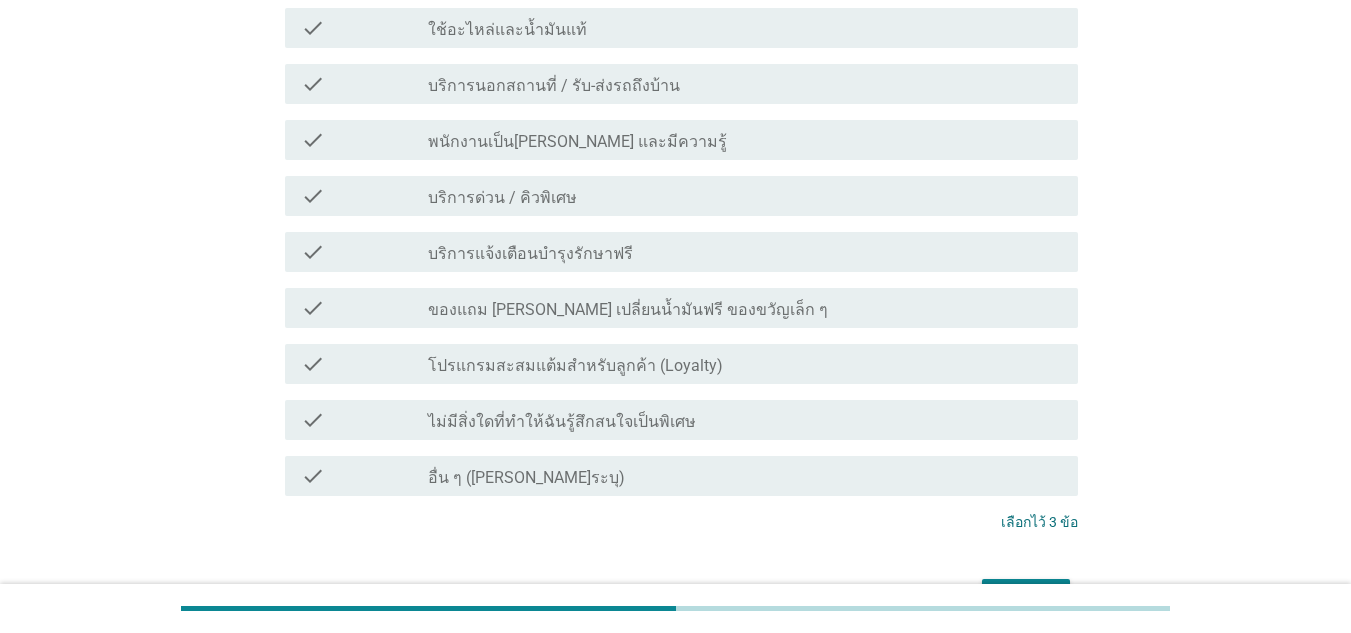 scroll, scrollTop: 819, scrollLeft: 0, axis: vertical 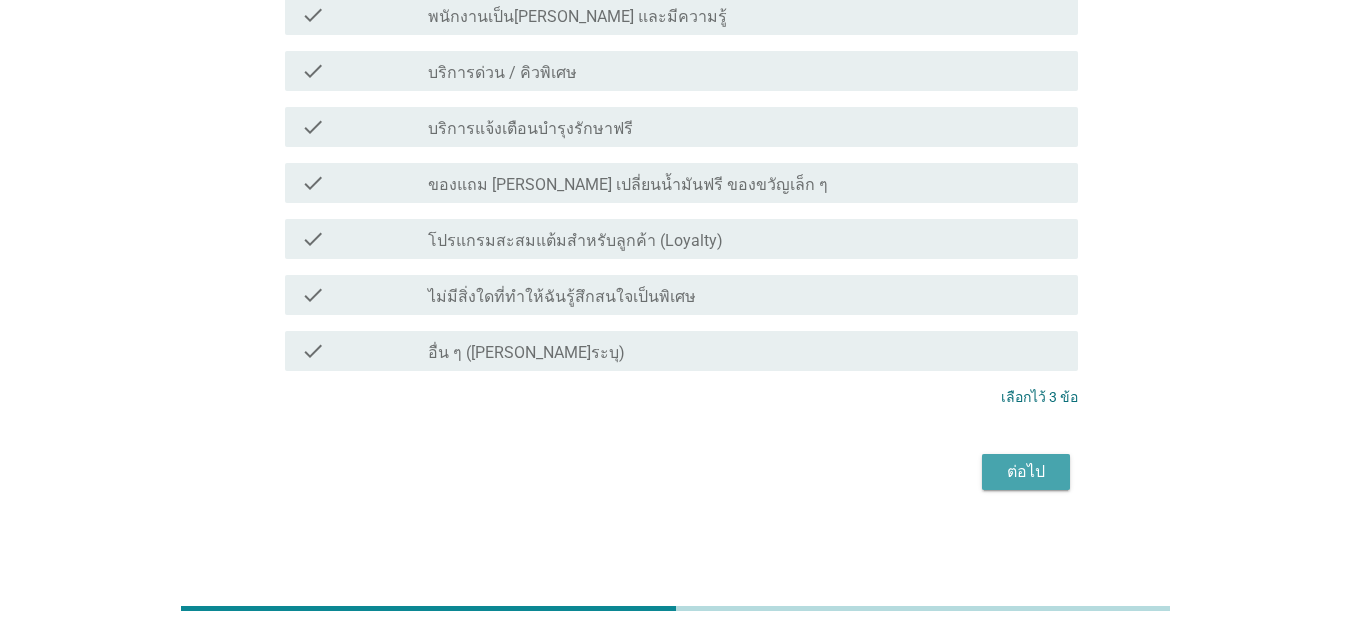 click on "ต่อไป" at bounding box center [1026, 472] 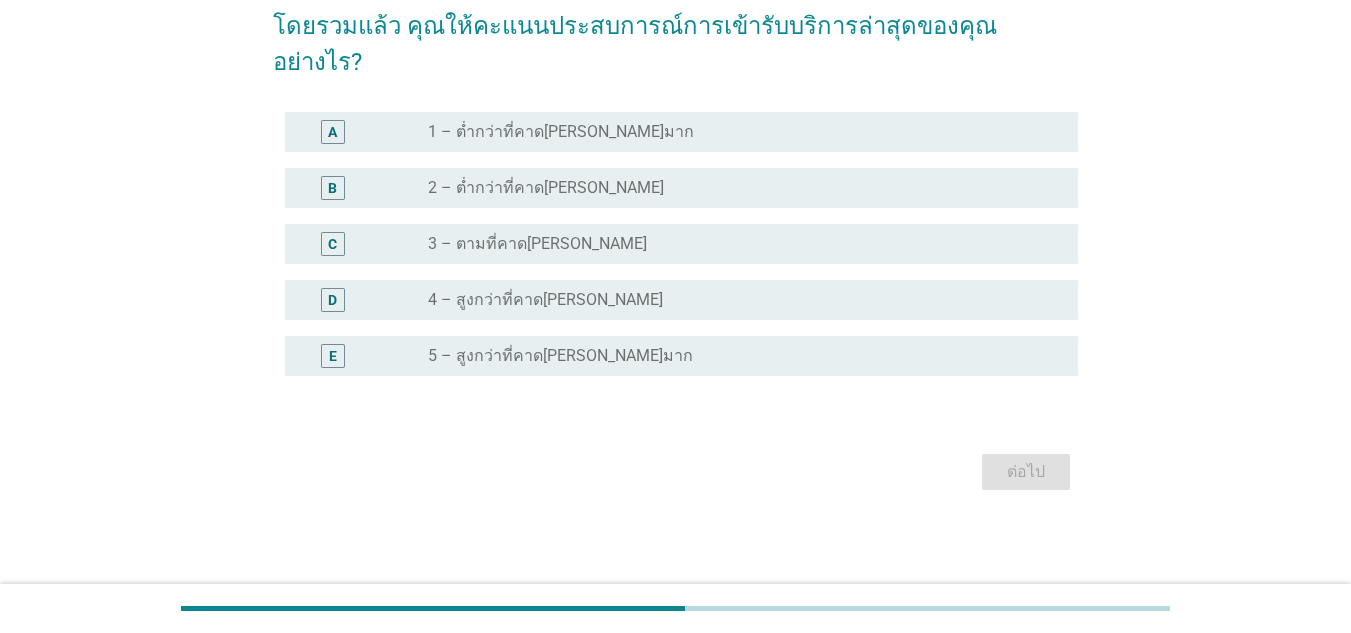 scroll, scrollTop: 0, scrollLeft: 0, axis: both 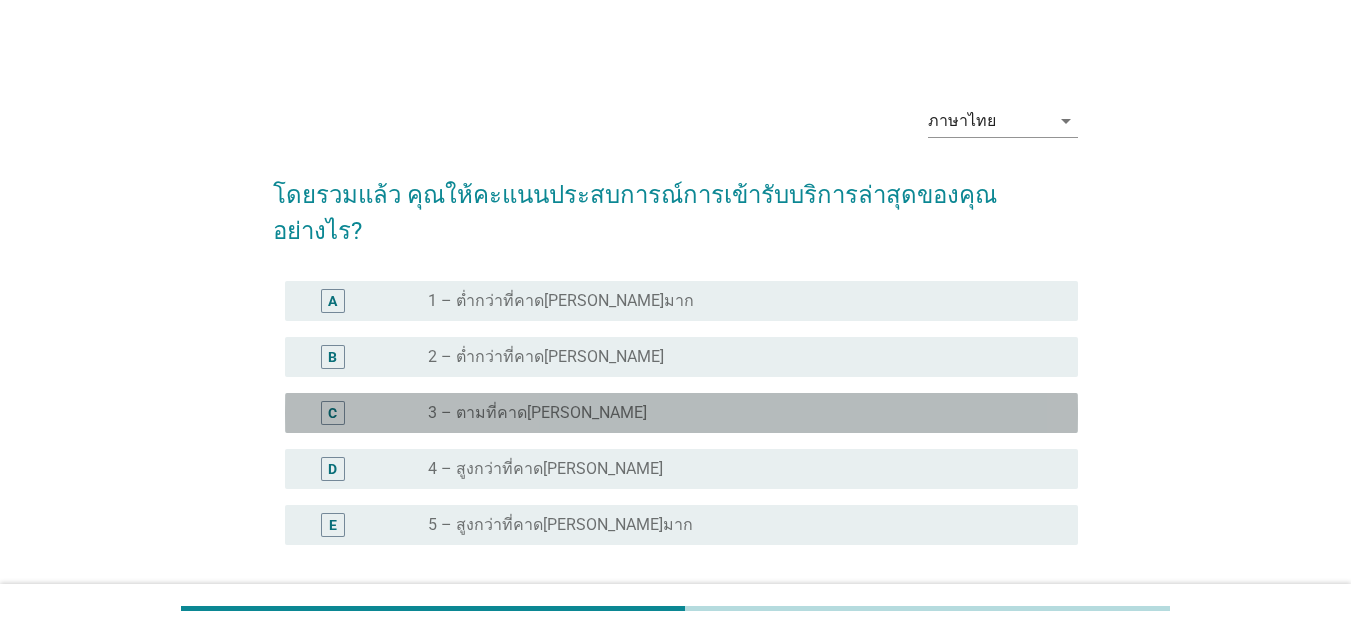 click on "C     radio_button_unchecked 3 – ตามที่คาด[PERSON_NAME]" at bounding box center [681, 413] 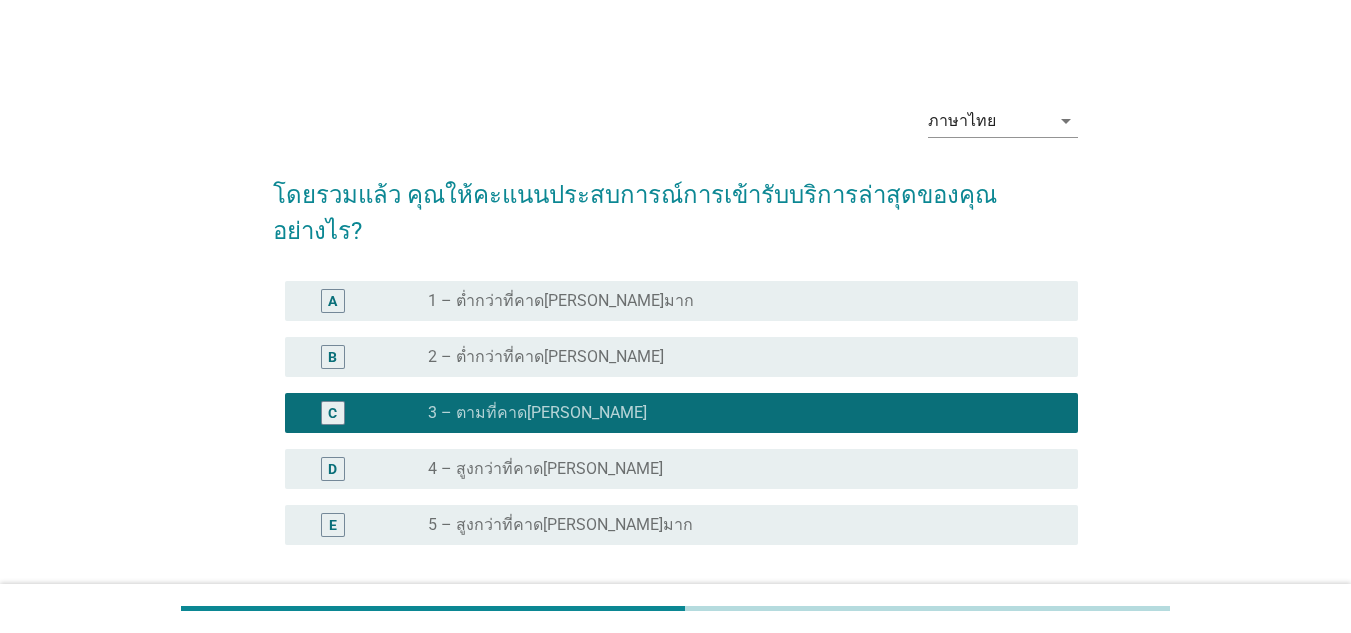 scroll, scrollTop: 133, scrollLeft: 0, axis: vertical 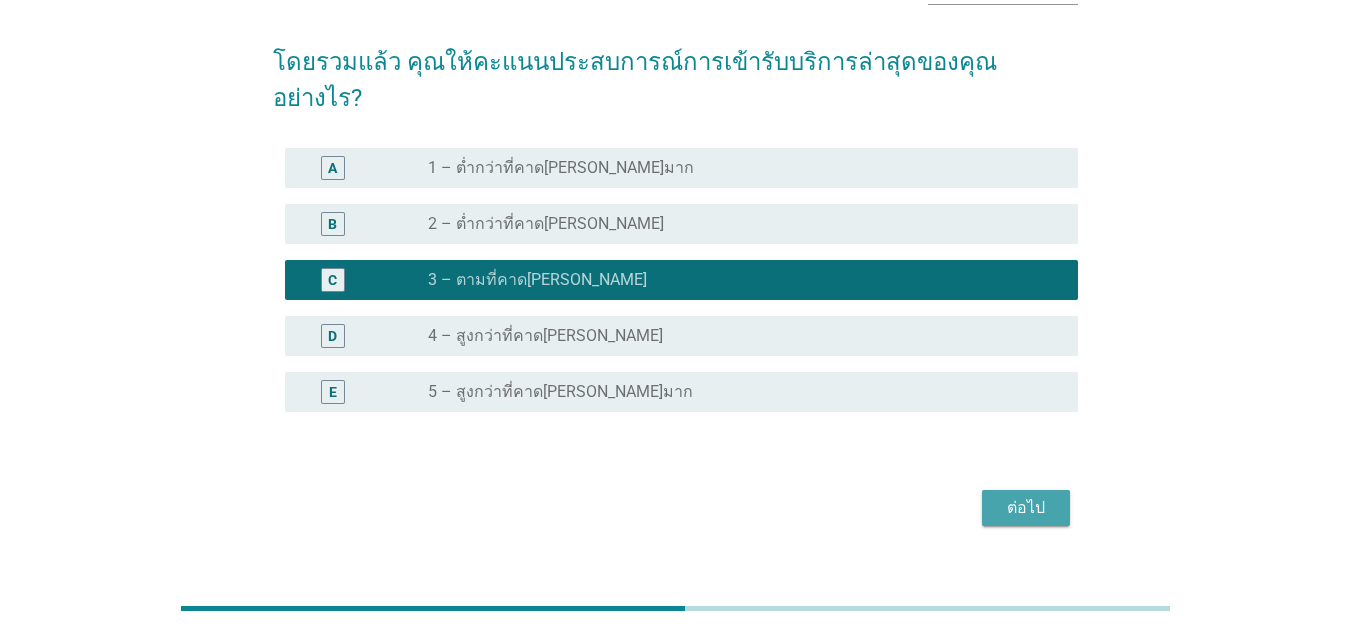 click on "ต่อไป" at bounding box center (1026, 508) 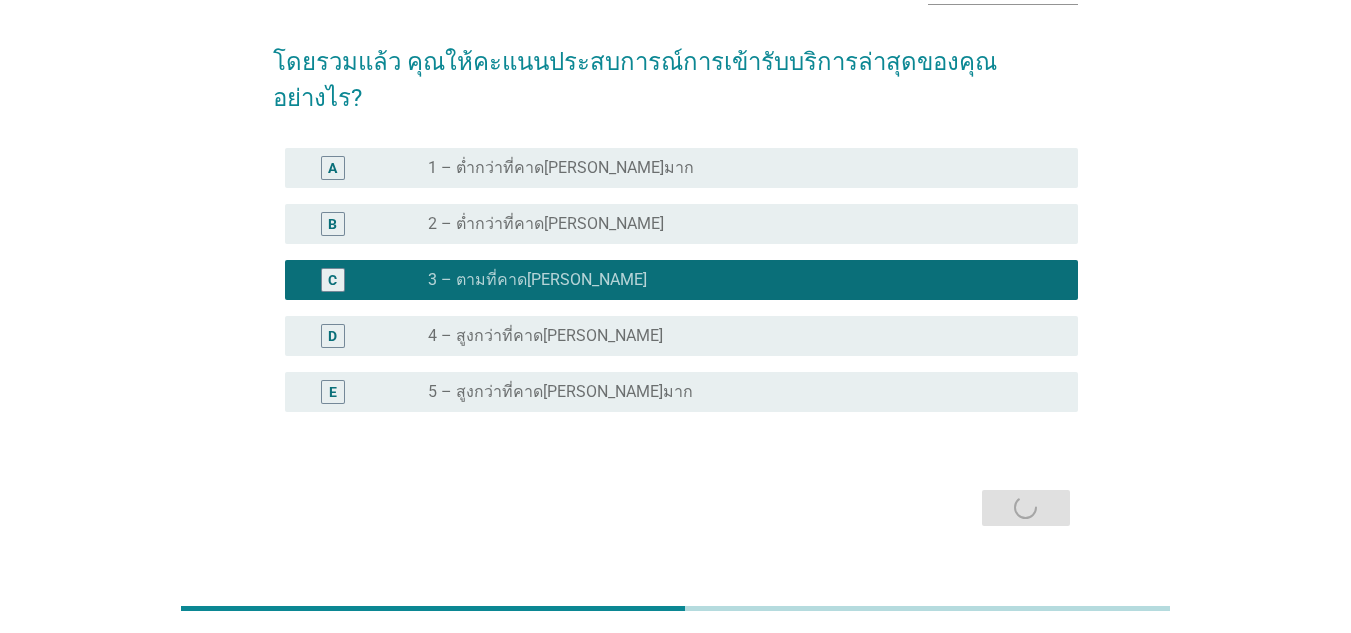 scroll, scrollTop: 0, scrollLeft: 0, axis: both 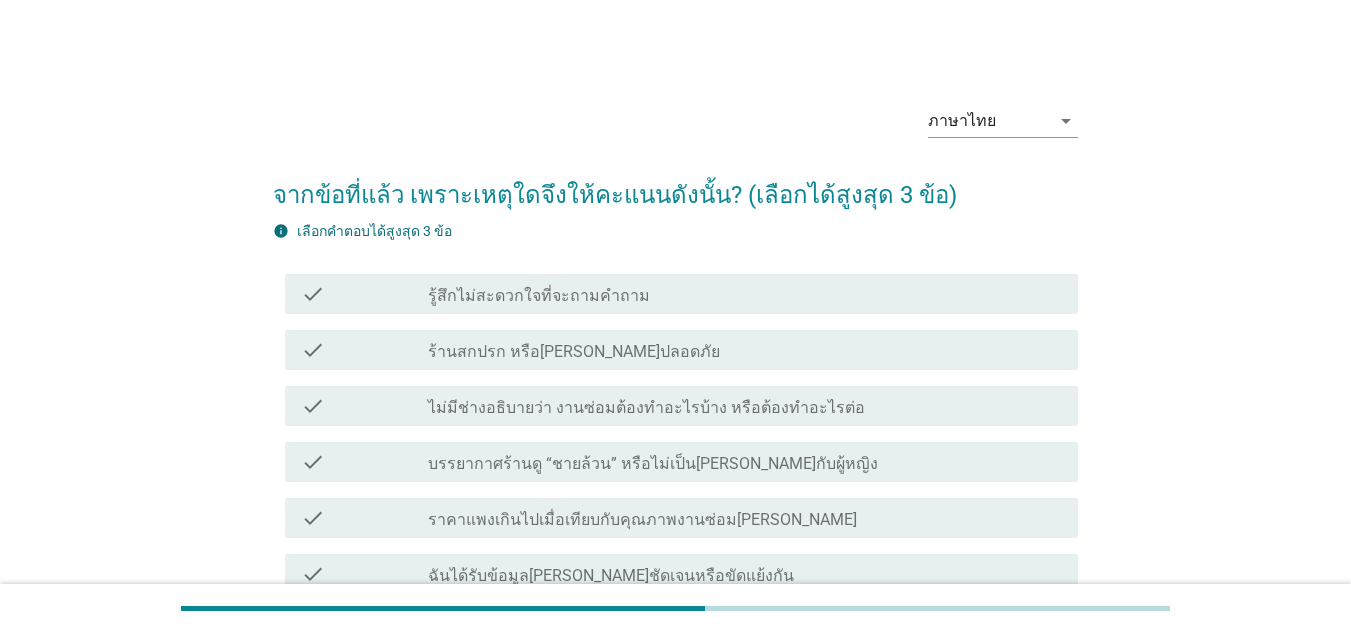 click on "บรรยากาศร้านดู “ชายล้วน” หรือไม่เป็น[PERSON_NAME]กับผู้หญิง" at bounding box center [653, 464] 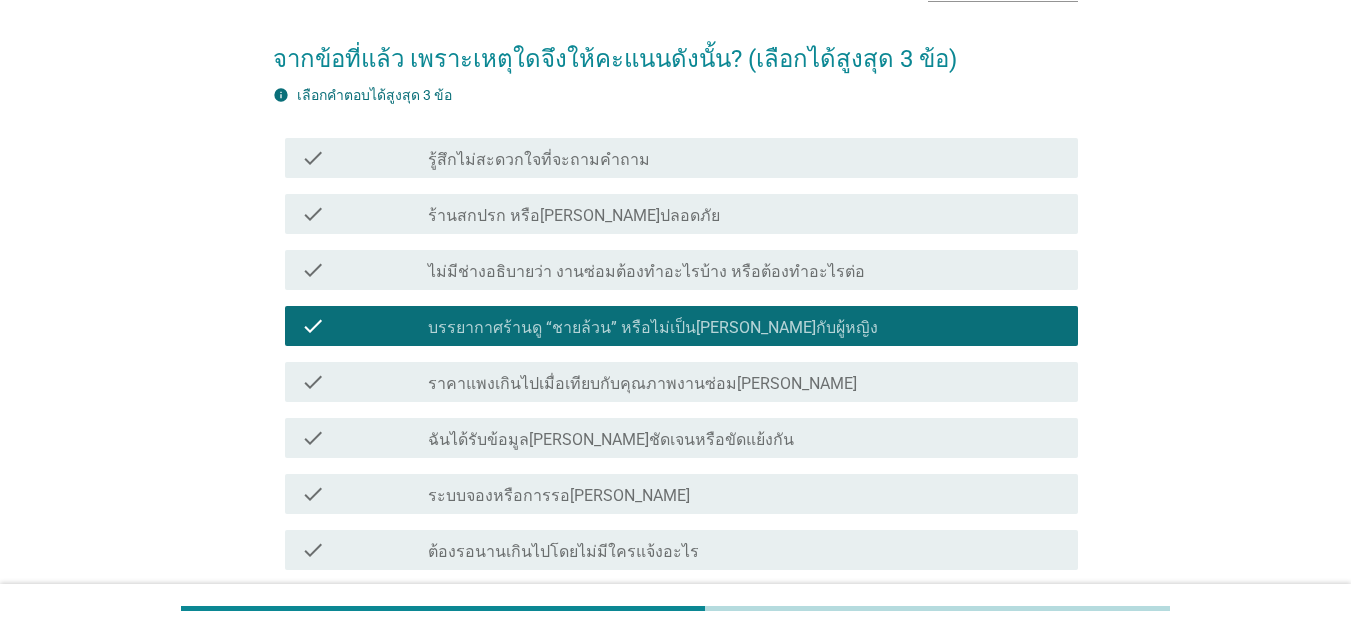 scroll, scrollTop: 300, scrollLeft: 0, axis: vertical 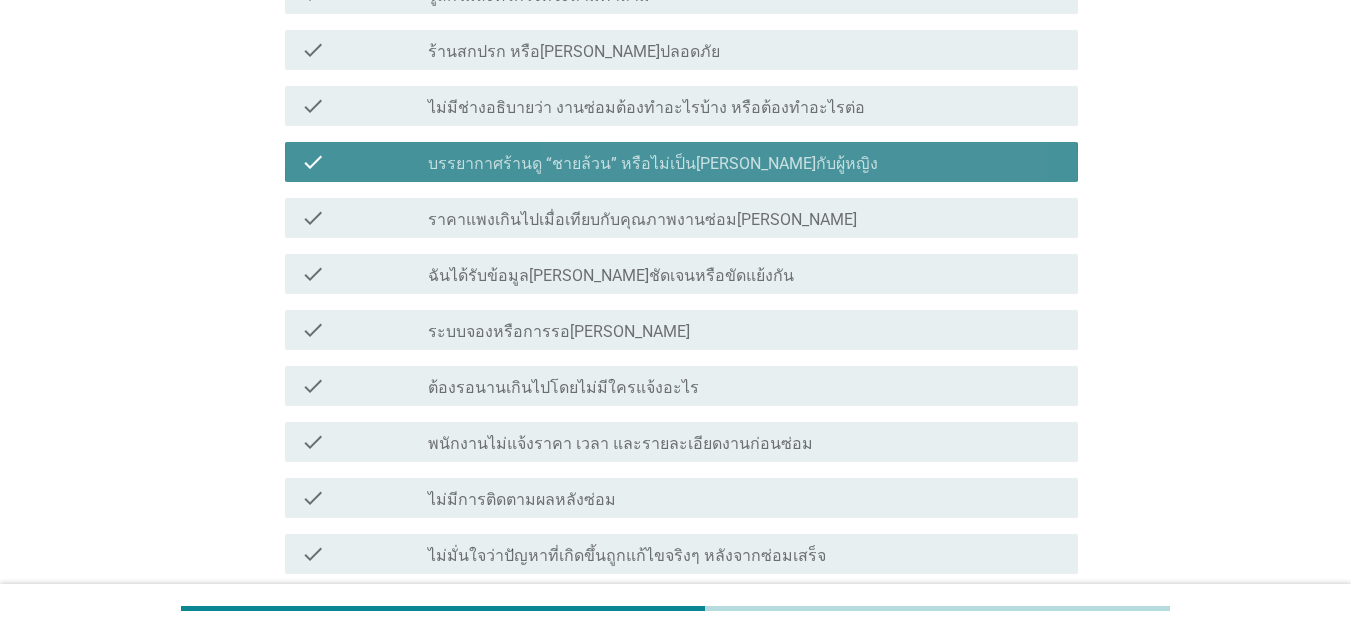 click on "check     check_box บรรยากาศร้านดู “ชายล้วน” หรือไม่เป็น[PERSON_NAME]กับผู้หญิง" at bounding box center [681, 162] 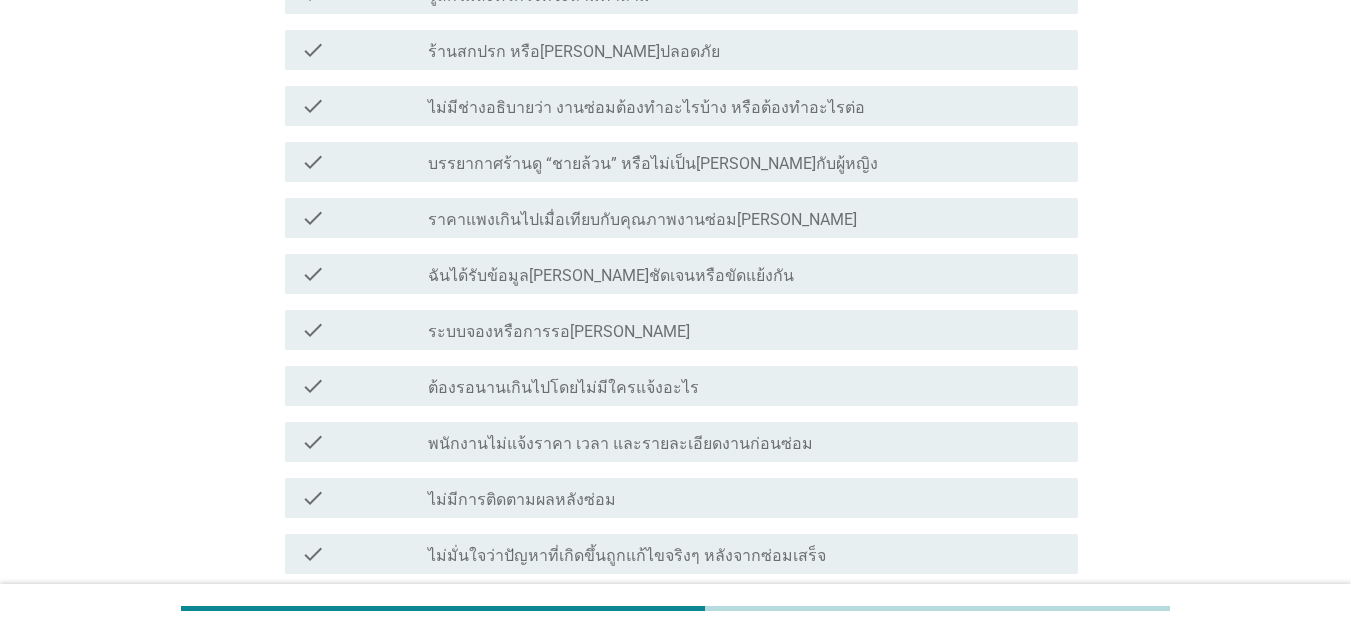 click on "บรรยากาศร้านดู “ชายล้วน” หรือไม่เป็น[PERSON_NAME]กับผู้หญิง" at bounding box center [653, 164] 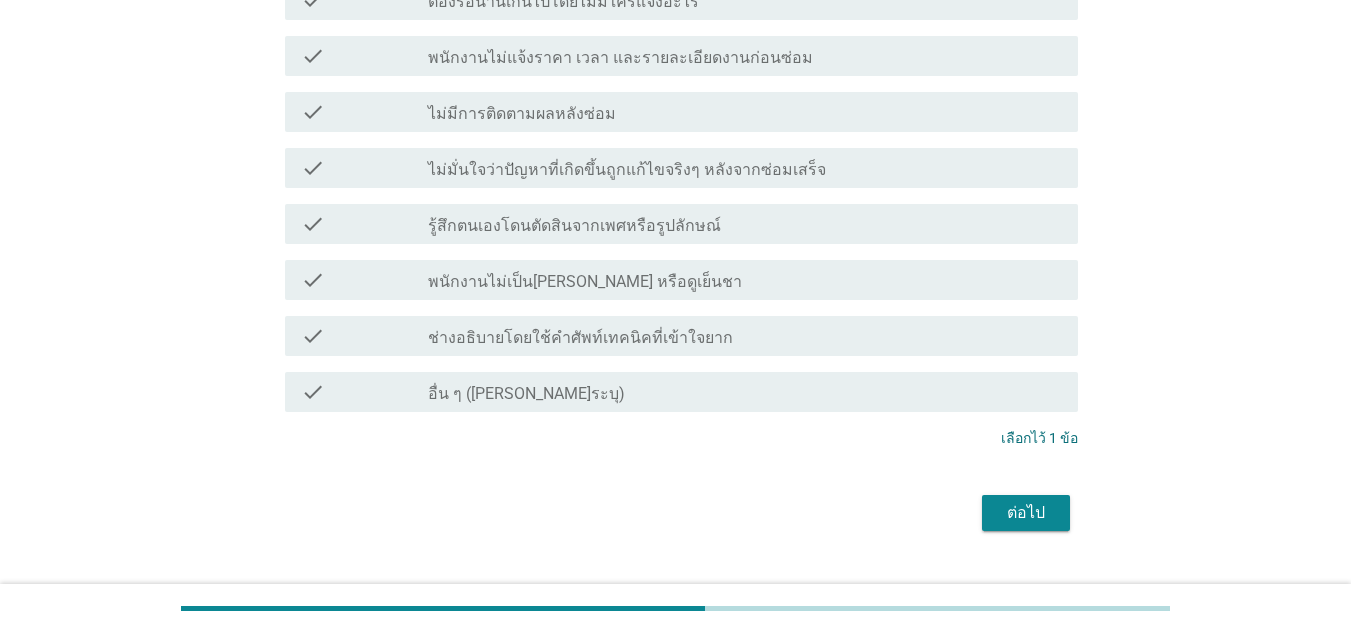 scroll, scrollTop: 700, scrollLeft: 0, axis: vertical 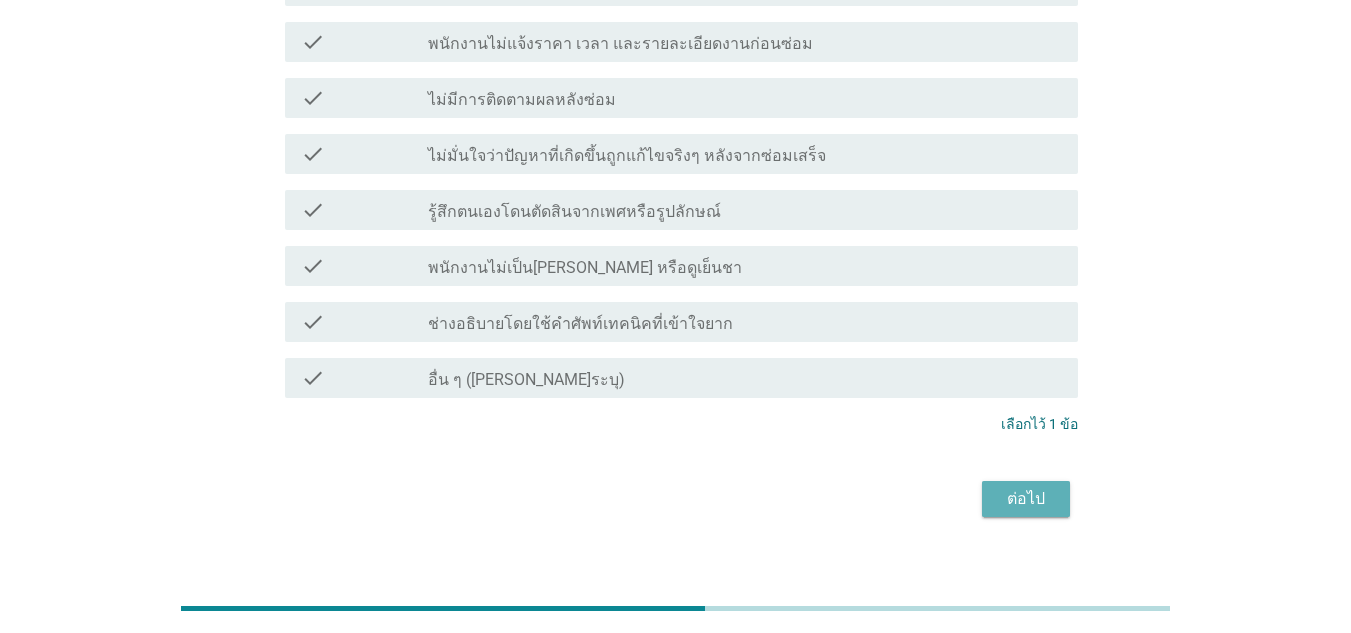 click on "ต่อไป" at bounding box center [1026, 499] 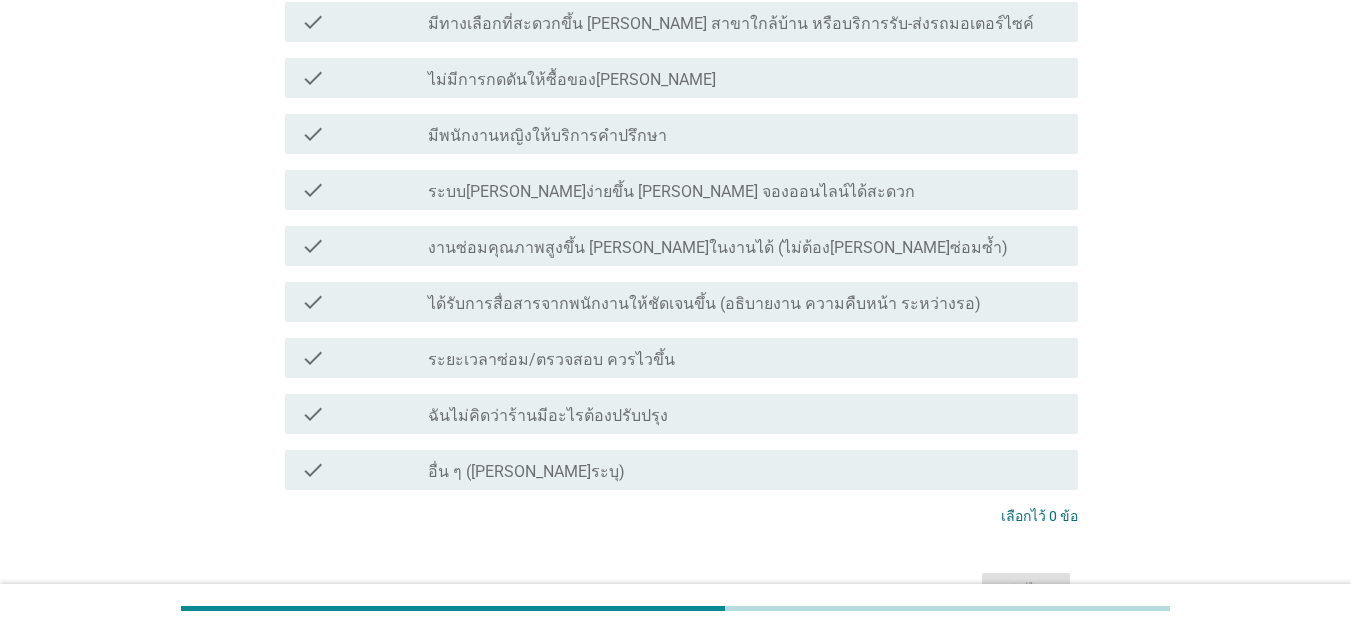scroll, scrollTop: 0, scrollLeft: 0, axis: both 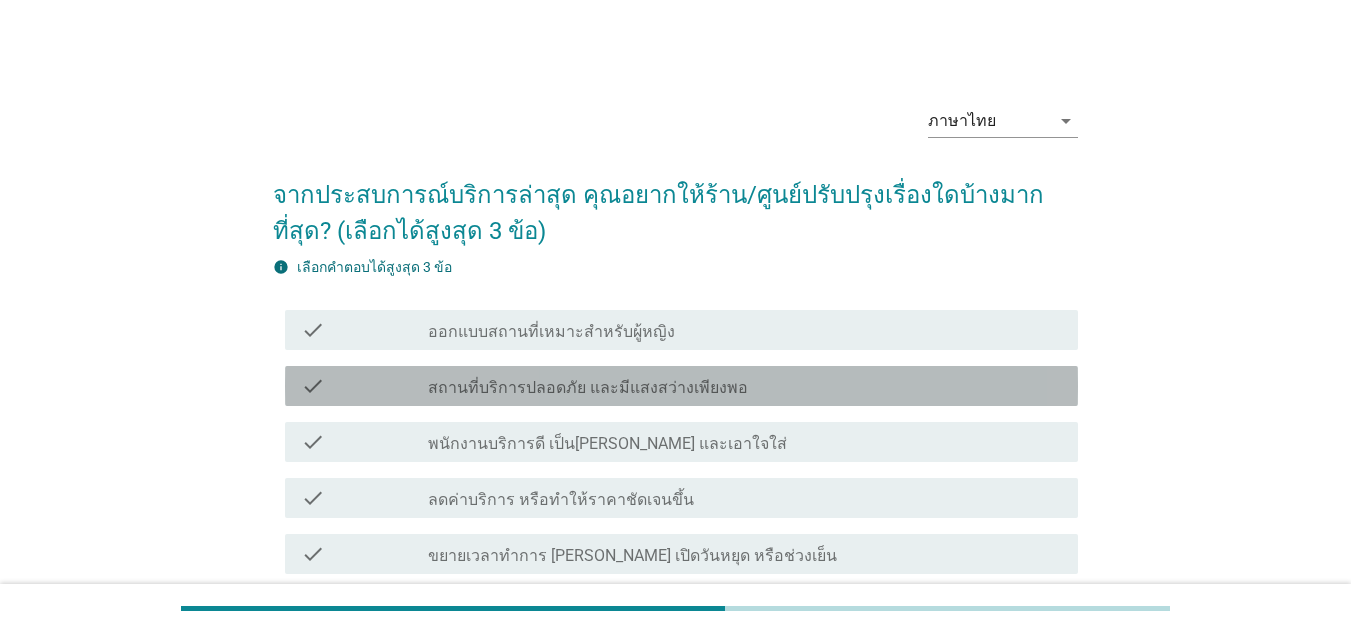 click on "สถานที่บริการปลอดภัย และมีแสงสว่างเพียงพอ" at bounding box center (588, 388) 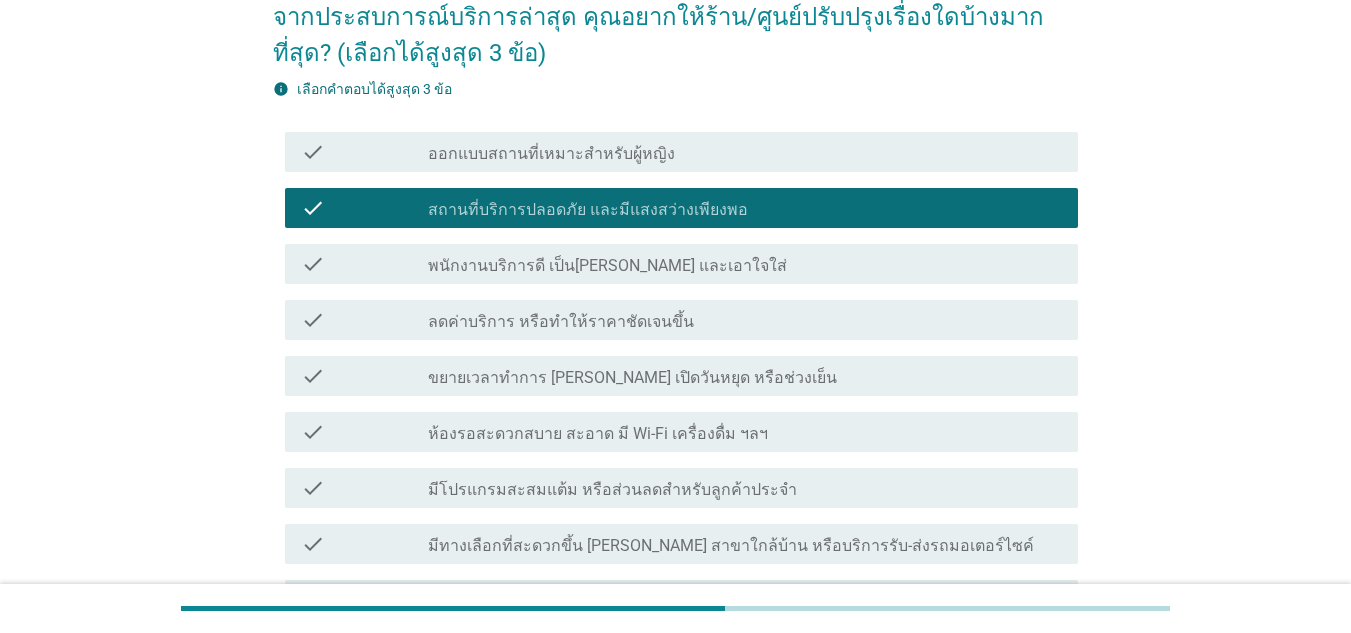 scroll, scrollTop: 200, scrollLeft: 0, axis: vertical 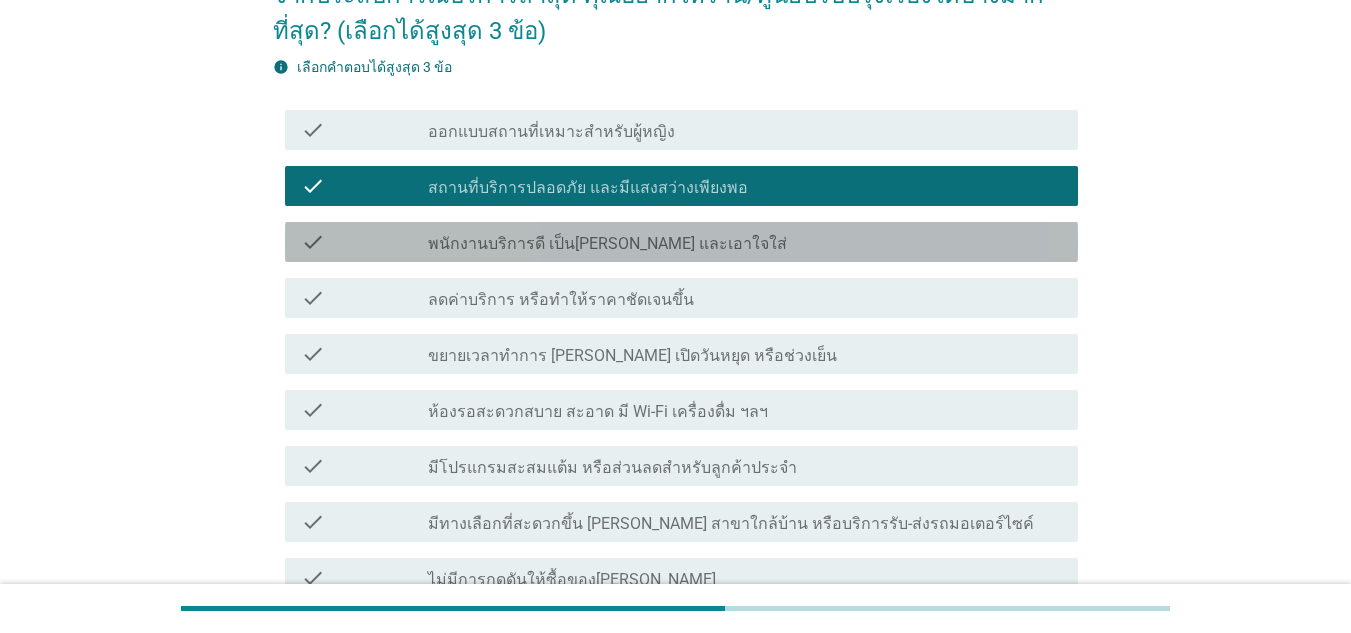 click on "พนักงานบริการดี เป็น[PERSON_NAME] และเอาใจใส่" at bounding box center (607, 244) 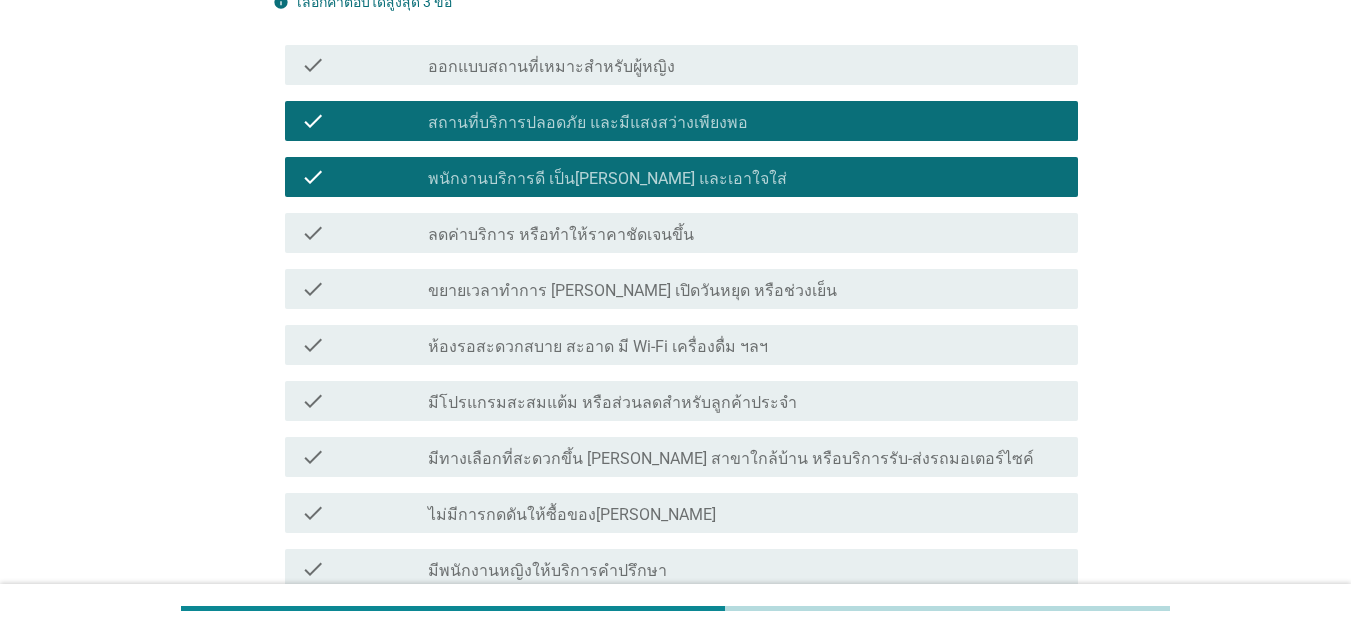 scroll, scrollTop: 300, scrollLeft: 0, axis: vertical 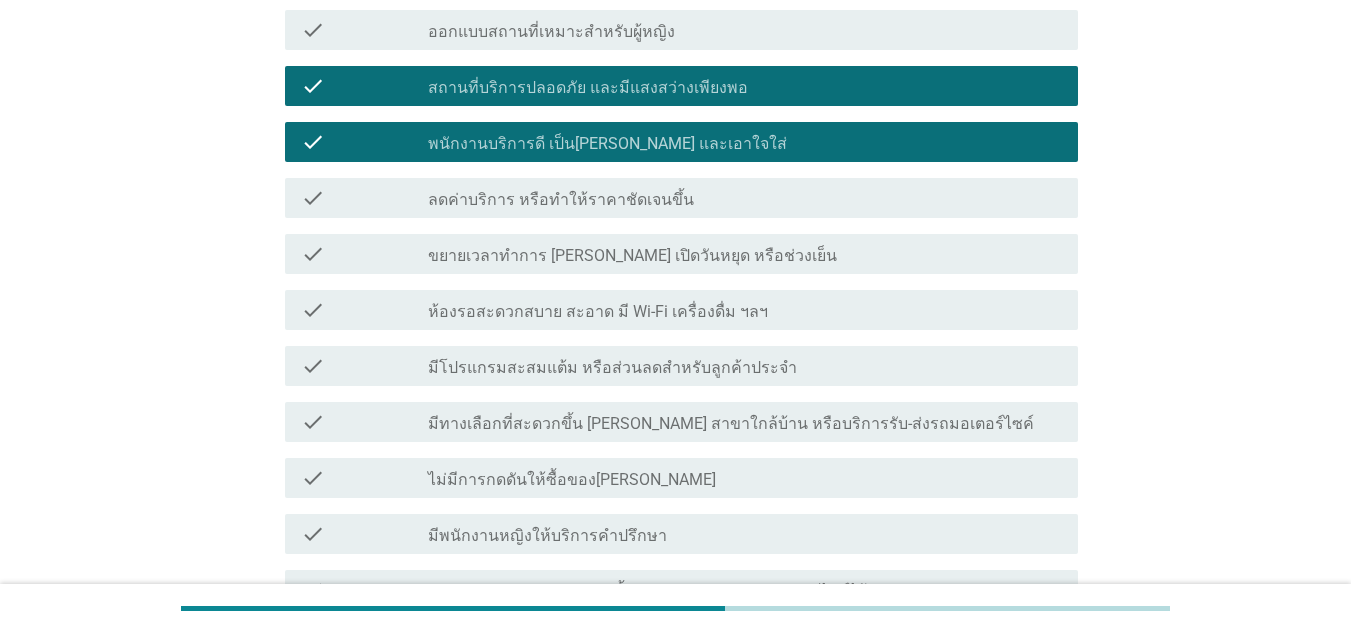 click on "check     check_box_outline_blank มีทางเลือกที่สะดวกขึ้น [PERSON_NAME] สาขาใกล้บ้าน หรือบริการรับ-ส่งรถมอเตอร์ไซค์" at bounding box center [675, 422] 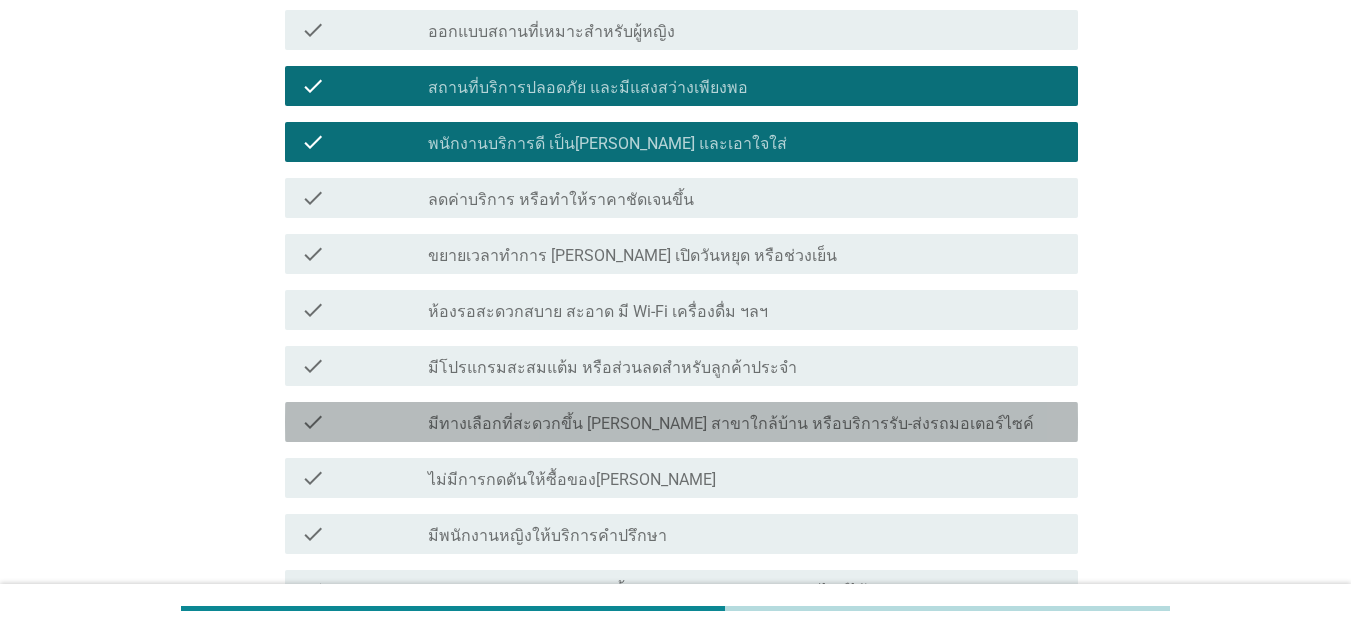 click on "มีทางเลือกที่สะดวกขึ้น [PERSON_NAME] สาขาใกล้บ้าน หรือบริการรับ-ส่งรถมอเตอร์ไซค์" at bounding box center [731, 424] 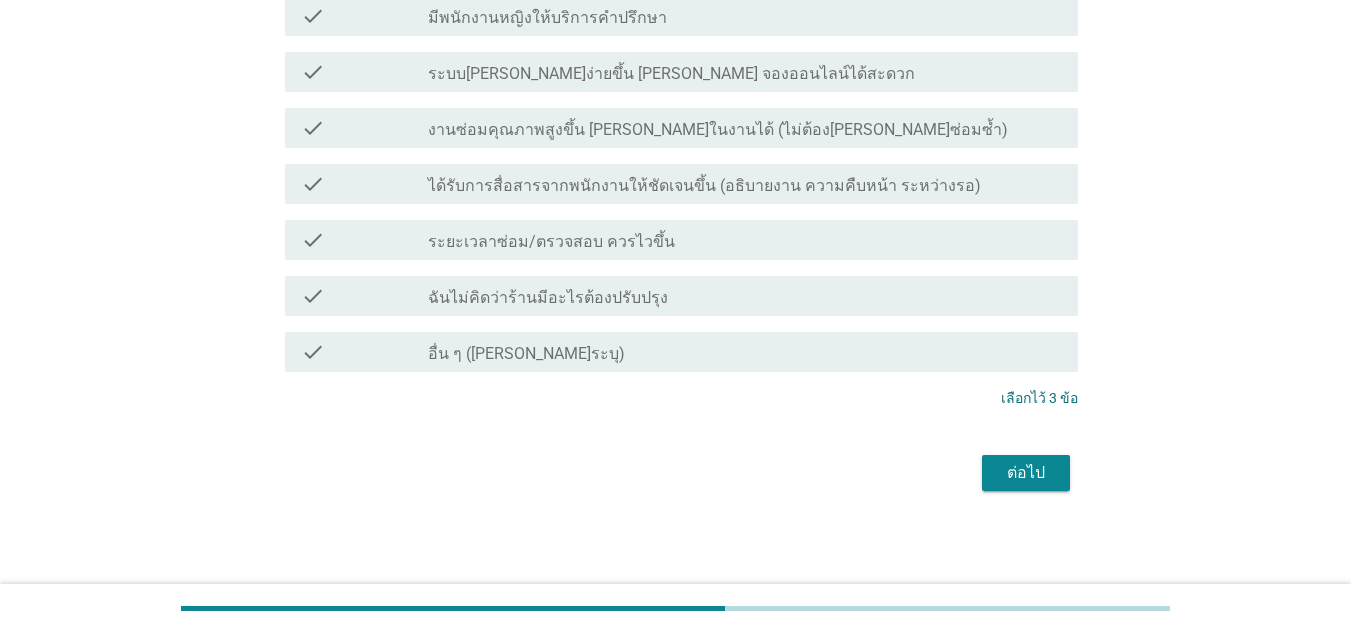 scroll, scrollTop: 819, scrollLeft: 0, axis: vertical 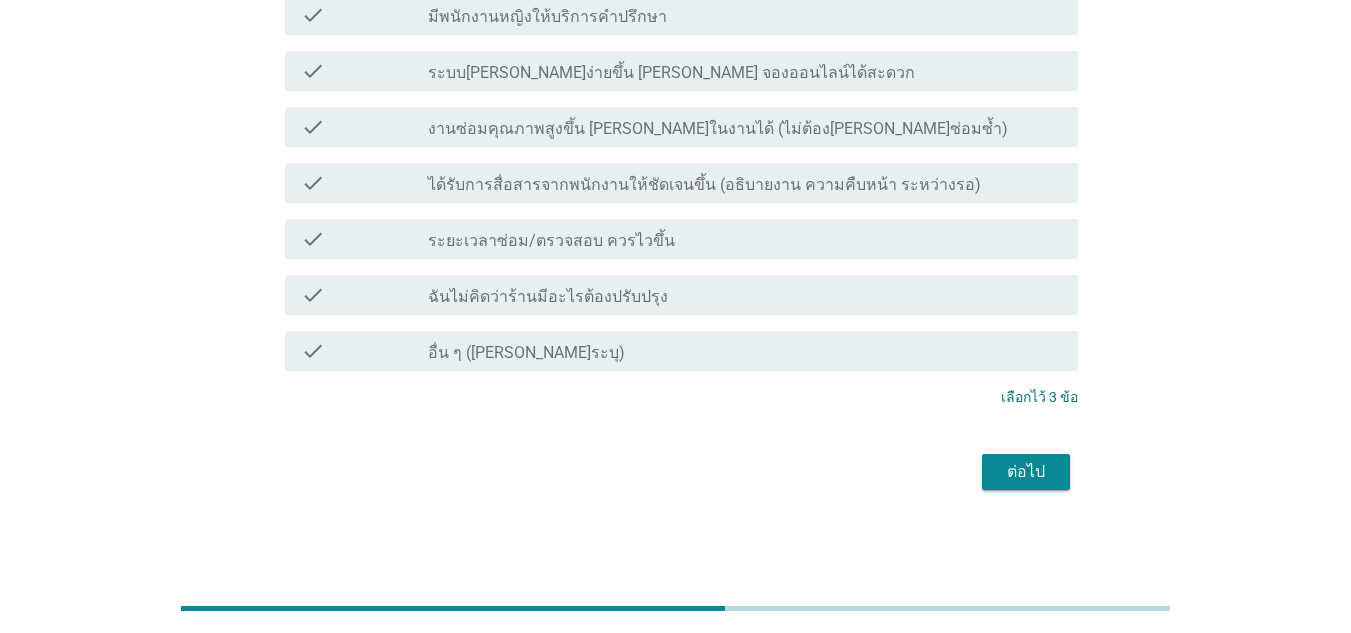 click on "ต่อไป" at bounding box center [675, 472] 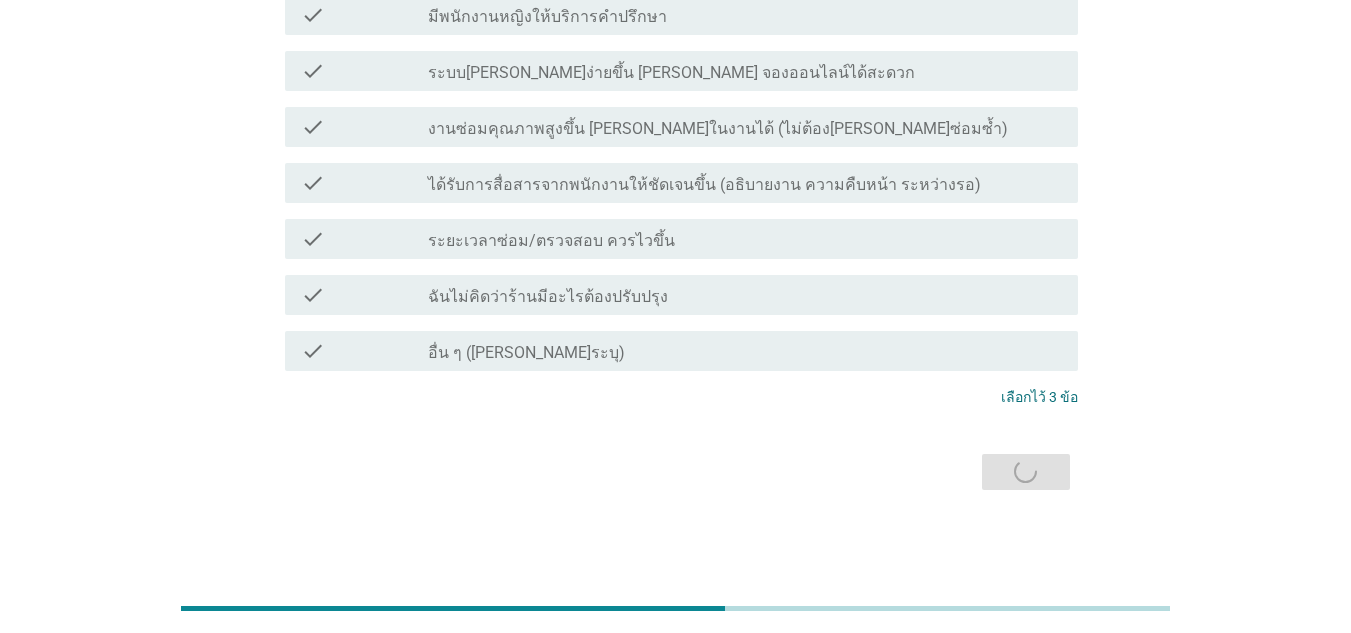 scroll, scrollTop: 0, scrollLeft: 0, axis: both 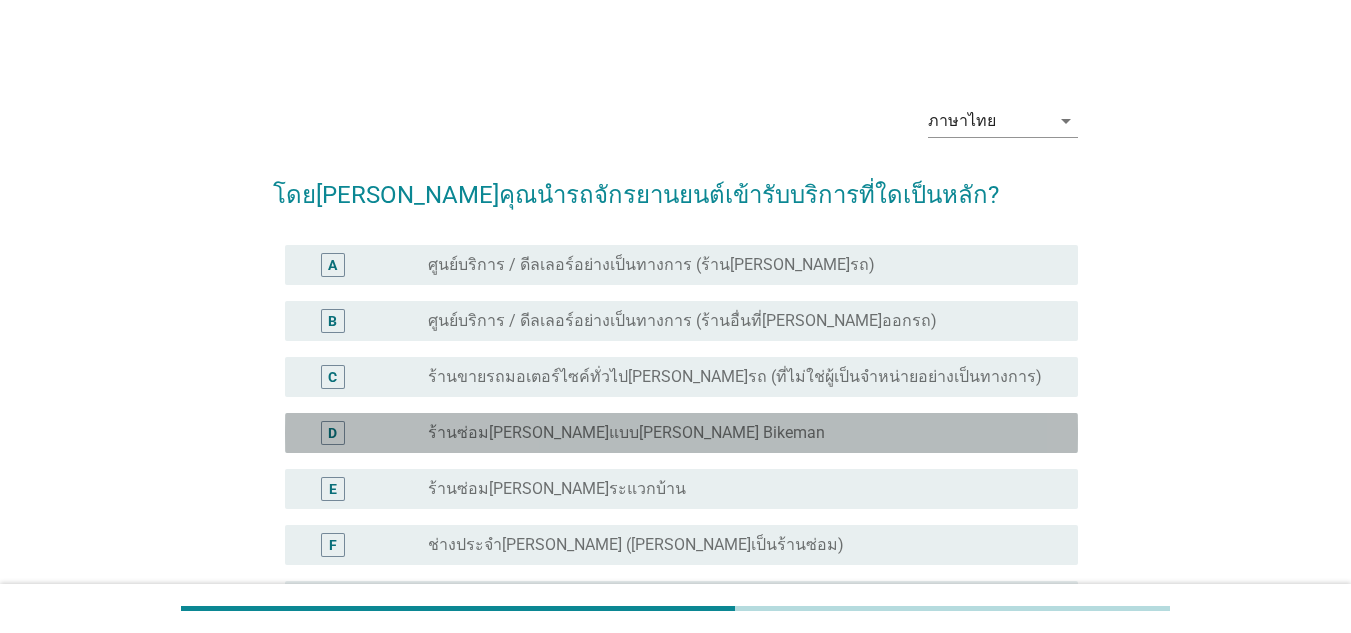 click on "ร้านซ่อม[PERSON_NAME]แบบ[PERSON_NAME] Bikeman" at bounding box center (626, 433) 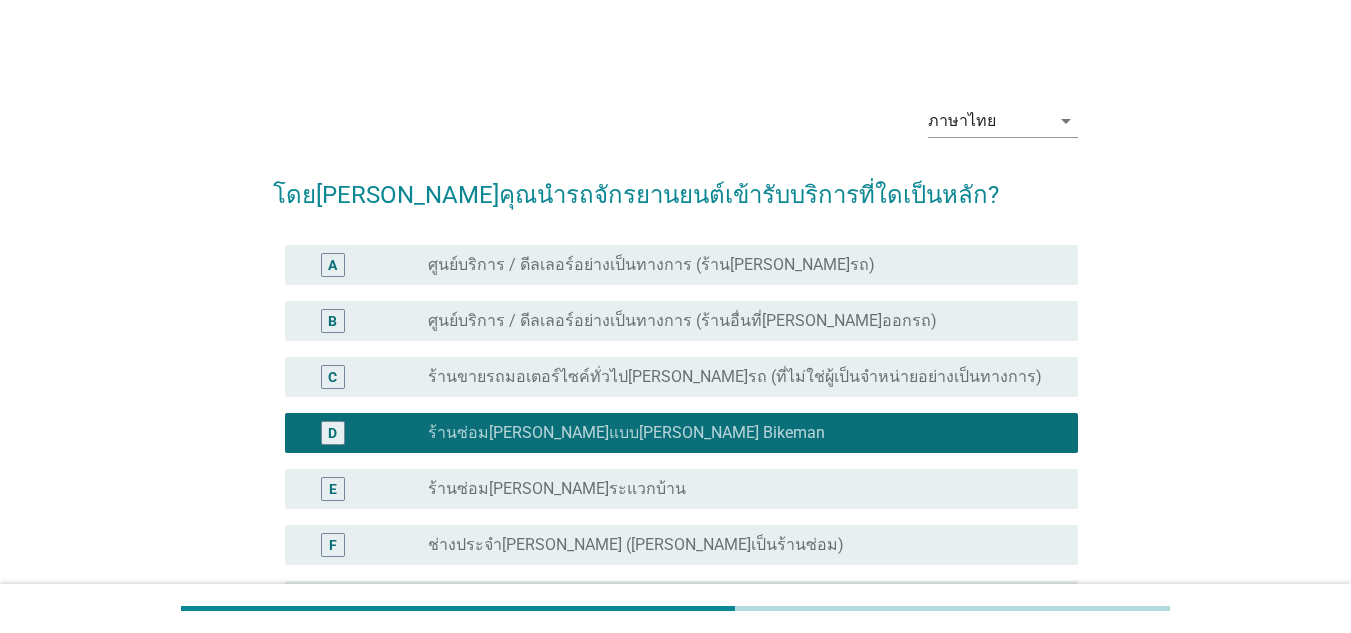 click on "ร้านซ่อม[PERSON_NAME]ระแวกบ้าน" at bounding box center [557, 489] 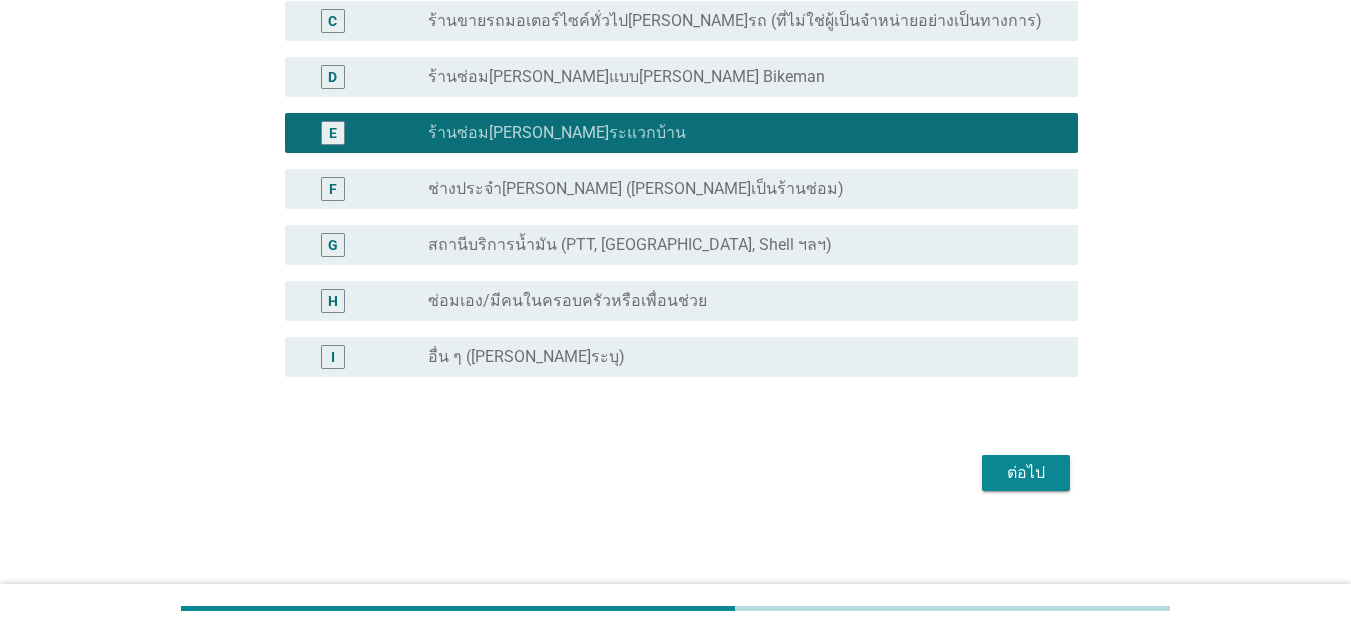 scroll, scrollTop: 357, scrollLeft: 0, axis: vertical 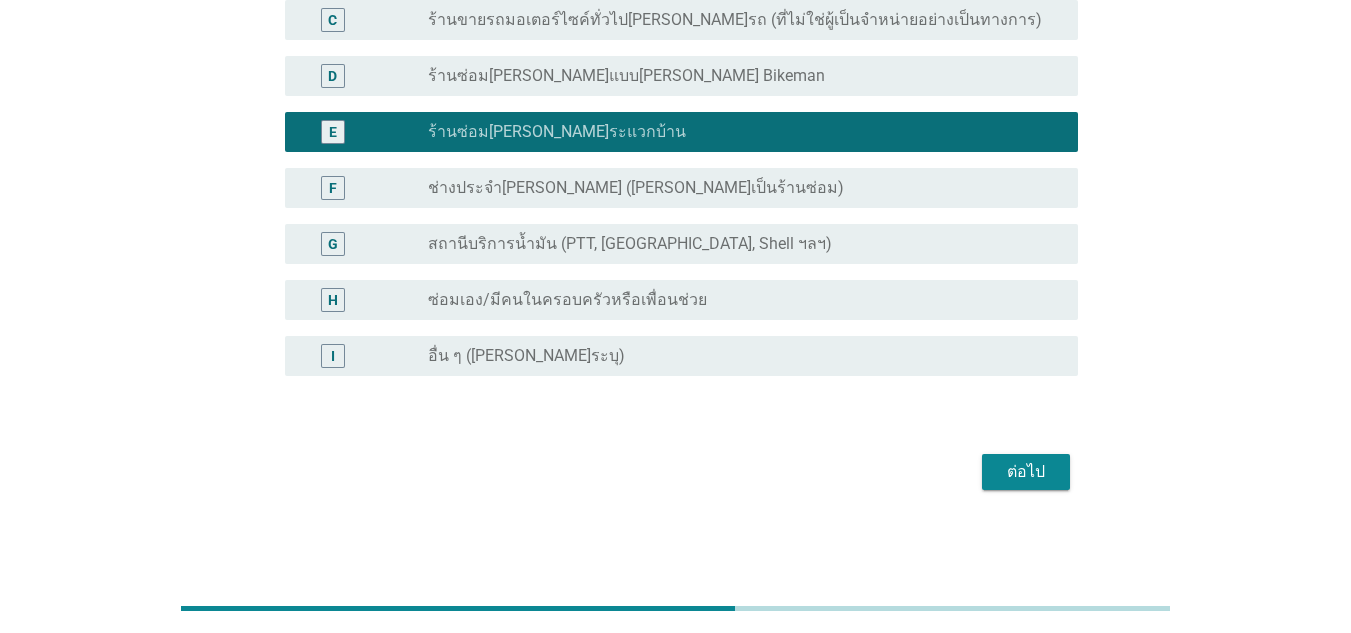 click on "ต่อไป" at bounding box center (1026, 472) 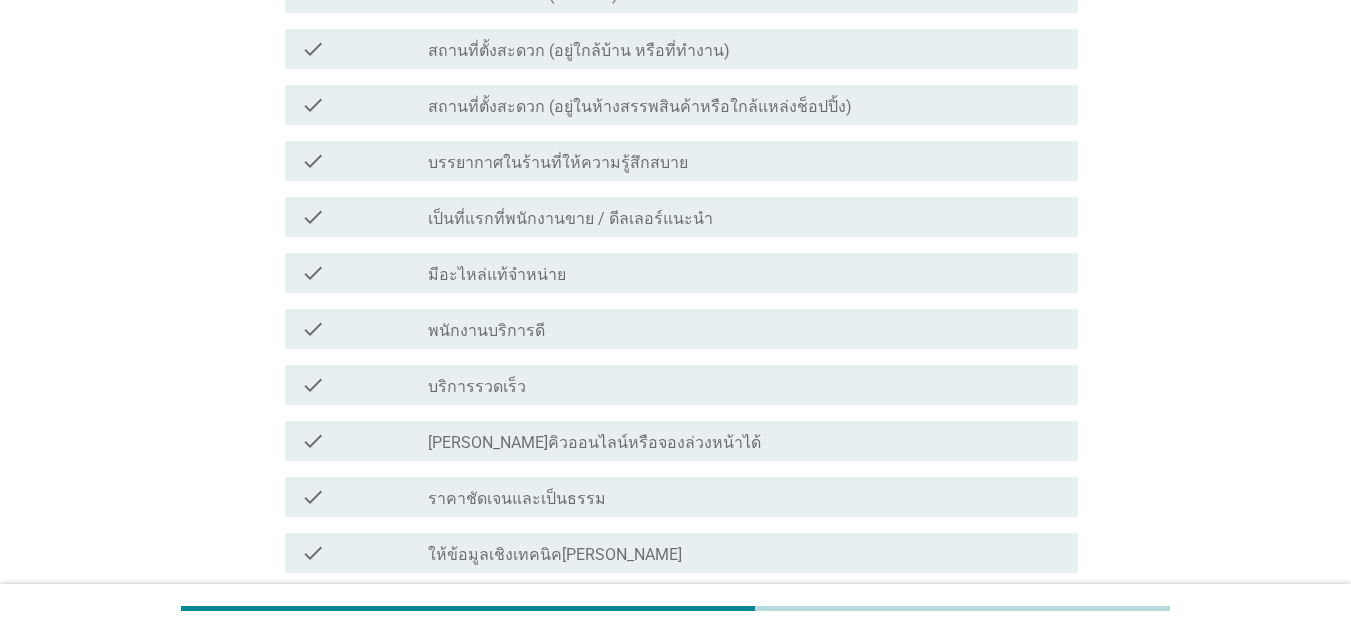 scroll, scrollTop: 0, scrollLeft: 0, axis: both 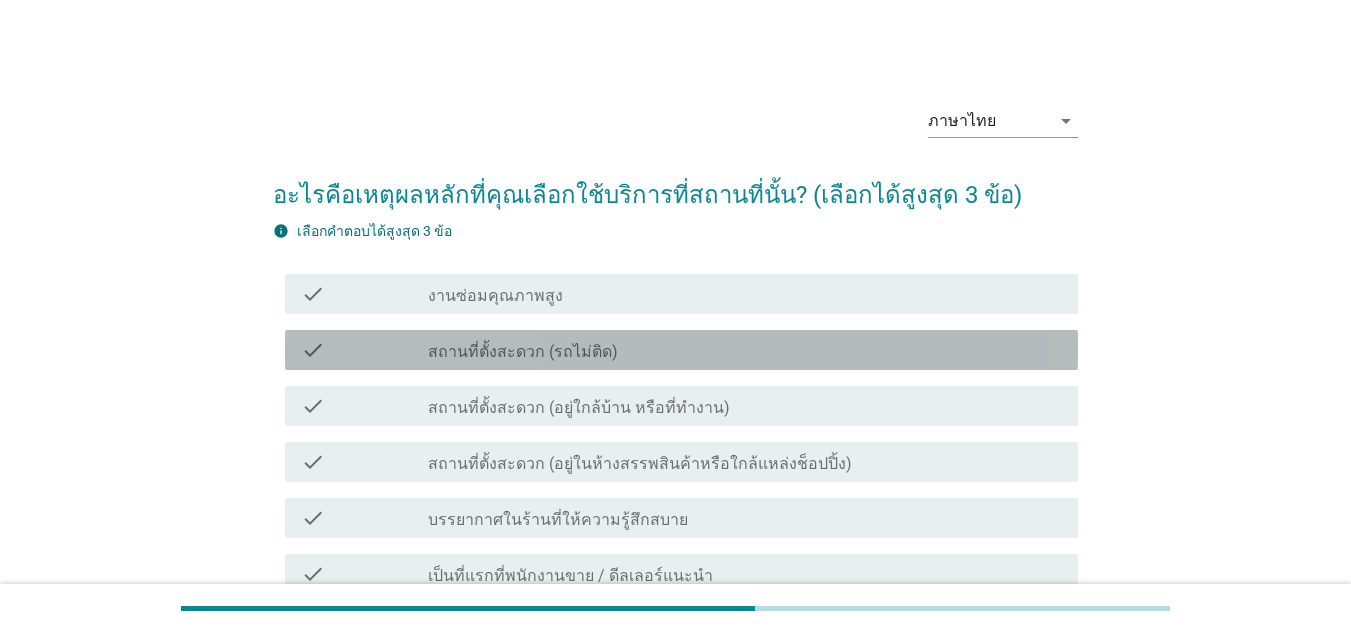 click on "สถานที่ตั้งสะดวก (รถไม่ติด)" at bounding box center [523, 352] 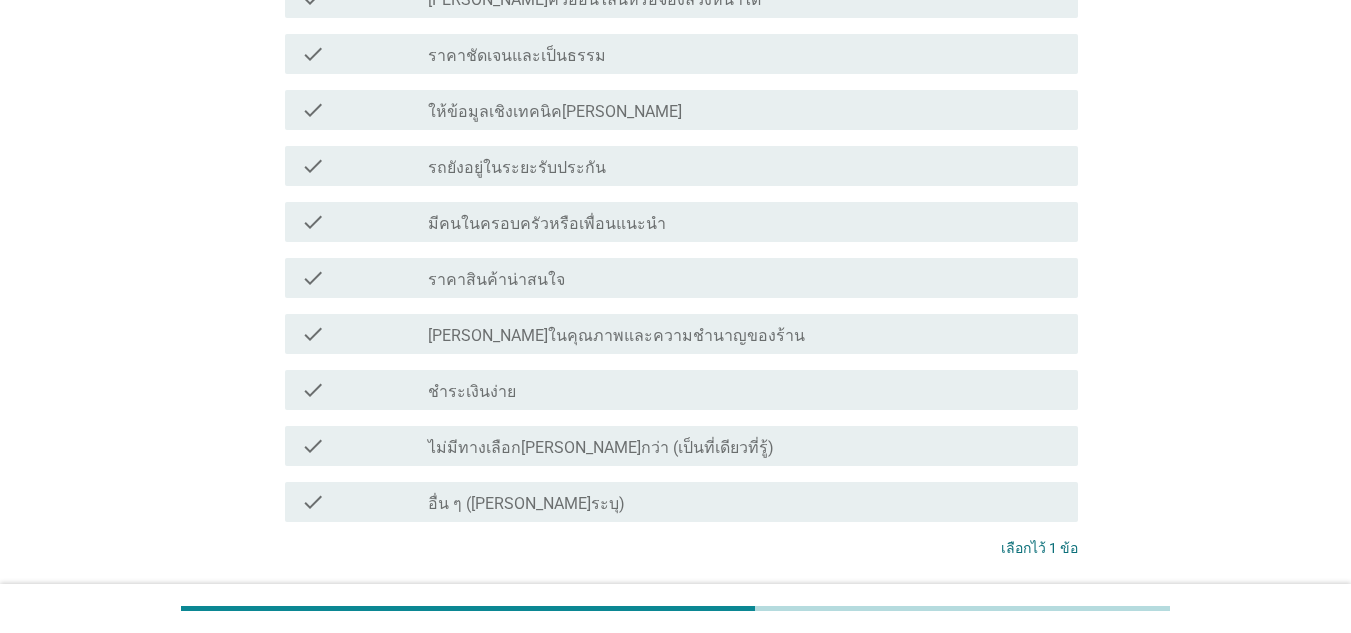 scroll, scrollTop: 951, scrollLeft: 0, axis: vertical 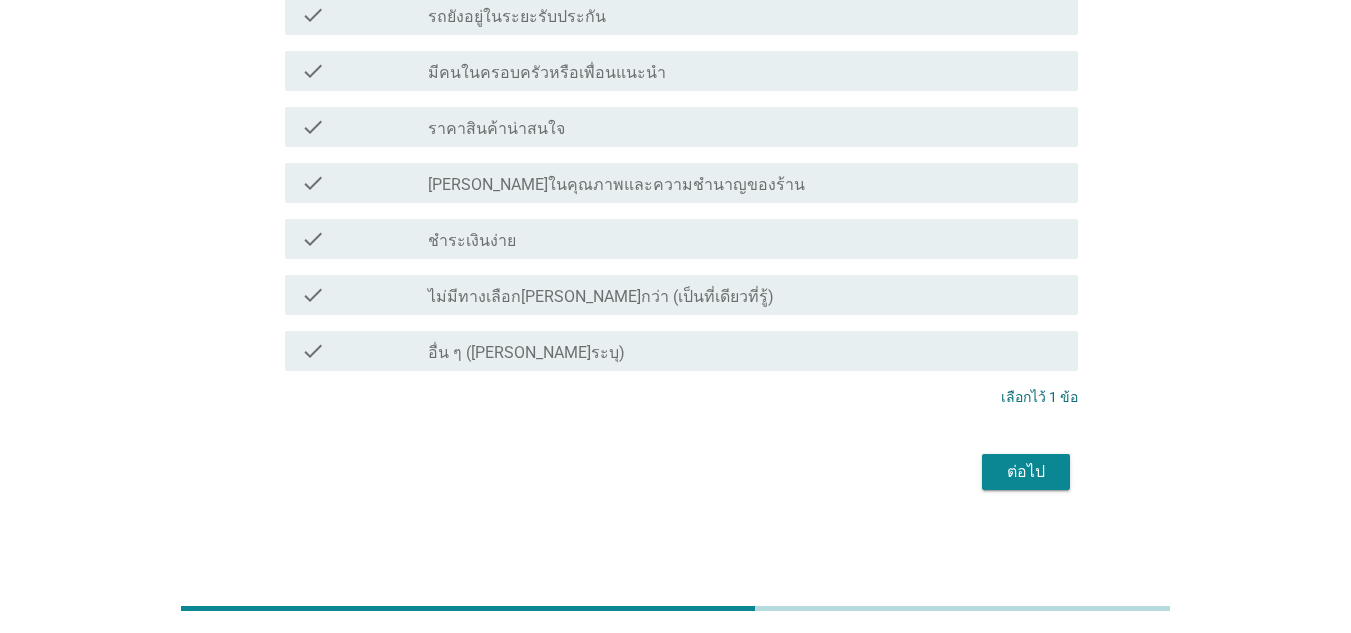 click on "ต่อไป" at bounding box center [1026, 472] 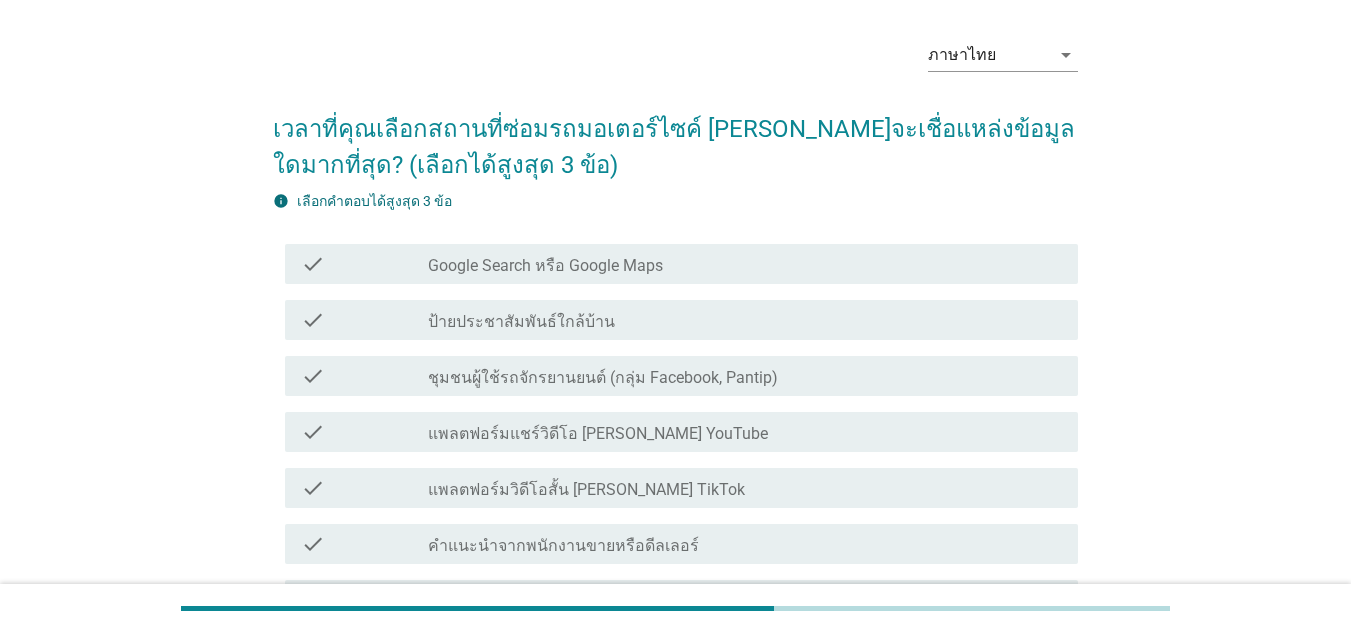 scroll, scrollTop: 100, scrollLeft: 0, axis: vertical 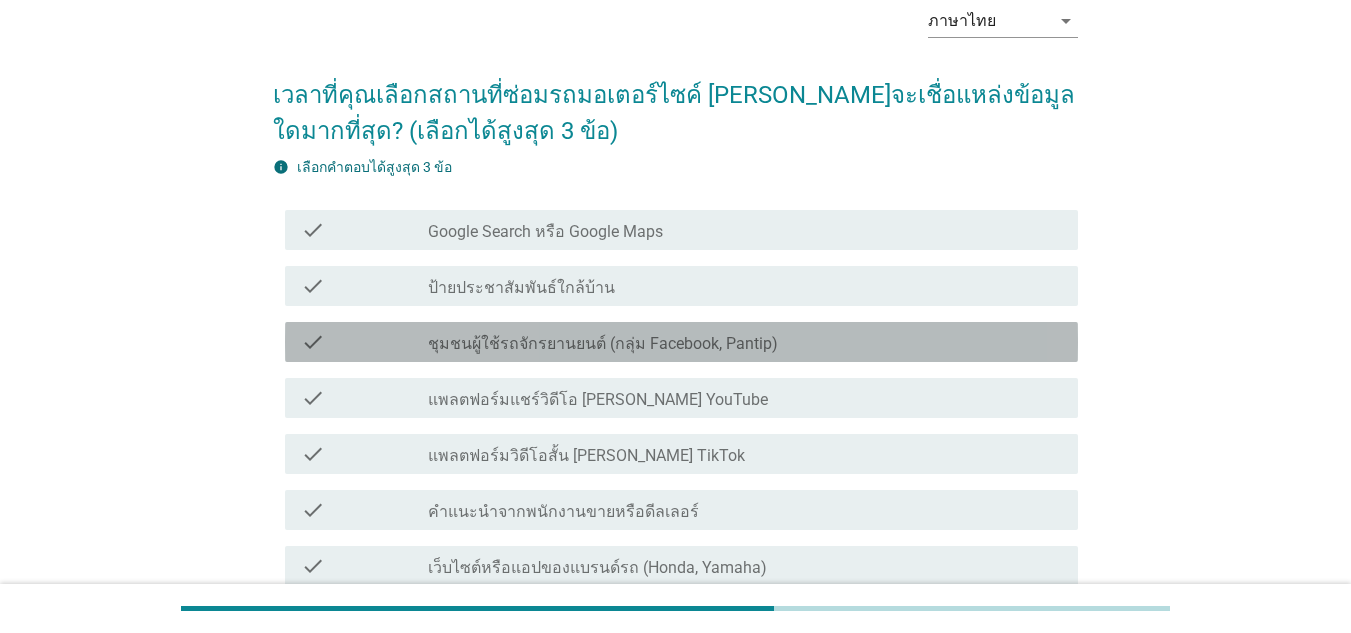 click on "ชุมชนผู้ใช้รถจักรยานยนต์ (กลุ่ม Facebook, Pantip)" at bounding box center [603, 344] 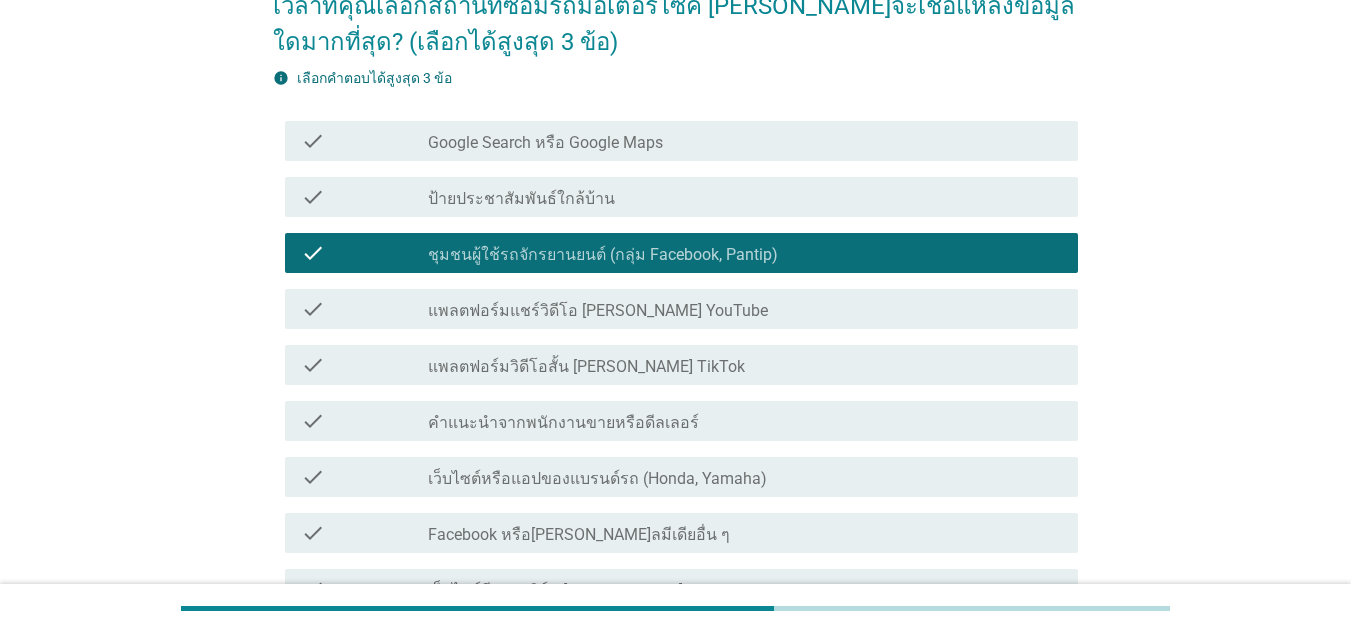 scroll, scrollTop: 400, scrollLeft: 0, axis: vertical 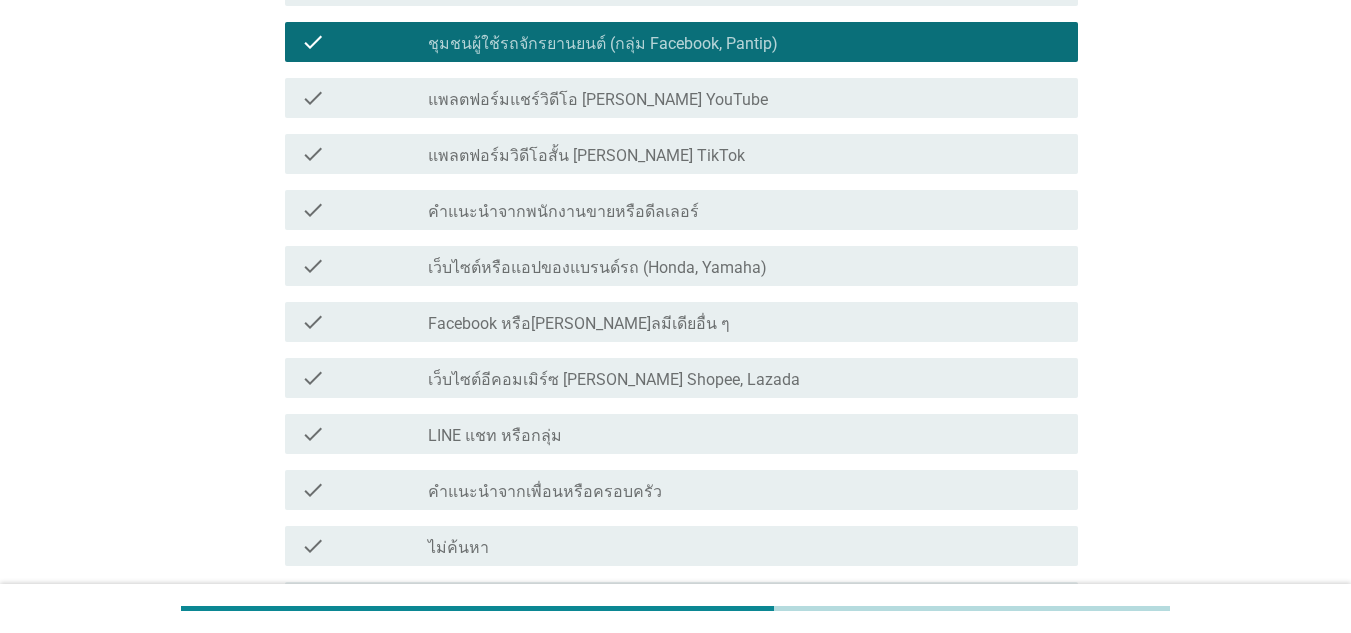 drag, startPoint x: 544, startPoint y: 492, endPoint x: 565, endPoint y: 495, distance: 21.213203 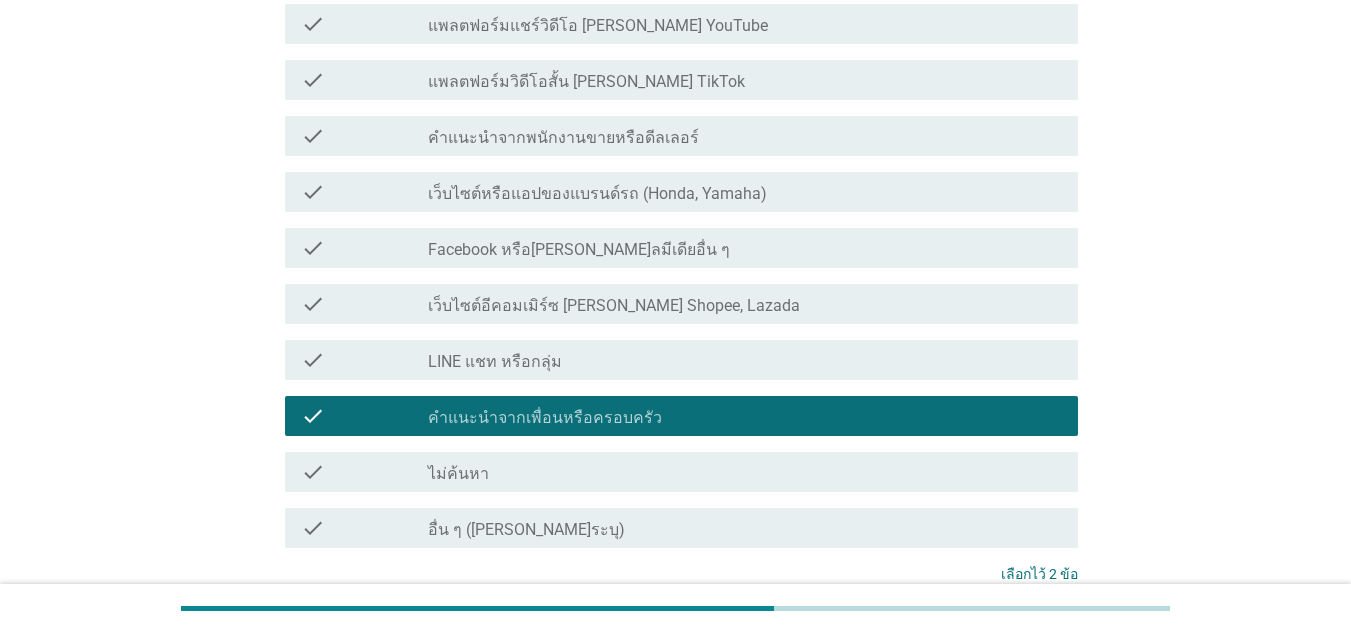 scroll, scrollTop: 600, scrollLeft: 0, axis: vertical 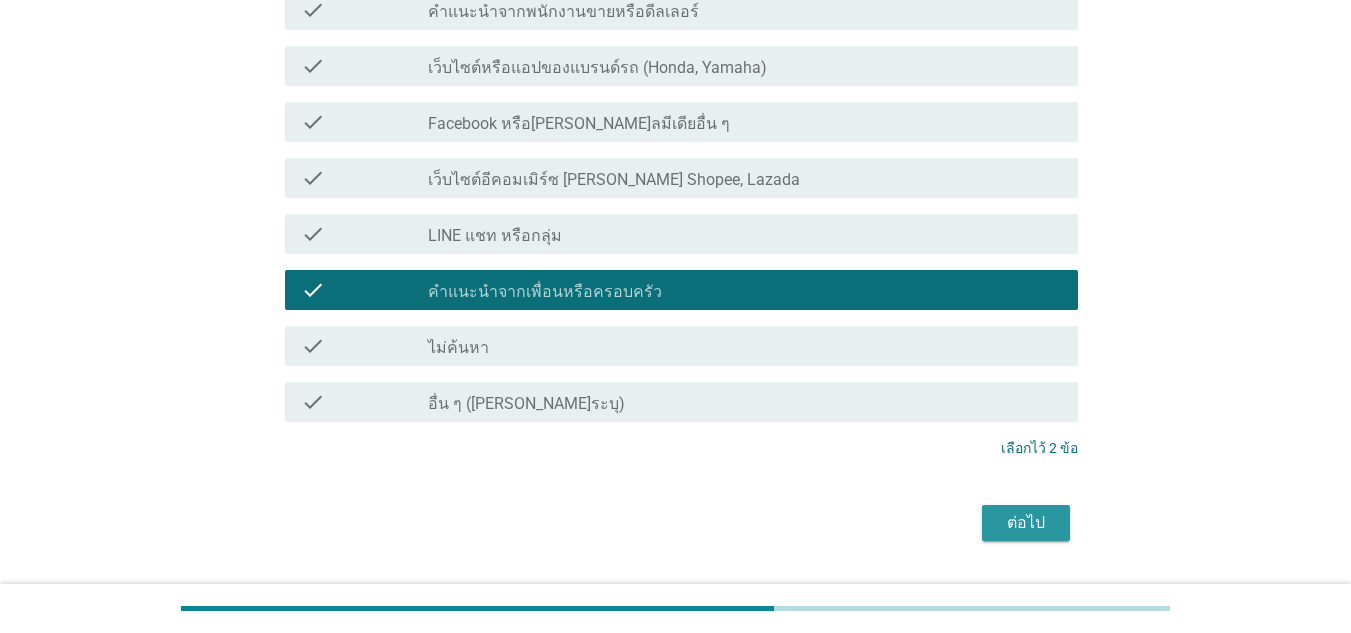 click on "ต่อไป" at bounding box center [1026, 523] 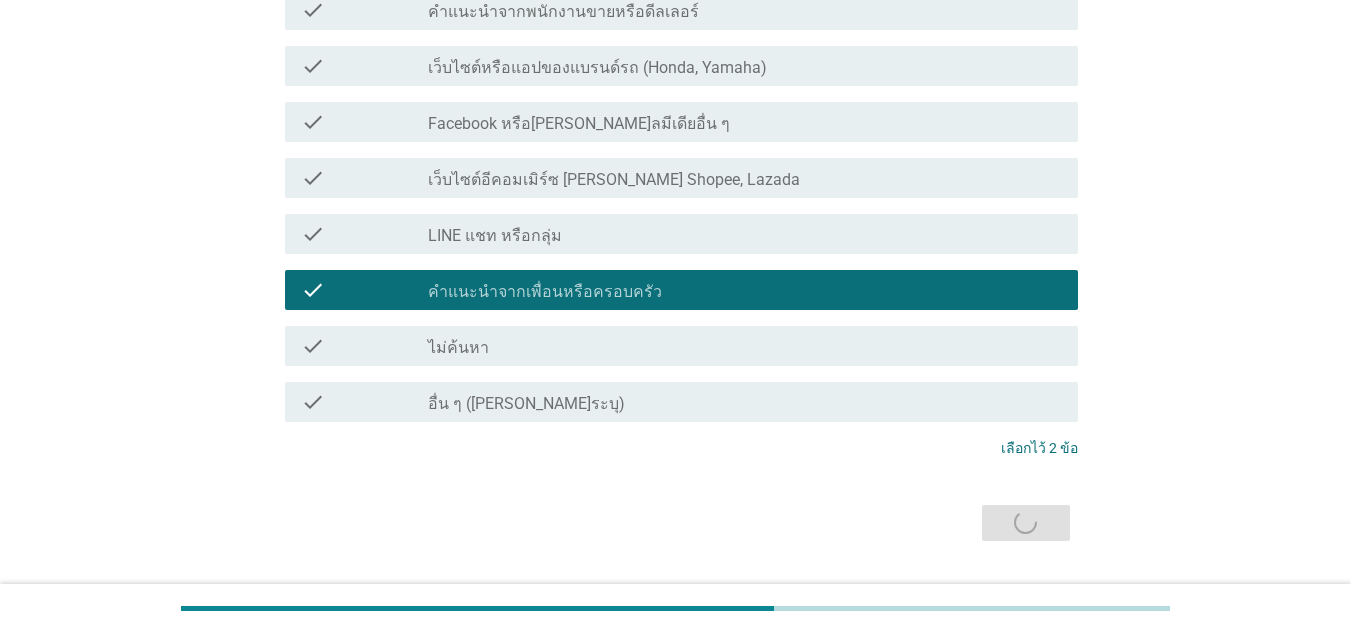 scroll, scrollTop: 0, scrollLeft: 0, axis: both 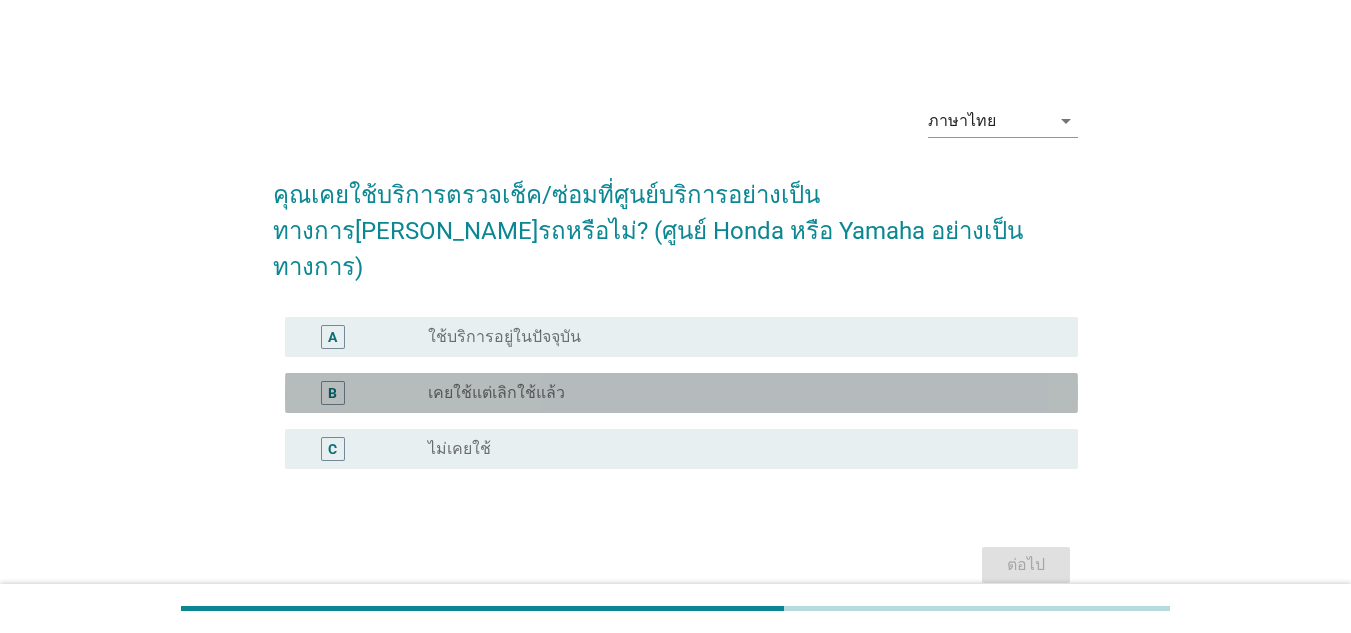 click on "เคยใช้แต่เลิกใช้แล้ว" at bounding box center (496, 393) 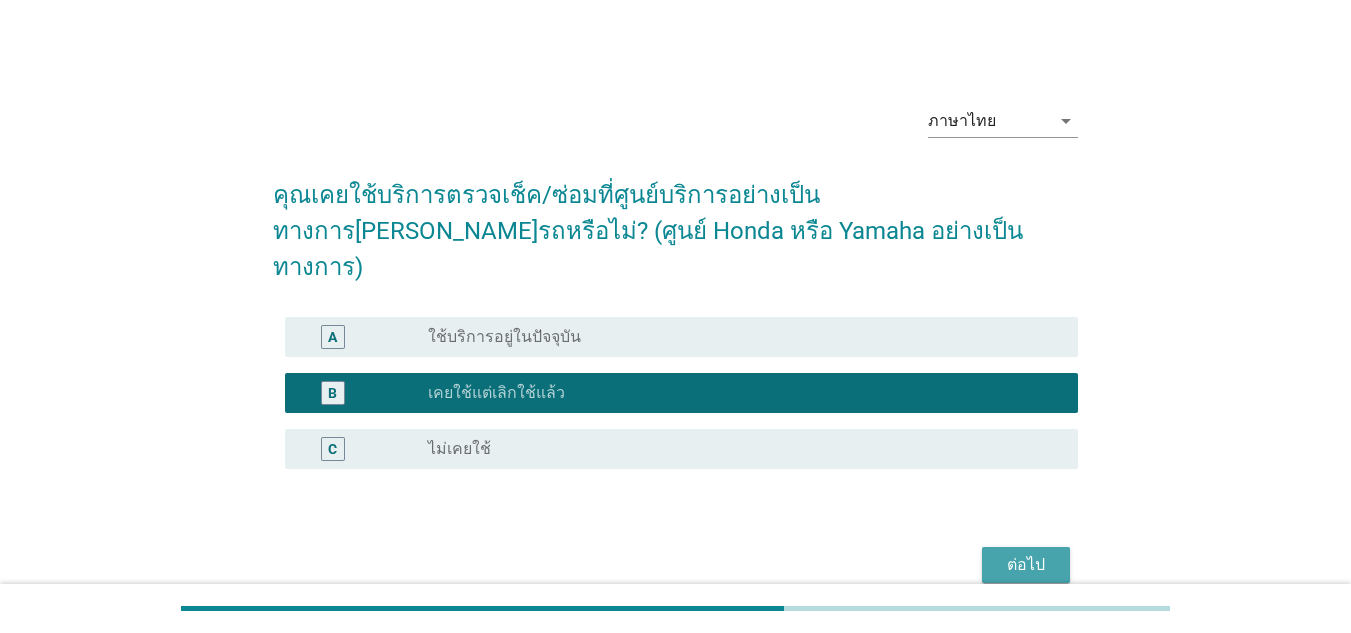 click on "ต่อไป" at bounding box center [1026, 565] 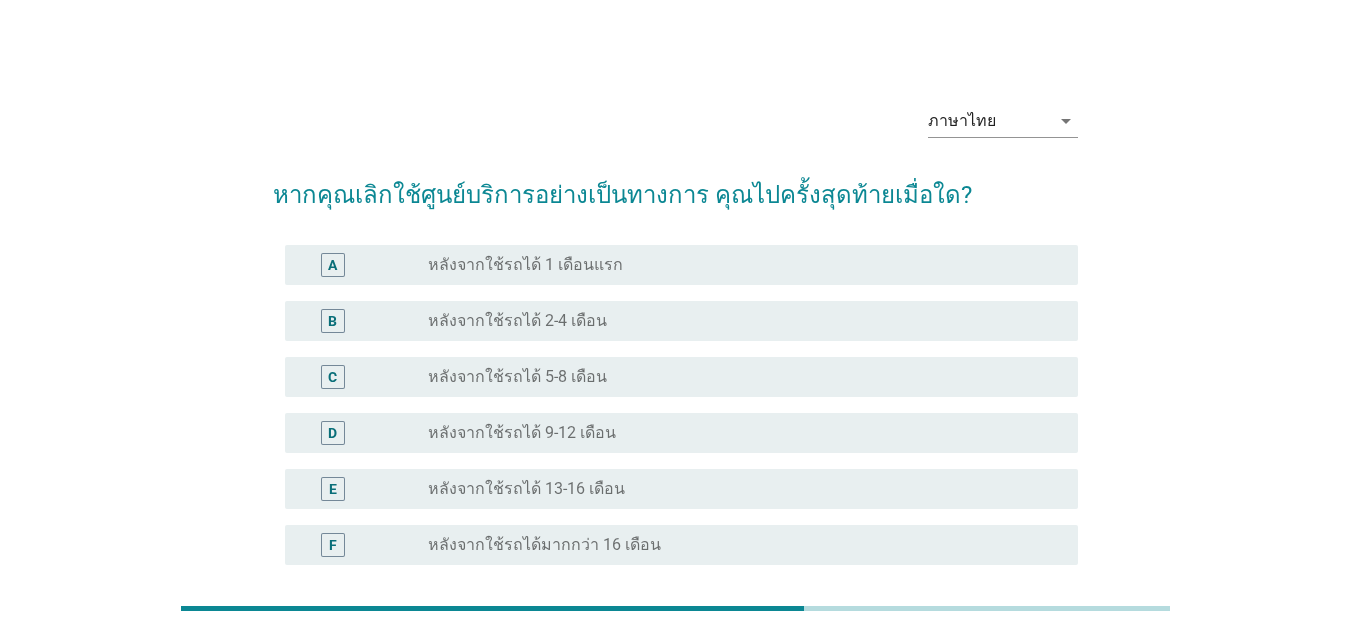 click on "หลังจากใช้รถได้มากกว่า 16 เดือน" at bounding box center (544, 545) 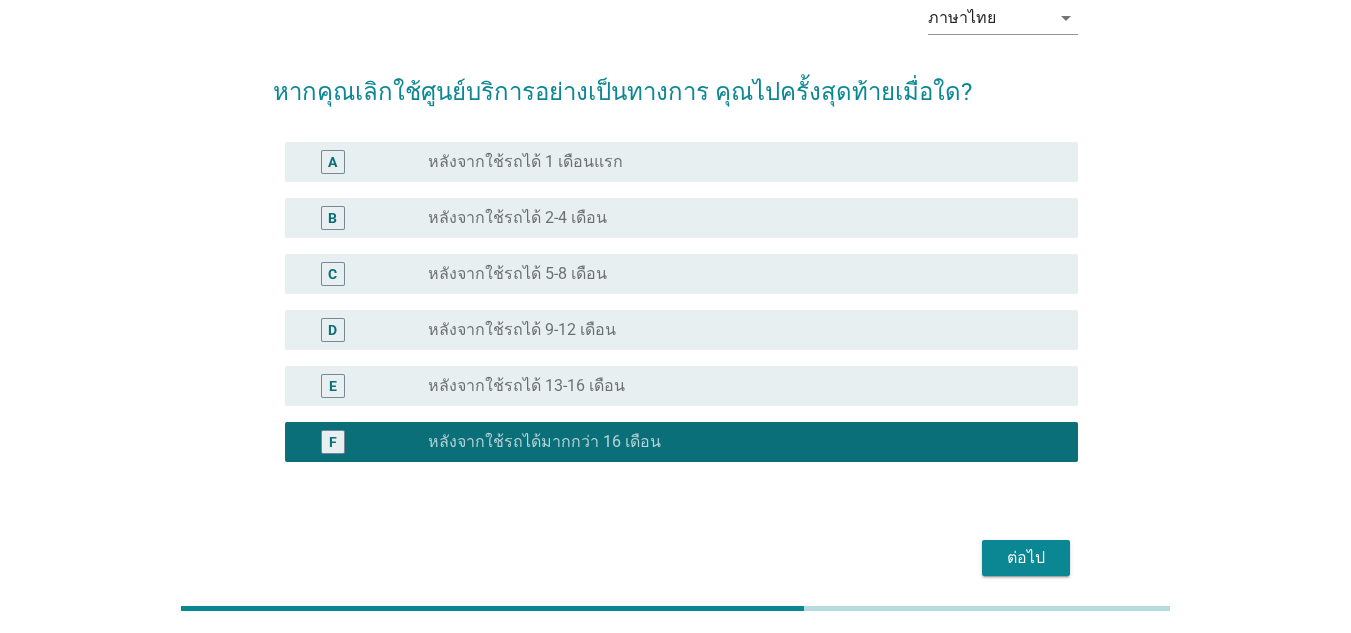scroll, scrollTop: 189, scrollLeft: 0, axis: vertical 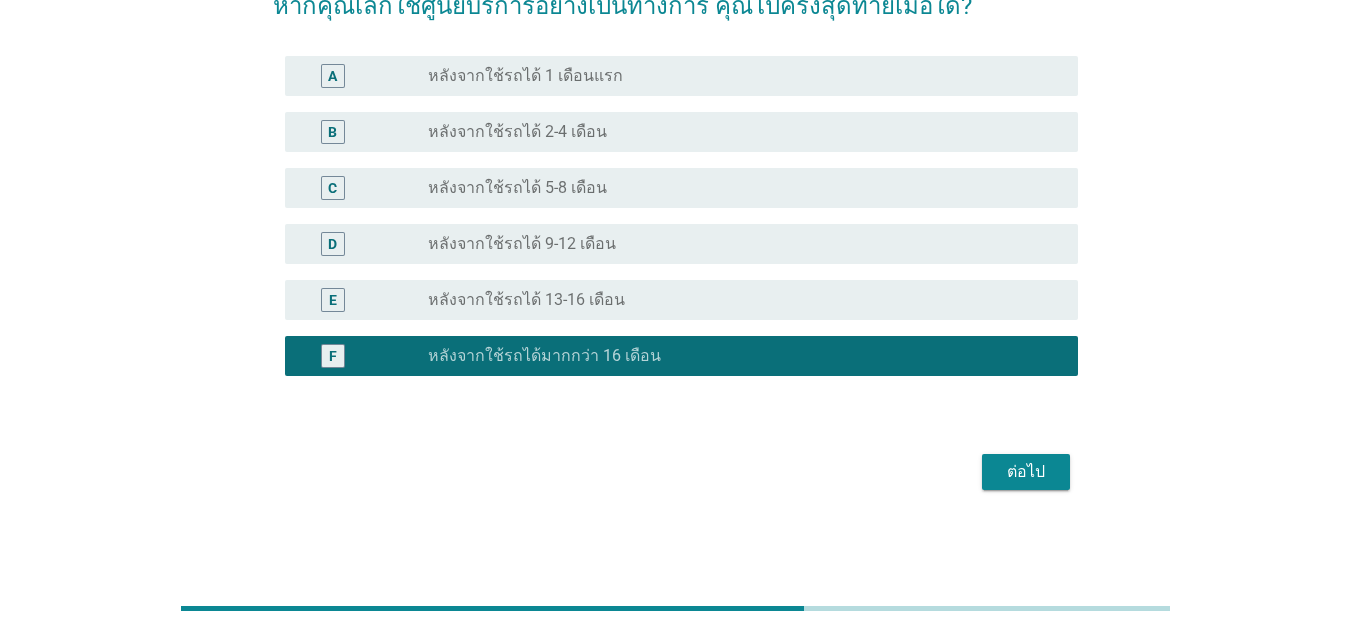 drag, startPoint x: 1034, startPoint y: 473, endPoint x: 997, endPoint y: 509, distance: 51.62364 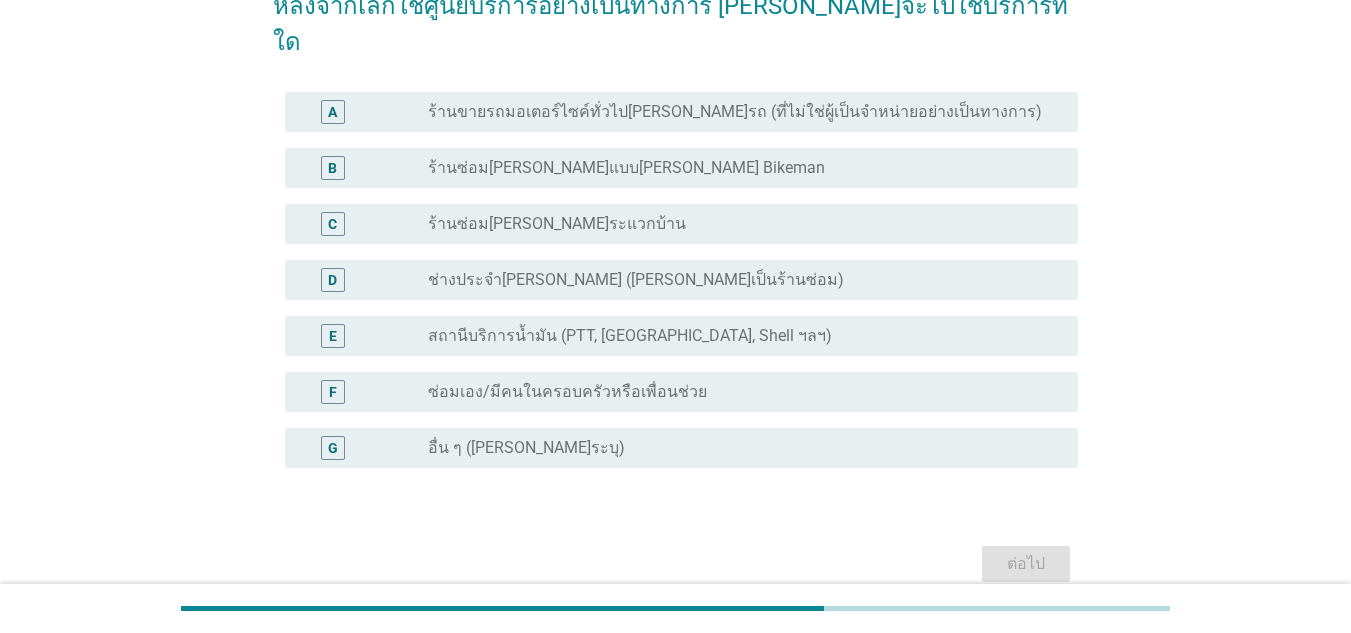 scroll, scrollTop: 0, scrollLeft: 0, axis: both 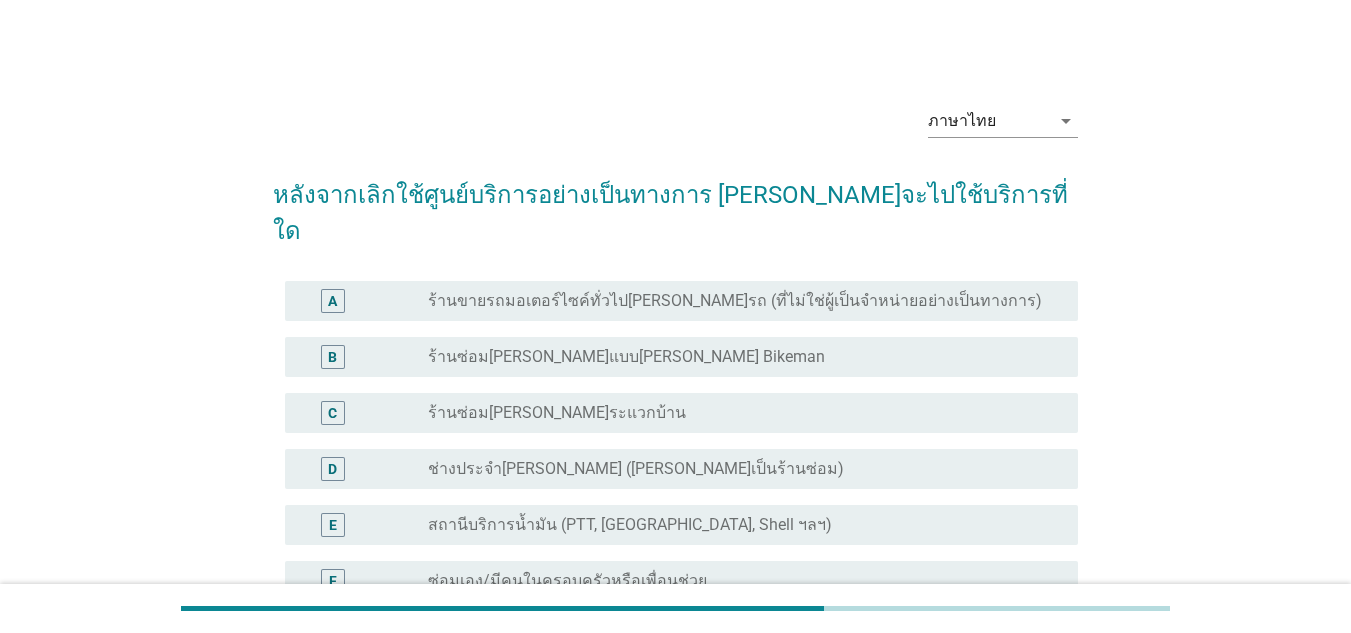 click on "ร้านซ่อม[PERSON_NAME]ระแวกบ้าน" at bounding box center [557, 413] 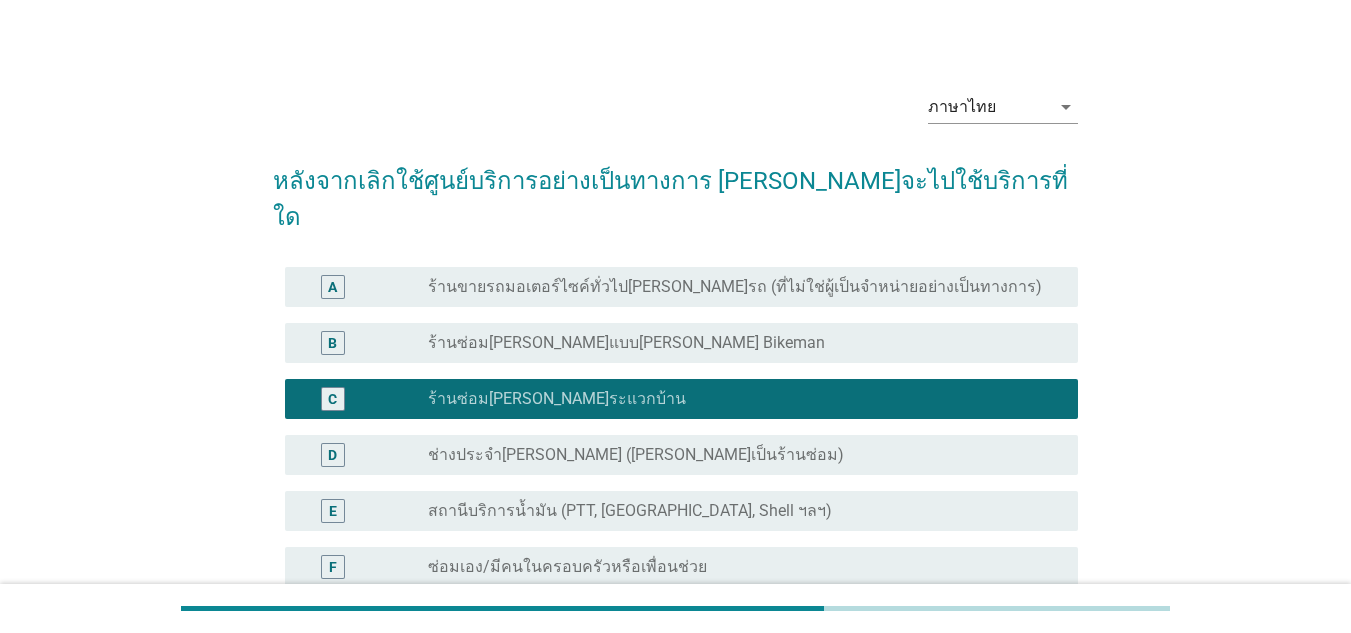 scroll, scrollTop: 245, scrollLeft: 0, axis: vertical 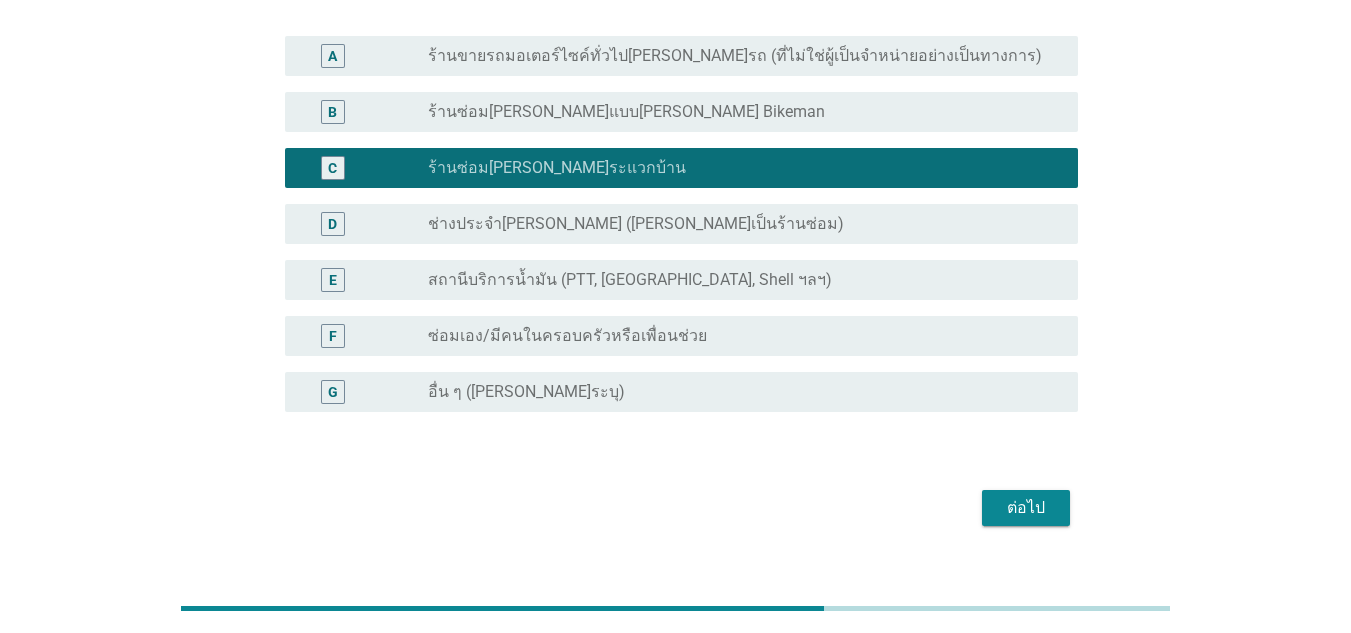 click on "ต่อไป" at bounding box center [1026, 508] 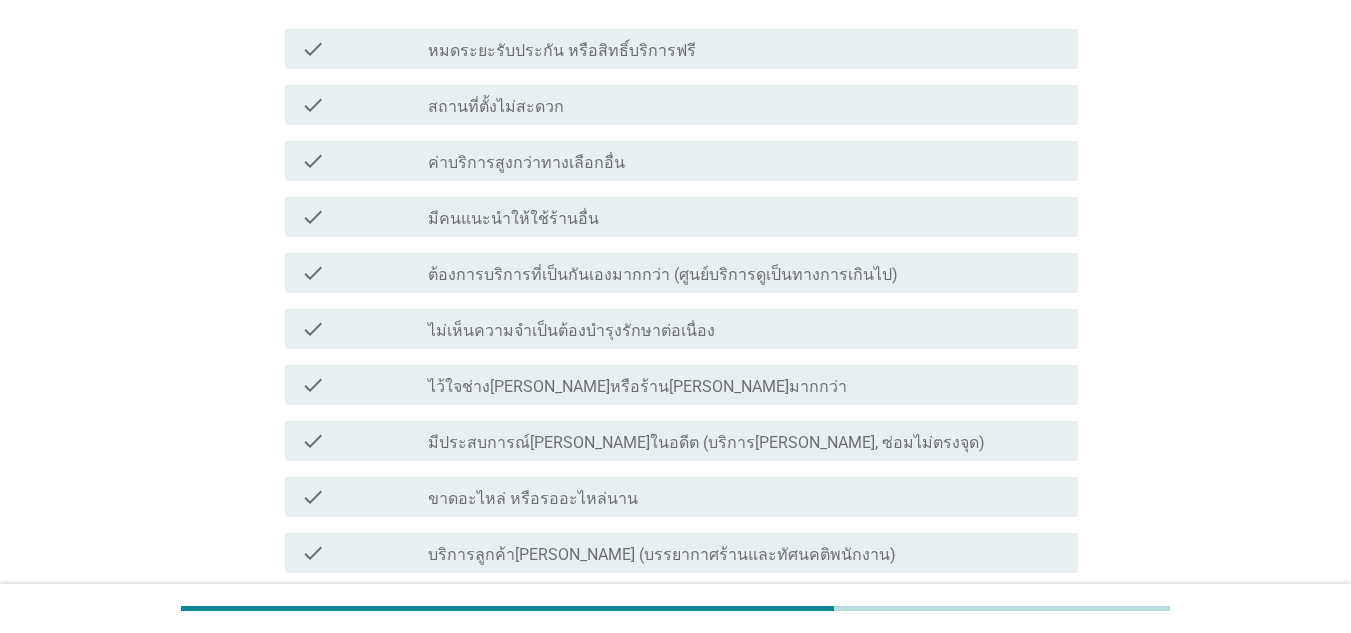 scroll, scrollTop: 0, scrollLeft: 0, axis: both 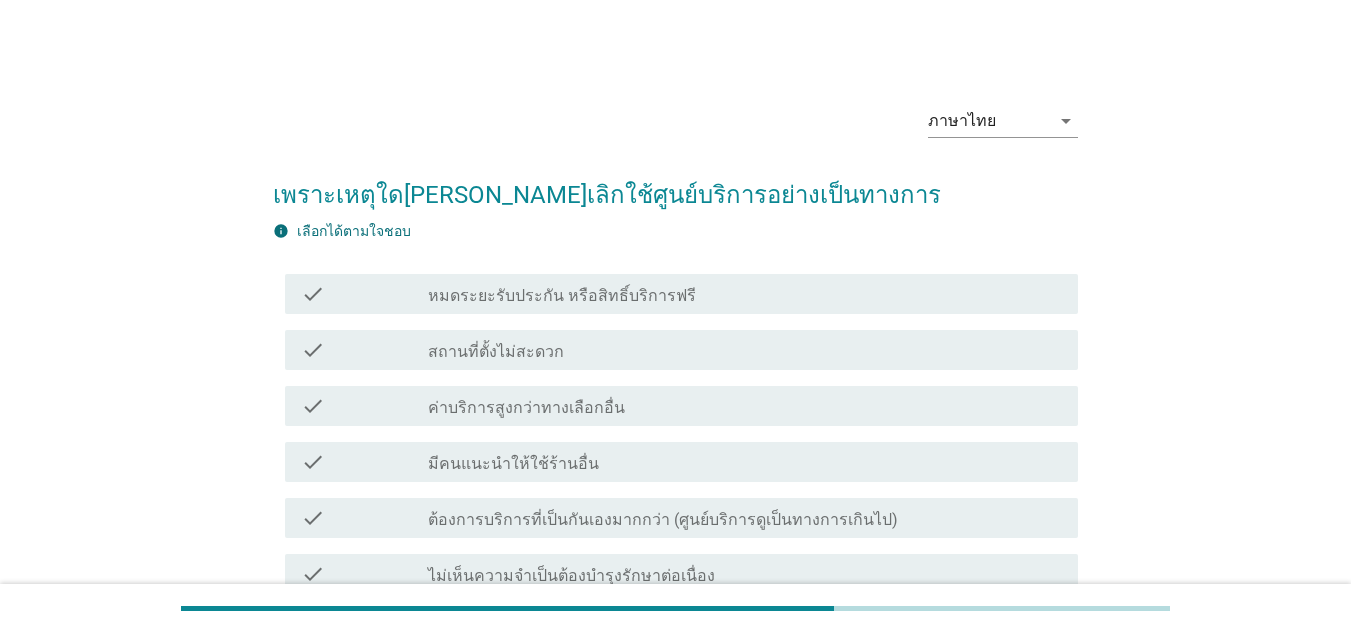 click on "หมดระยะรับประกัน หรือสิทธิ์บริการฟรี" at bounding box center [562, 296] 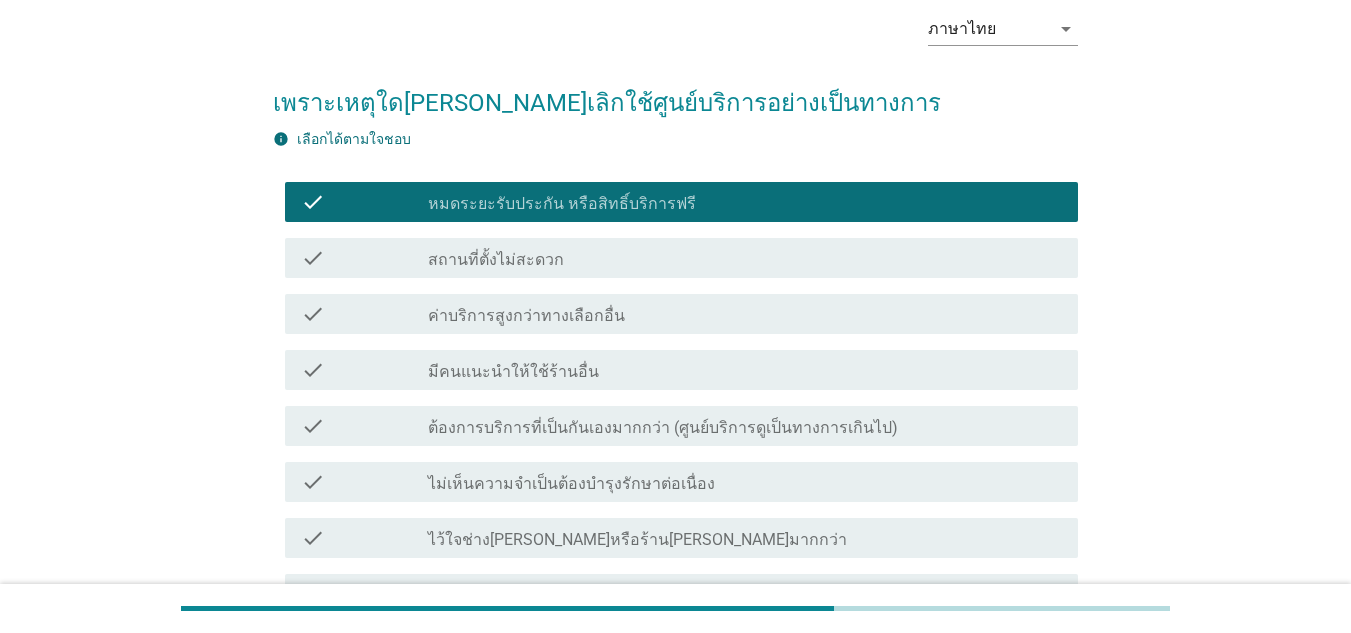 scroll, scrollTop: 200, scrollLeft: 0, axis: vertical 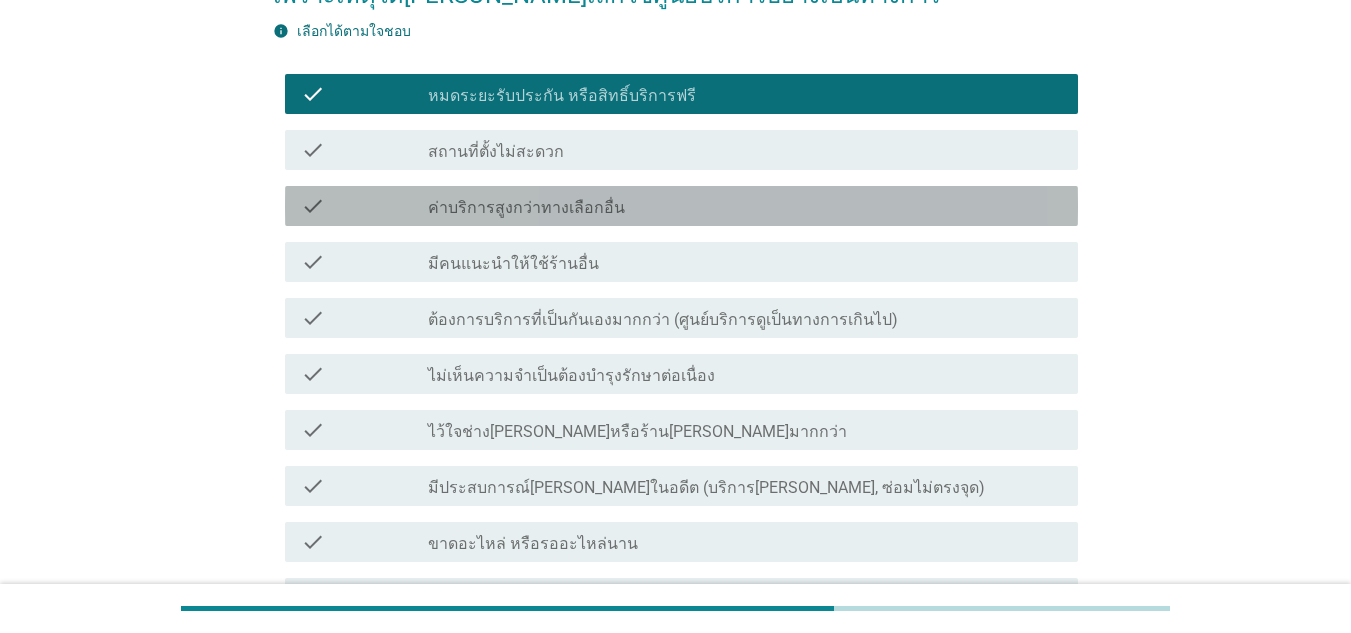 click on "ค่าบริการสูงกว่าทางเลือกอื่น" at bounding box center [526, 208] 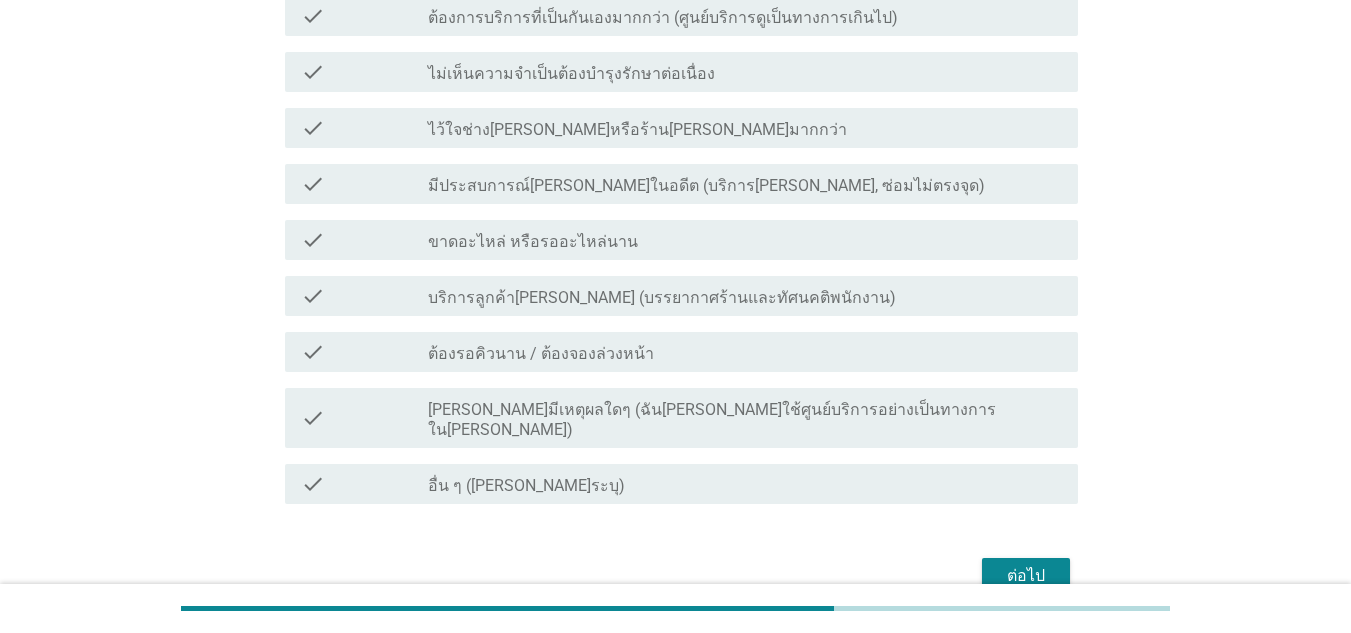 scroll, scrollTop: 586, scrollLeft: 0, axis: vertical 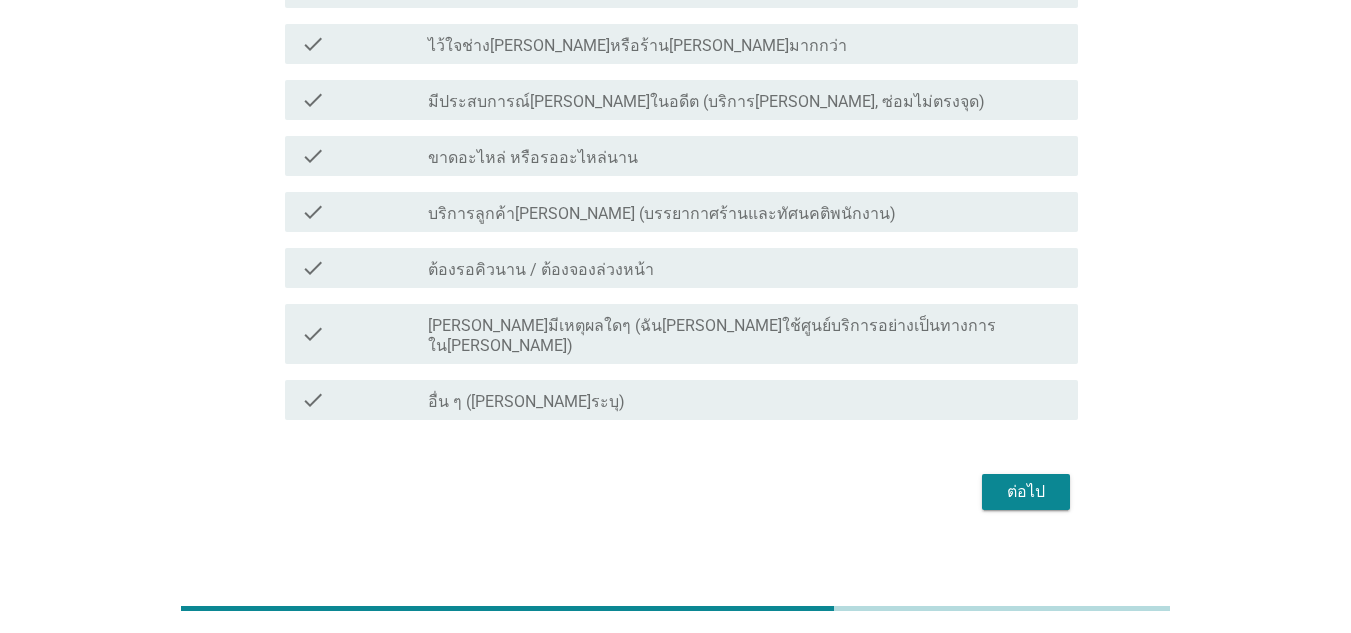 click on "ต่อไป" at bounding box center (1026, 492) 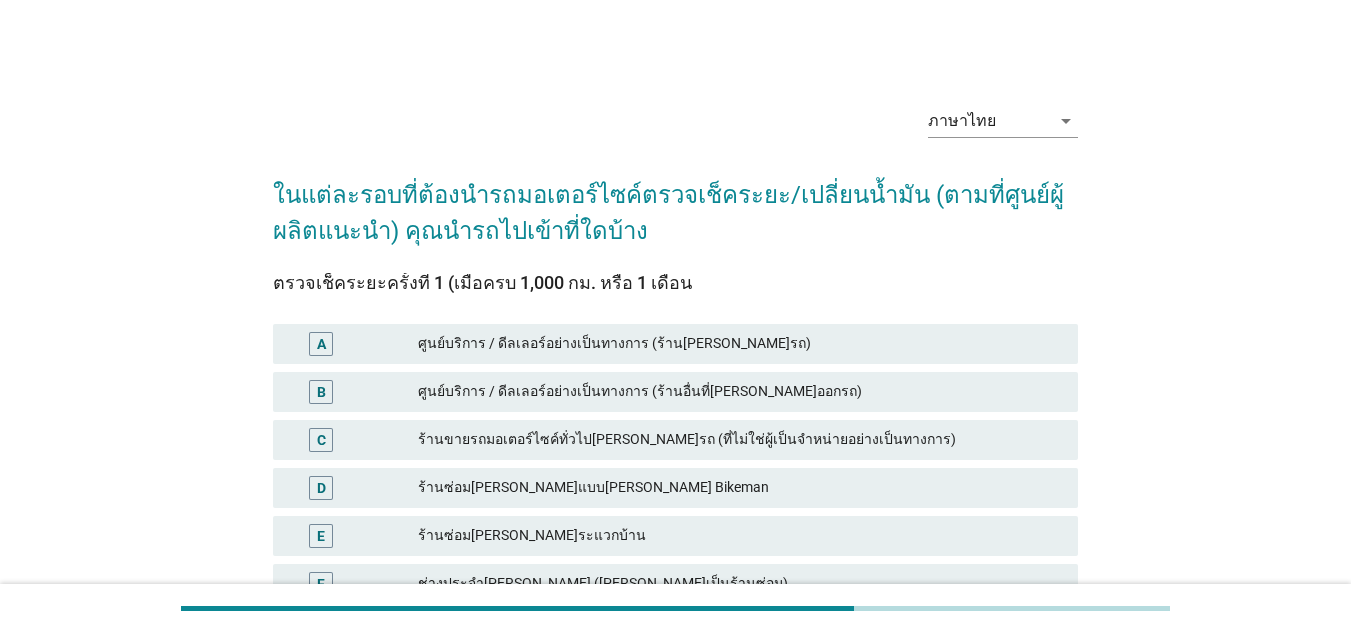 scroll, scrollTop: 100, scrollLeft: 0, axis: vertical 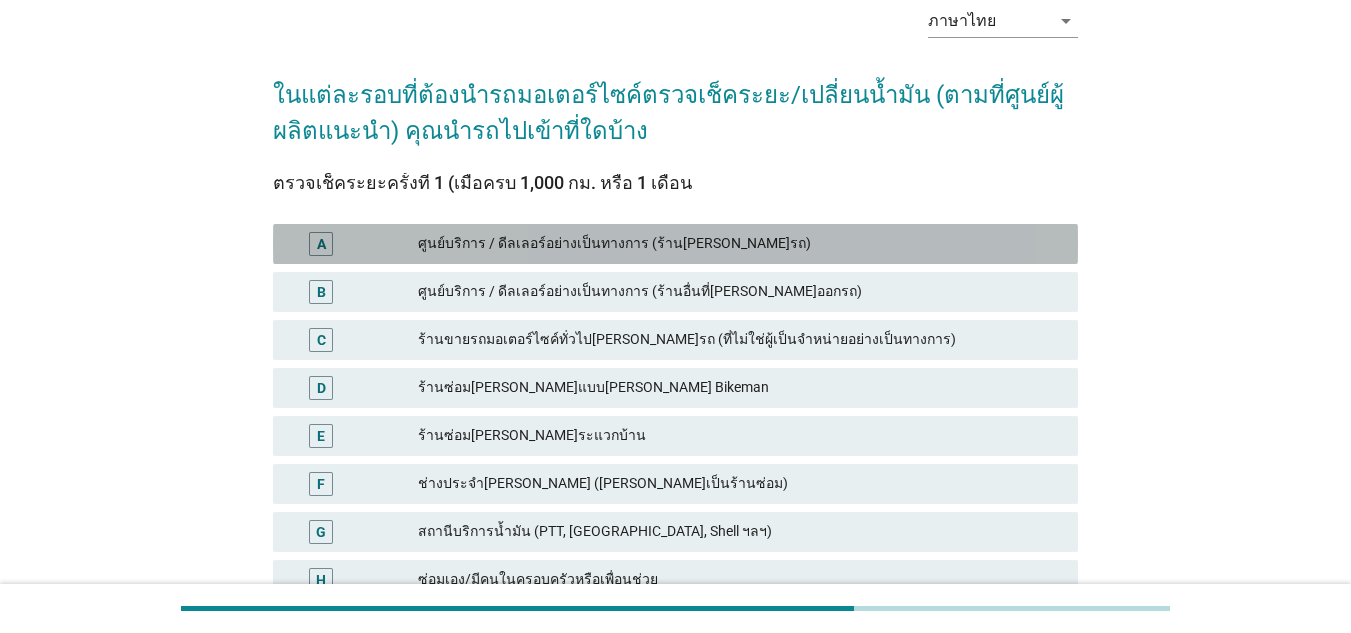 click on "ศูนย์บริการ / ดีลเลอร์อย่างเป็นทางการ  (ร้าน[PERSON_NAME]รถ)" at bounding box center (740, 244) 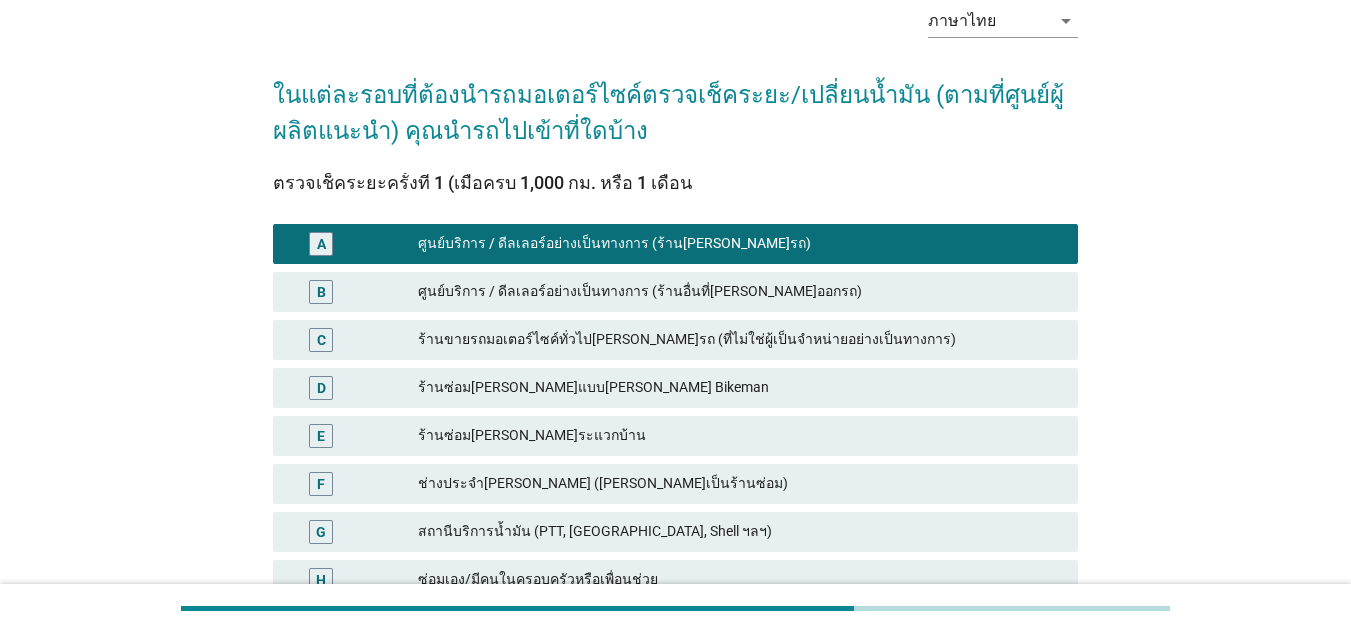 click on "ศูนย์บริการ / ดีลเลอร์อย่างเป็นทางการ  (ร้านอื่นที่[PERSON_NAME]ออกรถ)" at bounding box center [740, 292] 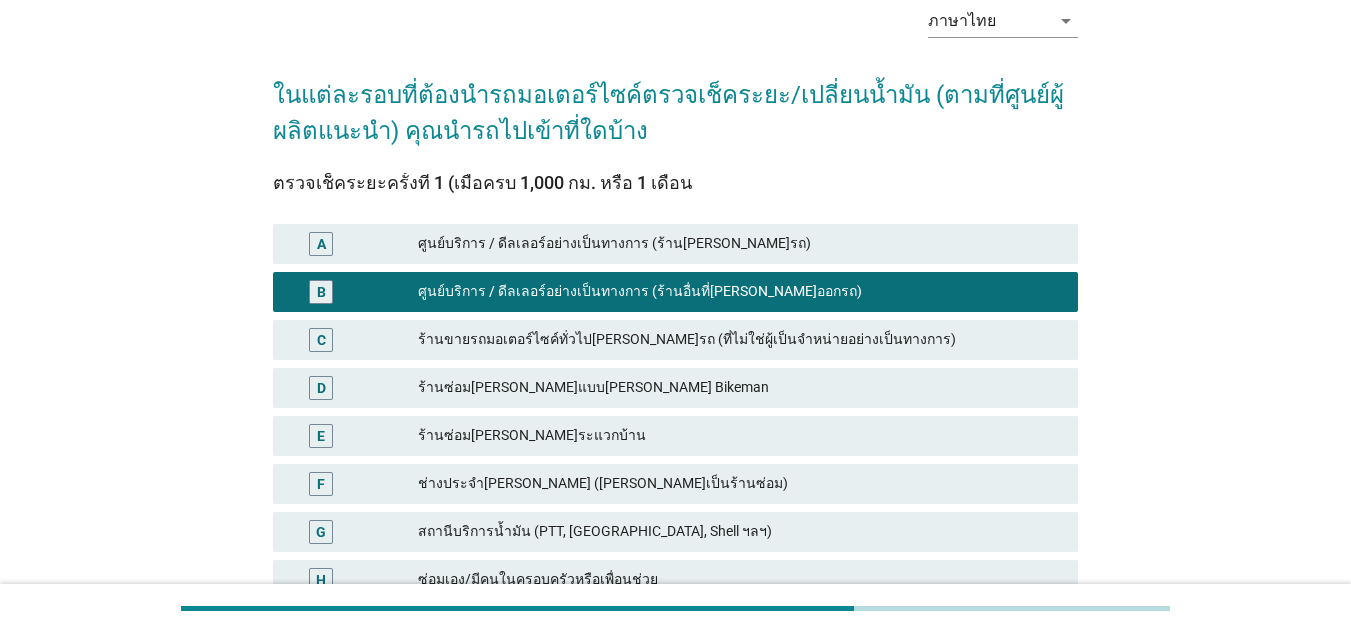 scroll, scrollTop: 300, scrollLeft: 0, axis: vertical 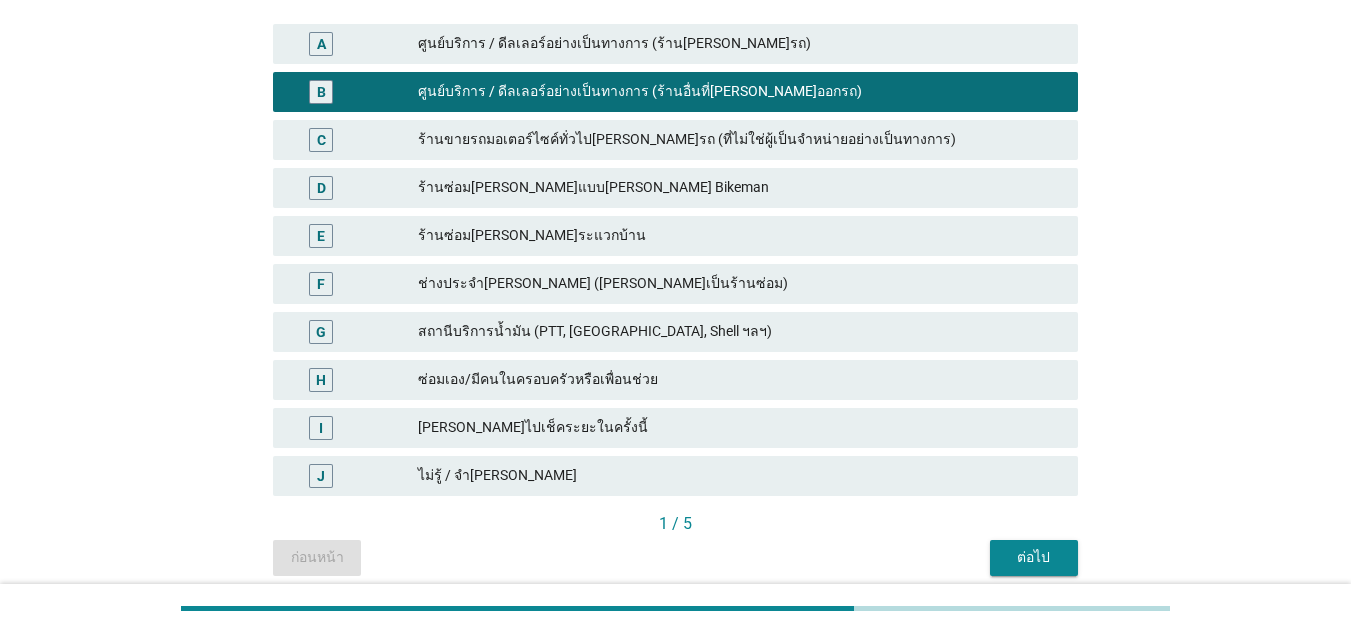 click on "ต่อไป" at bounding box center [1034, 557] 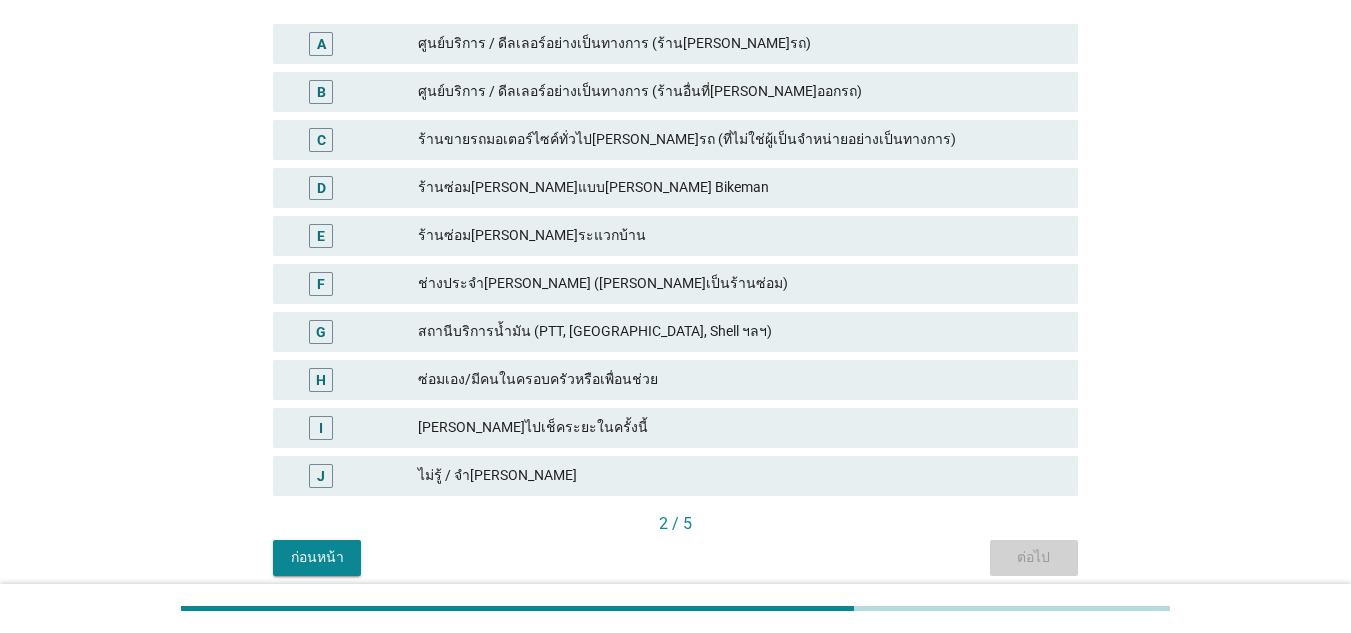 scroll, scrollTop: 0, scrollLeft: 0, axis: both 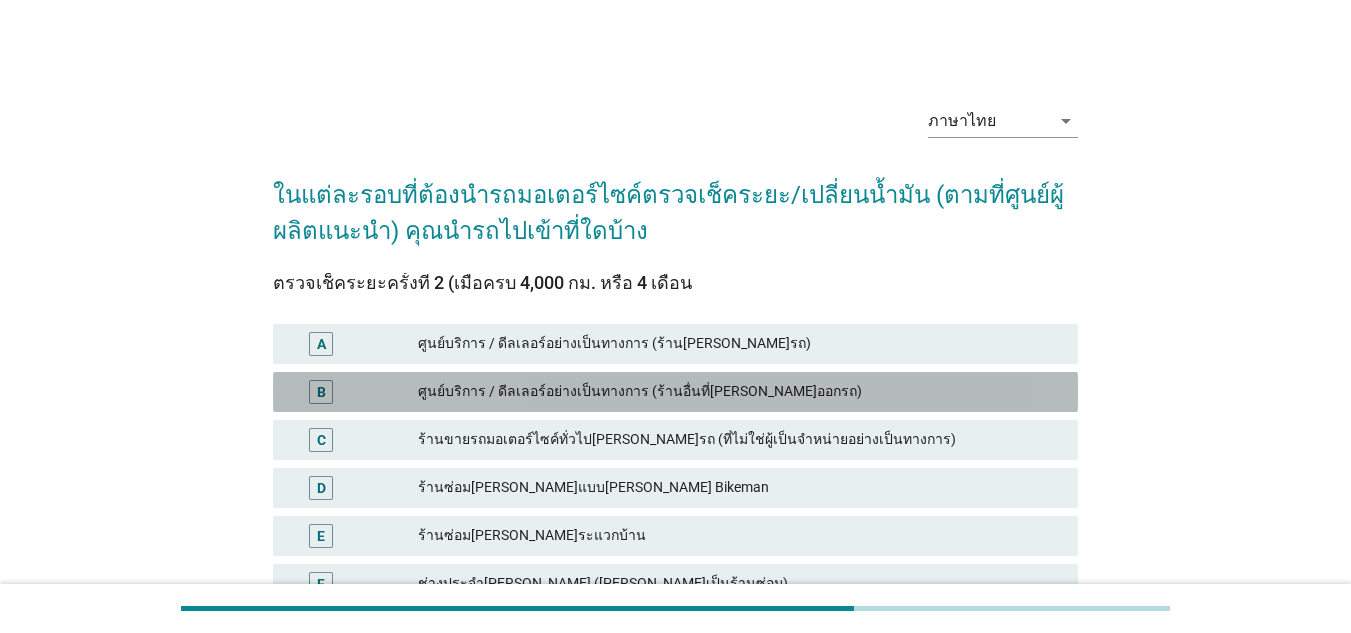 click on "ศูนย์บริการ / ดีลเลอร์อย่างเป็นทางการ  (ร้านอื่นที่[PERSON_NAME]ออกรถ)" at bounding box center (740, 392) 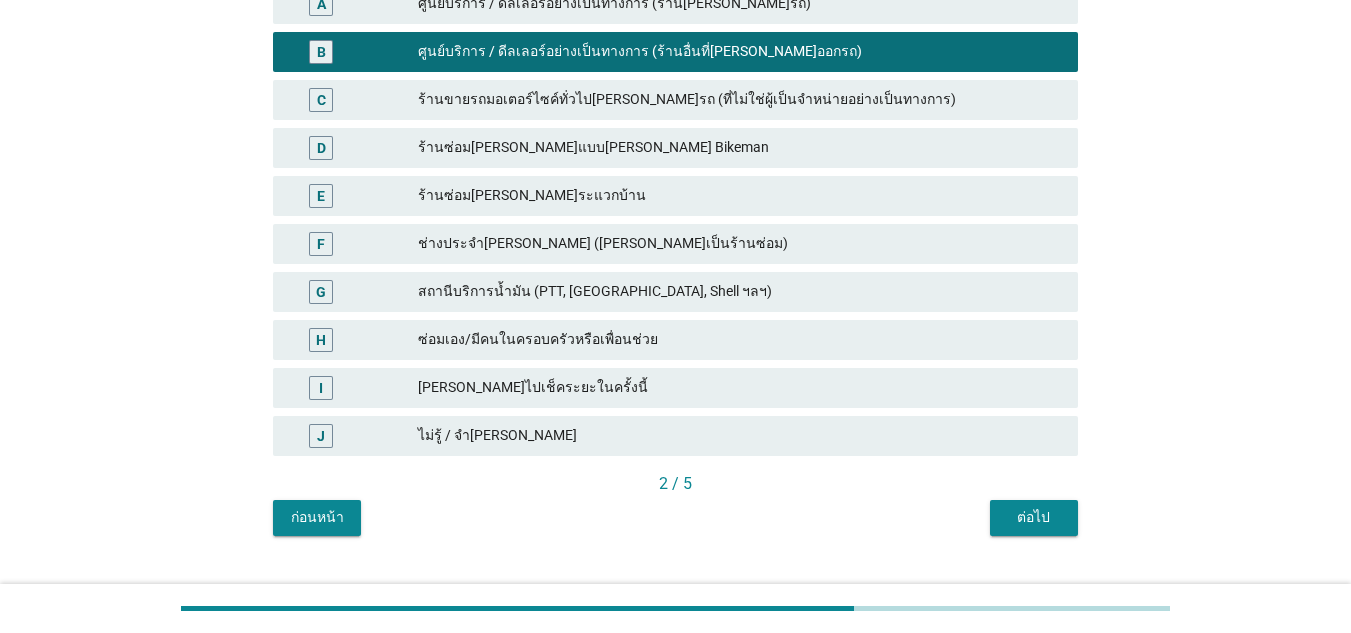 scroll, scrollTop: 380, scrollLeft: 0, axis: vertical 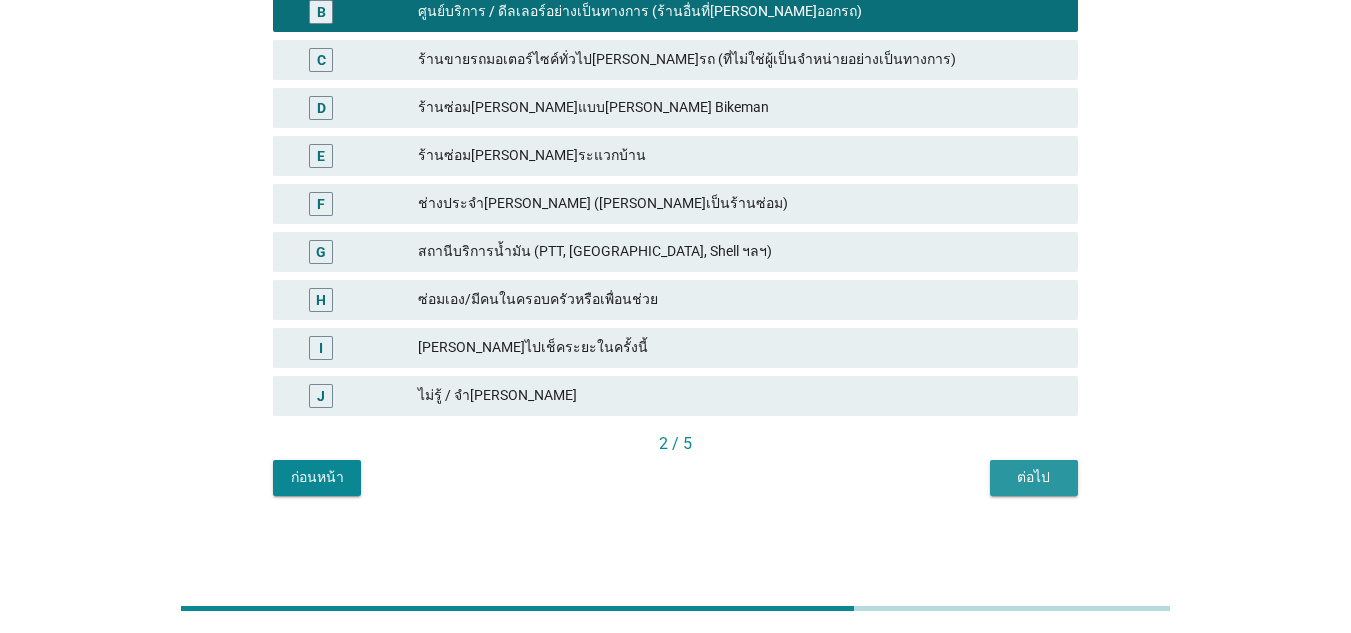 click on "ต่อไป" at bounding box center [1034, 477] 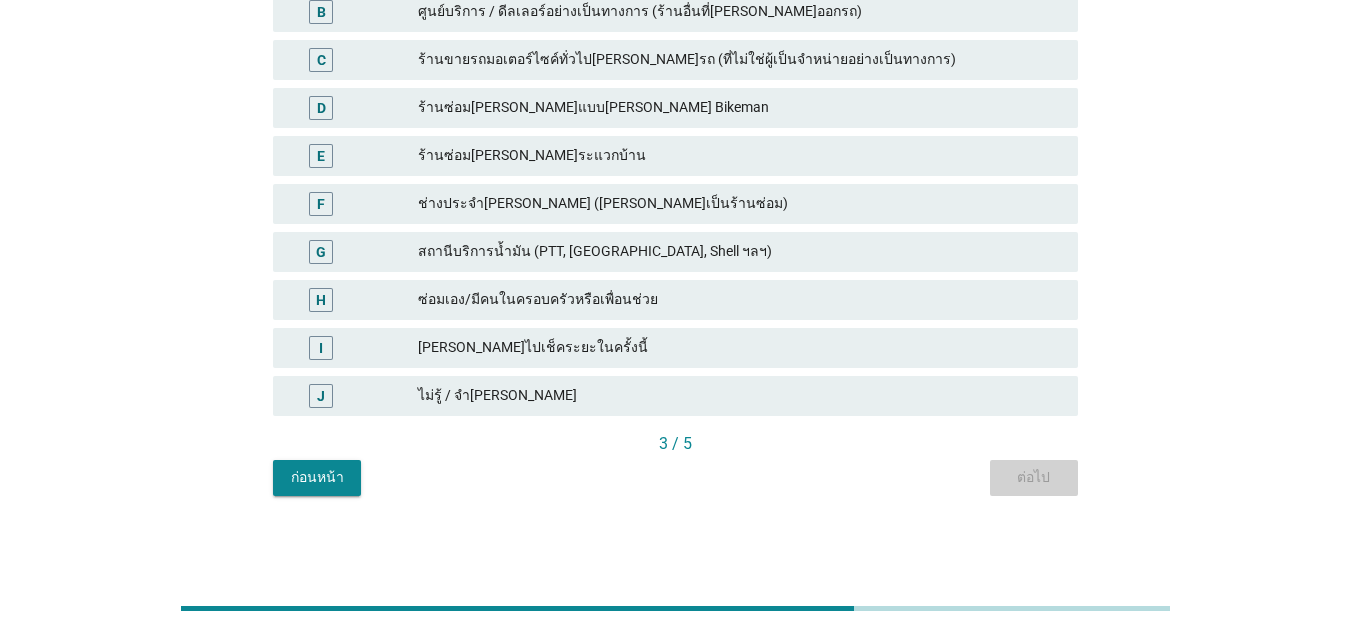 scroll, scrollTop: 0, scrollLeft: 0, axis: both 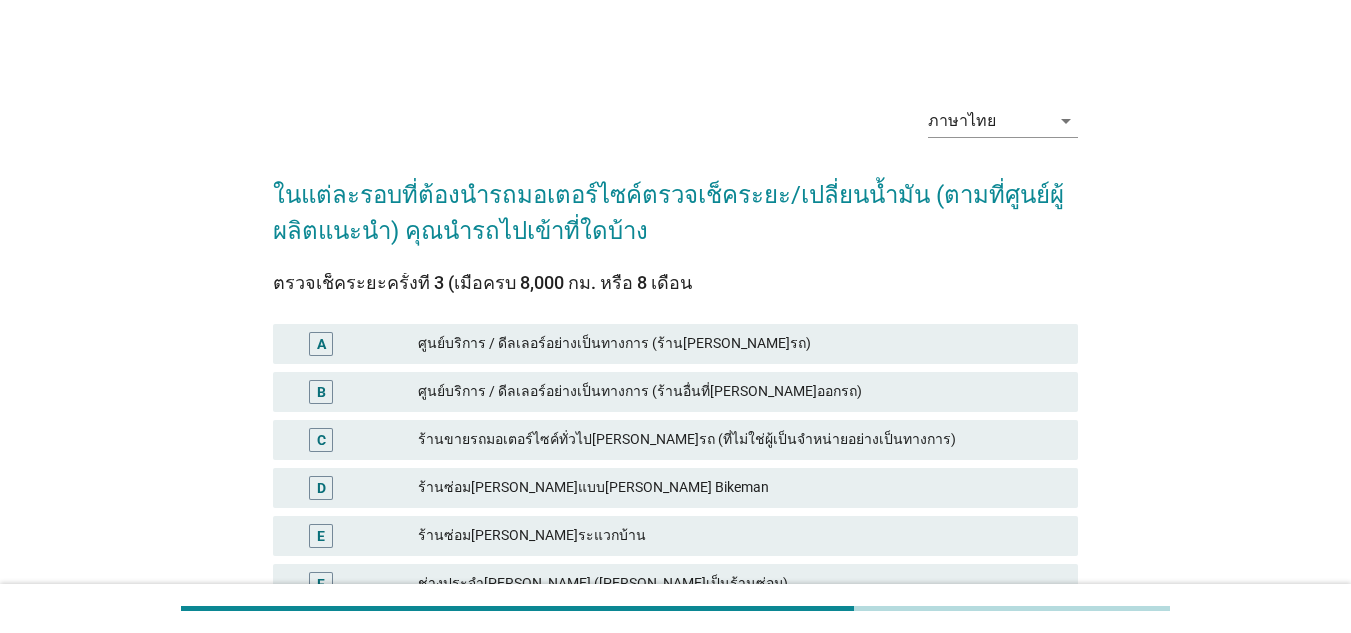 drag, startPoint x: 526, startPoint y: 401, endPoint x: 547, endPoint y: 383, distance: 27.658634 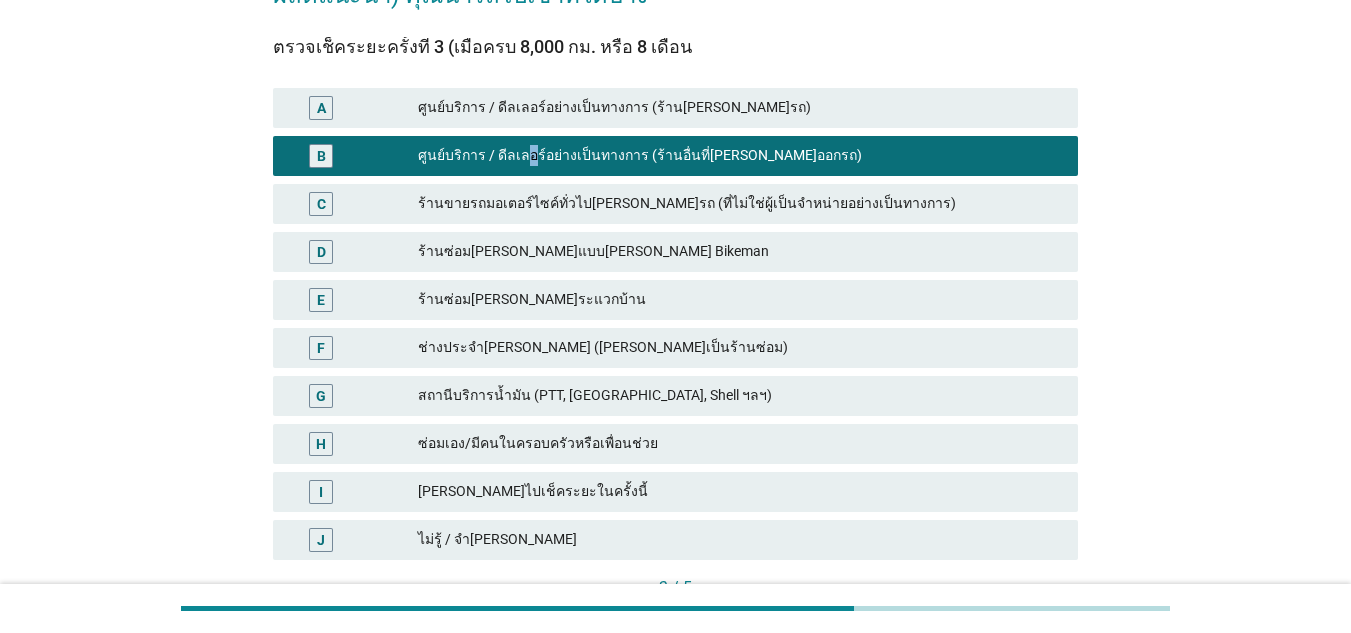 scroll, scrollTop: 380, scrollLeft: 0, axis: vertical 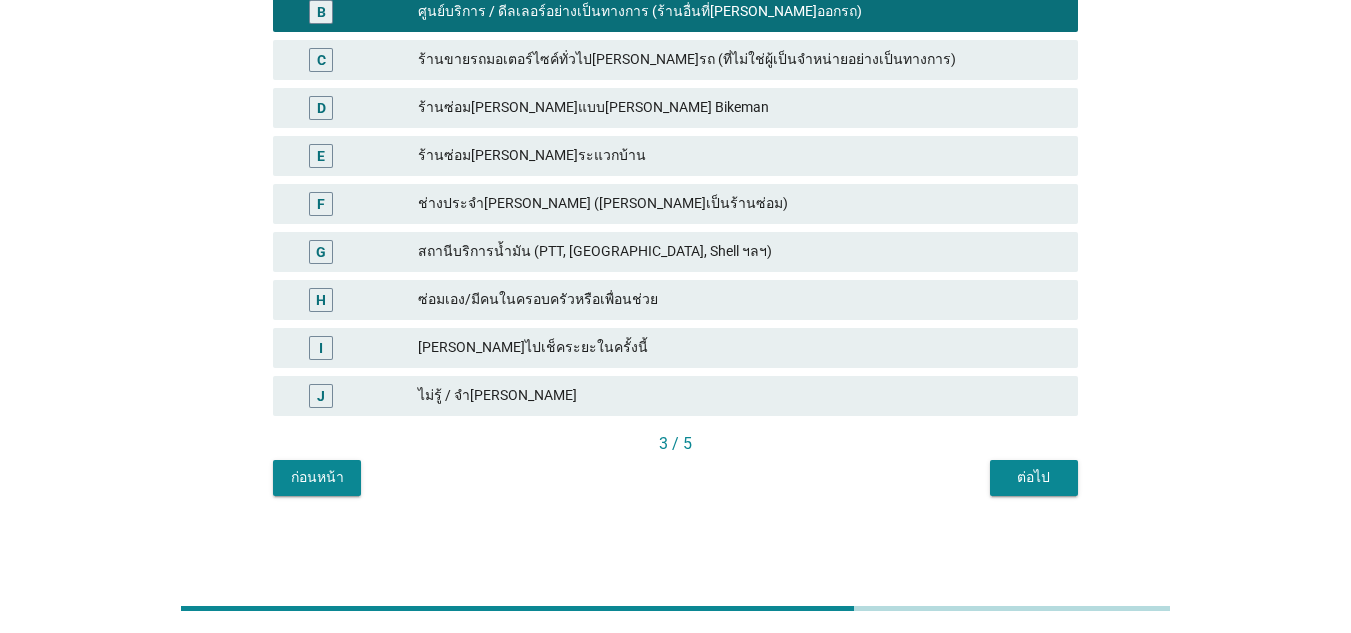 click on "ภาษาไทย arrow_drop_down   ในแต่ละรอบที่ต้องนำรถมอเตอร์ไซค์ตรวจเช็คระยะ/เปลี่ยนน้ำมัน (ตามที่ศูนย์ผู้ผลิตแนะนำ) คุณนำรถไปเข้าที่ใดบ้าง
ตรวจเช็คระยะครั้งที่ 3 (เมื่อครบ 8,000 กม. หรือ 8 เดือน
A   ศูนย์บริการ / ดีลเลอร์อย่างเป็นทางการ  (ร้าน[PERSON_NAME]รถ) B   ศูนย์บริการ / ดีลเลอร์อย่างเป็นทางการ  (ร้านอื่นที่[PERSON_NAME]ออกรถ)  C   D   ร้านซ่อม[PERSON_NAME]แบบ[PERSON_NAME] Bikeman E   F   G   H   I   J
3 / 5" at bounding box center (675, 102) 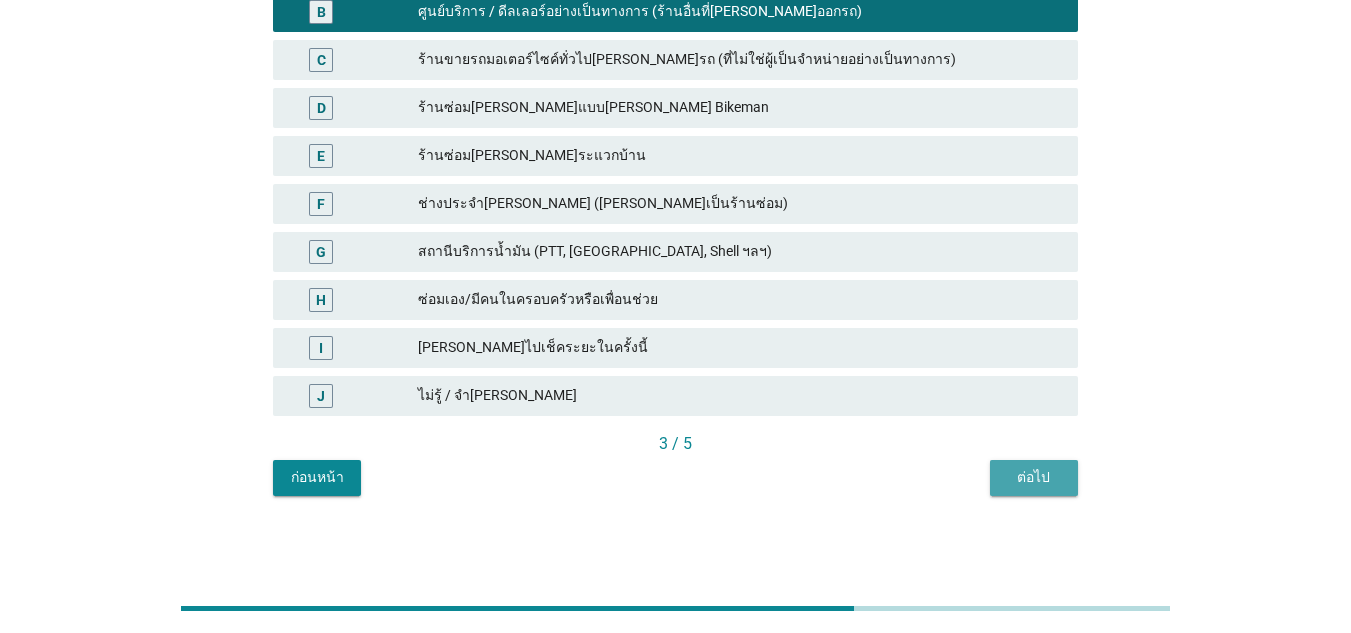 click on "ต่อไป" at bounding box center [1034, 477] 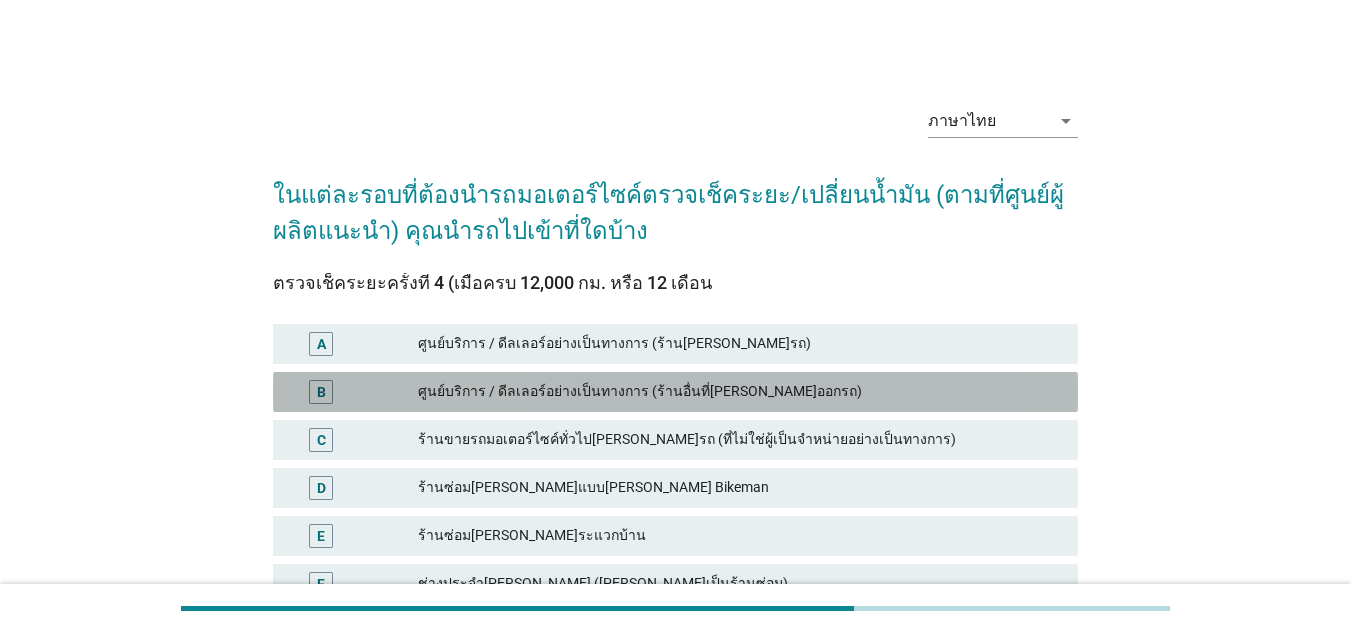click on "ศูนย์บริการ / ดีลเลอร์อย่างเป็นทางการ  (ร้านอื่นที่[PERSON_NAME]ออกรถ)" at bounding box center (740, 392) 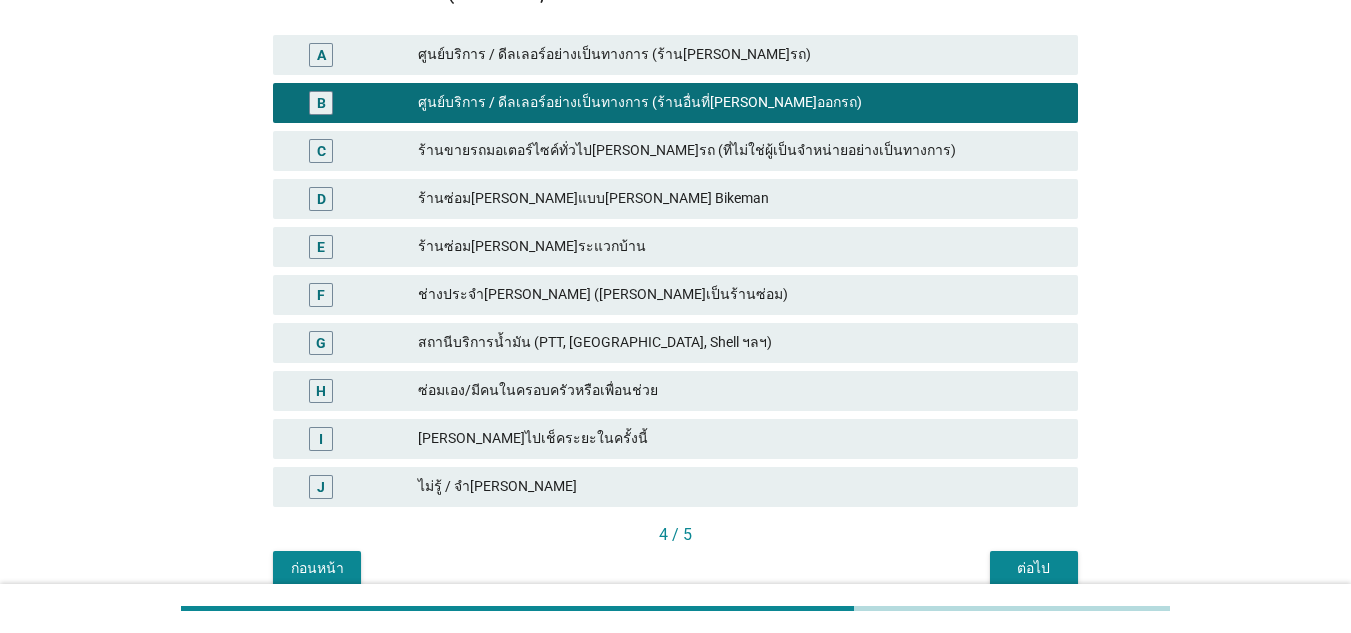 scroll, scrollTop: 380, scrollLeft: 0, axis: vertical 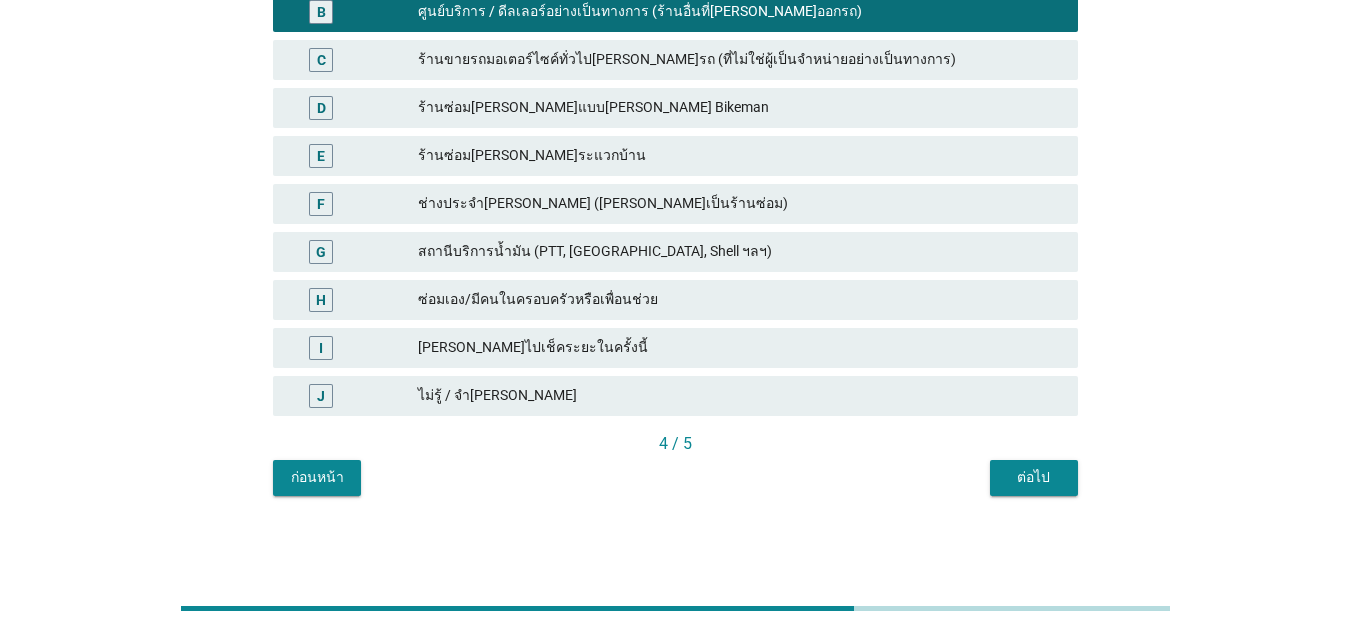 click on "ต่อไป" at bounding box center (1034, 477) 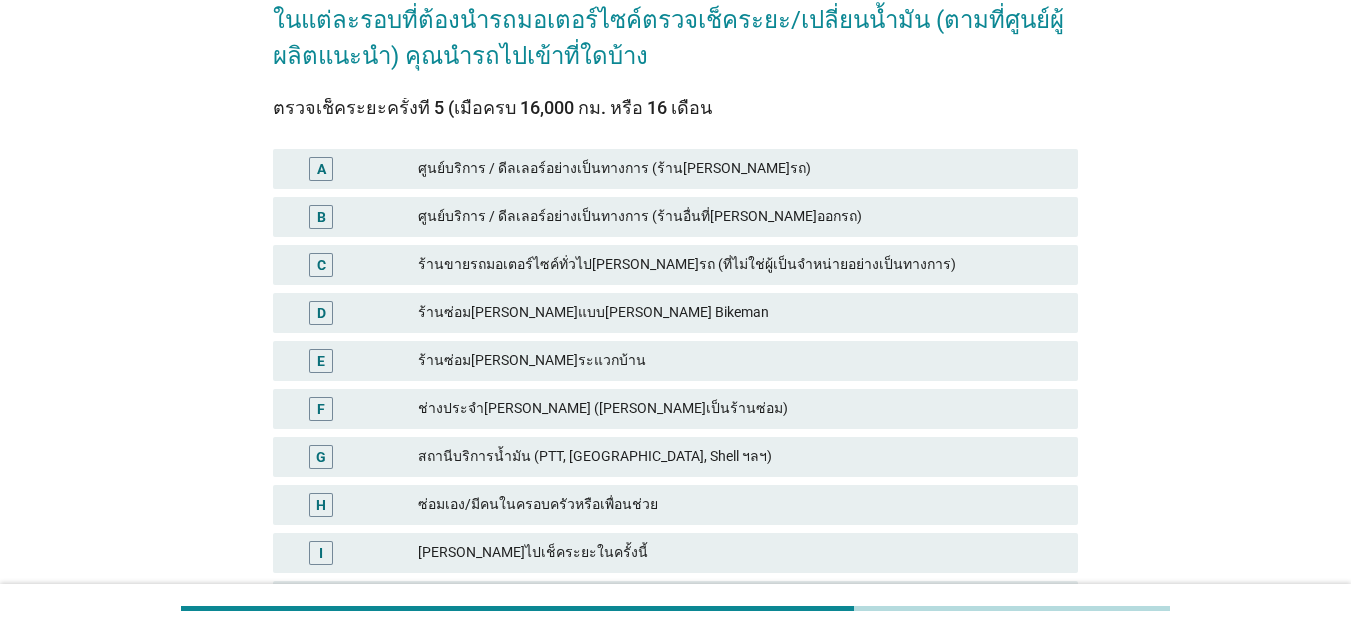 scroll, scrollTop: 200, scrollLeft: 0, axis: vertical 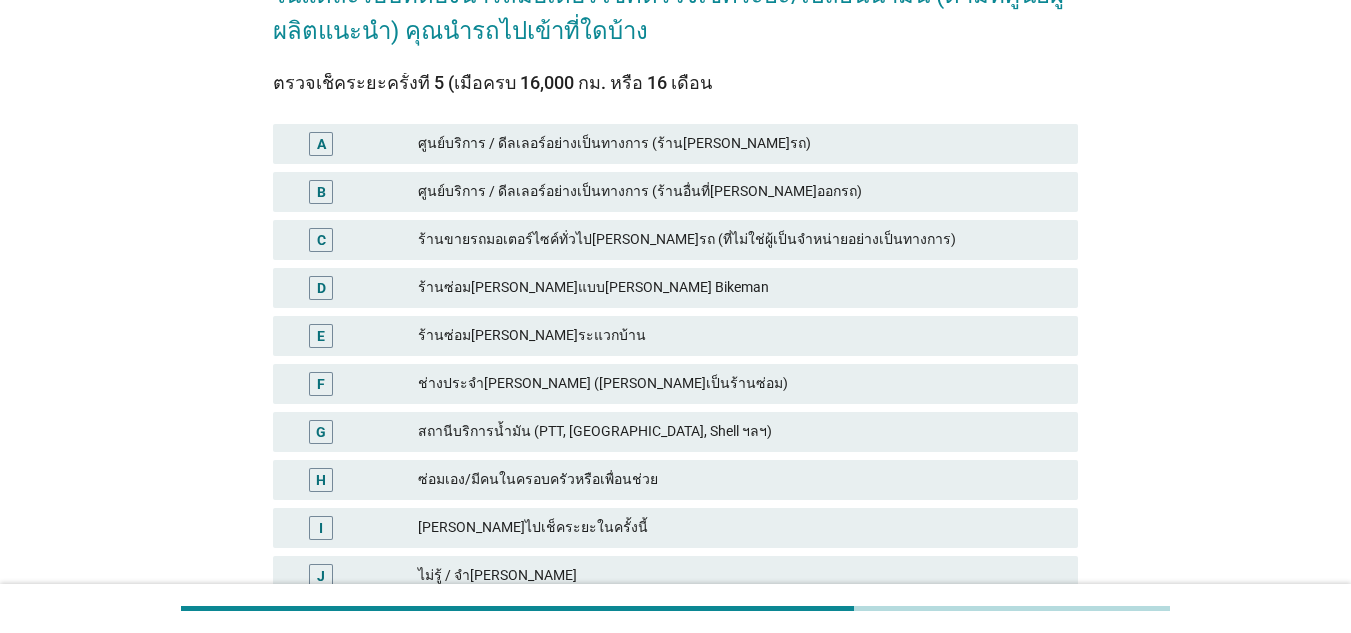 click on "ร้านซ่อม[PERSON_NAME]ระแวกบ้าน" at bounding box center [740, 336] 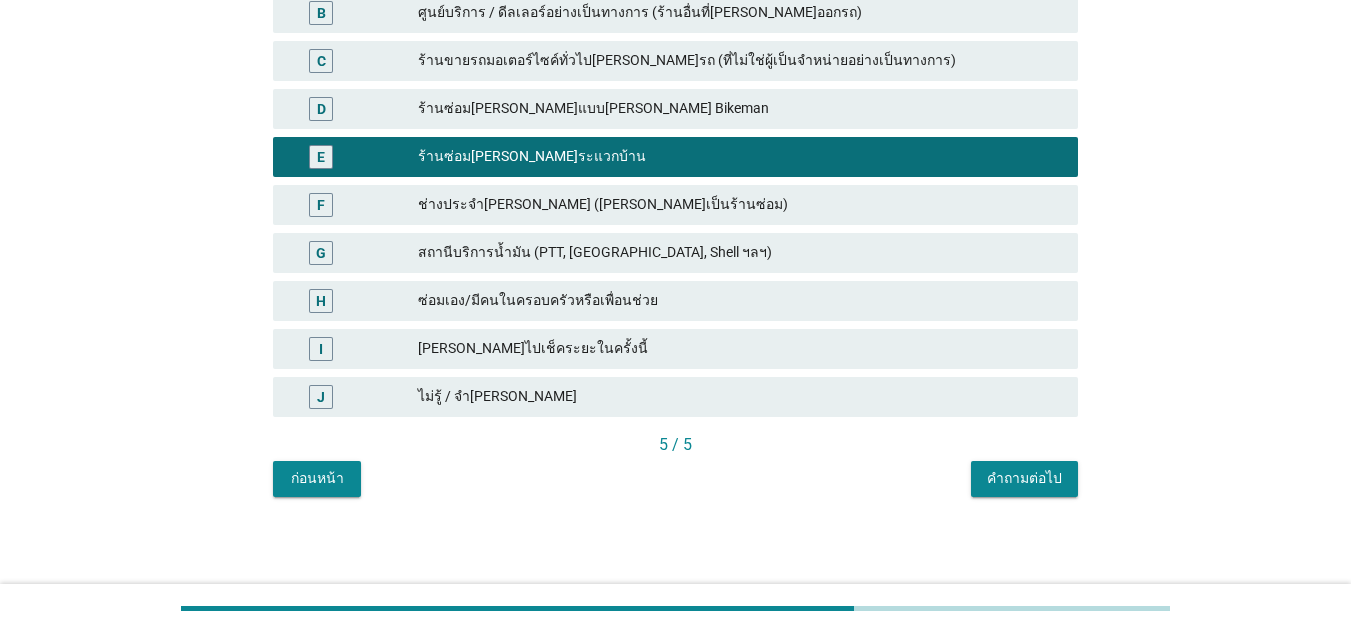 scroll, scrollTop: 380, scrollLeft: 0, axis: vertical 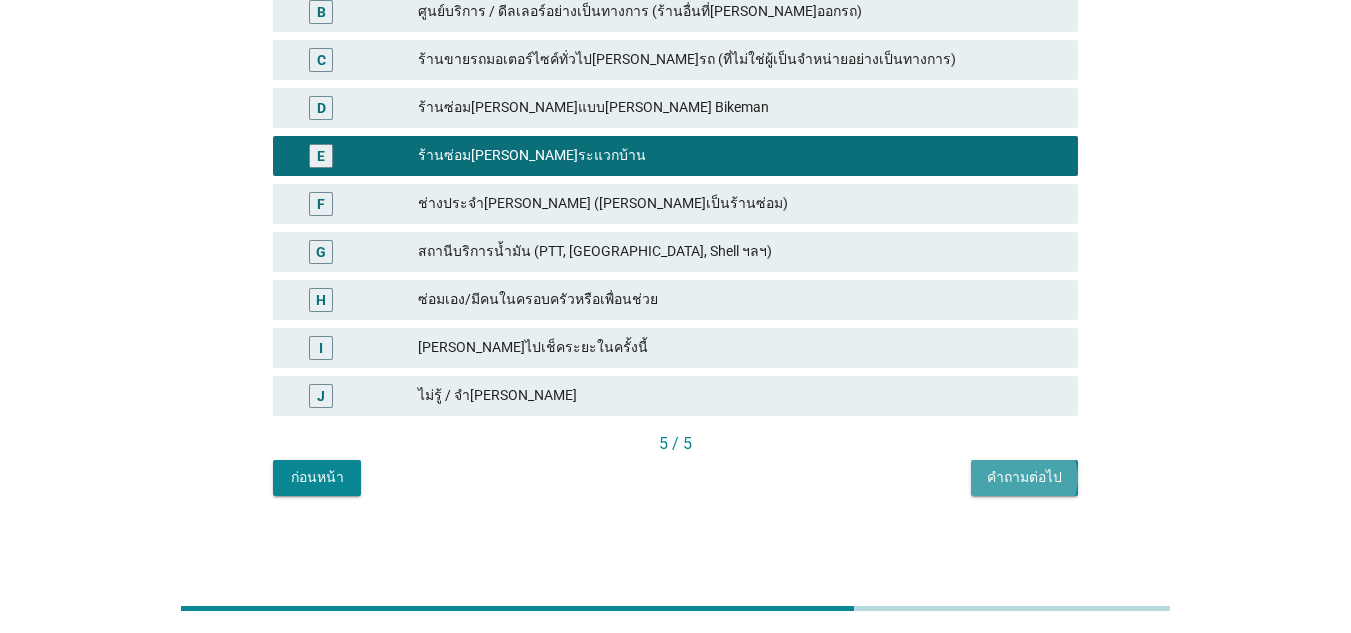 click on "คำถามต่อไป" at bounding box center (1024, 477) 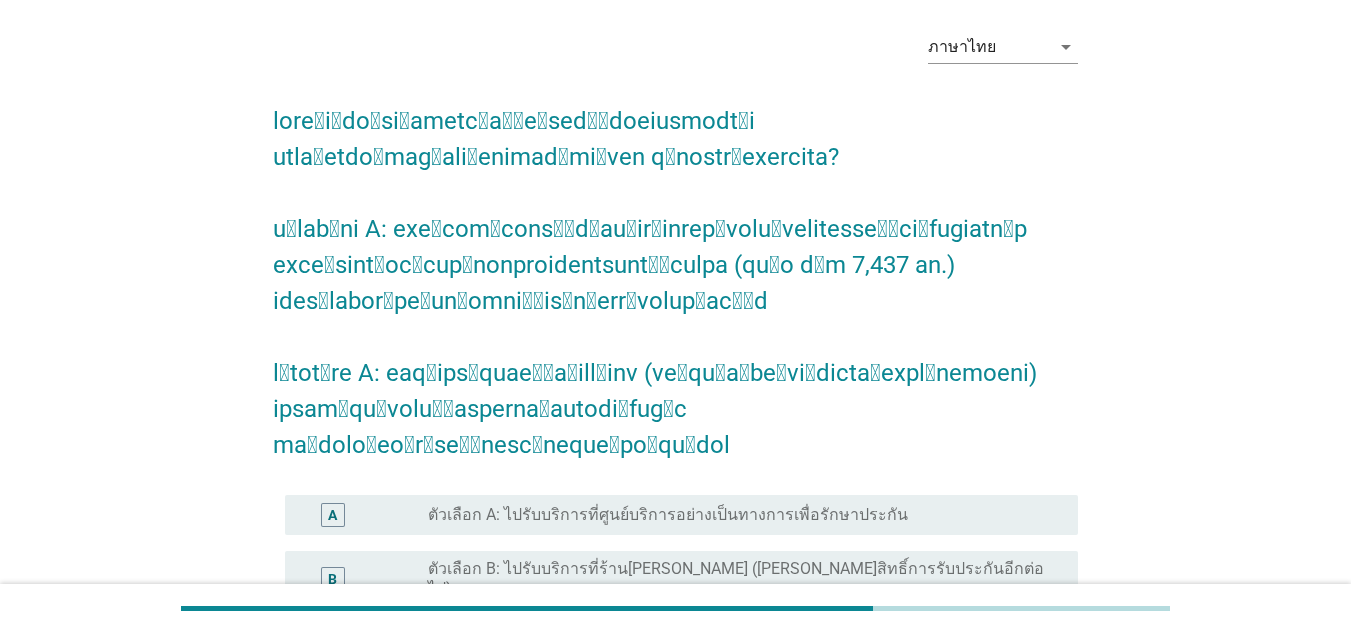 scroll, scrollTop: 109, scrollLeft: 0, axis: vertical 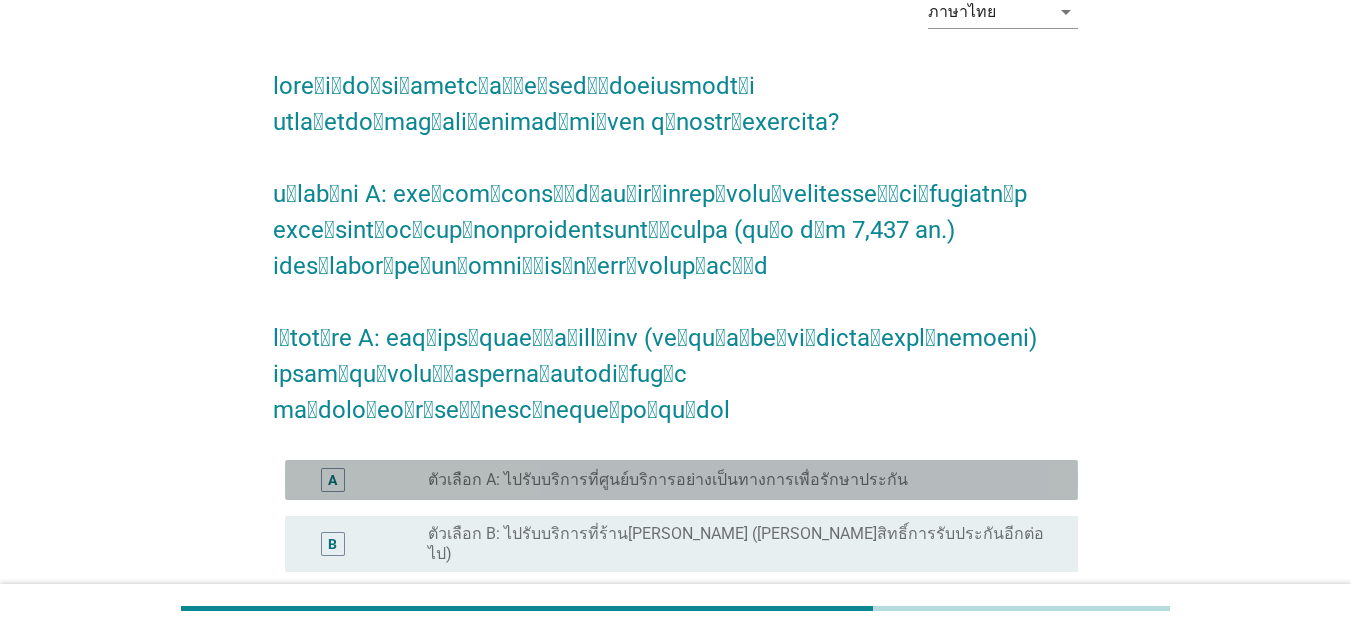click on "ตัวเลือก A: ไปรับบริการที่ศูนย์บริการอย่างเป็นทางการเพื่อรักษาประกัน" at bounding box center [668, 480] 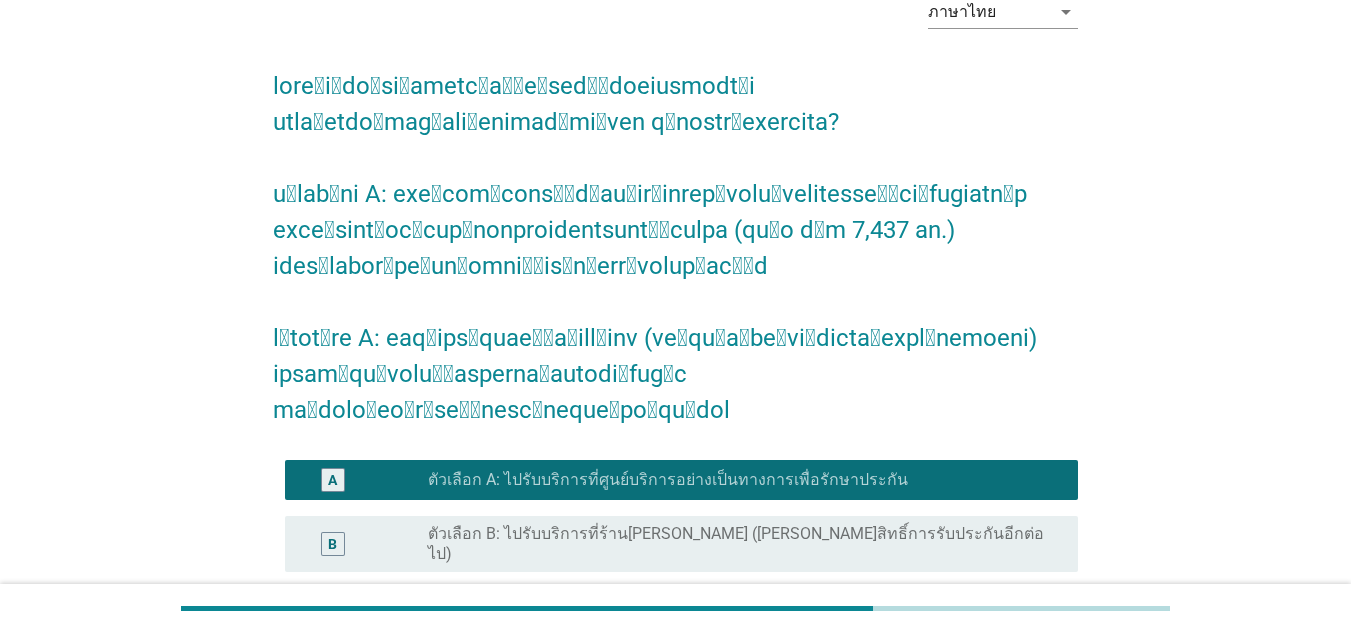 scroll, scrollTop: 309, scrollLeft: 0, axis: vertical 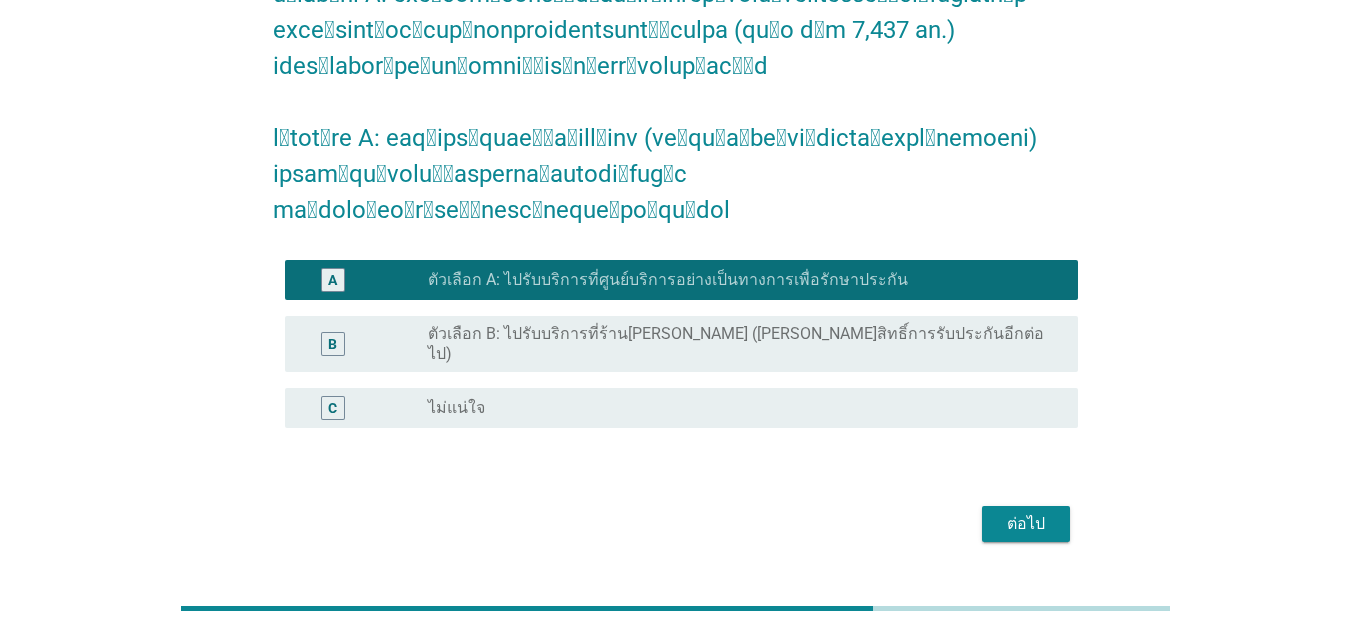 click on "ต่อไป" at bounding box center (1026, 524) 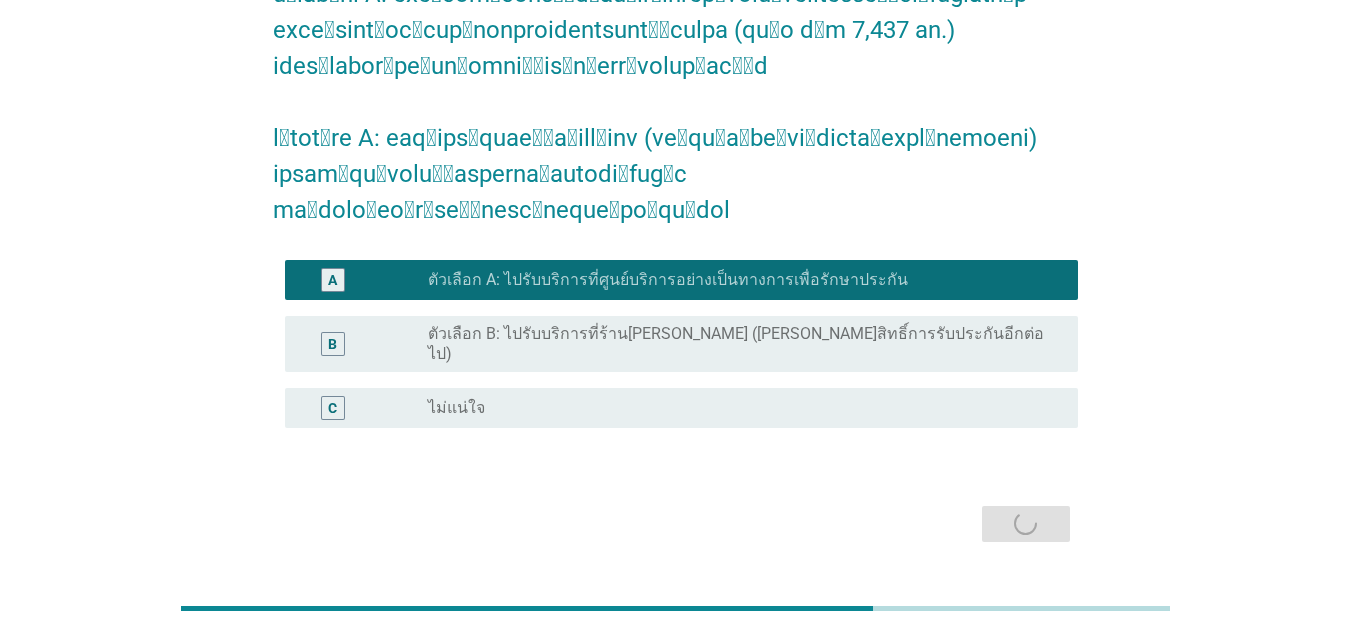 scroll, scrollTop: 0, scrollLeft: 0, axis: both 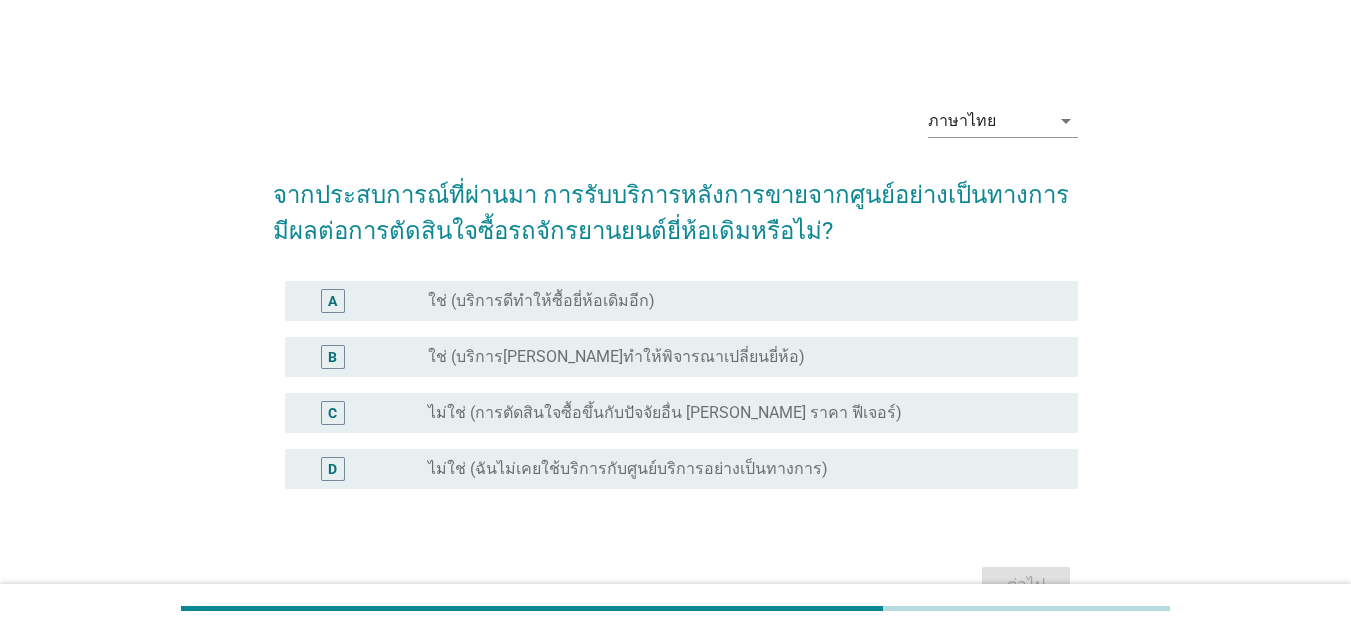 click on "ใช่ (บริการดีทำให้ซื้อยี่ห้อเดิมอีก)" at bounding box center (541, 301) 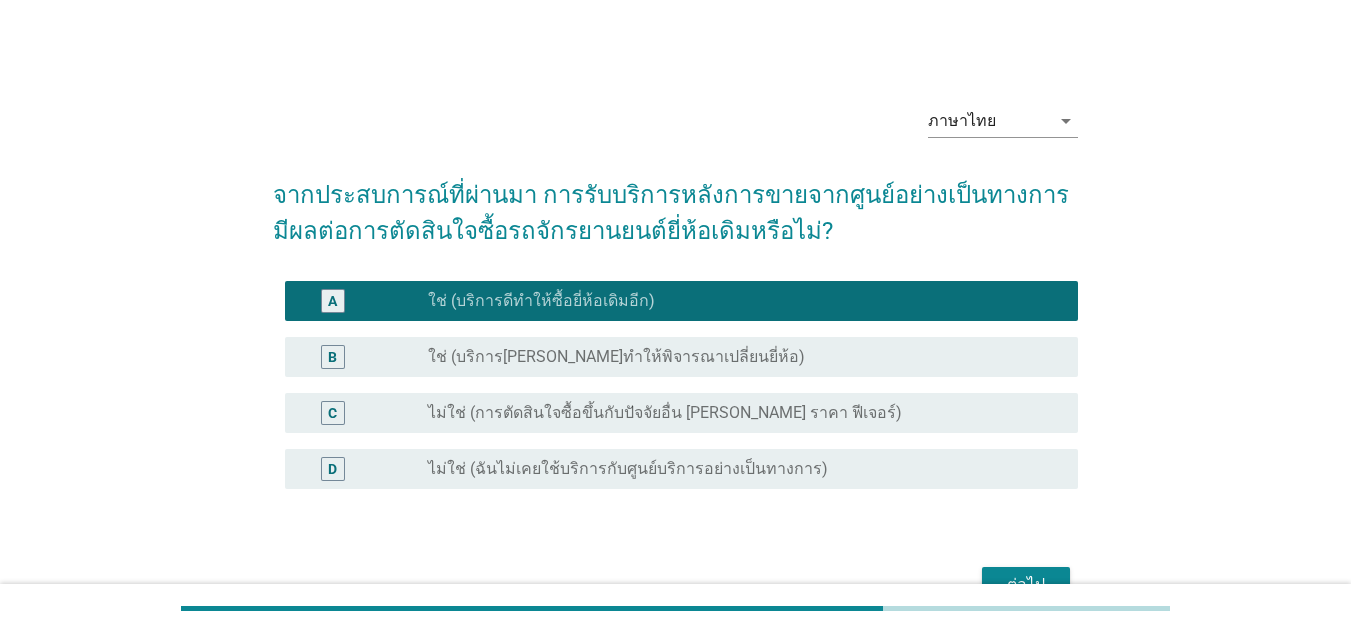 scroll, scrollTop: 113, scrollLeft: 0, axis: vertical 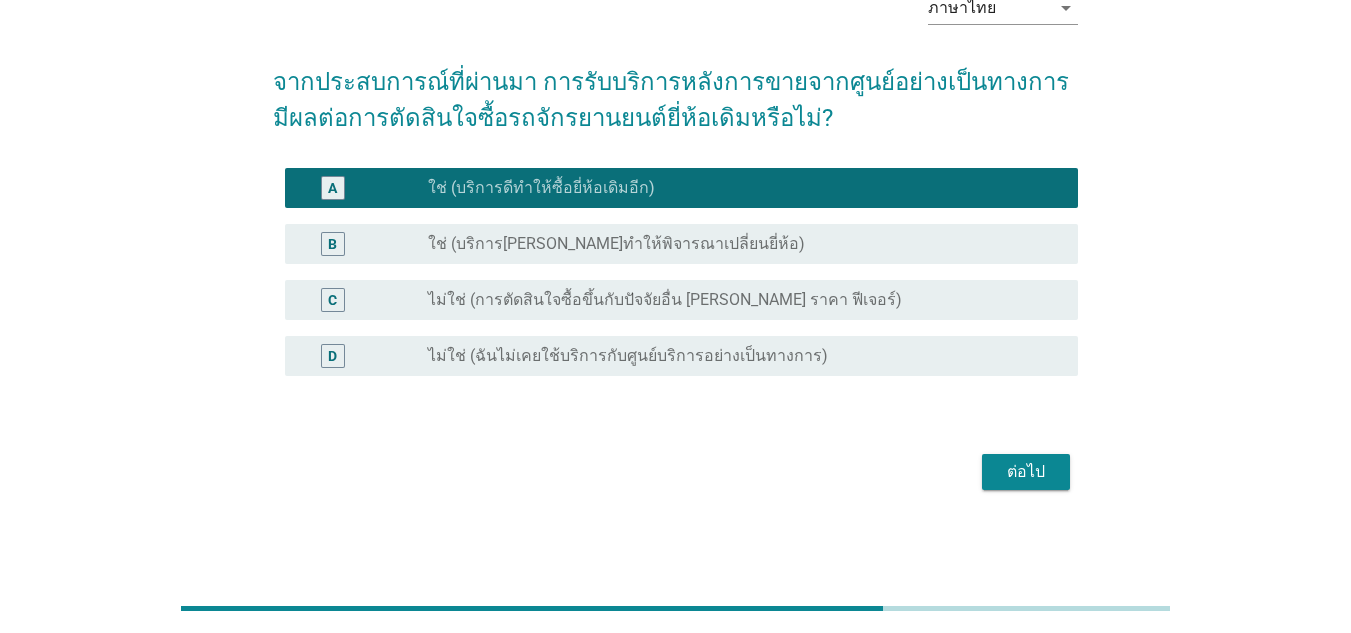 click on "ต่อไป" at bounding box center (1026, 472) 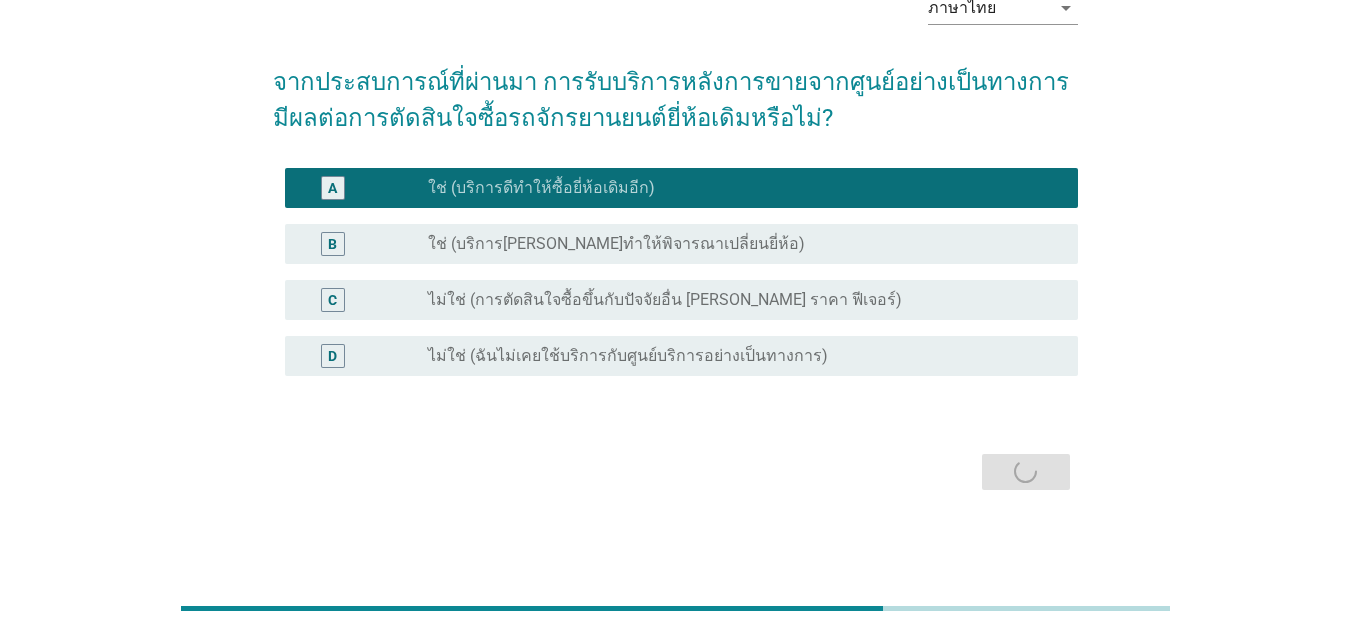 scroll, scrollTop: 0, scrollLeft: 0, axis: both 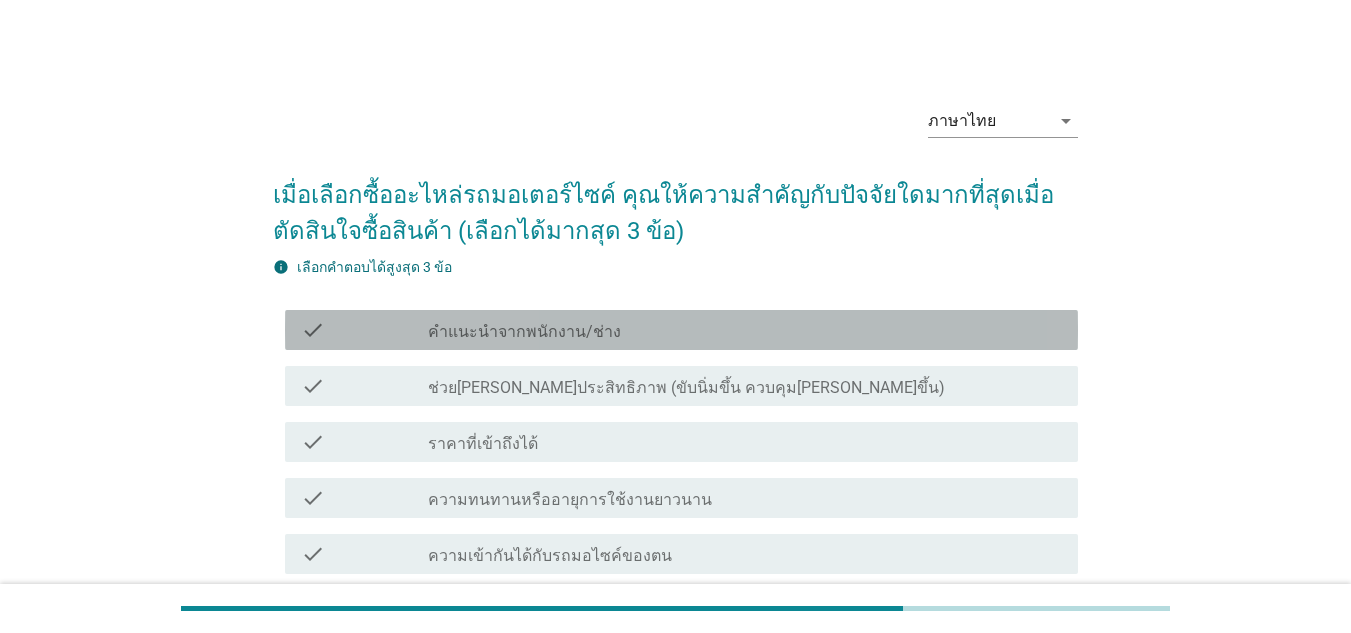 click on "คำแนะนำจากพนักงาน/ช่าง" at bounding box center [524, 332] 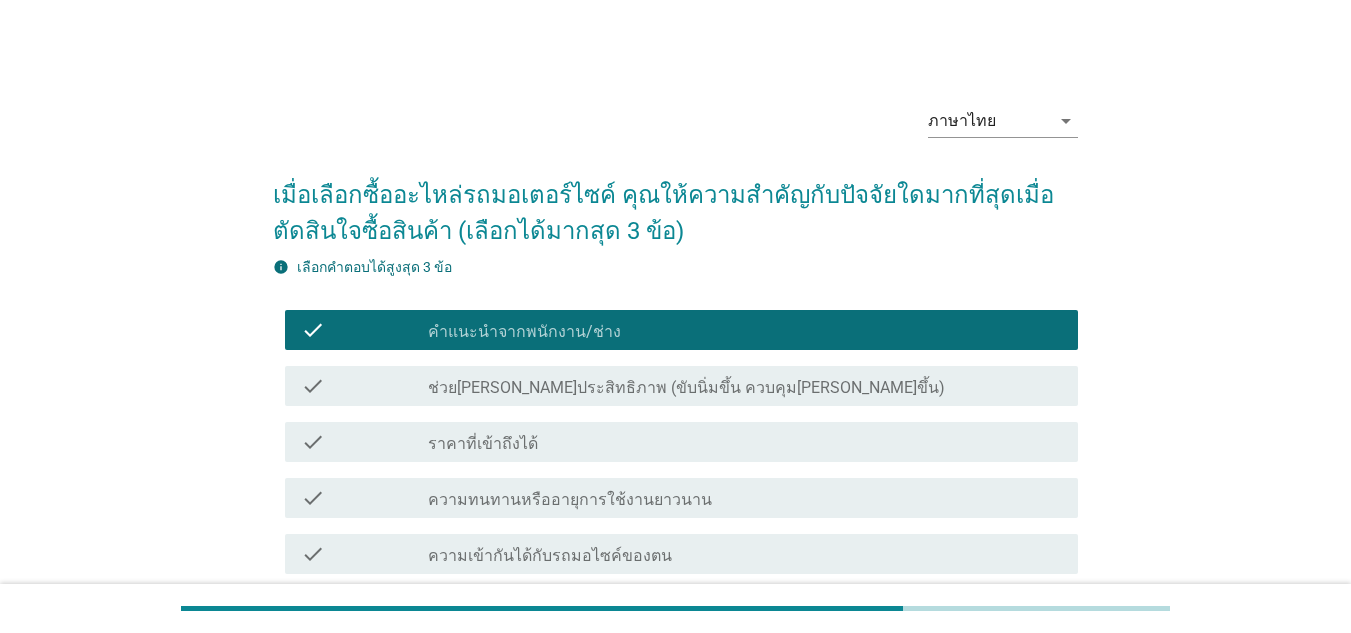 click on "check_box_outline_blank ราคาที่เข้าถึงได้" at bounding box center (745, 442) 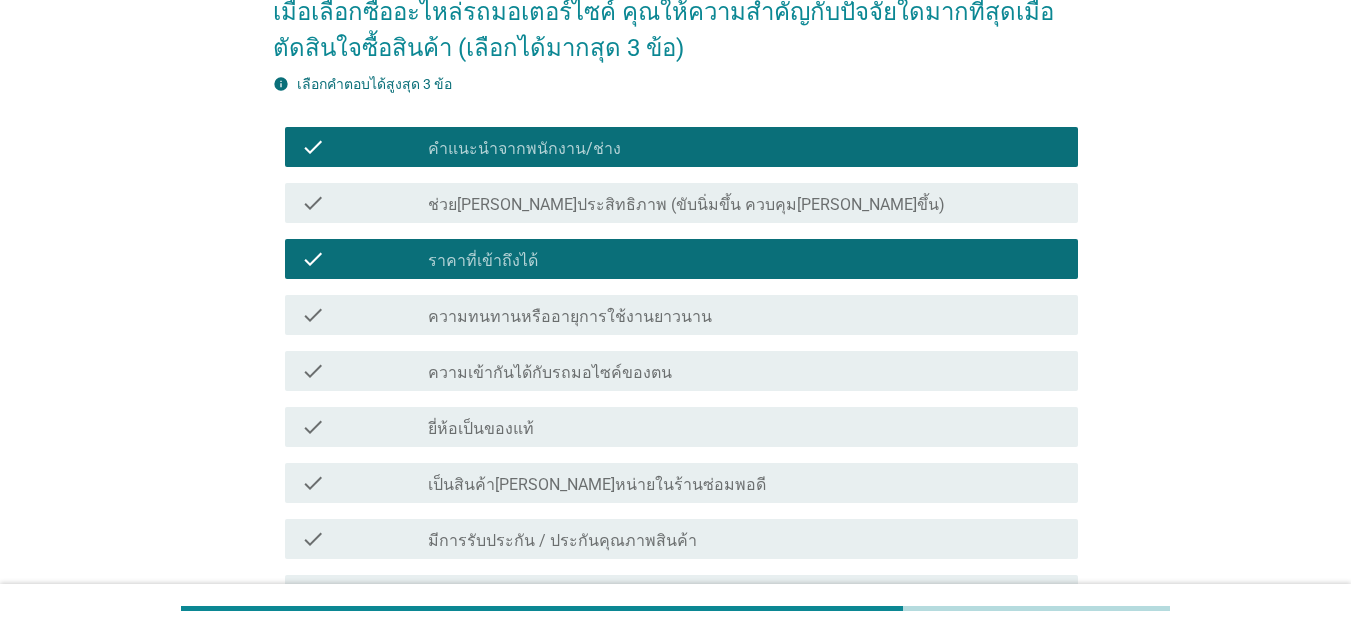 scroll, scrollTop: 200, scrollLeft: 0, axis: vertical 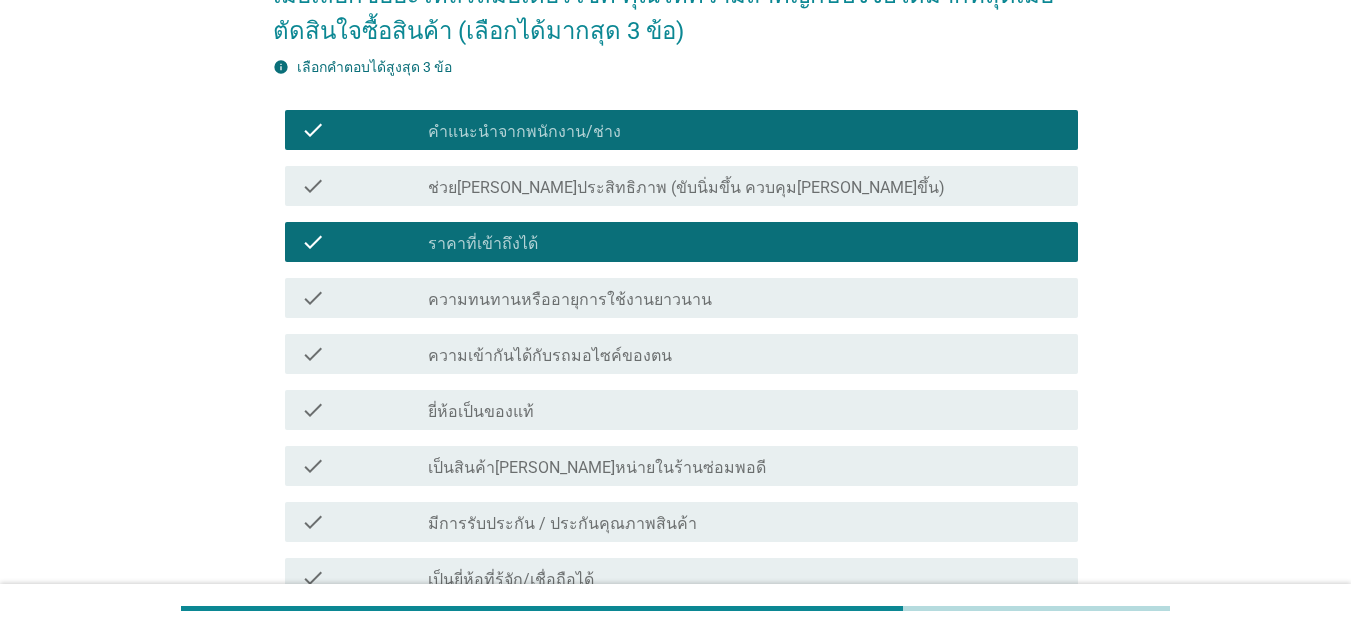 click on "check     check_box_outline_blank ความทนทานหรืออายุการใช้งานยาวนาน" at bounding box center (681, 298) 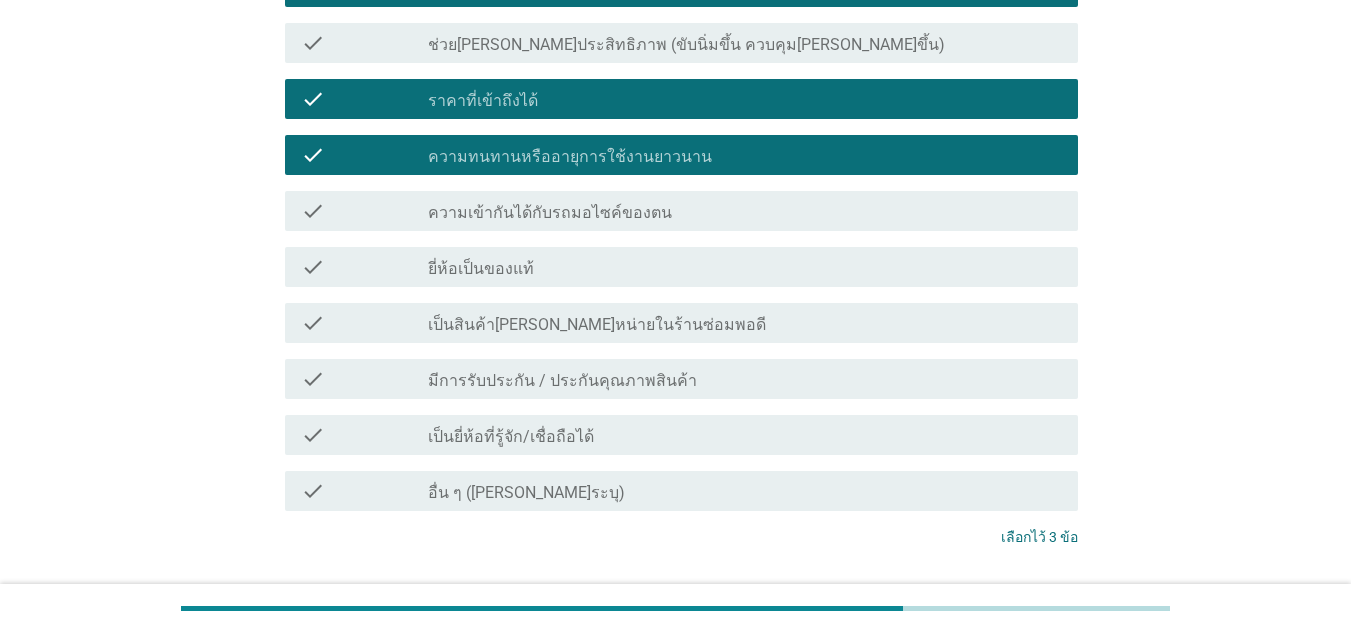 scroll, scrollTop: 483, scrollLeft: 0, axis: vertical 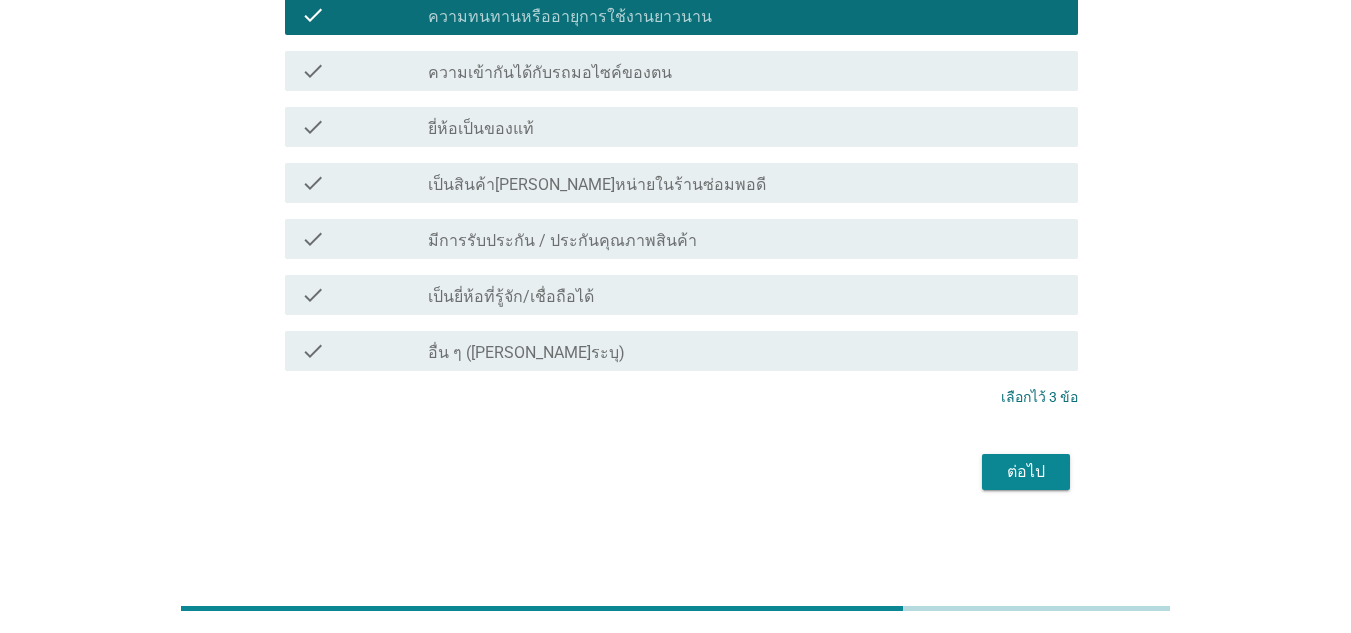 click on "เมื่อเลือกซื้ออะไหล่รถมอเตอร์ไซค์ คุณให้ความสำคัญกับปัจจัยใดมากที่สุดเมื่อตัดสินใจซื้อสินค้า (เลือกได้มากสุด 3 ข้อ)     info   เลือกคําตอบได้สูงสุด 3 ข้อ   check     check_box คำแนะนำจากพนักงาน/ช่าง   check     check_box_outline_blank ช่วย[PERSON_NAME]ประสิทธิภาพ (ขับนิ่มขึ้น ควบคุม[PERSON_NAME]ขึ้น)   check     check_box_outline_blank ราคาที่เข้าถึงได้   check     check_box_outline_blank ความทนทานหรืออายุการใช้งานยาวนาน   check     check_box_outline_blank   check     check_box_outline_blank ยี่ห้อเป็นของแท้" at bounding box center [675, 85] 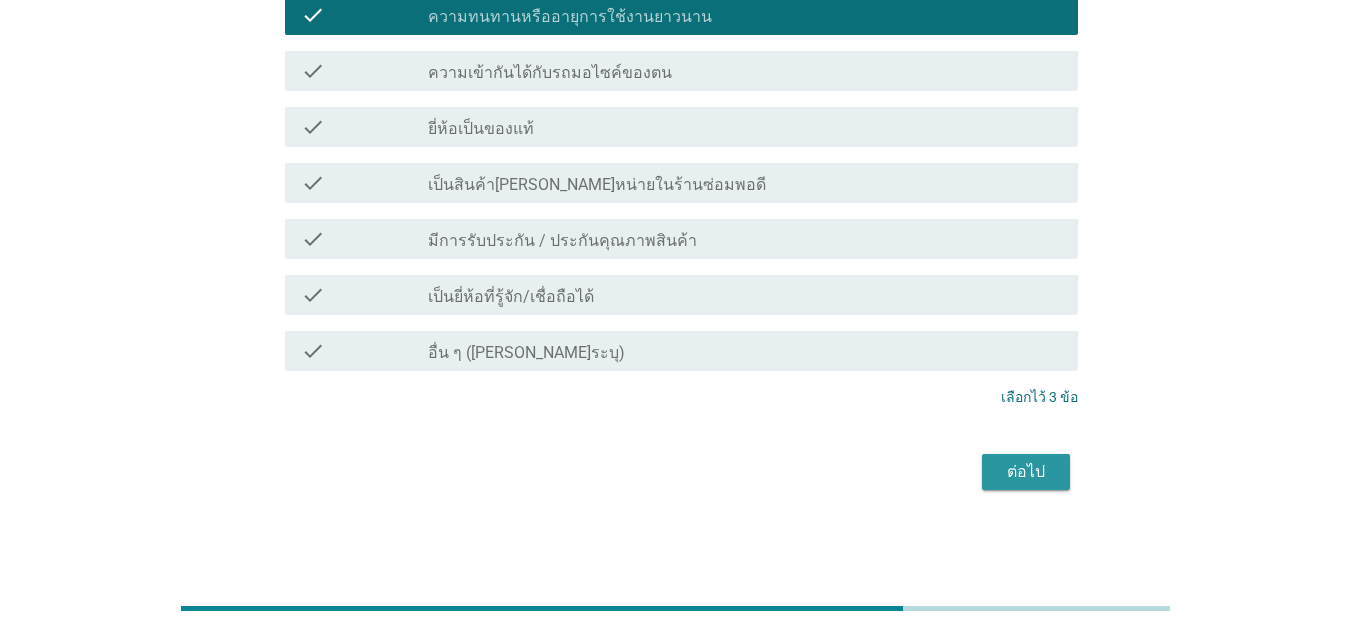 drag, startPoint x: 1049, startPoint y: 471, endPoint x: 1028, endPoint y: 472, distance: 21.023796 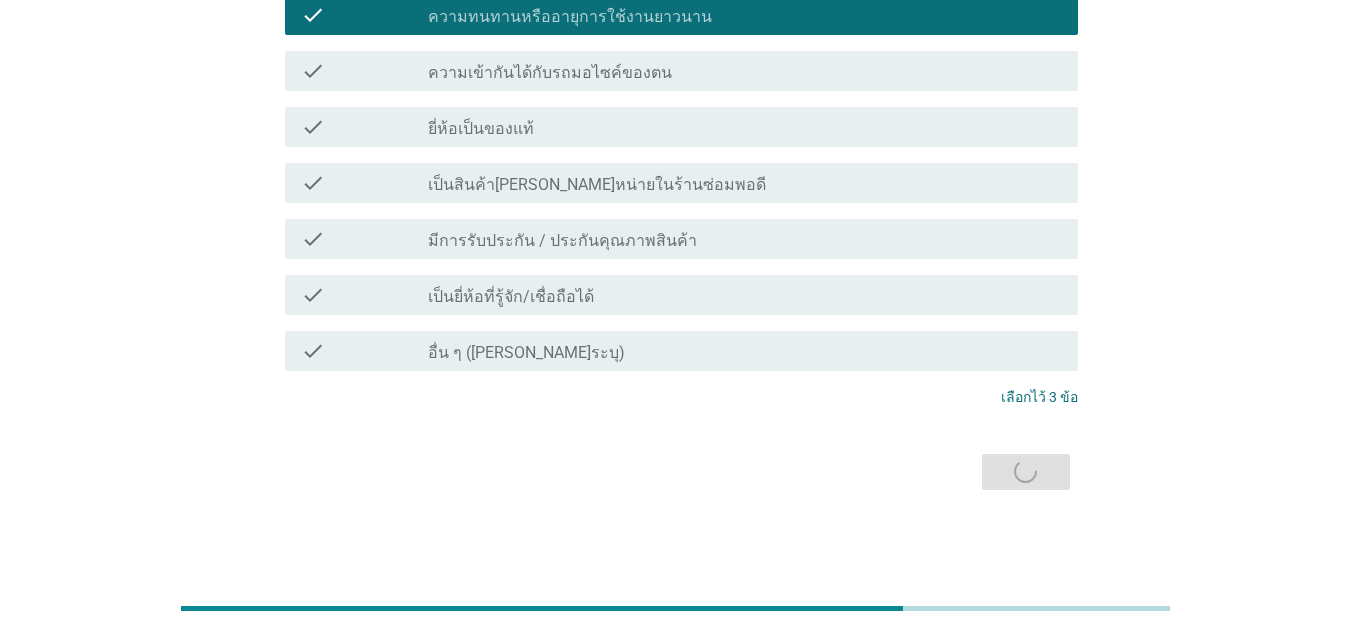 scroll, scrollTop: 0, scrollLeft: 0, axis: both 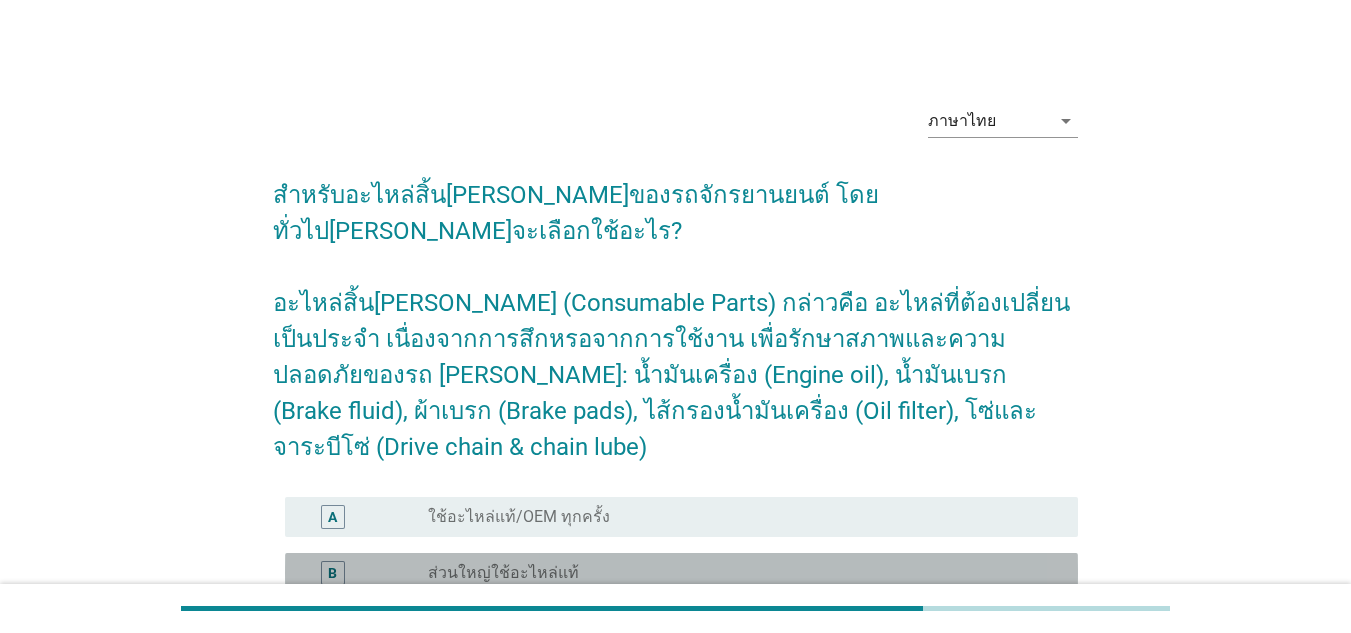click on "radio_button_unchecked ส่วนใหญ่ใช้อะไหล่แท้" at bounding box center (737, 573) 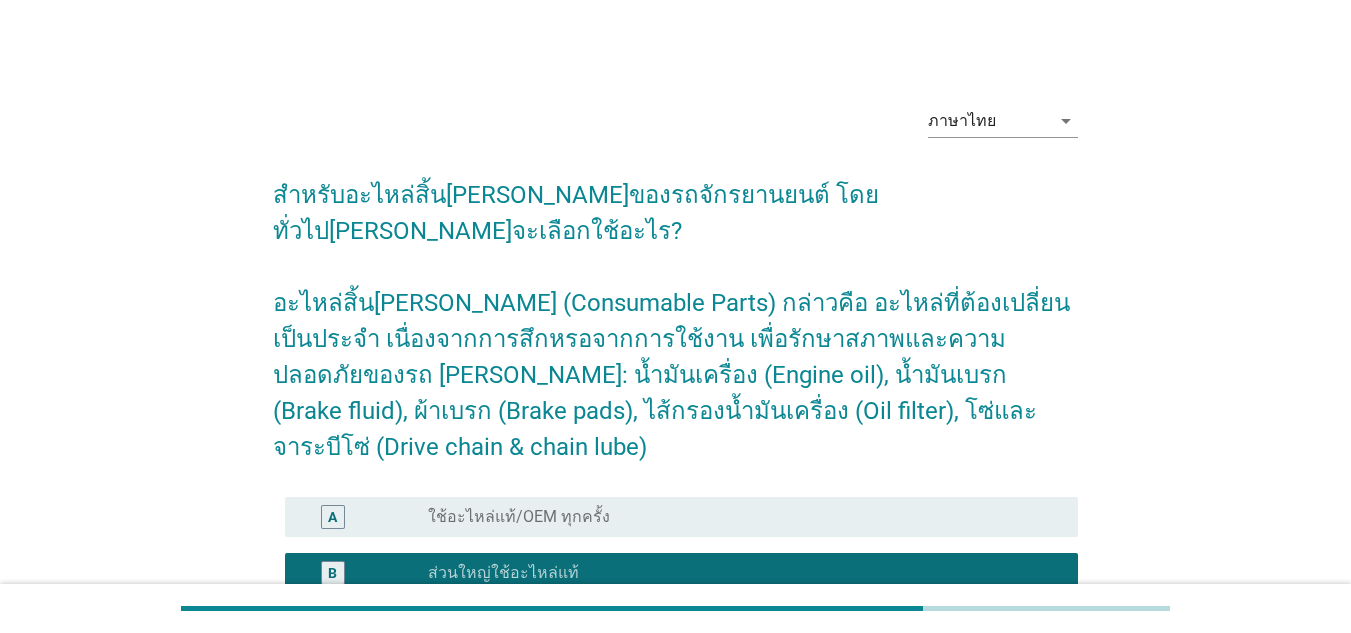 scroll, scrollTop: 200, scrollLeft: 0, axis: vertical 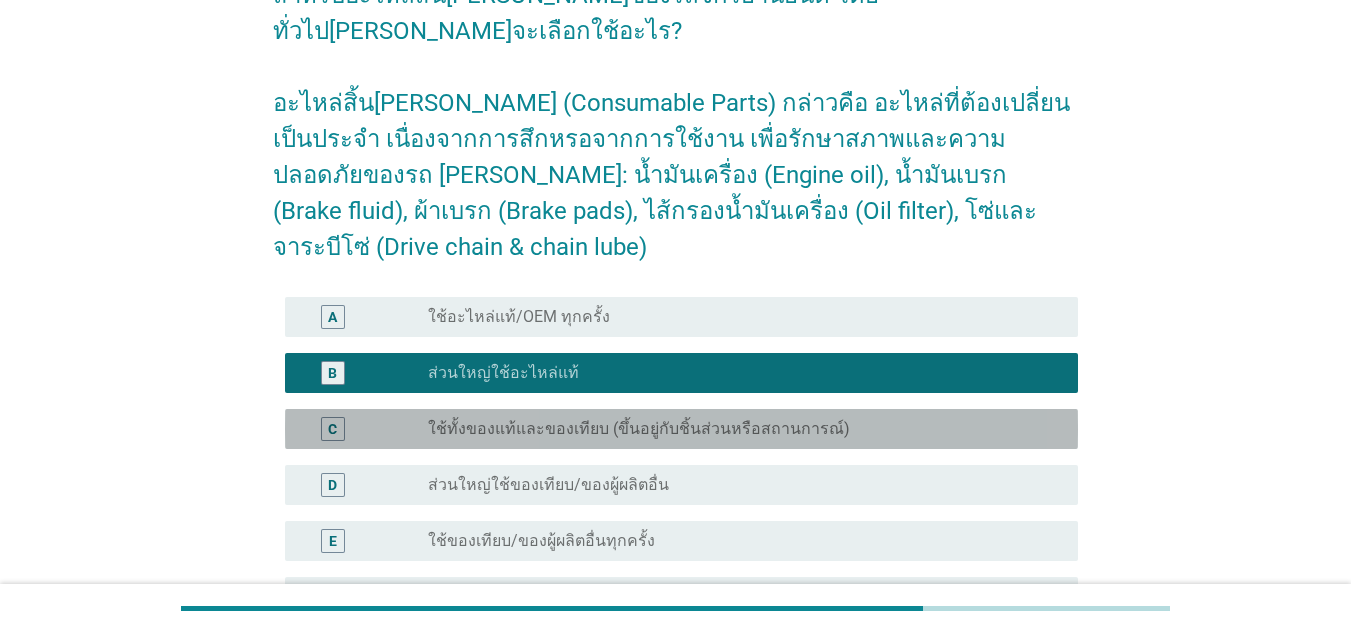 click on "ใช้ทั้งของแท้และของเทียบ (ขึ้นอยู่กับชิ้นส่วนหรือสถานการณ์)" at bounding box center (639, 429) 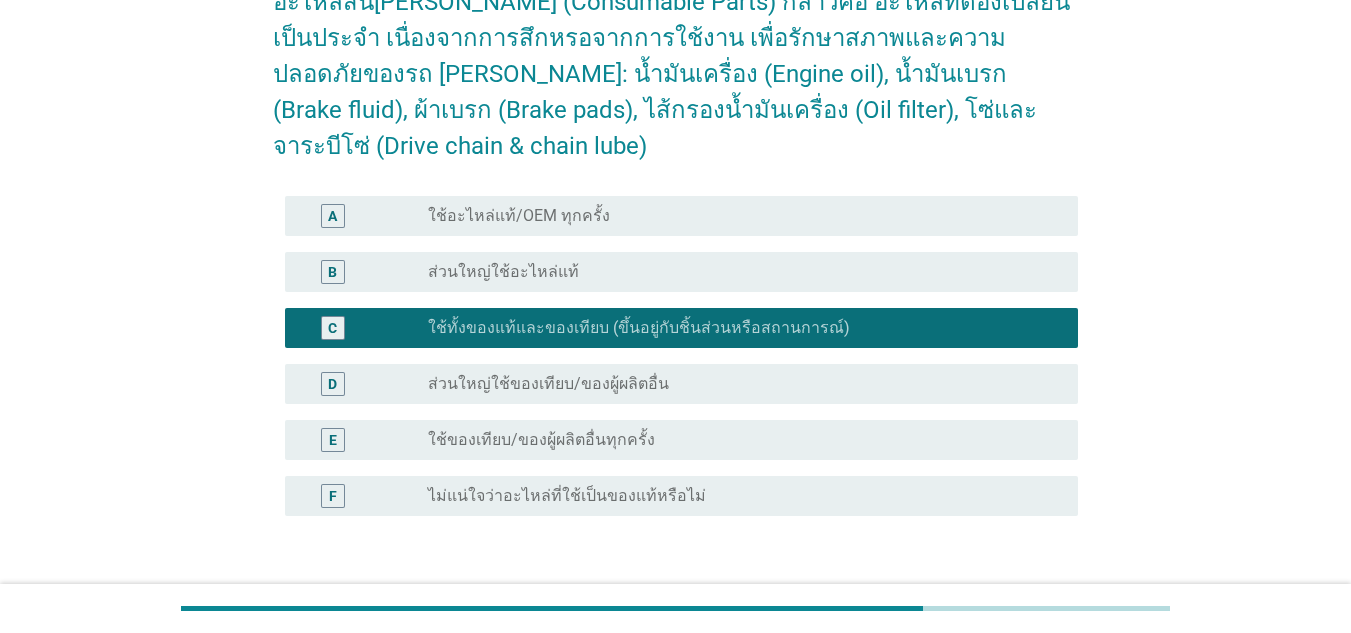 scroll, scrollTop: 369, scrollLeft: 0, axis: vertical 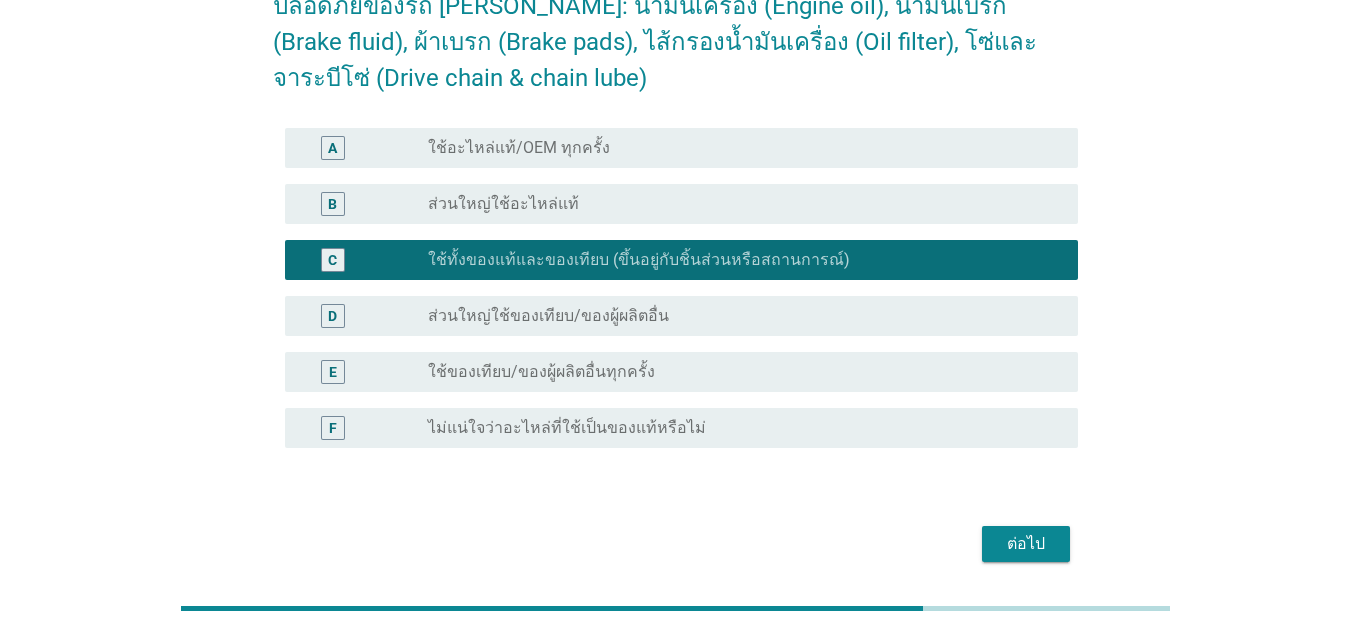 click on "สำหรับอะไหล่สิ้น[PERSON_NAME]ของรถจักรยานยนต์ โดยทั่วไป[PERSON_NAME]จะเลือกใช้อะไร?
อะไหล่สิ้น[PERSON_NAME] (Consumable Parts) กล่าวคือ อะไหล่ที่ต้องเปลี่ยนเป็นประจำ เนื่องจากการสึกหรอจากการใช้งาน เพื่อรักษาสภาพและความปลอดภัยของรถ [PERSON_NAME]: น้ำมันเครื่อง (Engine oil), น้ำมันเบรก (Brake fluid), ผ้าเบรก (Brake pads), ไส้กรองน้ำมันเครื่อง (Oil filter), โซ่และจาระบีโซ่ (Drive chain & chain lube)     A     radio_button_unchecked ใช้อะไหล่แท้/OEM ทุกครั้ง   B     radio_button_unchecked   C       D       E" at bounding box center (675, 178) 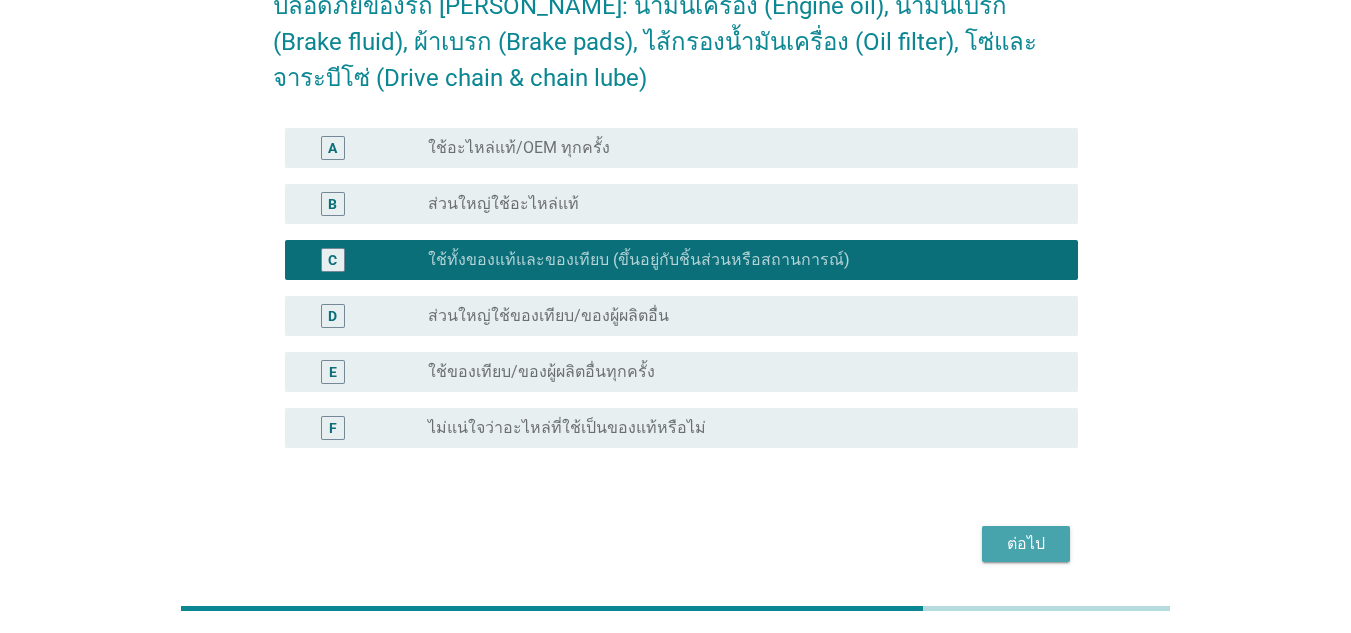 click on "ต่อไป" at bounding box center [1026, 544] 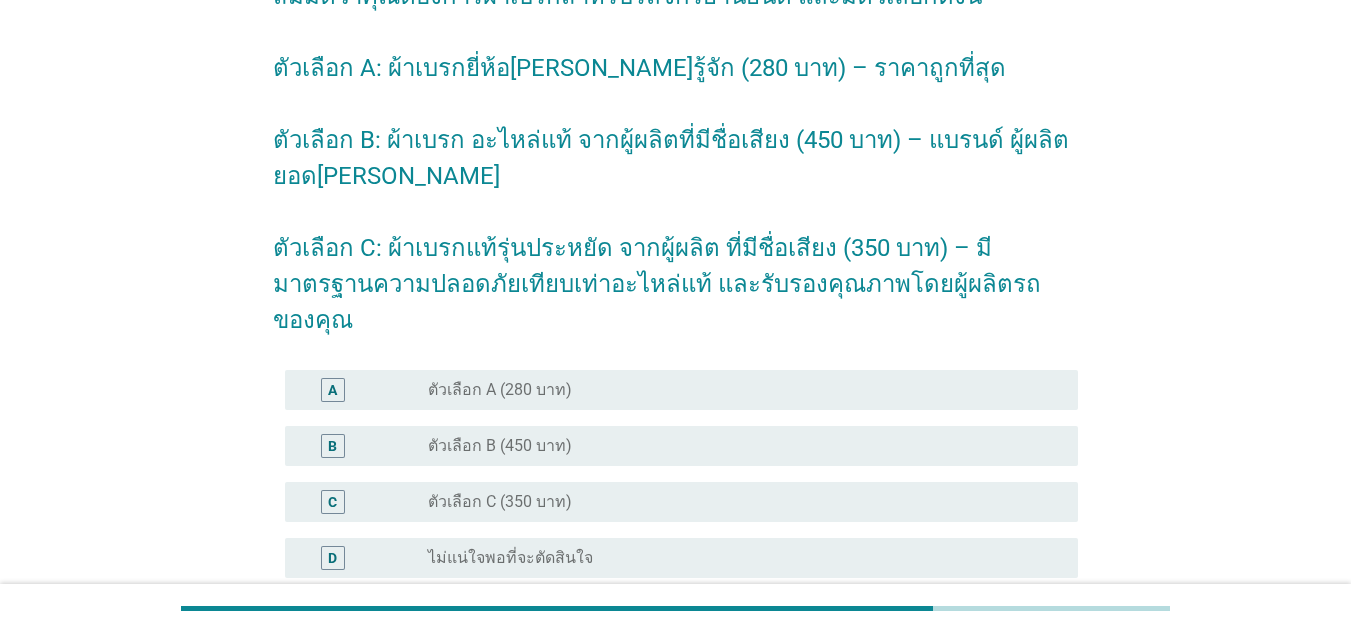 scroll, scrollTop: 200, scrollLeft: 0, axis: vertical 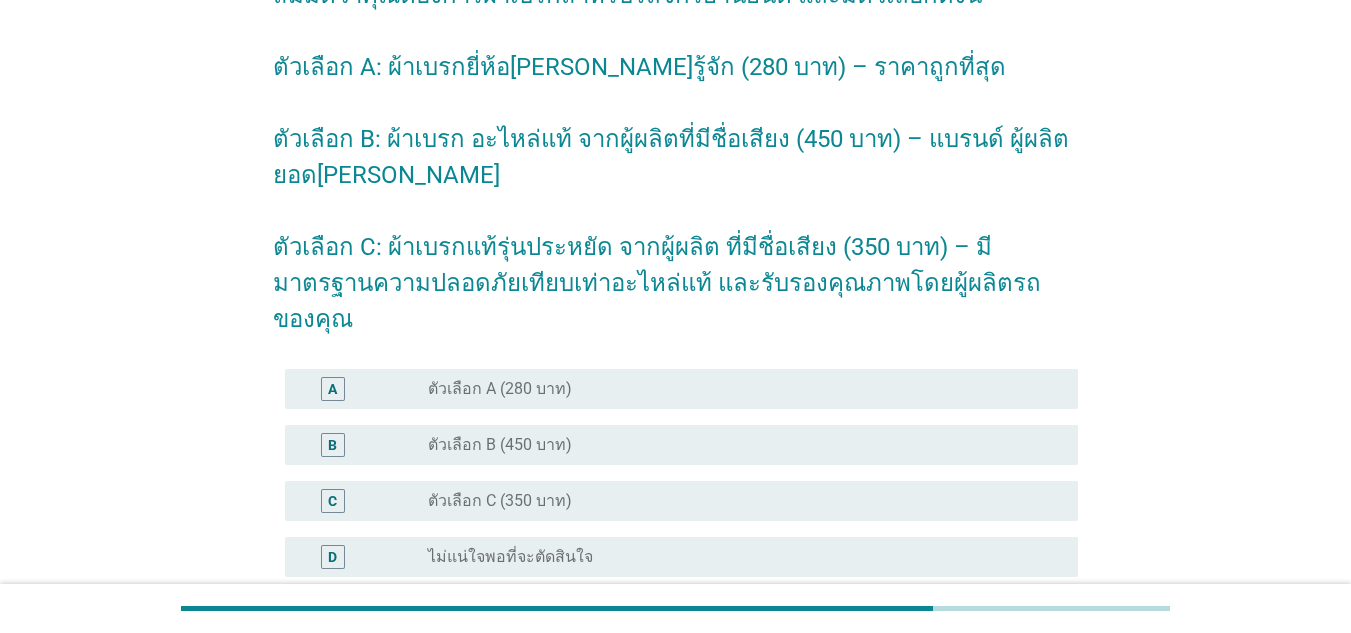 click on "ตัวเลือก B (450 บาท)" at bounding box center (500, 445) 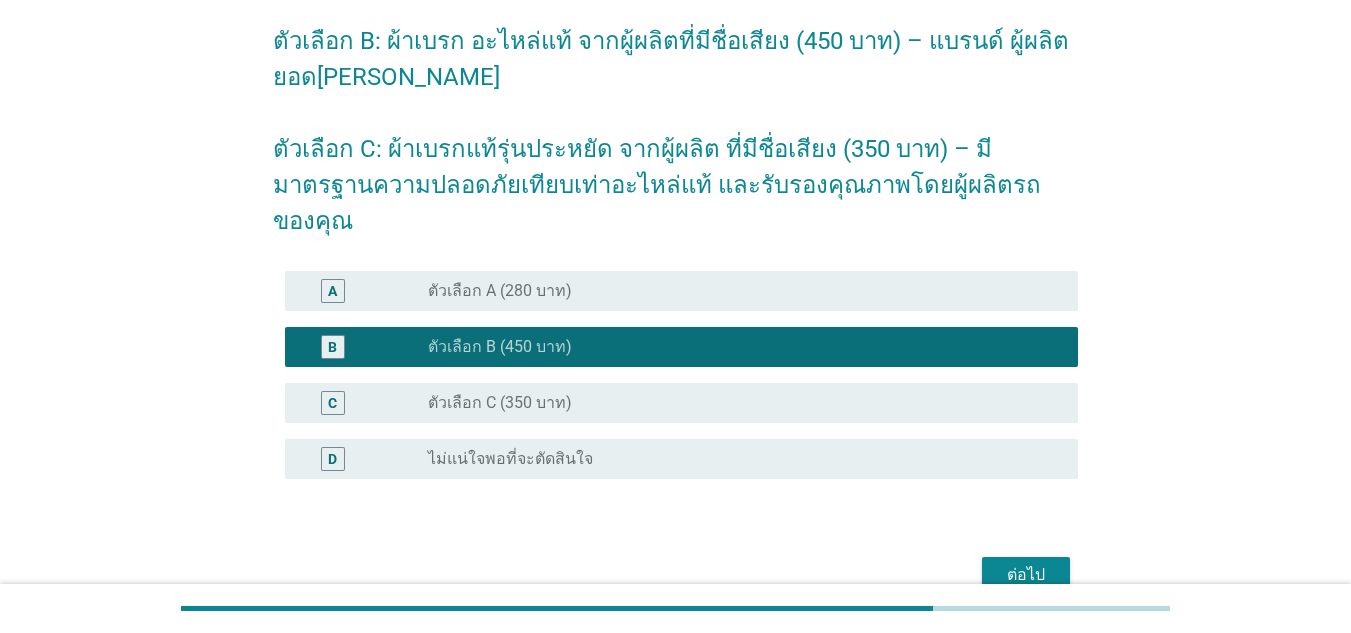 scroll, scrollTop: 365, scrollLeft: 0, axis: vertical 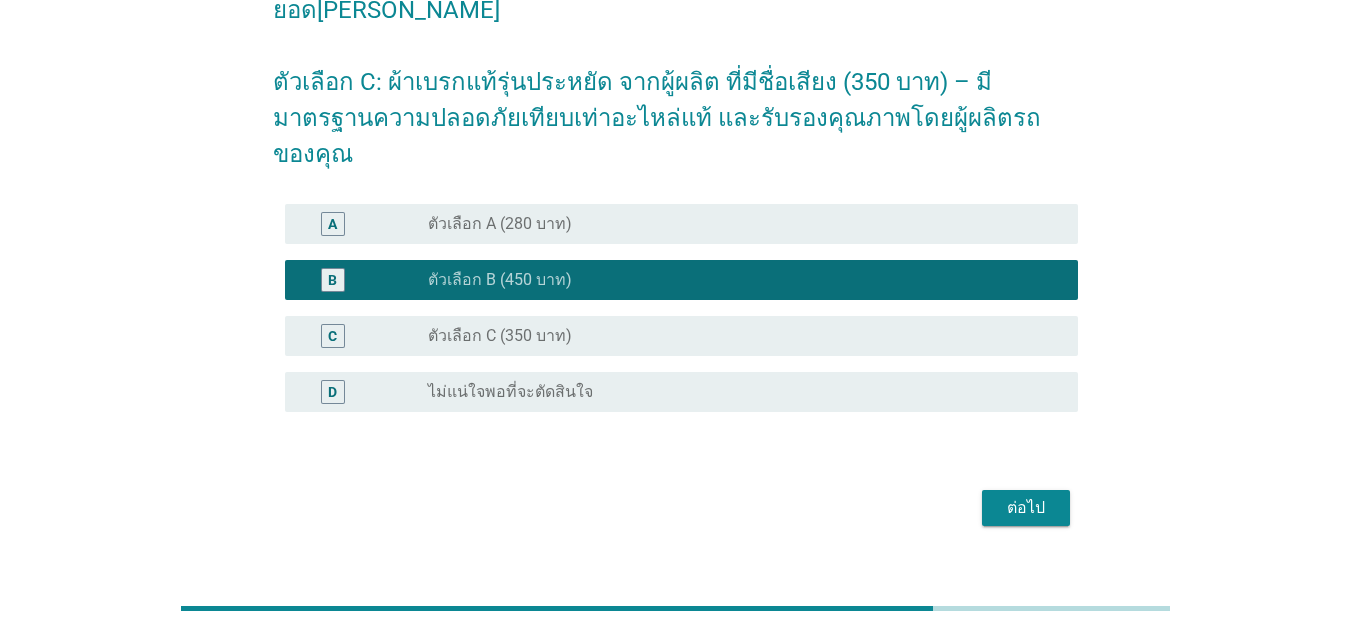 click on "ภาษาไทย arrow_drop_down       A     radio_button_unchecked ตัวเลือก A (280 บาท)   B     radio_button_checked ตัวเลือก B (450 บาท)   C     radio_button_unchecked ตัวเลือก C (350 บาท)   D     radio_button_unchecked ไม่แน่ใจพอที่จะตัดสินใจ     ต่อไป" at bounding box center [675, 128] 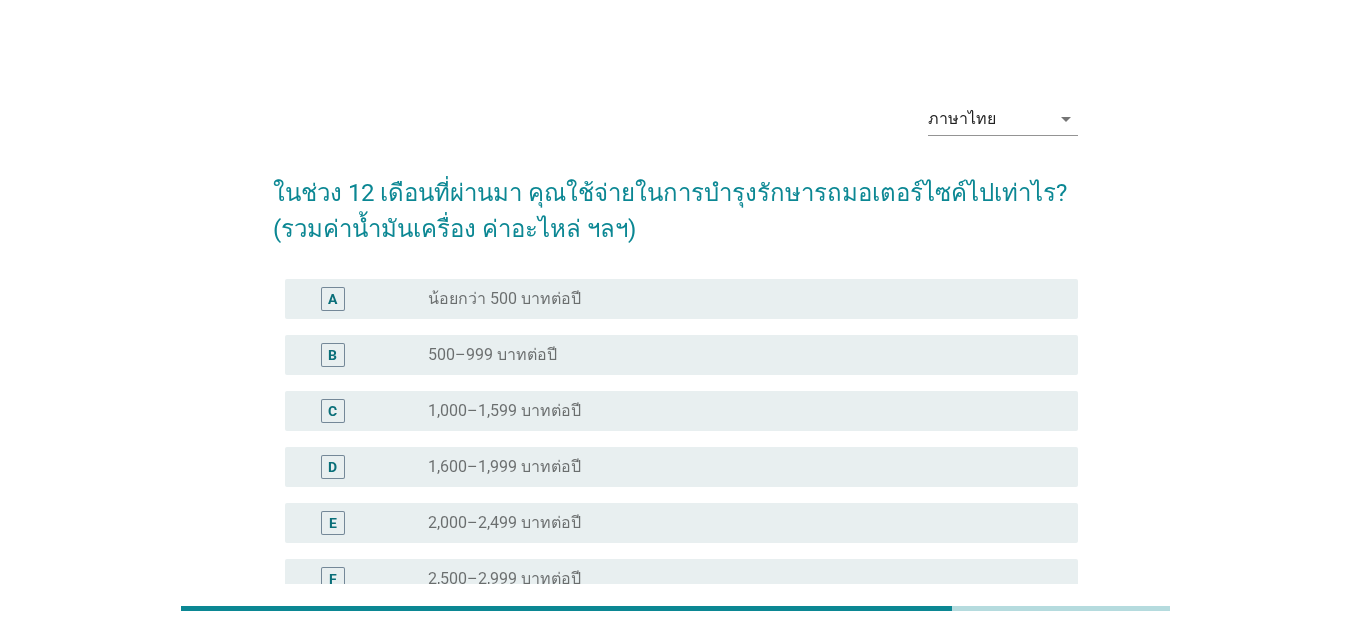 scroll, scrollTop: 0, scrollLeft: 0, axis: both 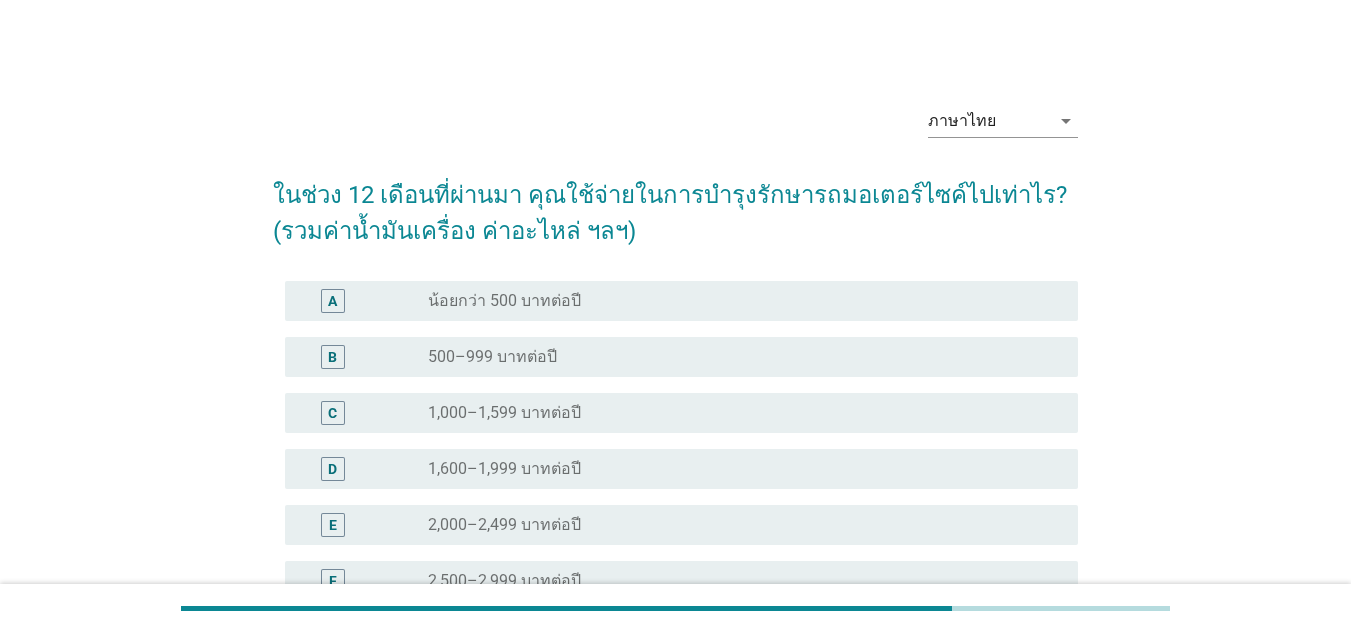click on "radio_button_unchecked 2,000–2,499 บาทต่อปี" at bounding box center (745, 525) 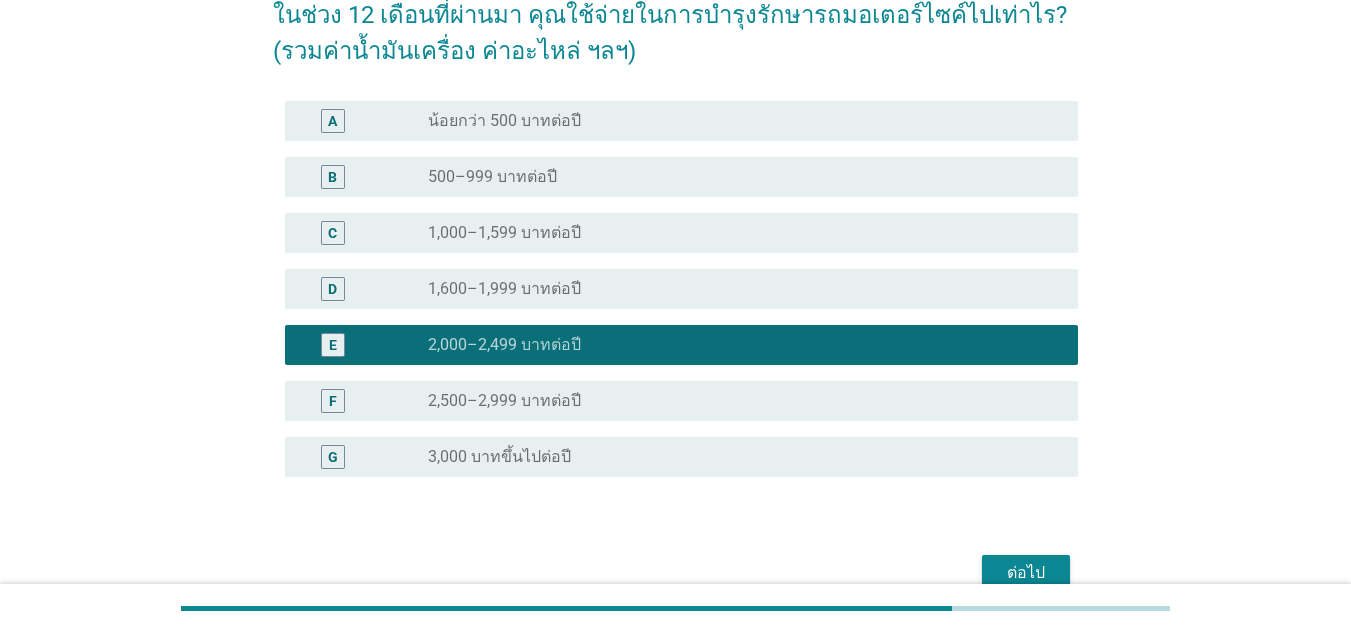 scroll, scrollTop: 281, scrollLeft: 0, axis: vertical 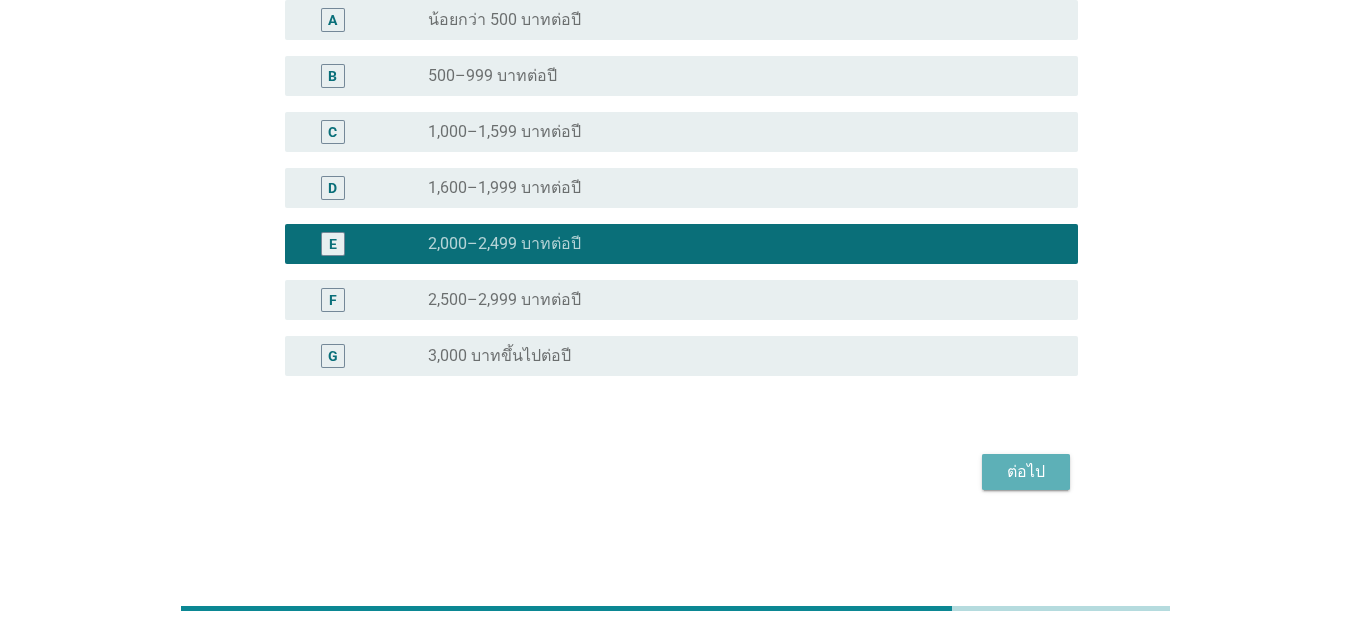 click on "ต่อไป" at bounding box center (1026, 472) 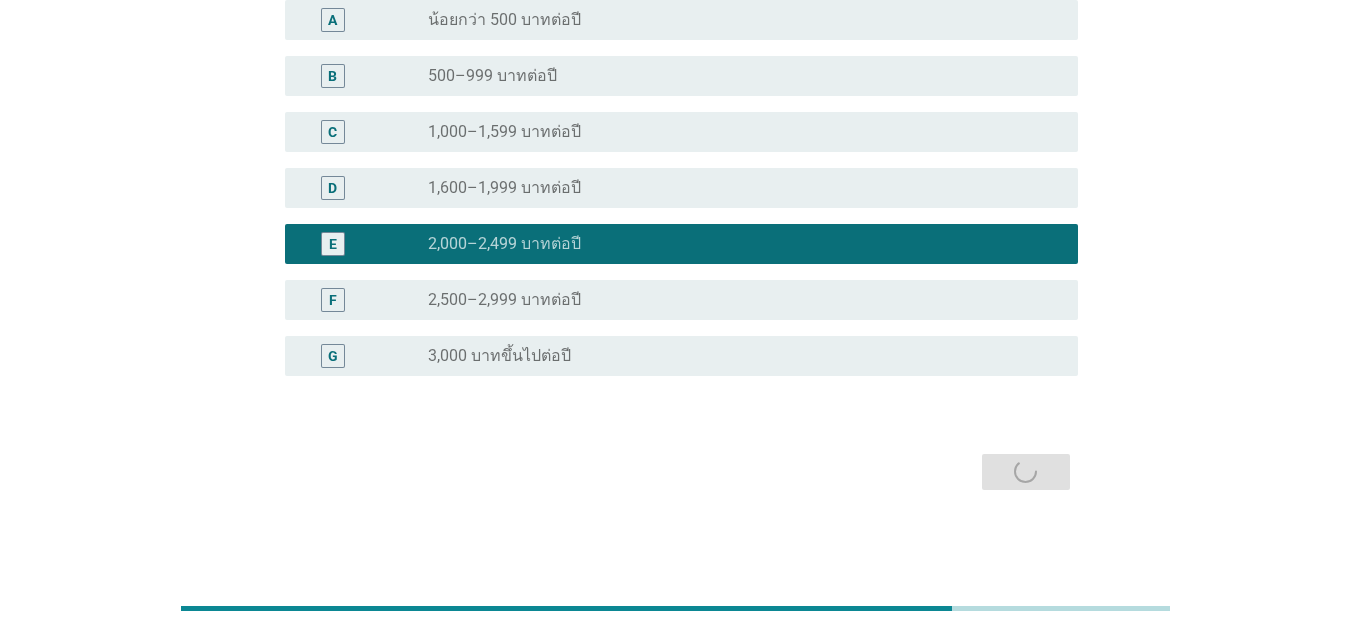 scroll, scrollTop: 0, scrollLeft: 0, axis: both 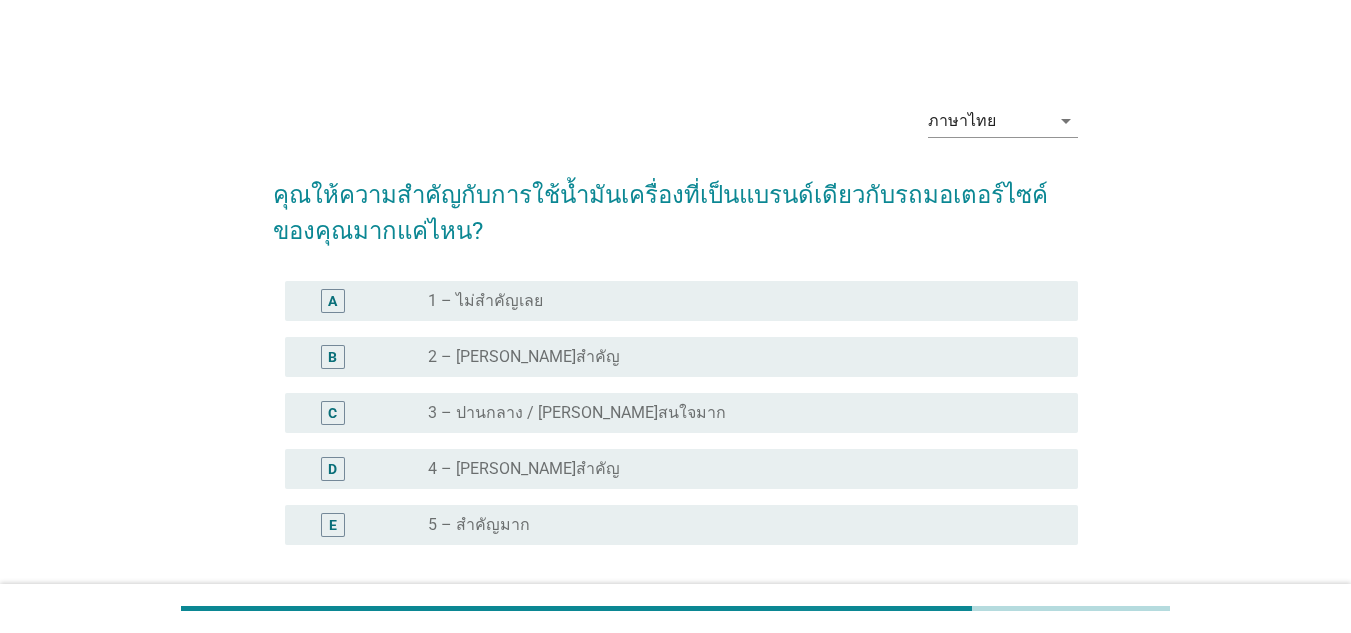 click on "4 – [PERSON_NAME]สำคัญ" at bounding box center (524, 469) 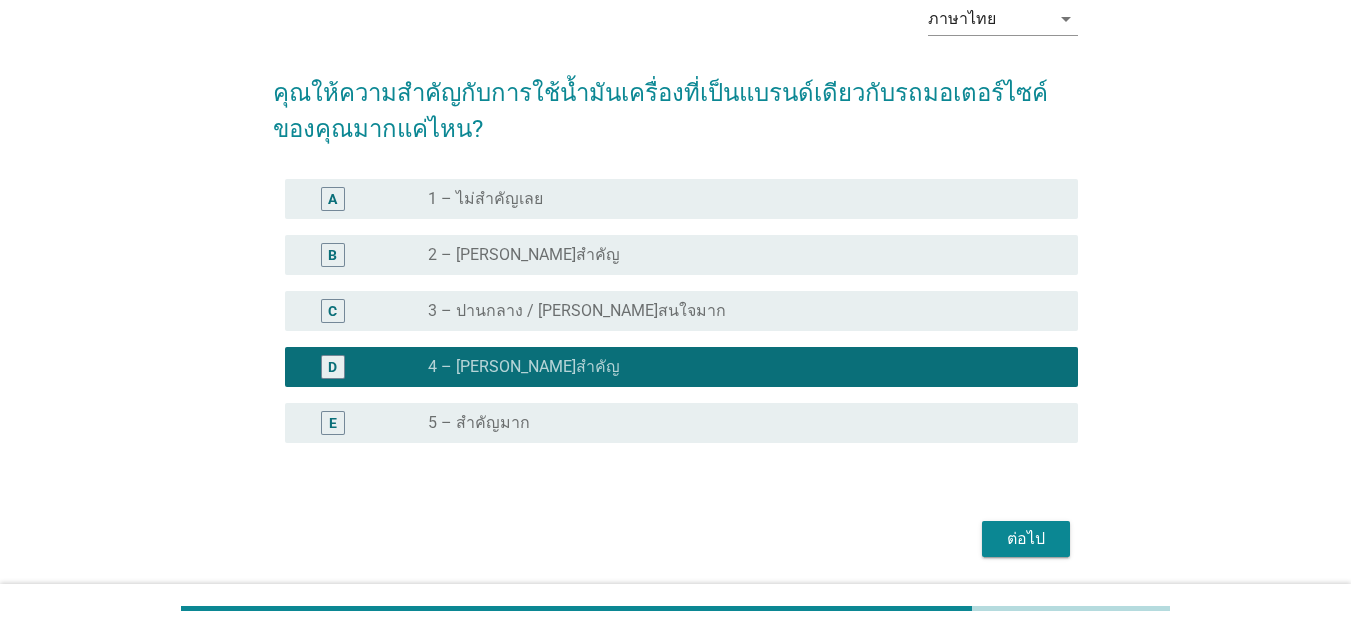 scroll, scrollTop: 169, scrollLeft: 0, axis: vertical 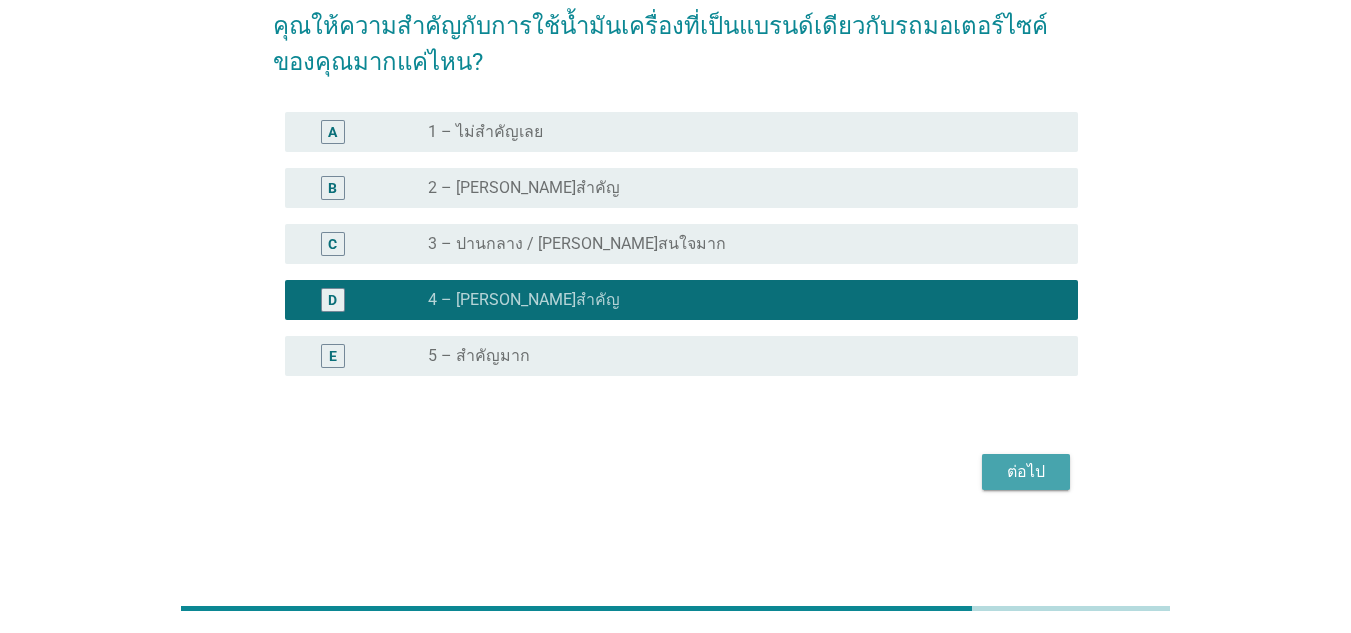 click on "ต่อไป" at bounding box center [1026, 472] 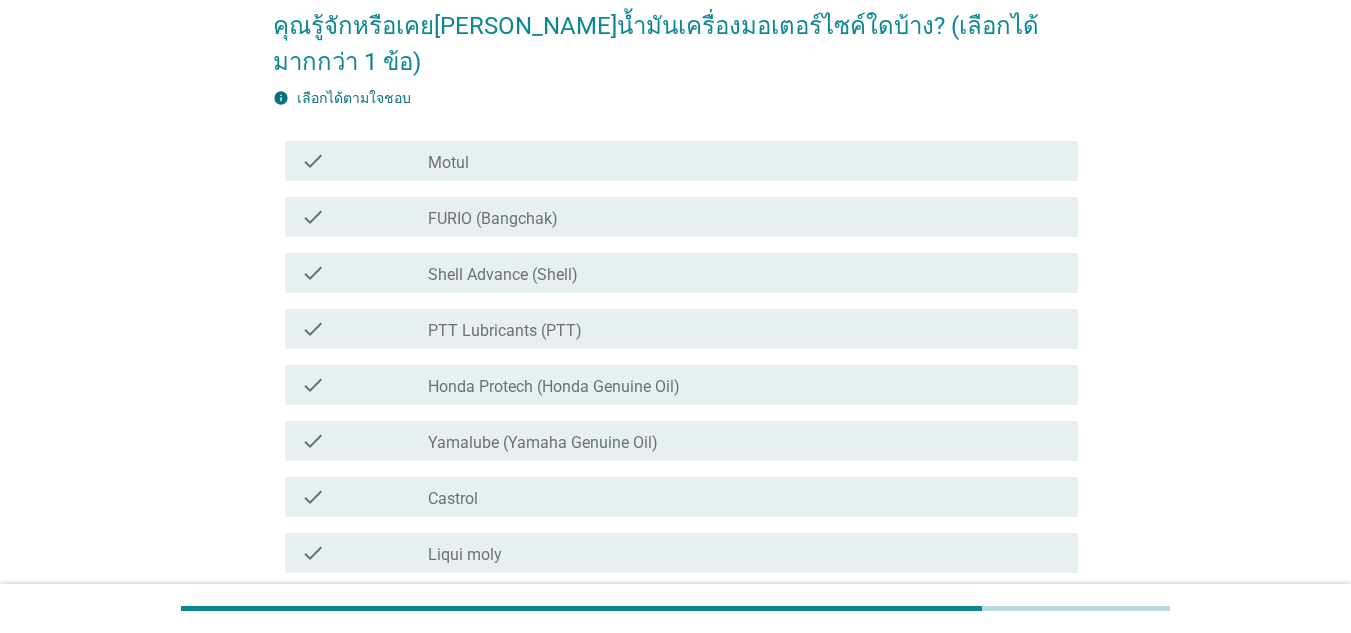 scroll, scrollTop: 0, scrollLeft: 0, axis: both 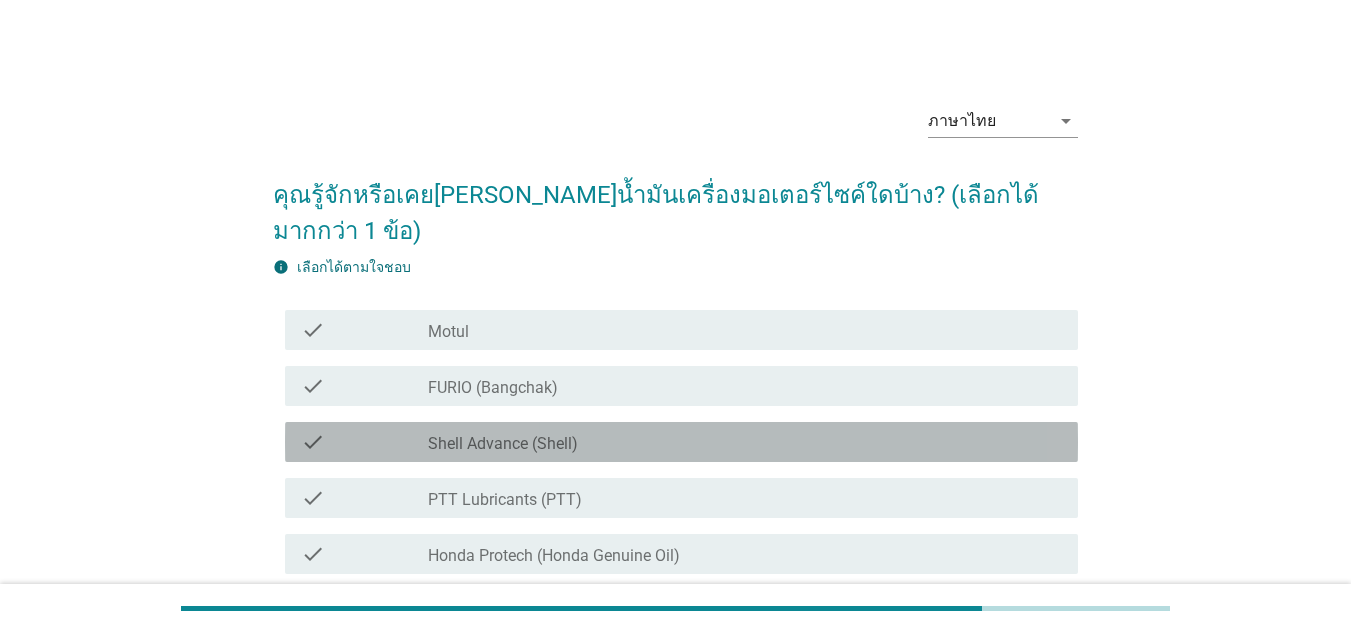 click on "check_box_outline_blank Shell Advance (Shell)" at bounding box center (745, 442) 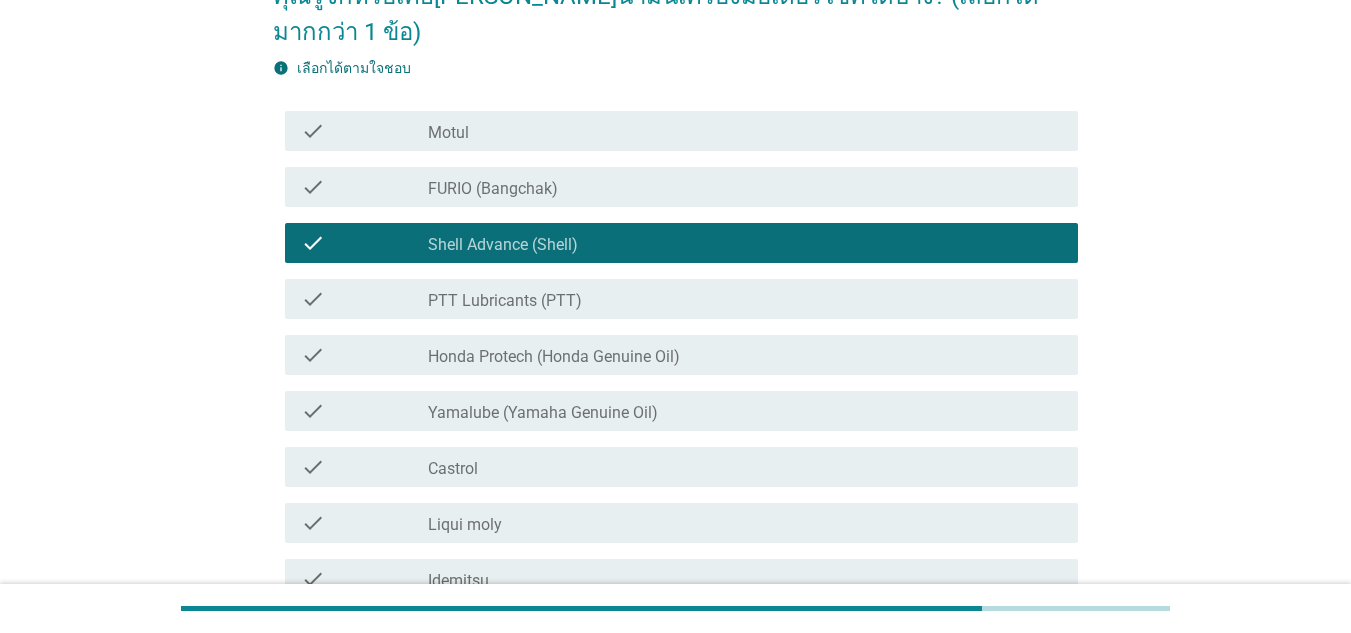 scroll, scrollTop: 200, scrollLeft: 0, axis: vertical 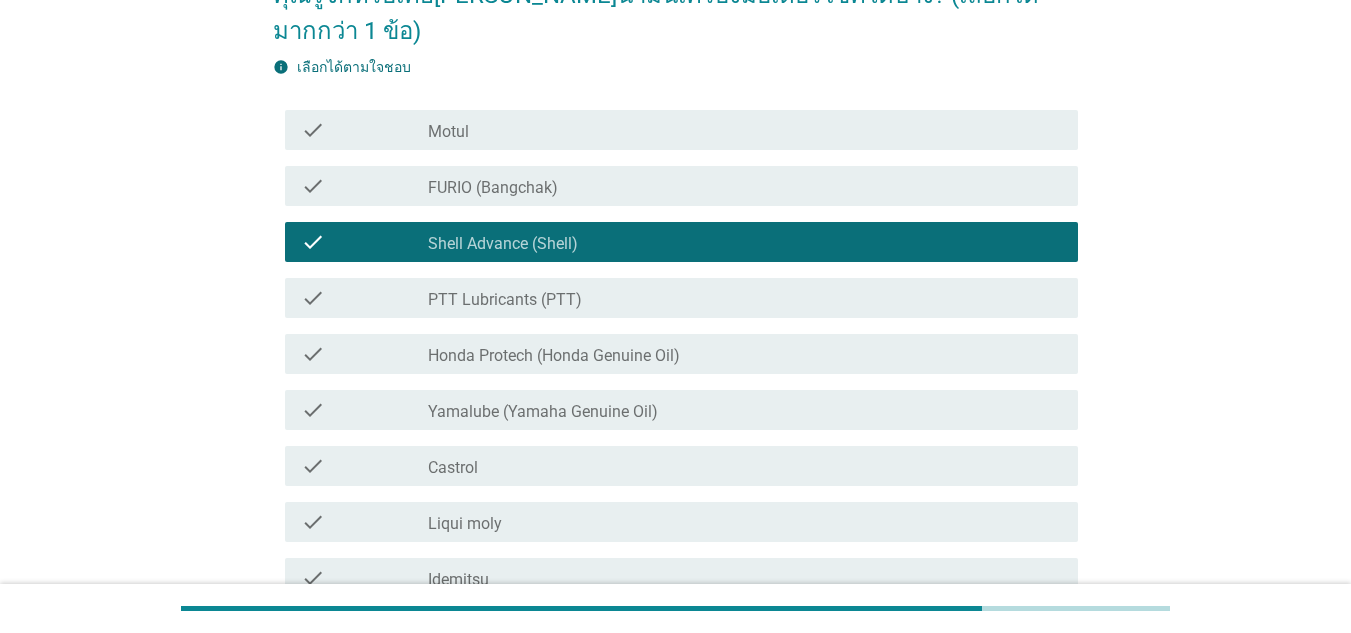 click on "PTT Lubricants (PTT)" at bounding box center [505, 300] 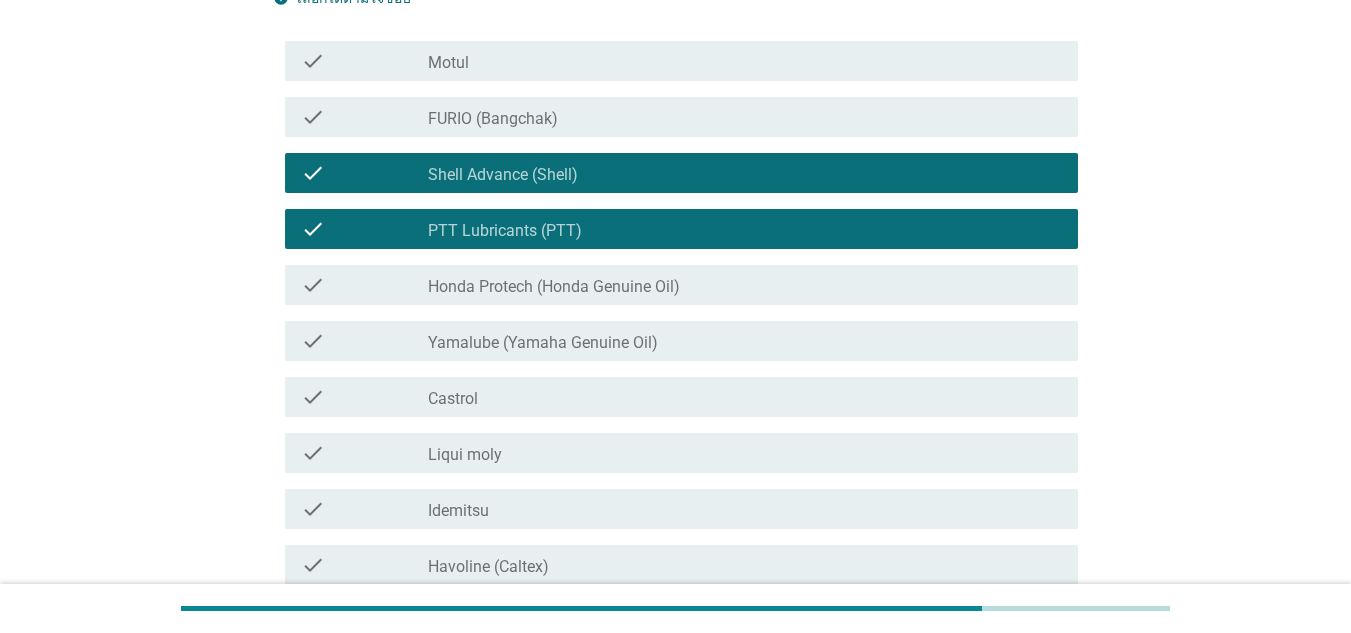 scroll, scrollTop: 300, scrollLeft: 0, axis: vertical 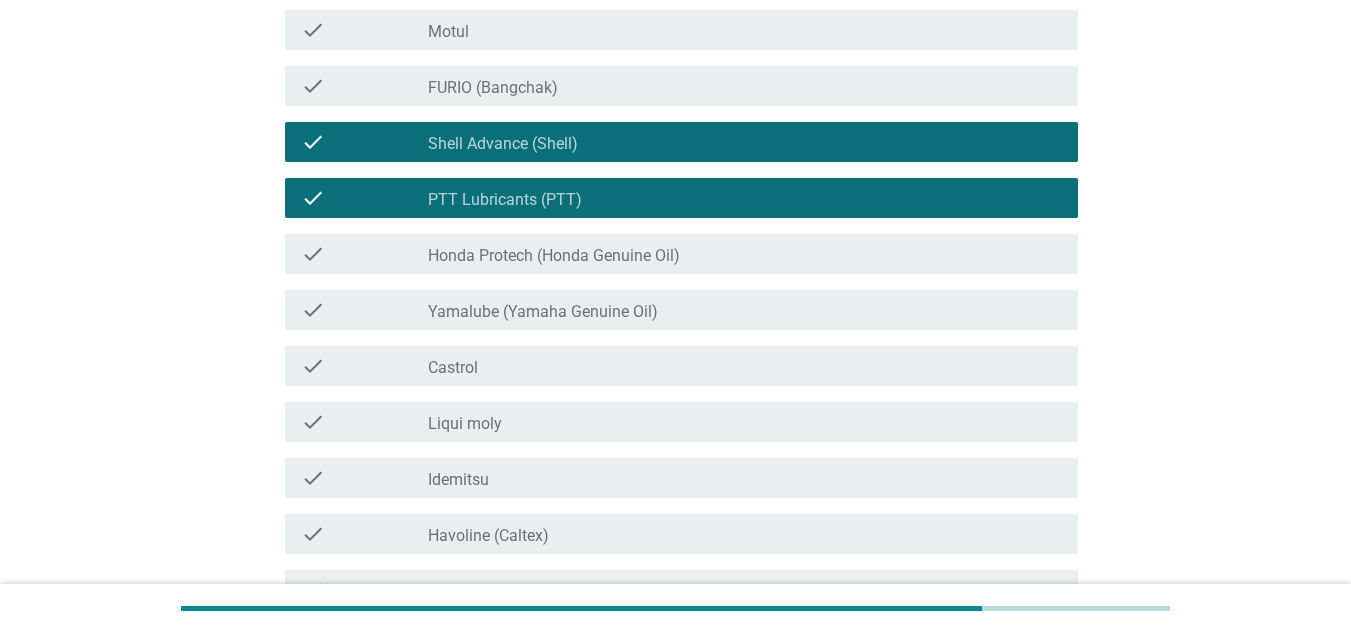 click on "check_box_outline_blank Castrol" at bounding box center (745, 366) 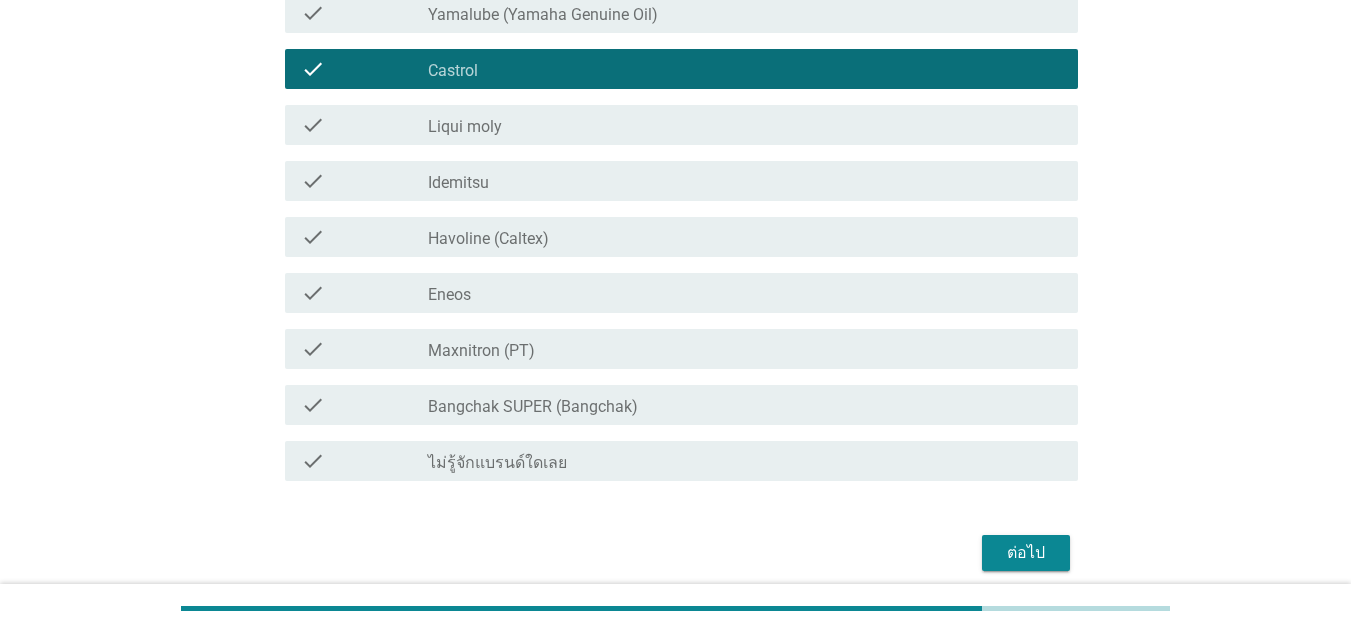 scroll, scrollTop: 600, scrollLeft: 0, axis: vertical 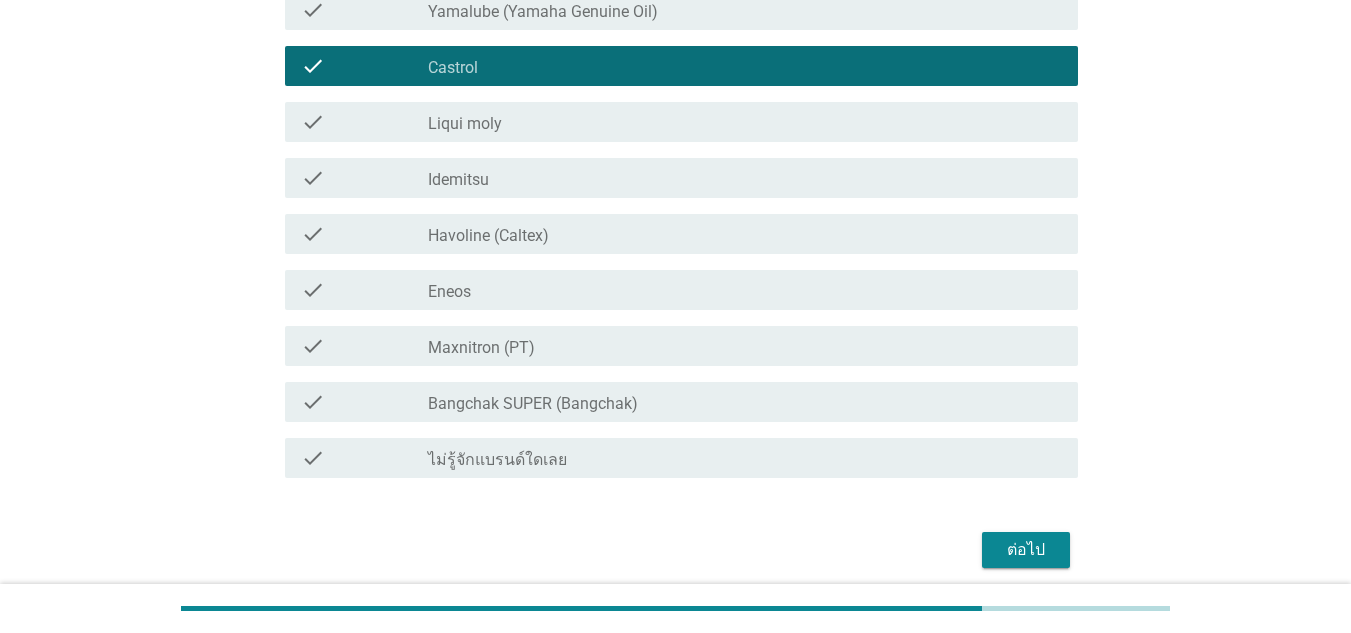 click on "check_box_outline_blank Eneos" at bounding box center [745, 290] 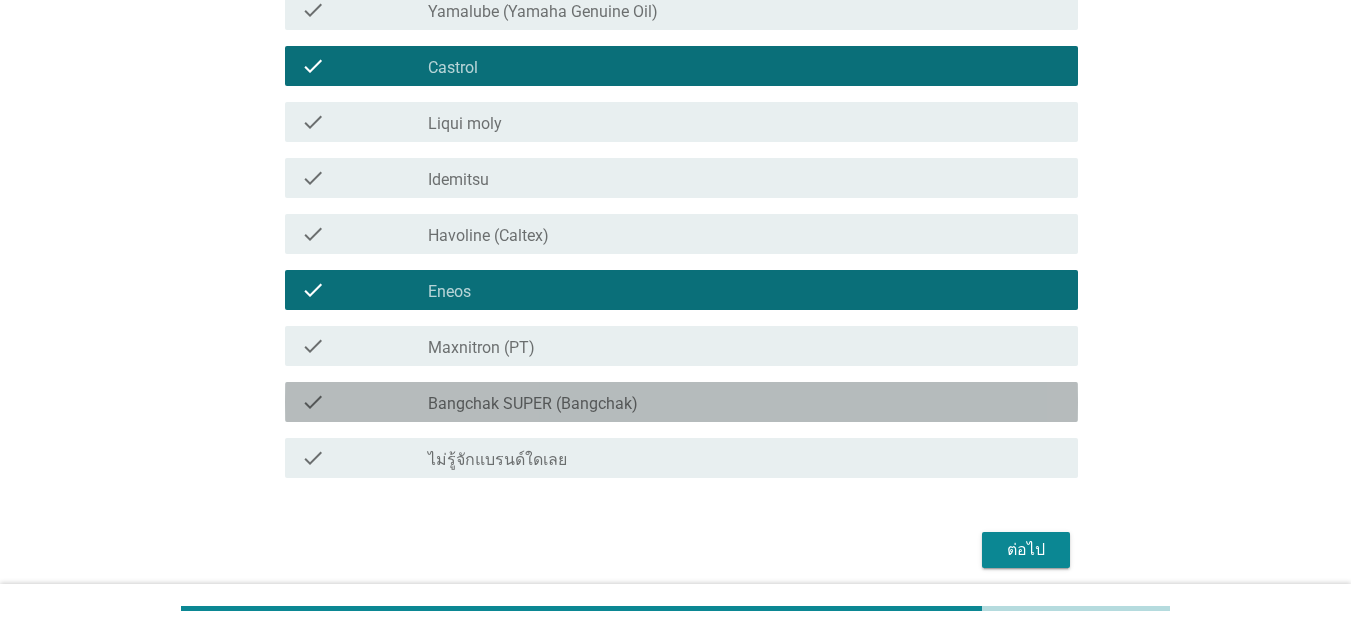 click on "Bangchak SUPER (Bangchak)" at bounding box center (533, 404) 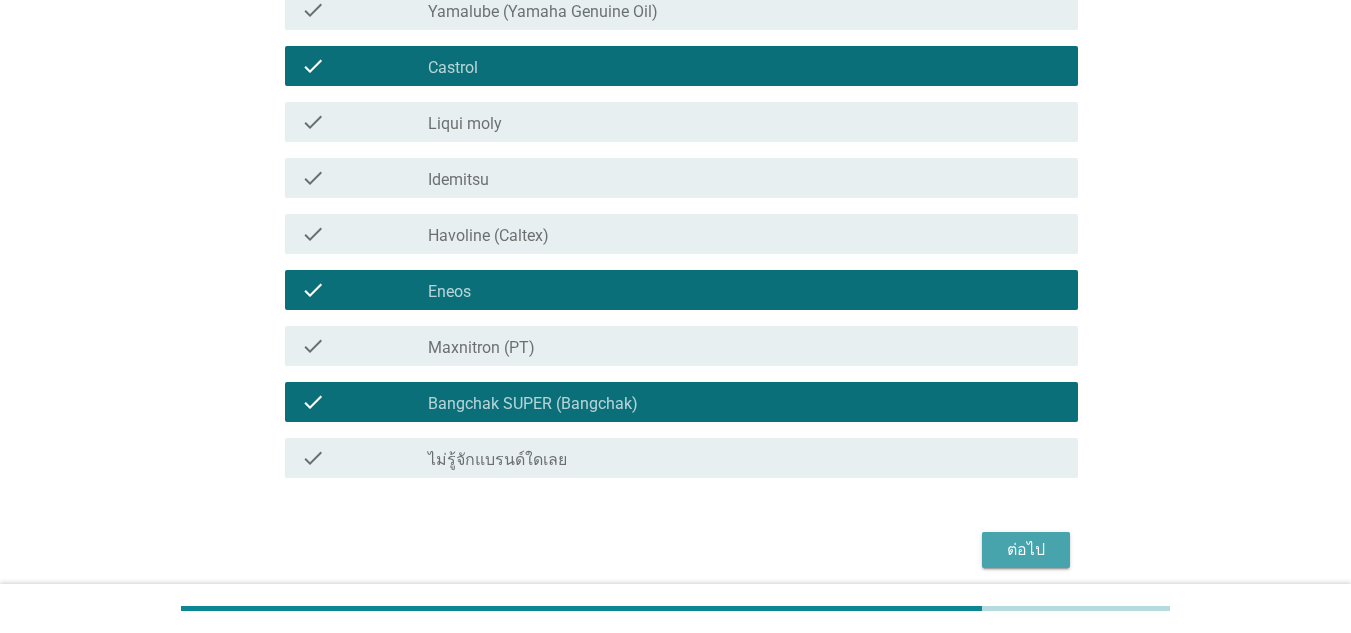 click on "ต่อไป" at bounding box center [1026, 550] 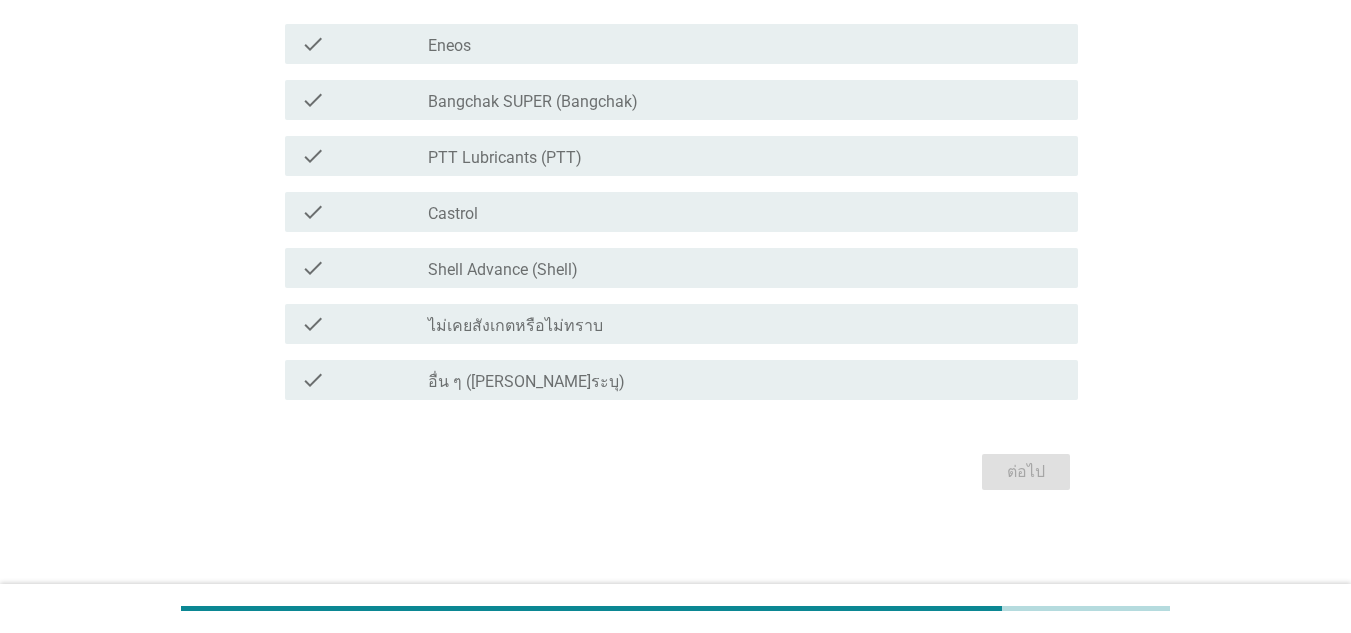 scroll, scrollTop: 0, scrollLeft: 0, axis: both 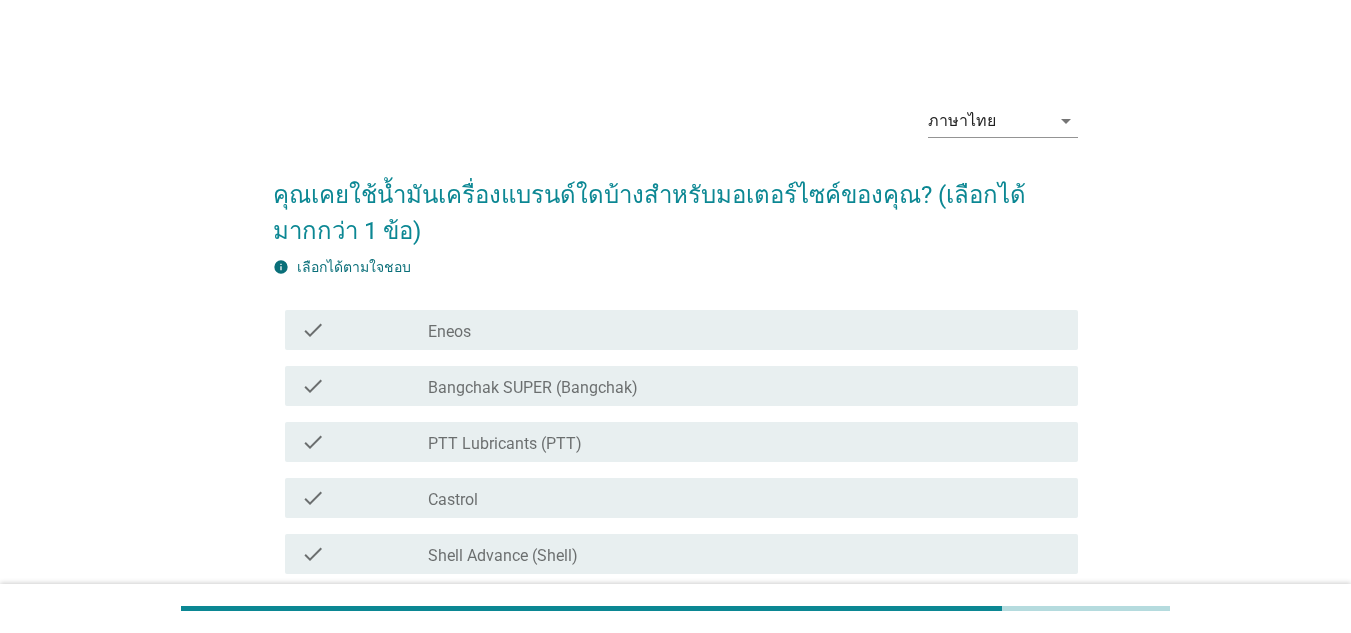 click on "PTT Lubricants (PTT)" at bounding box center (505, 444) 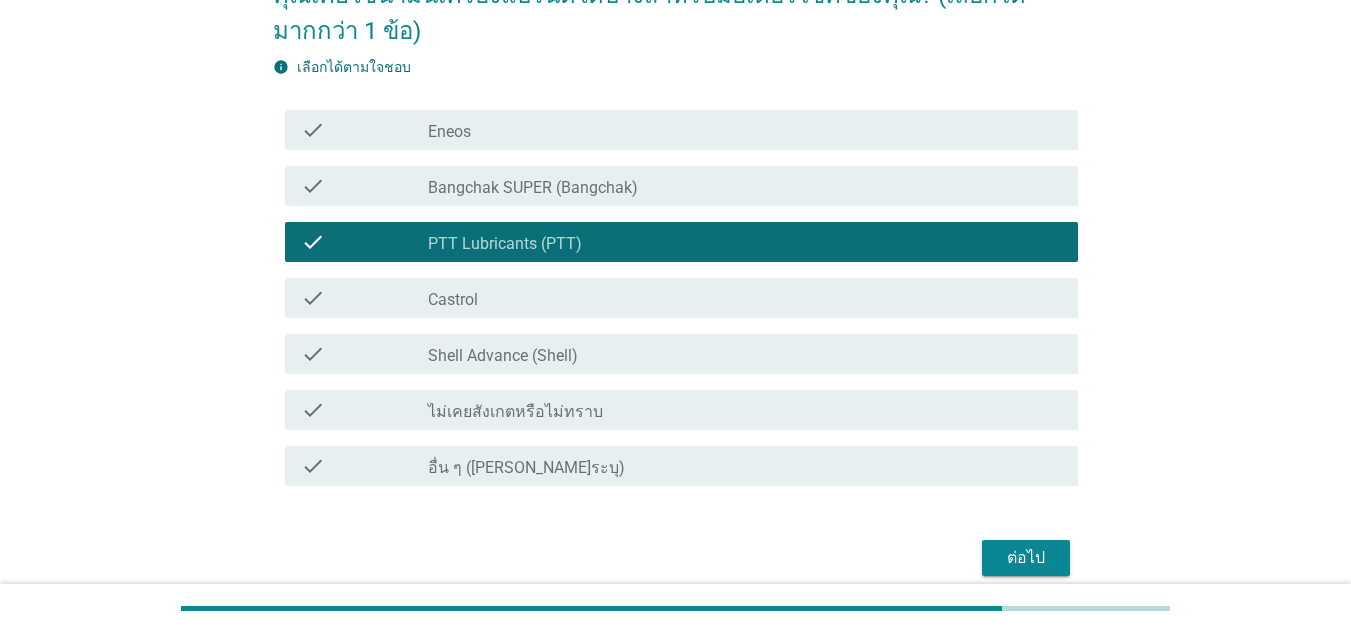 scroll, scrollTop: 0, scrollLeft: 0, axis: both 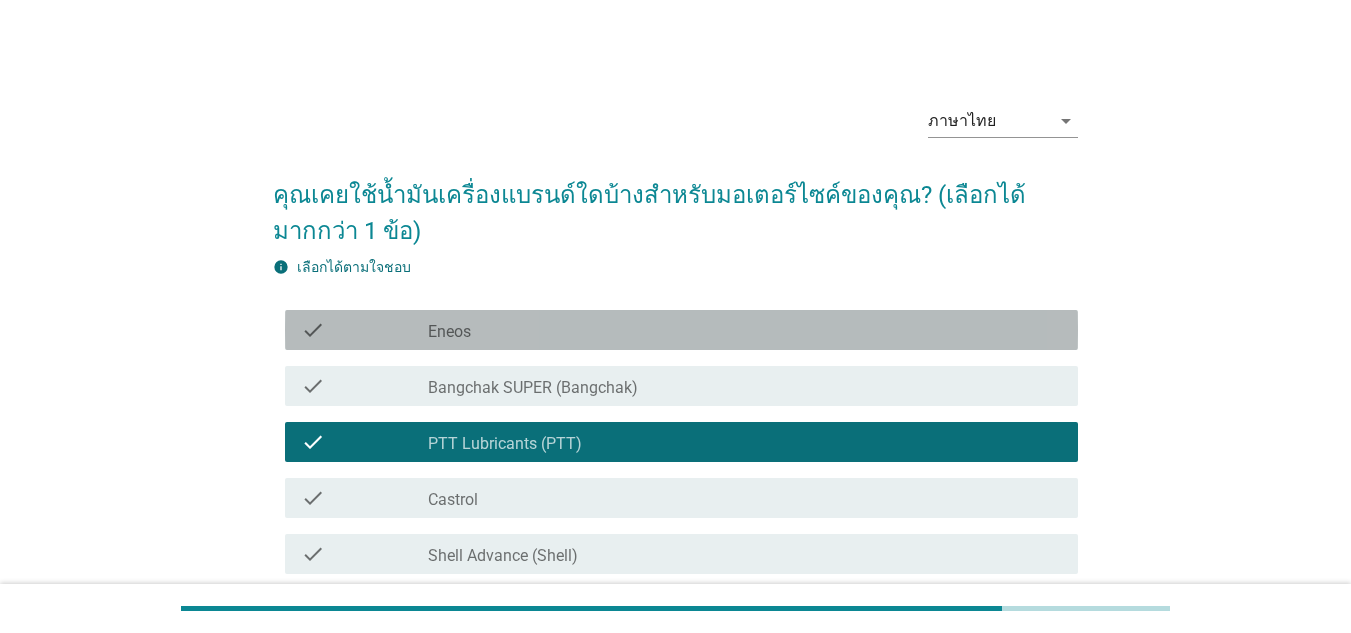 click on "Eneos" at bounding box center [449, 332] 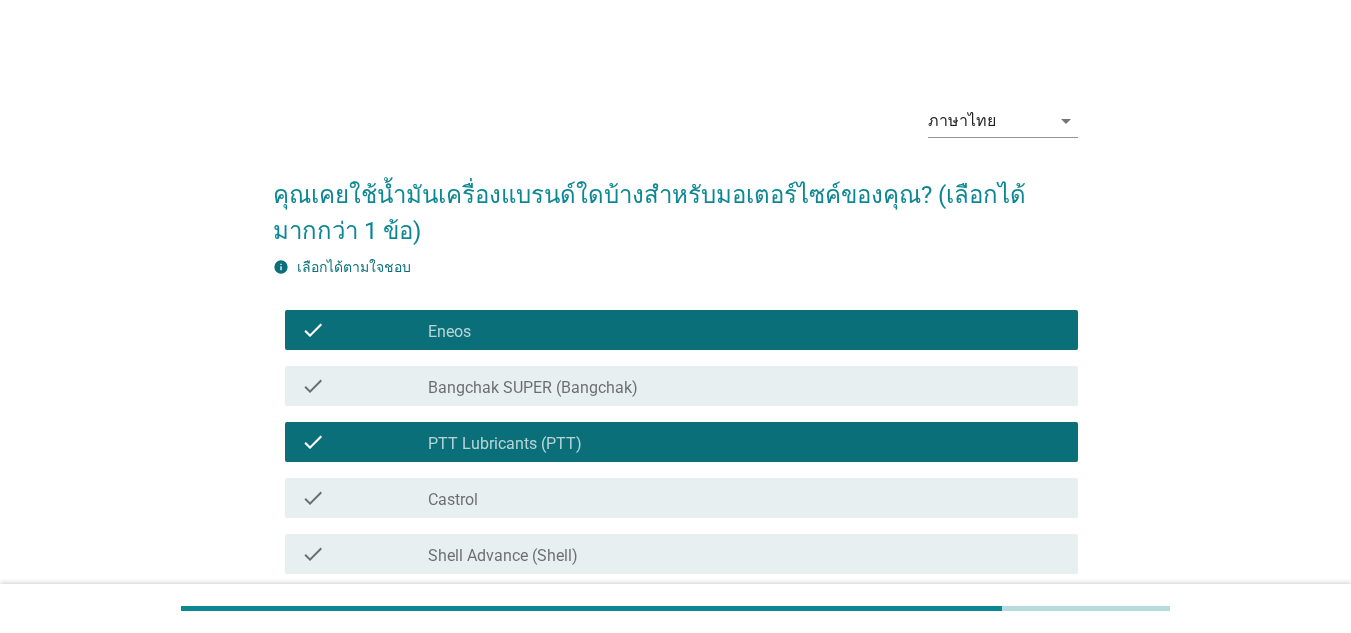 drag, startPoint x: 502, startPoint y: 322, endPoint x: 503, endPoint y: 384, distance: 62.008064 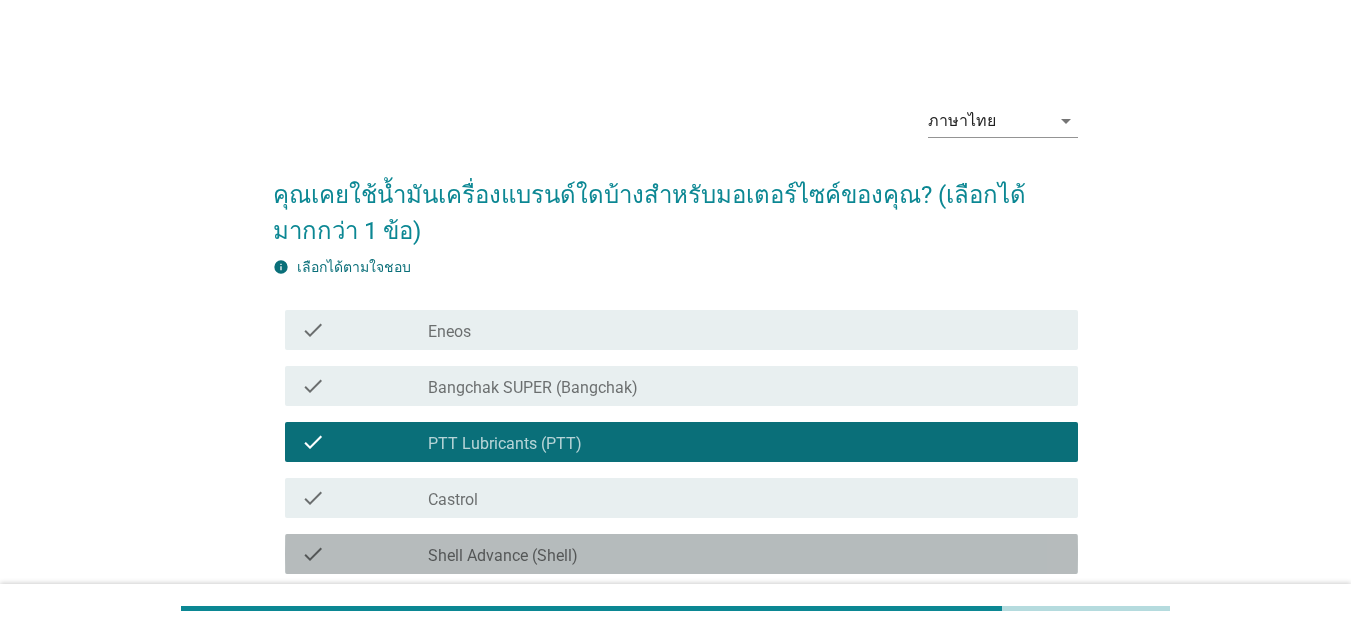 click on "check_box_outline_blank Shell Advance (Shell)" at bounding box center (745, 554) 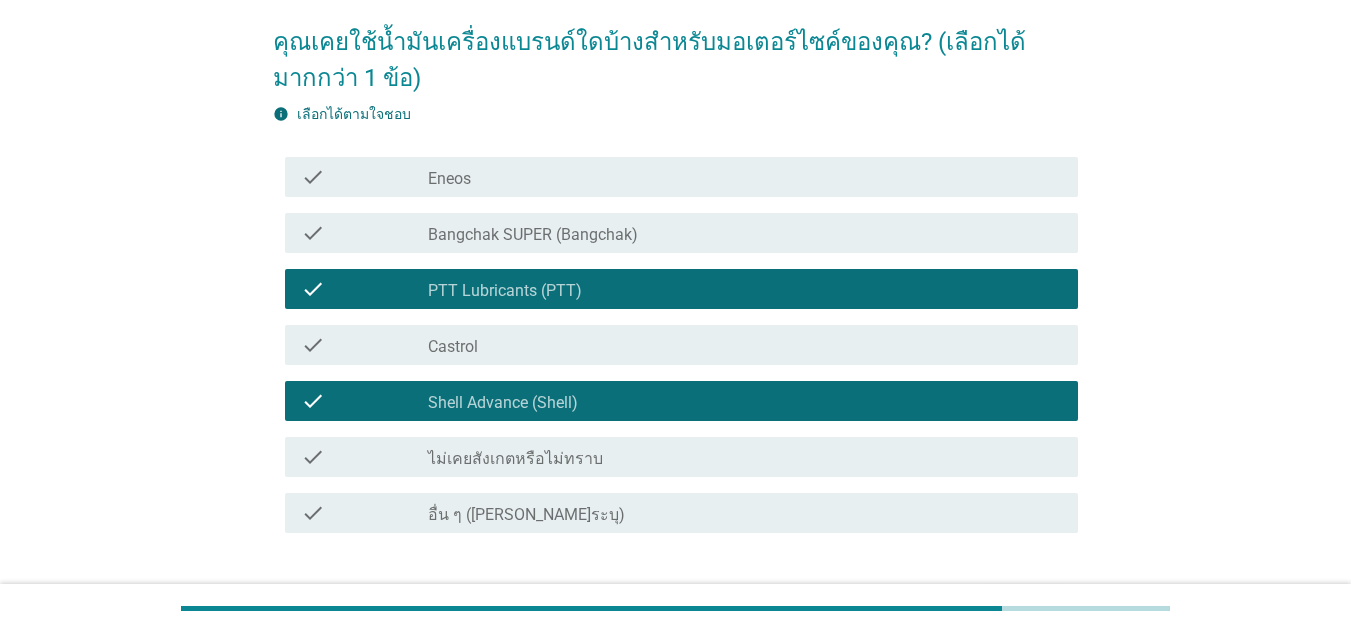 scroll, scrollTop: 286, scrollLeft: 0, axis: vertical 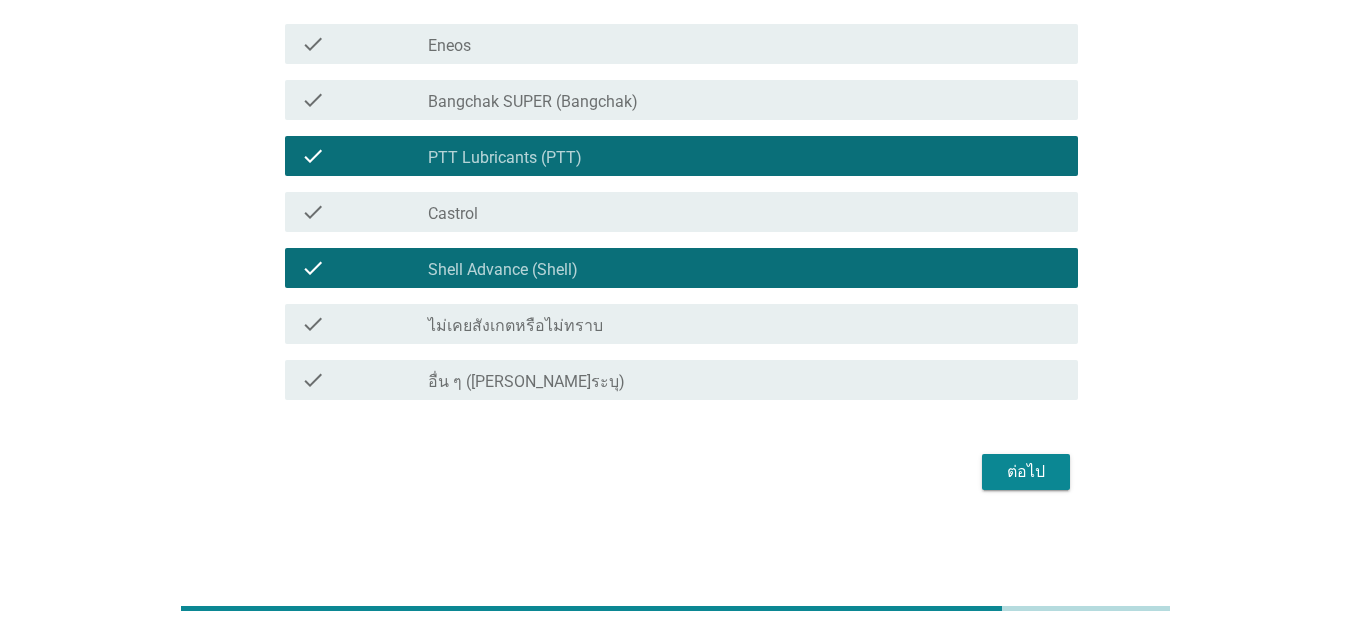 click on "ต่อไป" at bounding box center [1026, 472] 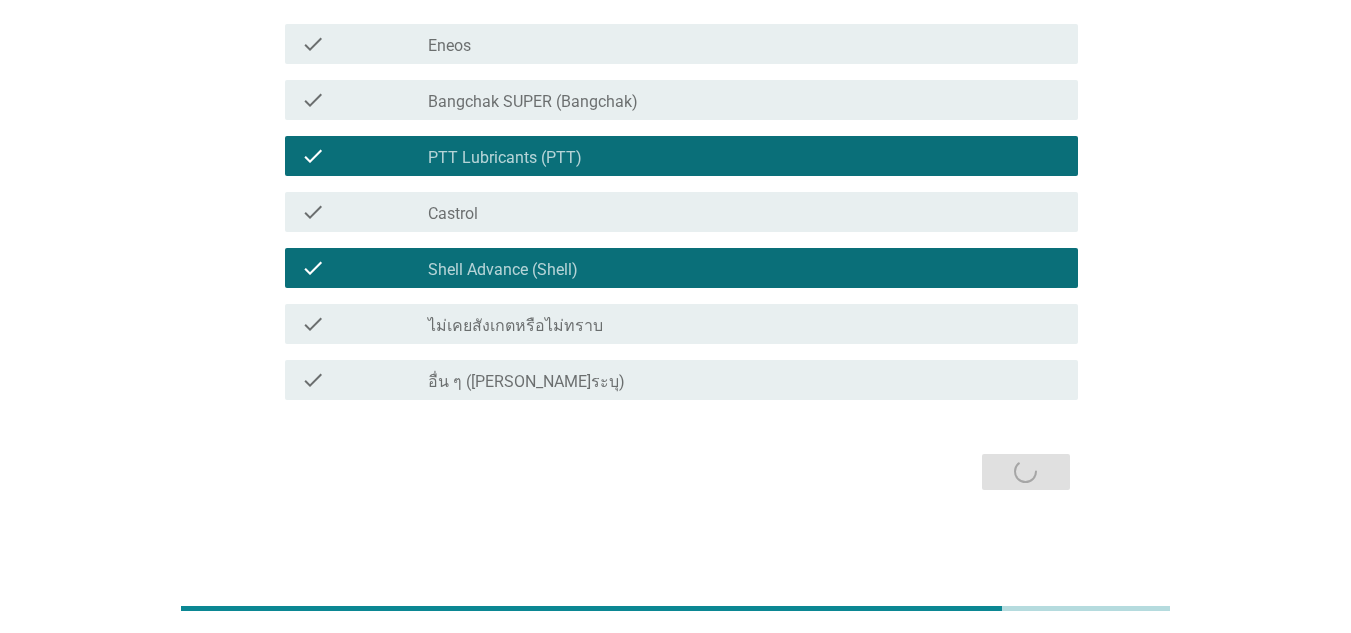 scroll, scrollTop: 0, scrollLeft: 0, axis: both 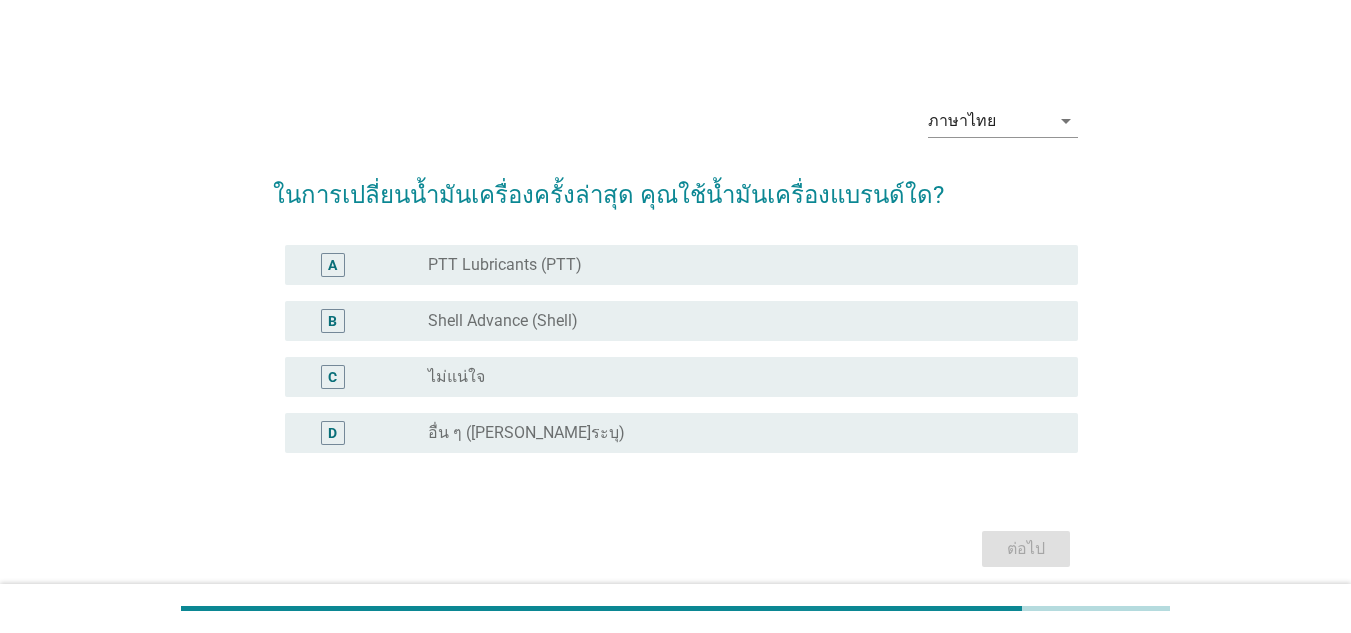 click on "PTT Lubricants (PTT)" at bounding box center [505, 265] 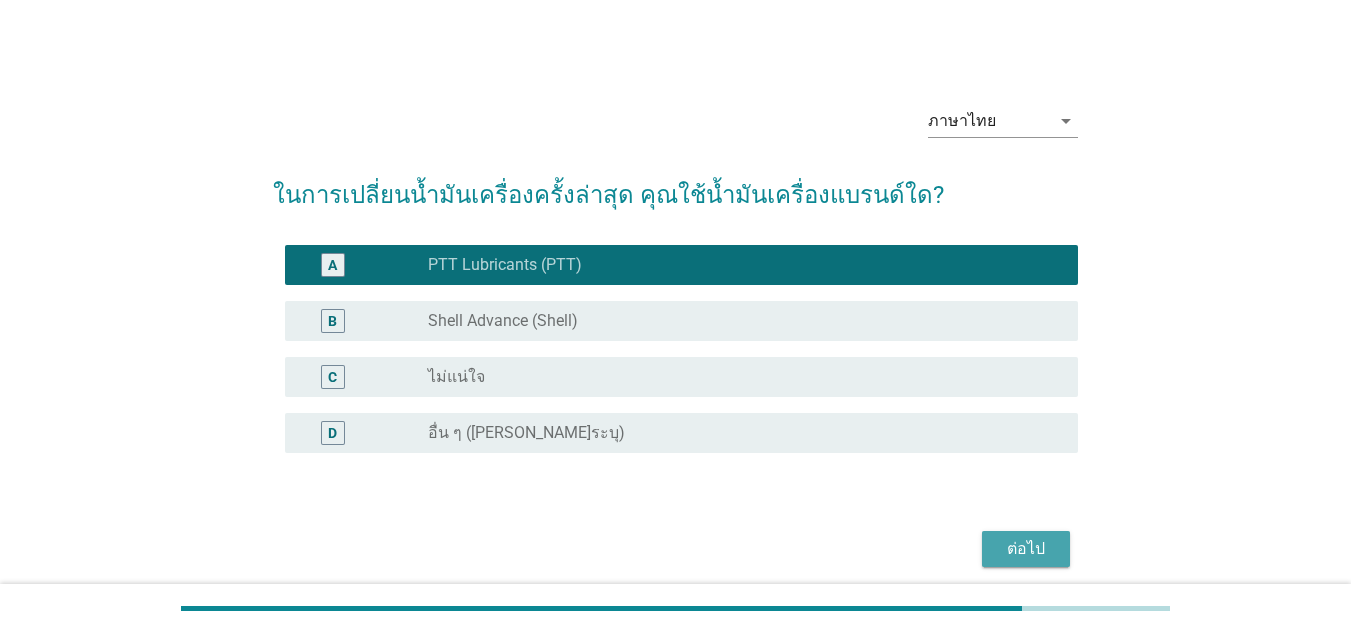 click on "ต่อไป" at bounding box center (1026, 549) 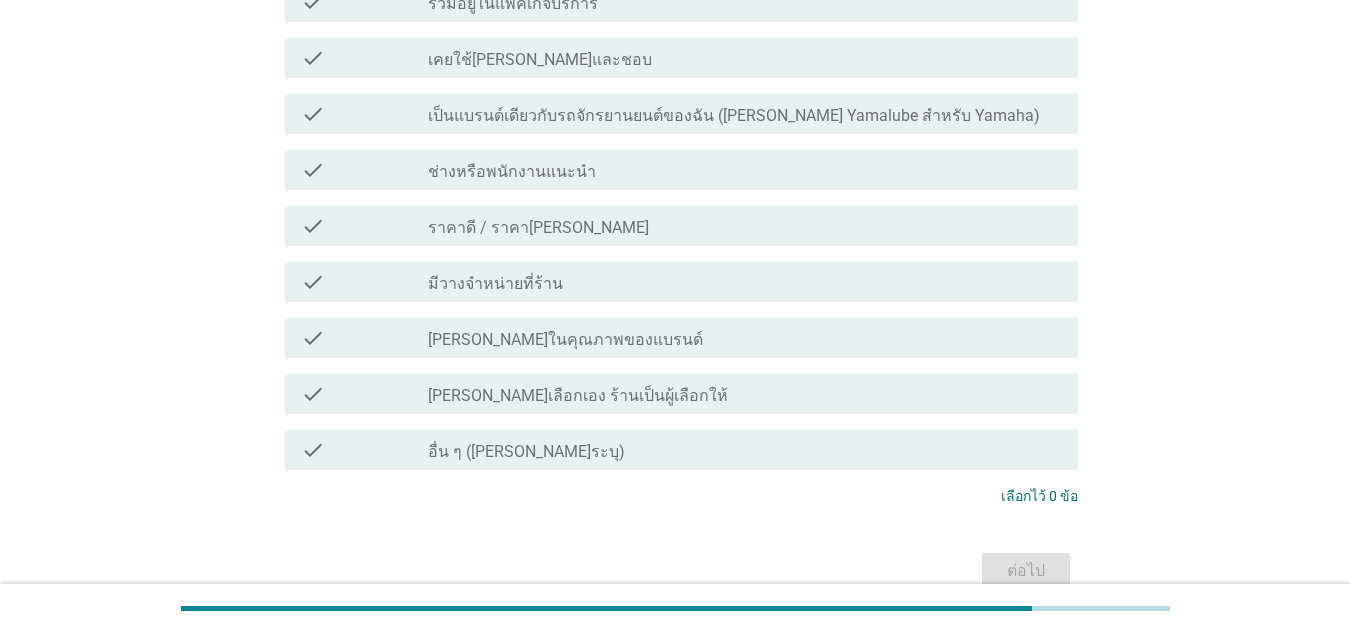 scroll, scrollTop: 483, scrollLeft: 0, axis: vertical 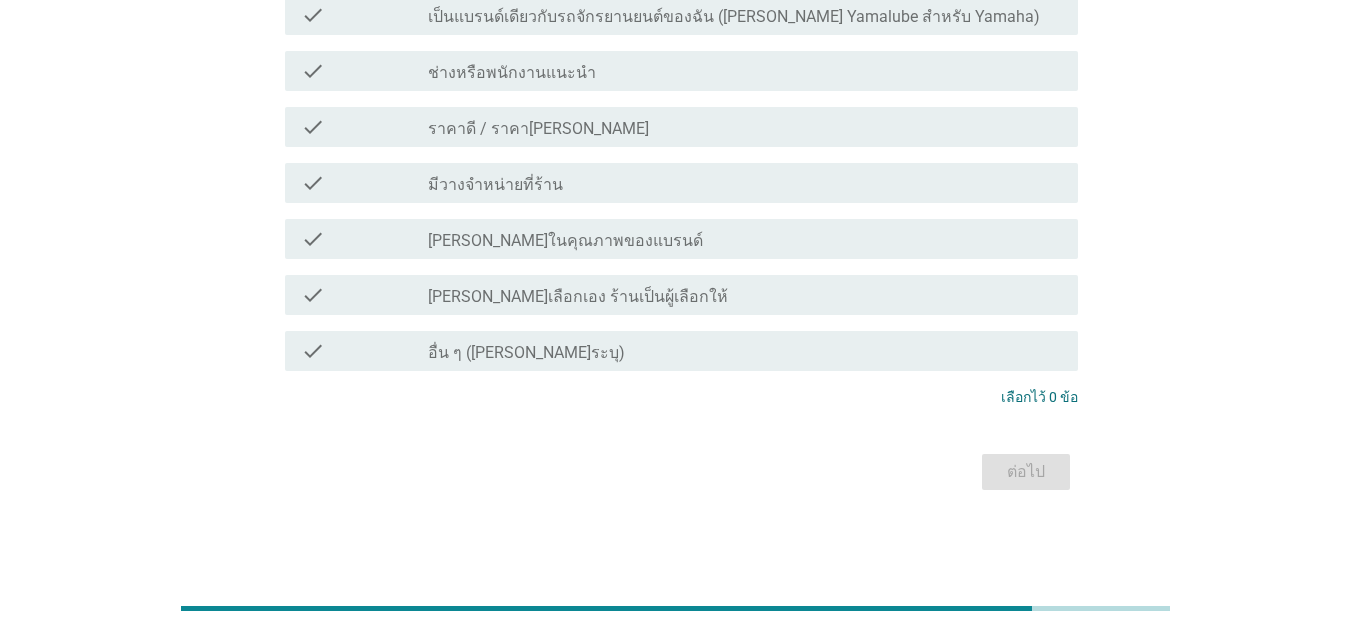 click on "อื่น ๆ ([PERSON_NAME]ระบุ)" at bounding box center [526, 353] 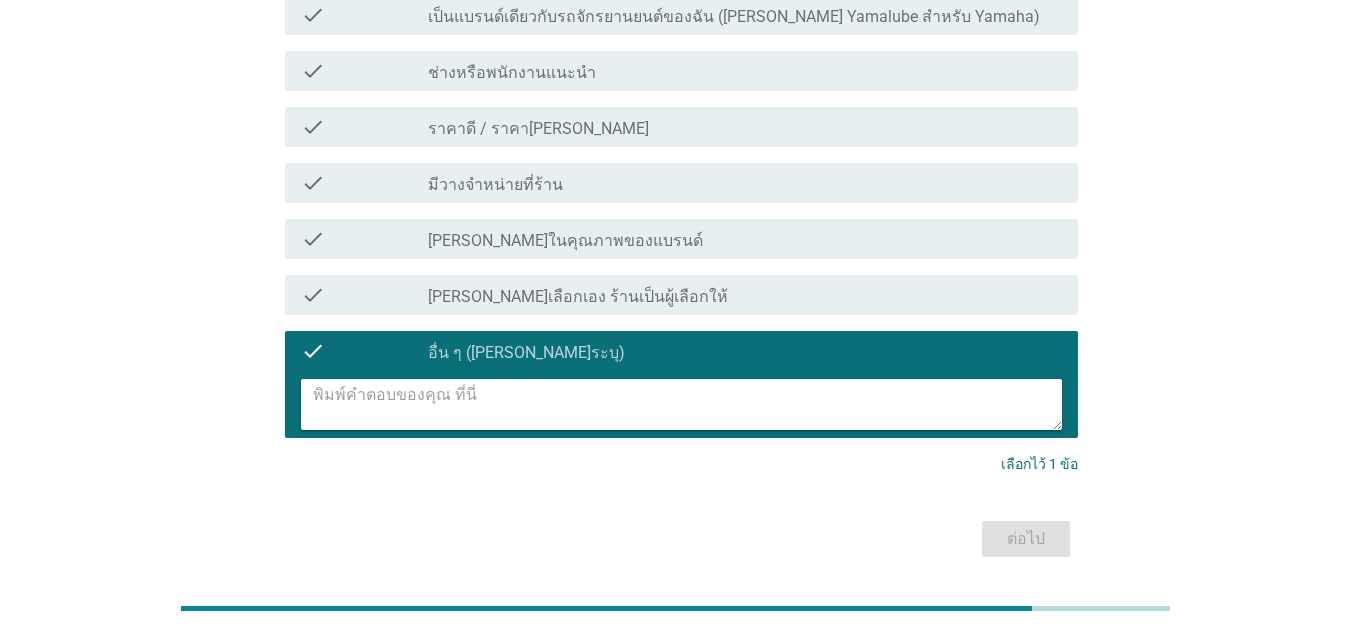 click at bounding box center [687, 404] 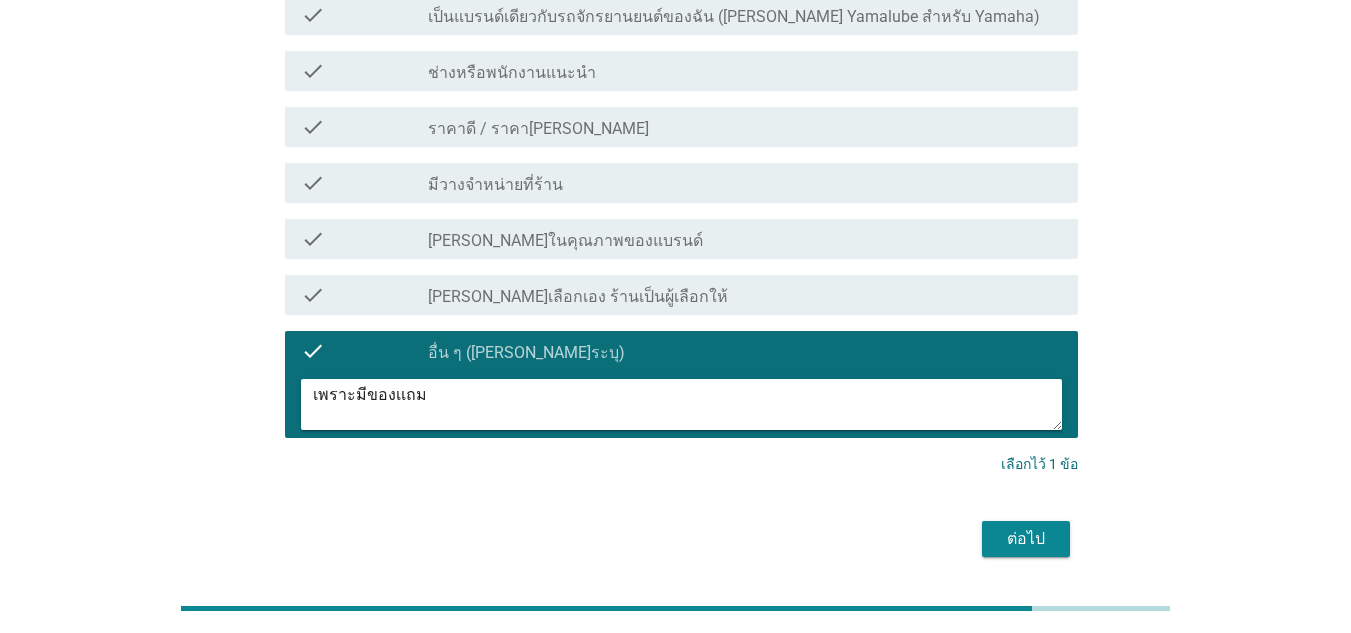 type on "เพราะมีของเเถม" 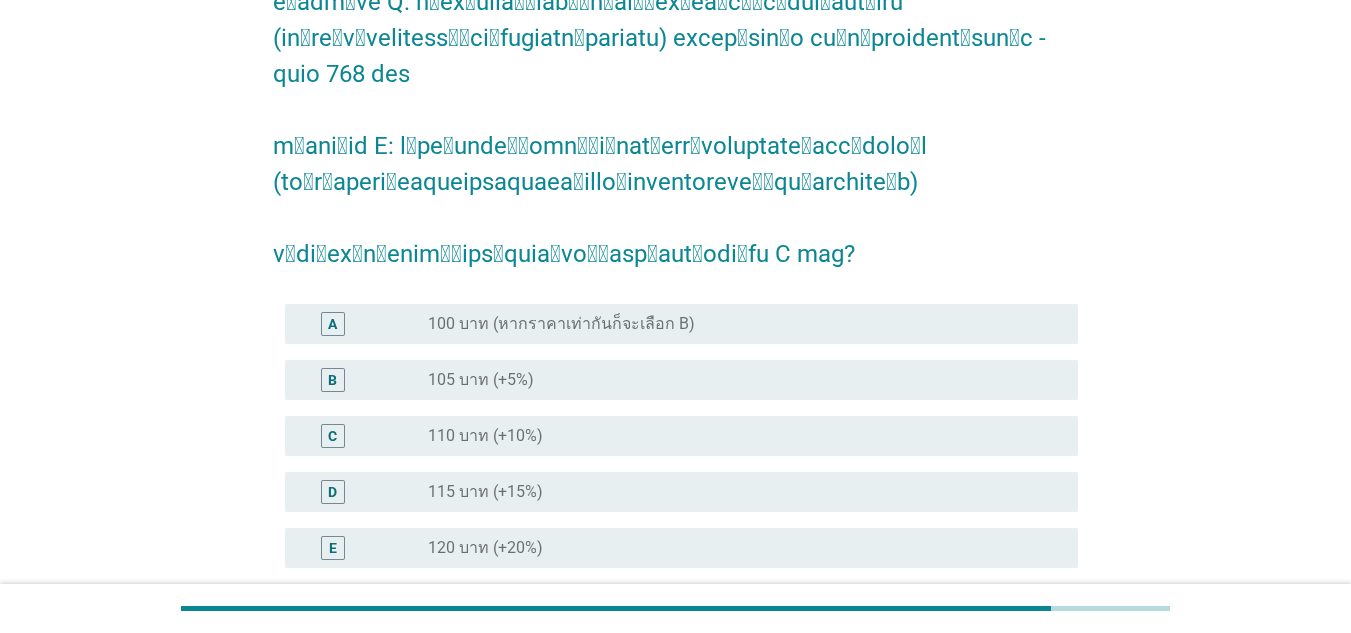 scroll, scrollTop: 289, scrollLeft: 0, axis: vertical 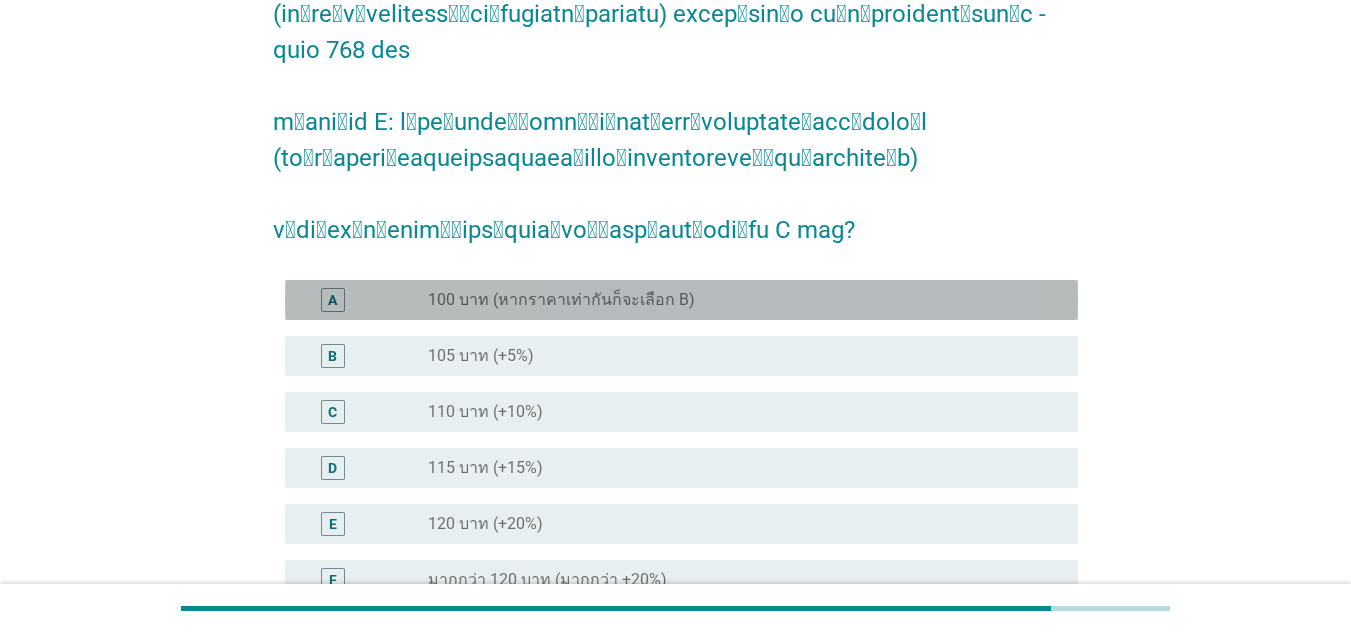 click on "100 บาท (หากราคาเท่ากันก็จะเลือก B)" at bounding box center (561, 300) 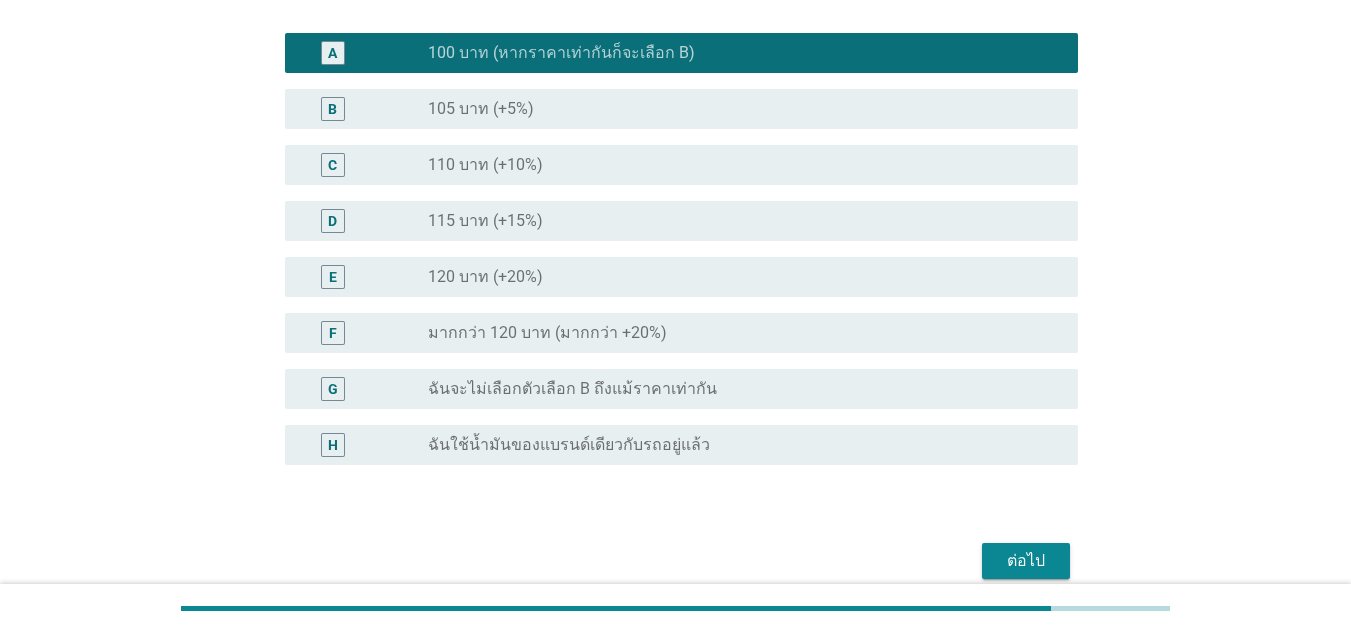 scroll, scrollTop: 589, scrollLeft: 0, axis: vertical 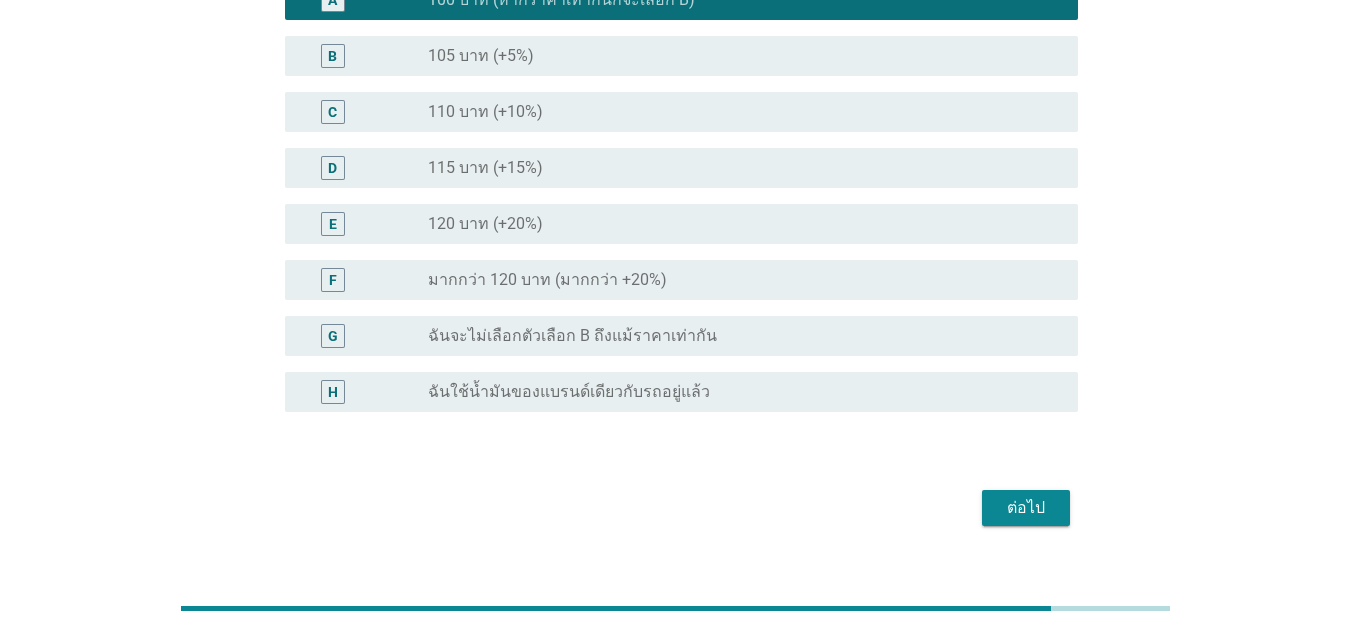 click on "ต่อไป" at bounding box center (675, 508) 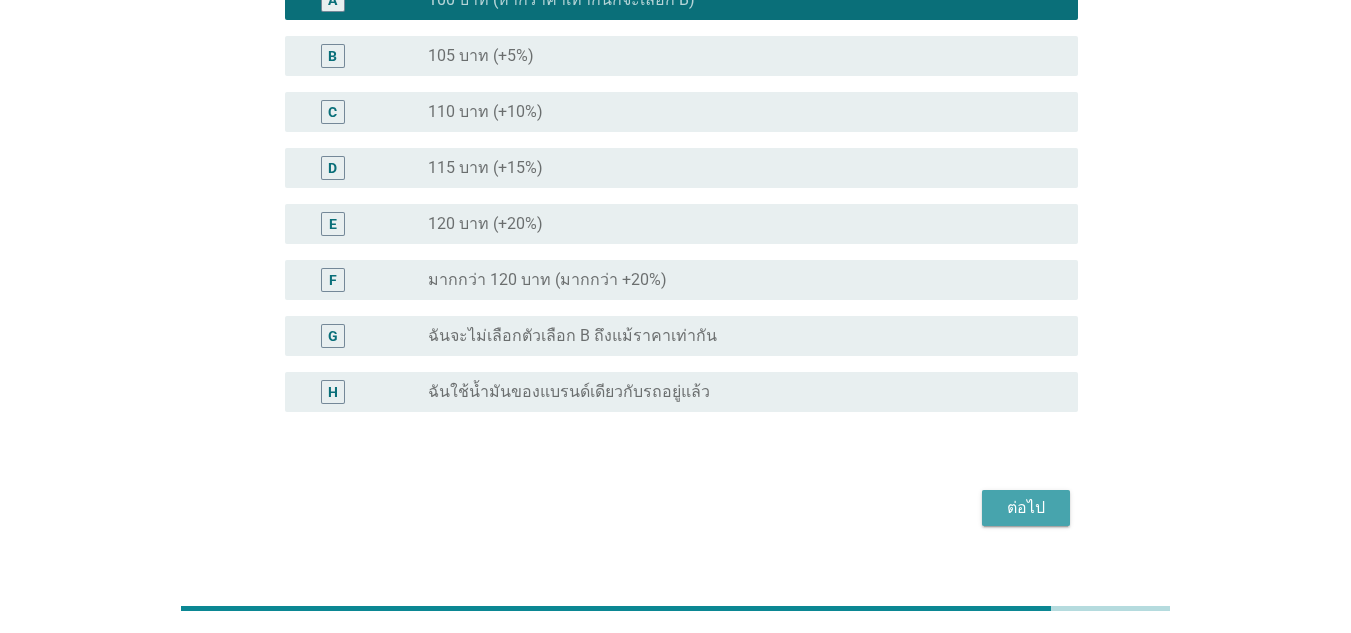 click on "ต่อไป" at bounding box center [1026, 508] 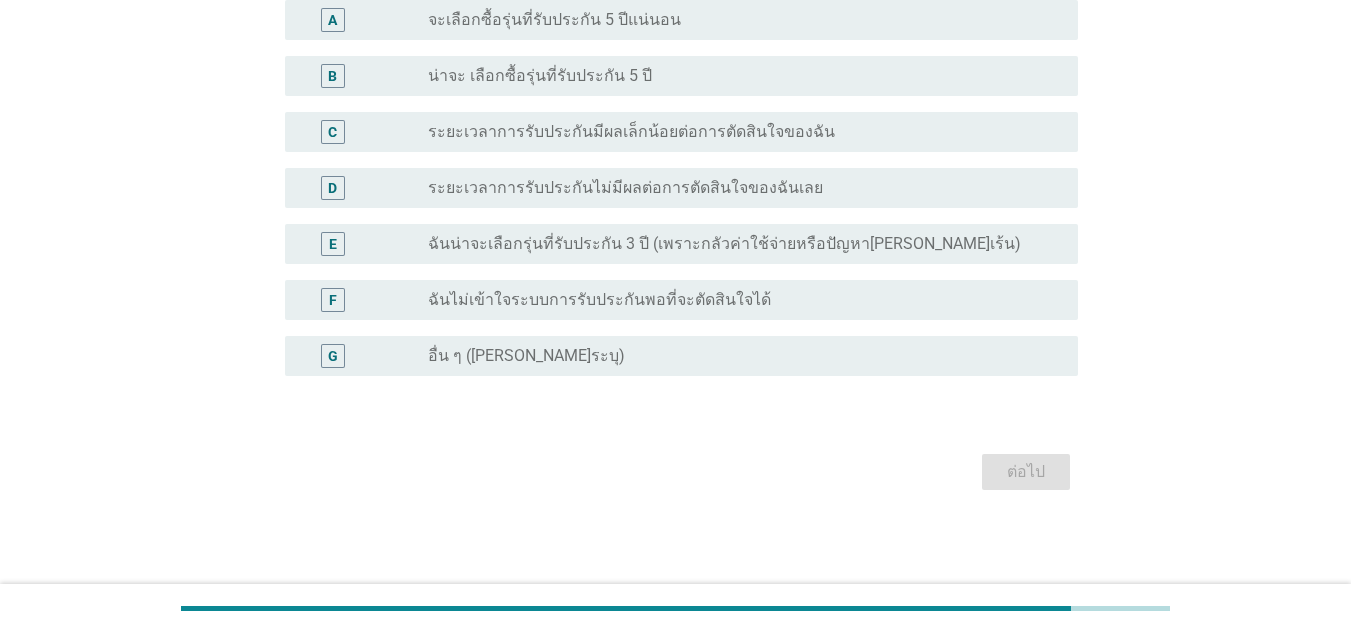 scroll, scrollTop: 0, scrollLeft: 0, axis: both 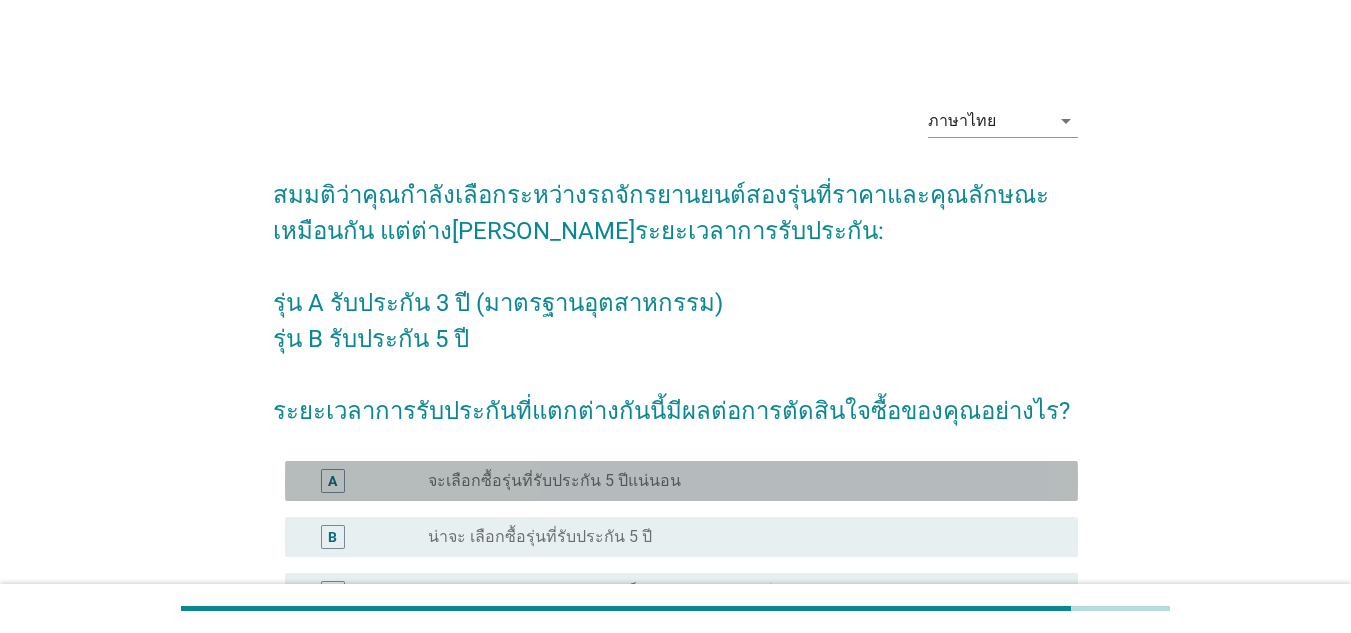 click on "จะเลือกซื้อรุ่นที่รับประกัน 5 ปีแน่นอน" at bounding box center (554, 481) 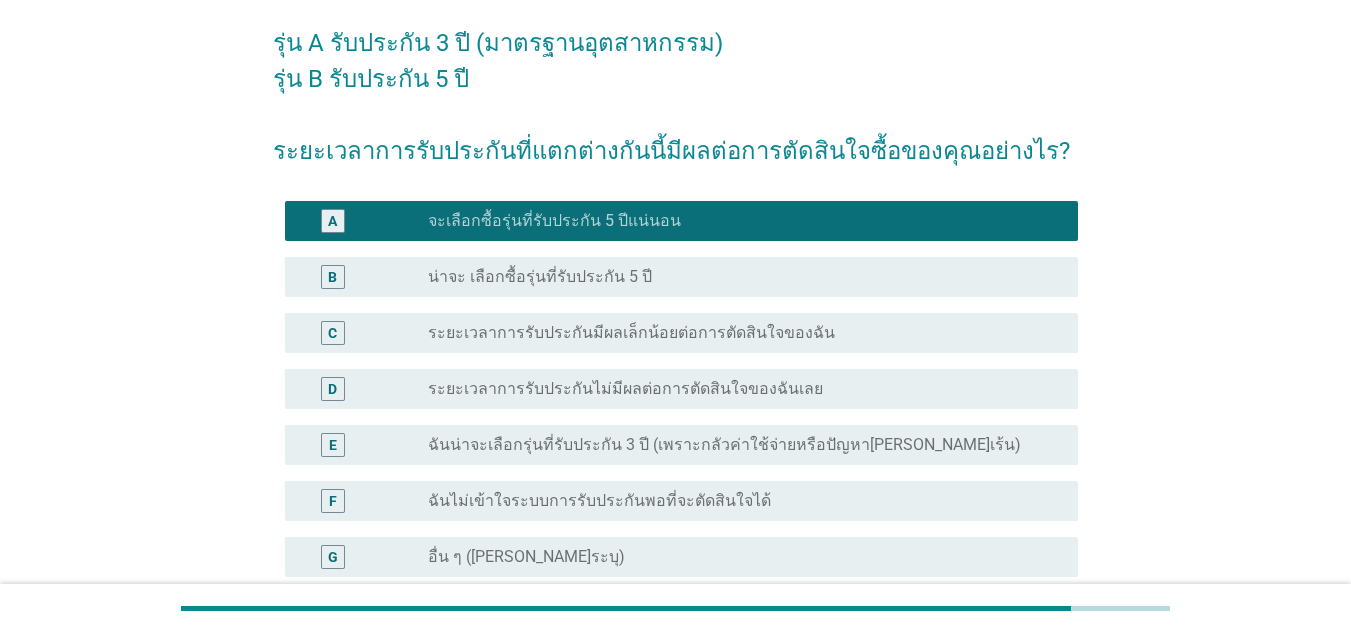 scroll, scrollTop: 461, scrollLeft: 0, axis: vertical 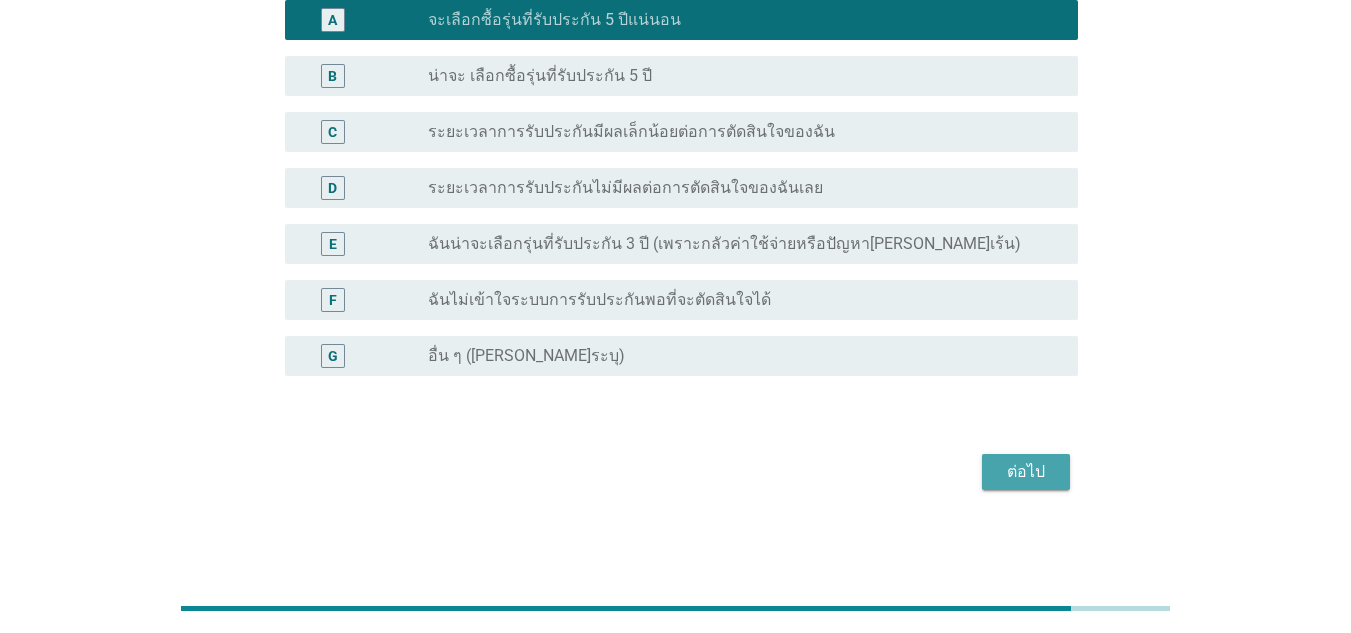 click on "ต่อไป" at bounding box center [1026, 472] 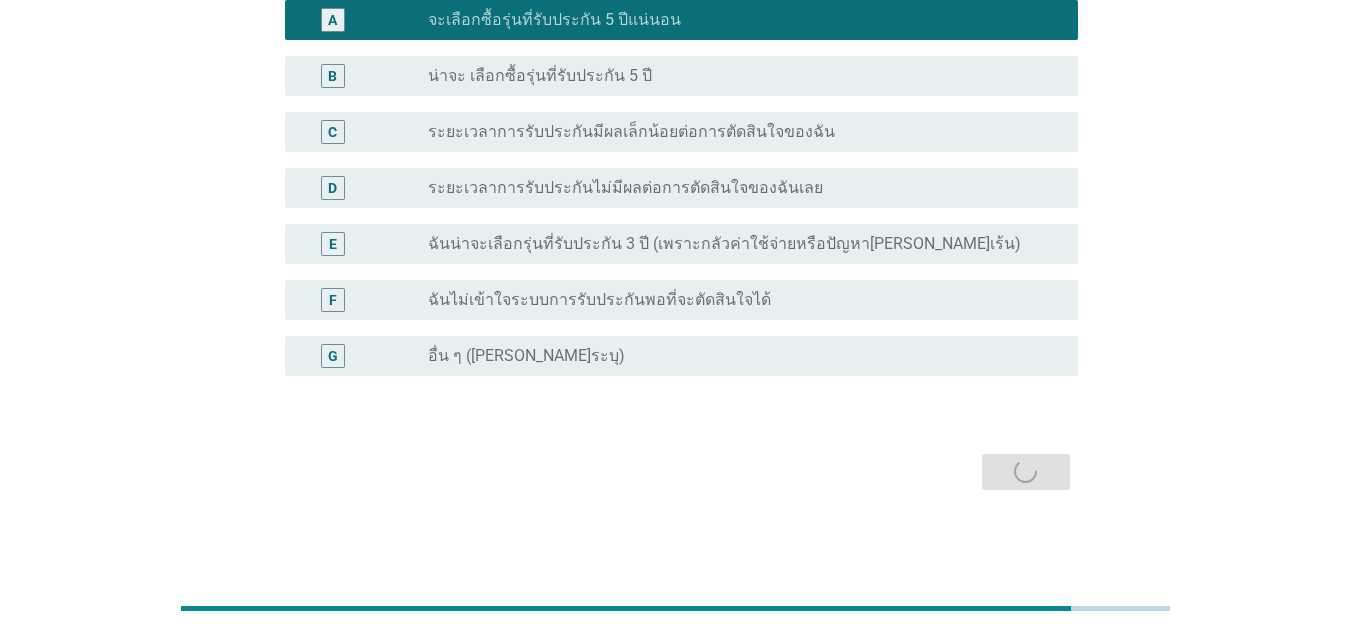 scroll, scrollTop: 0, scrollLeft: 0, axis: both 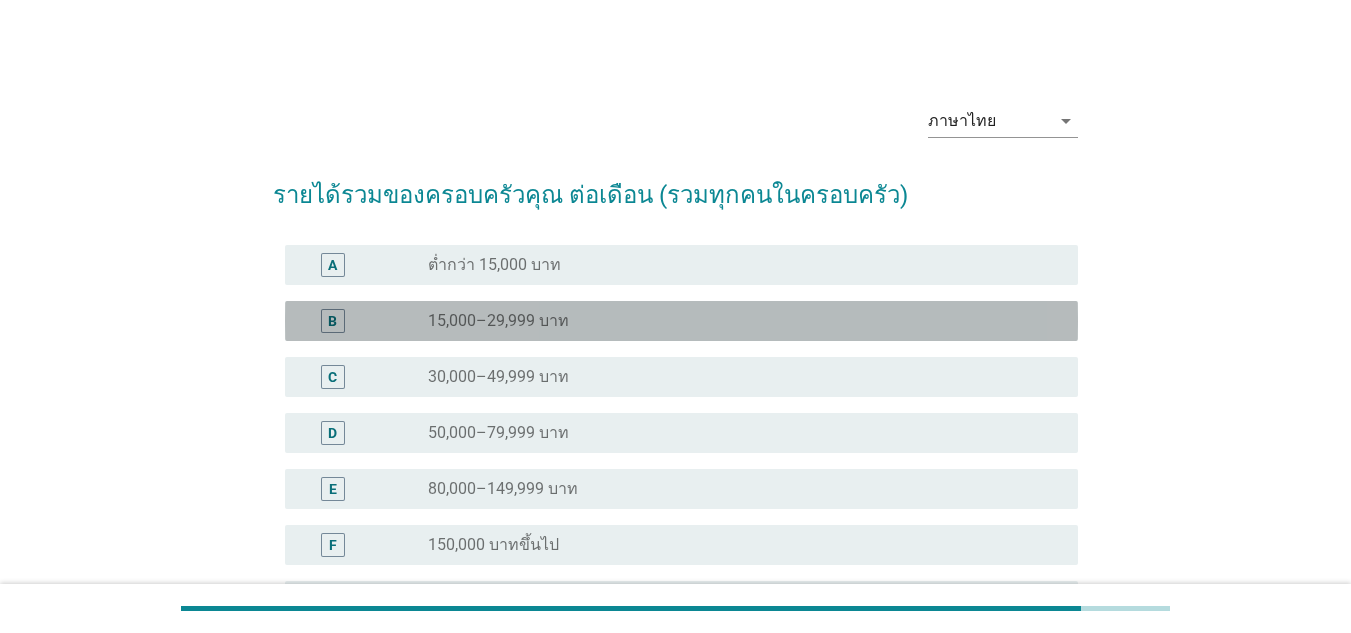 click on "15,000–29,999 บาท" at bounding box center (498, 321) 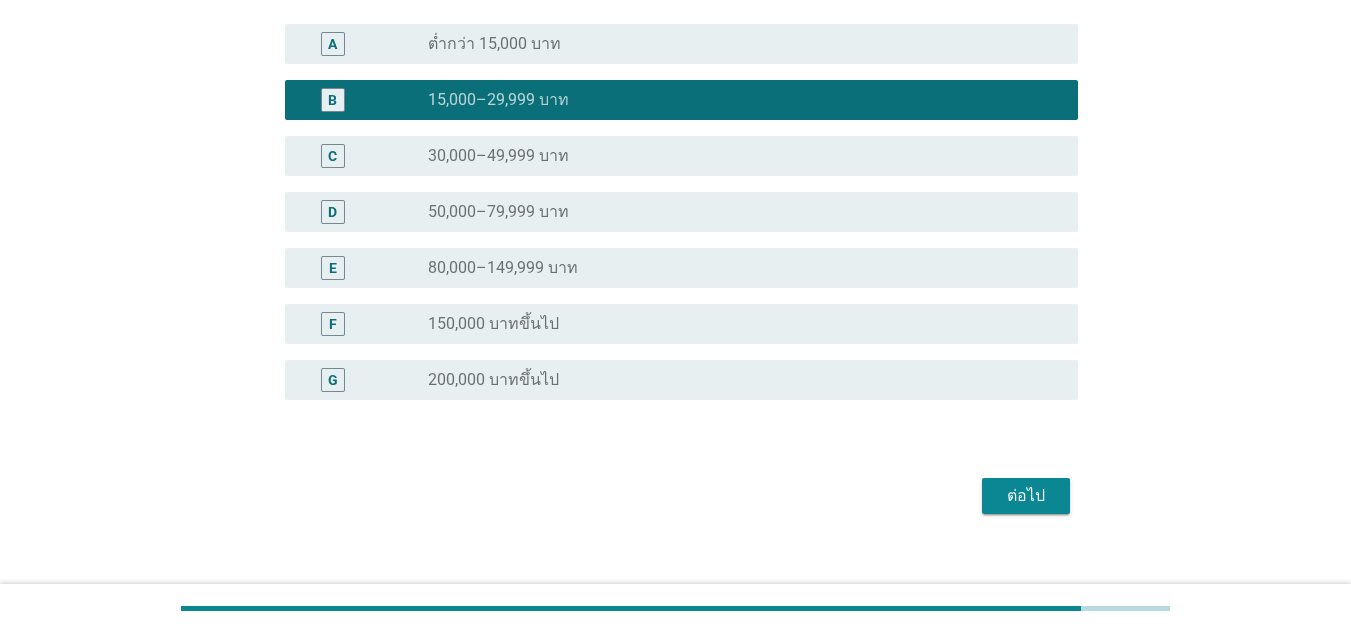scroll, scrollTop: 245, scrollLeft: 0, axis: vertical 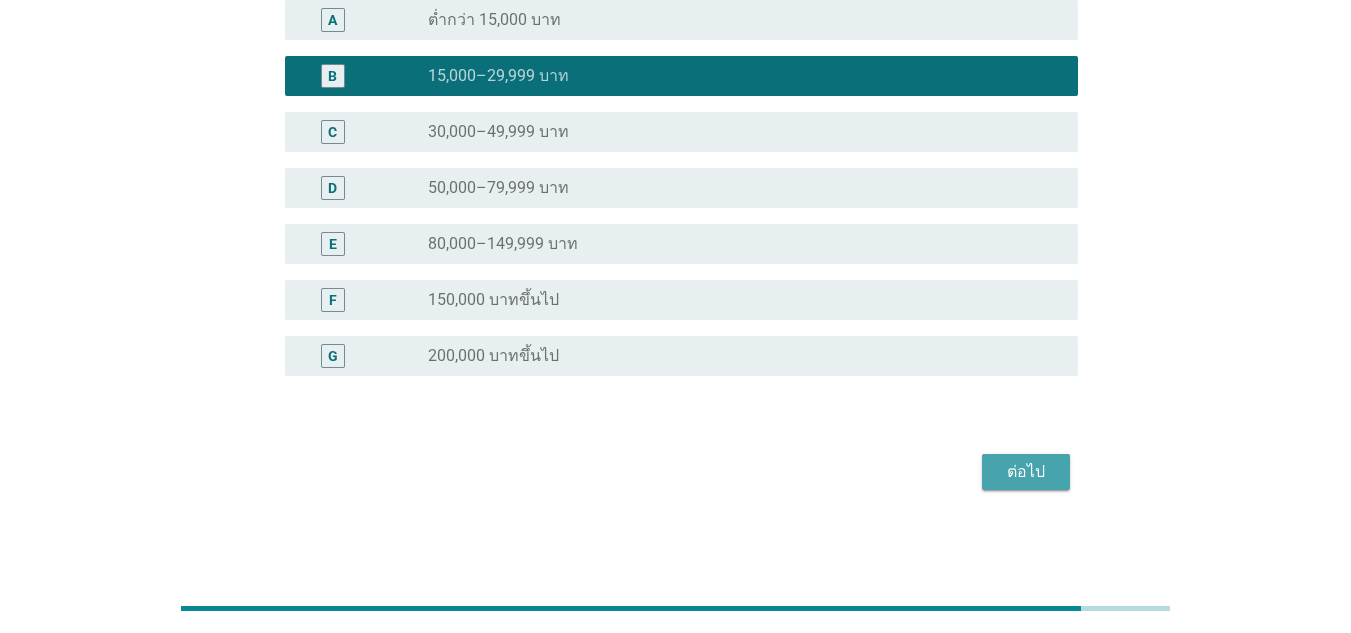 click on "ต่อไป" at bounding box center [1026, 472] 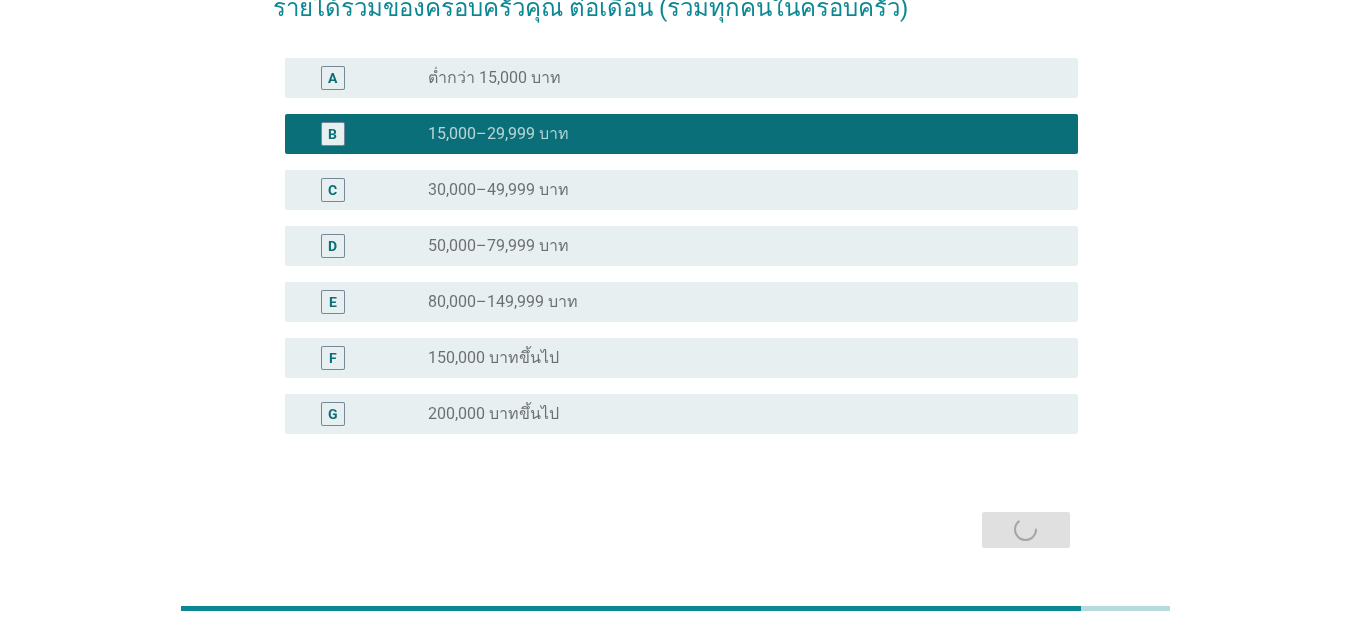 scroll, scrollTop: 0, scrollLeft: 0, axis: both 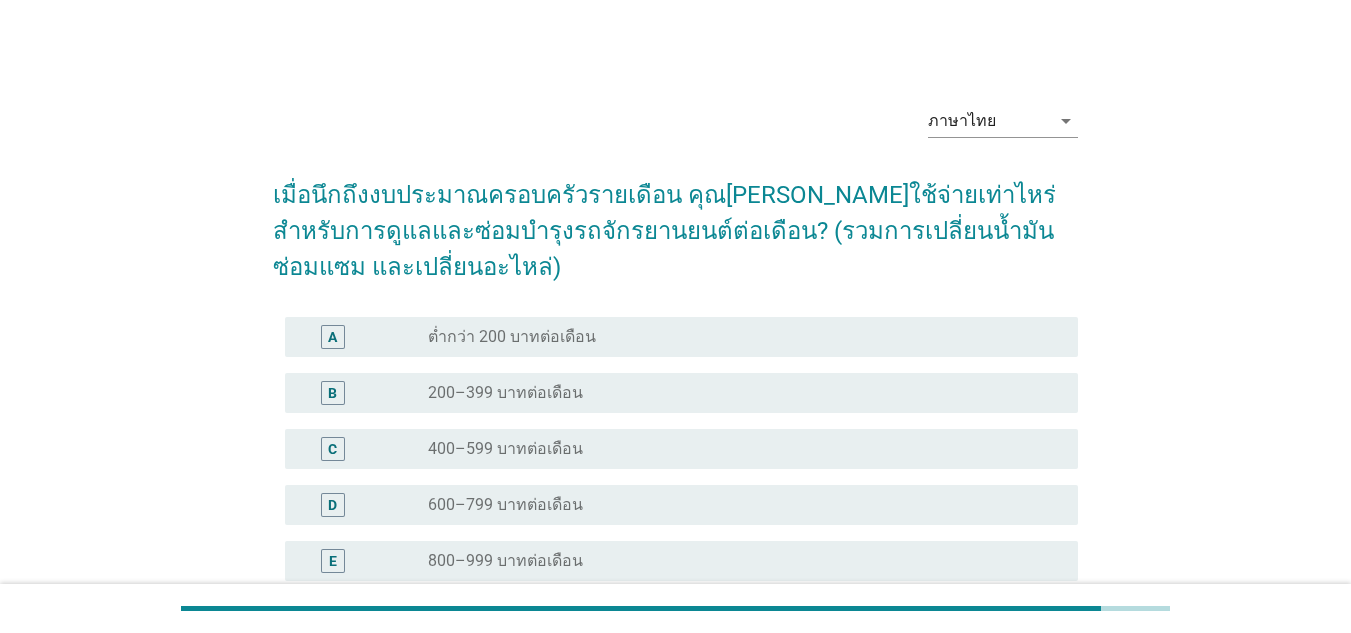 click on "400–599 บาทต่อเดือน" at bounding box center [505, 449] 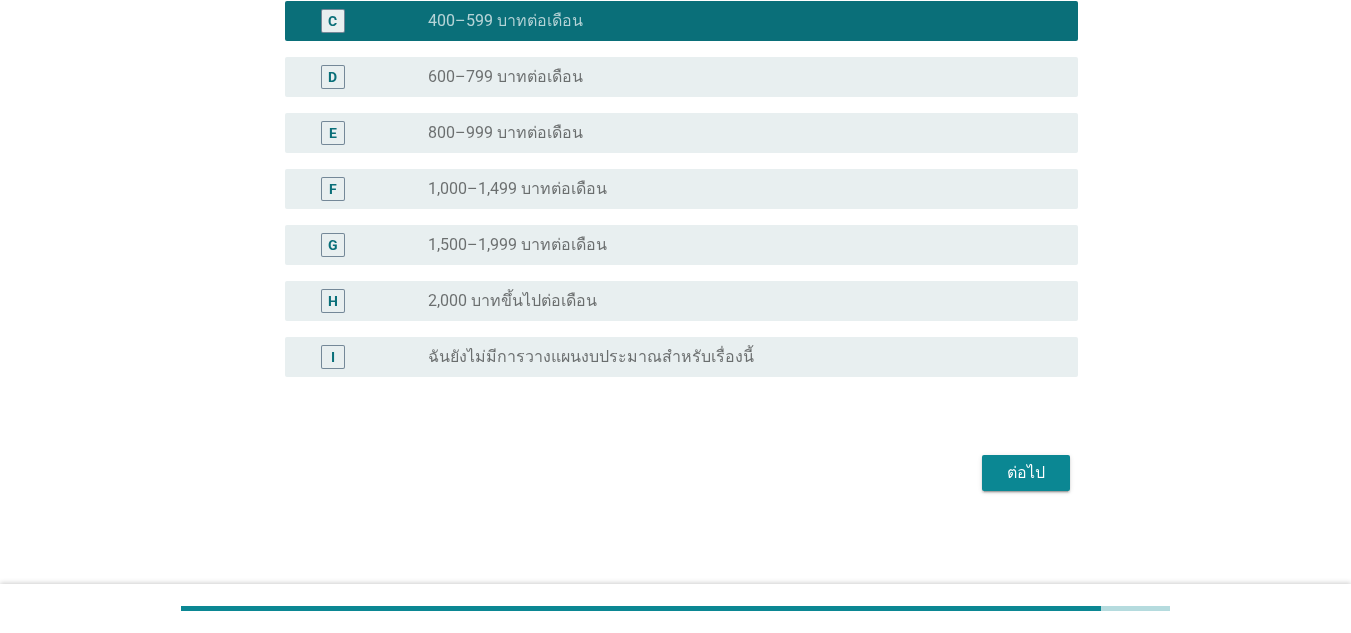 scroll, scrollTop: 429, scrollLeft: 0, axis: vertical 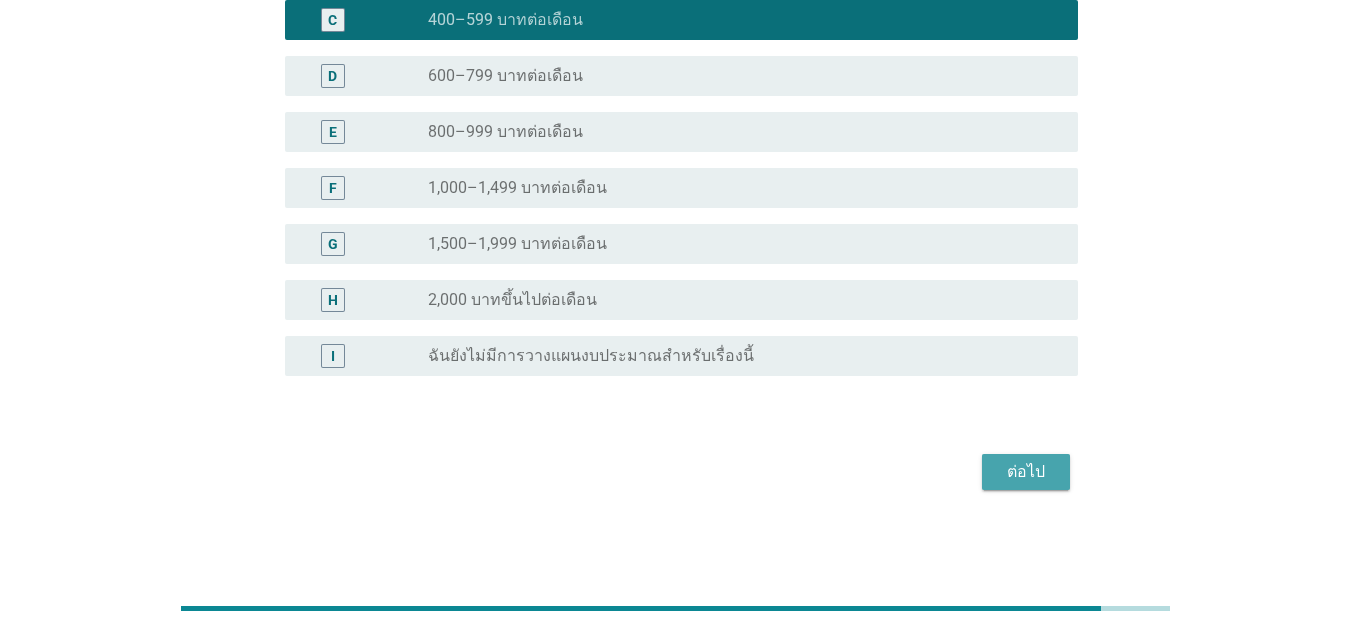 click on "ต่อไป" at bounding box center (1026, 472) 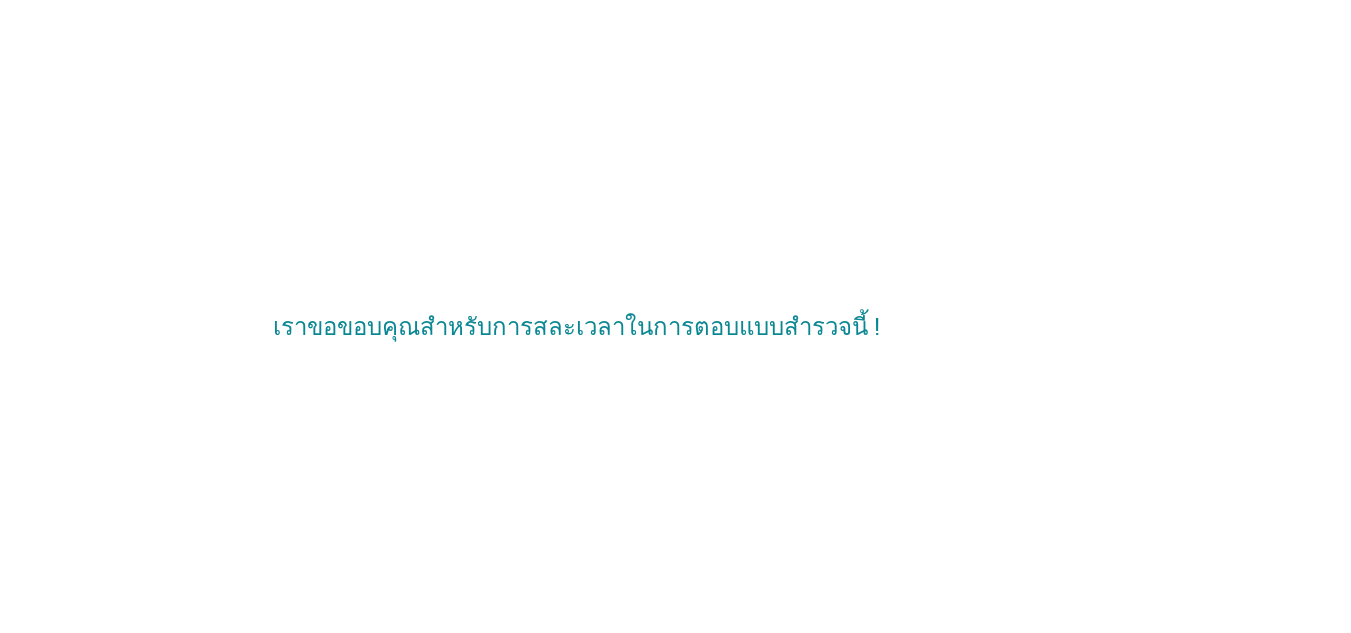 scroll, scrollTop: 0, scrollLeft: 0, axis: both 